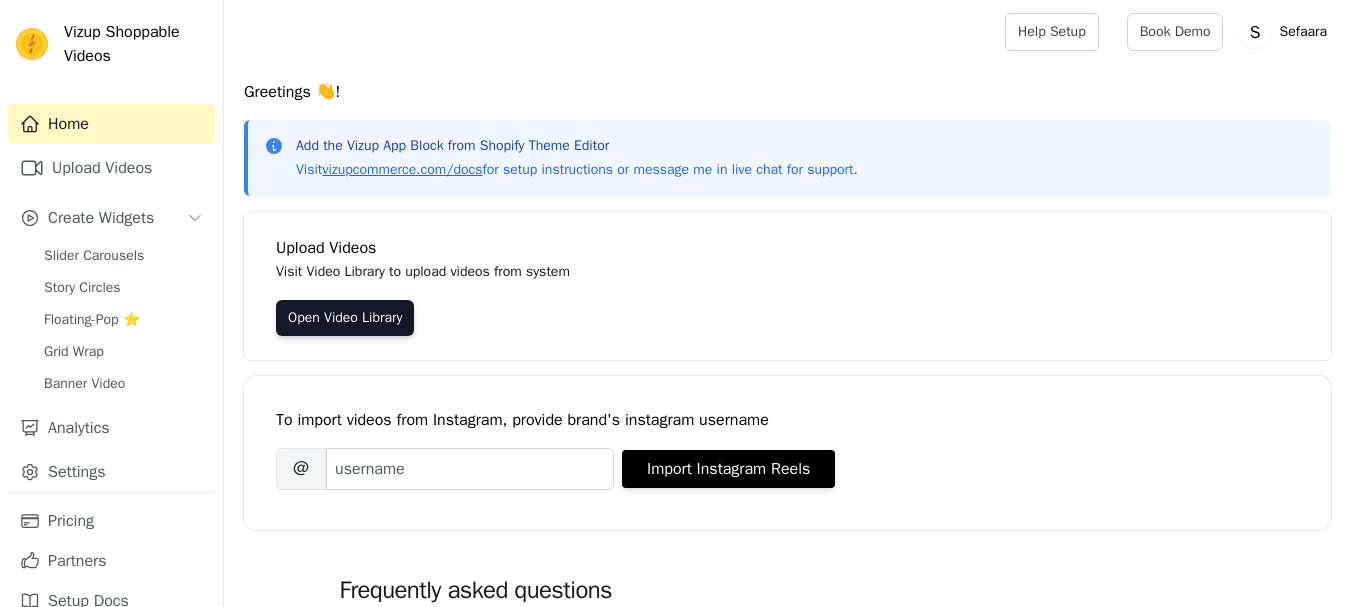 scroll, scrollTop: 0, scrollLeft: 0, axis: both 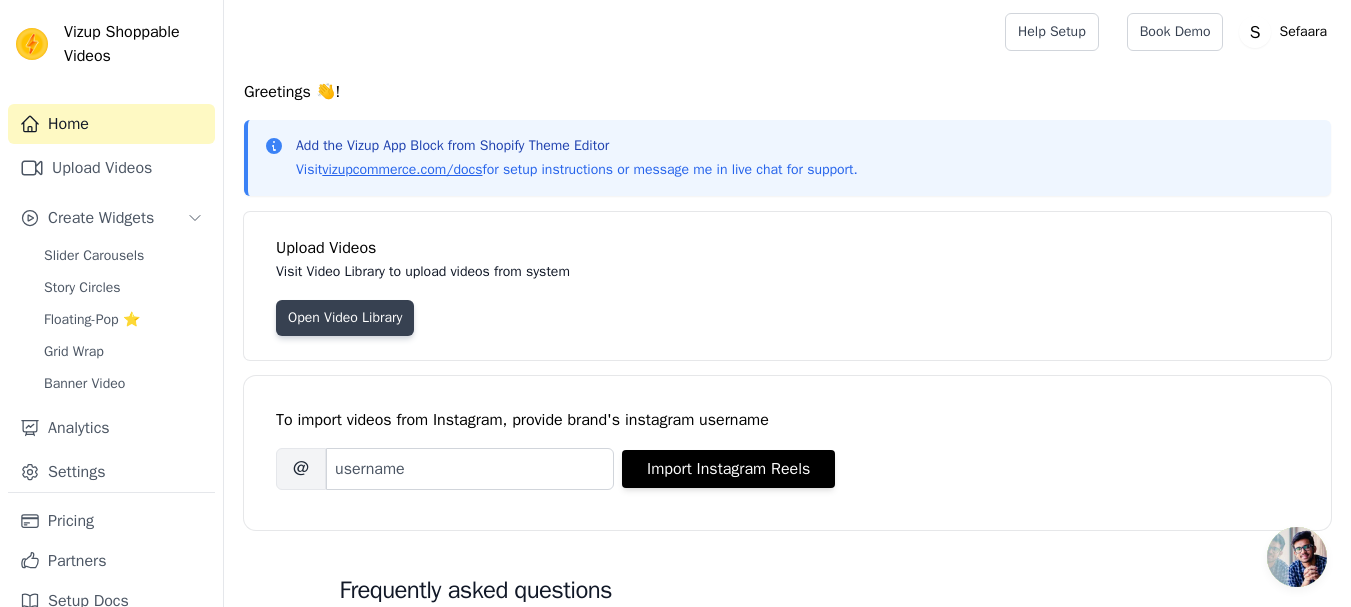 click on "Open Video Library" at bounding box center [345, 318] 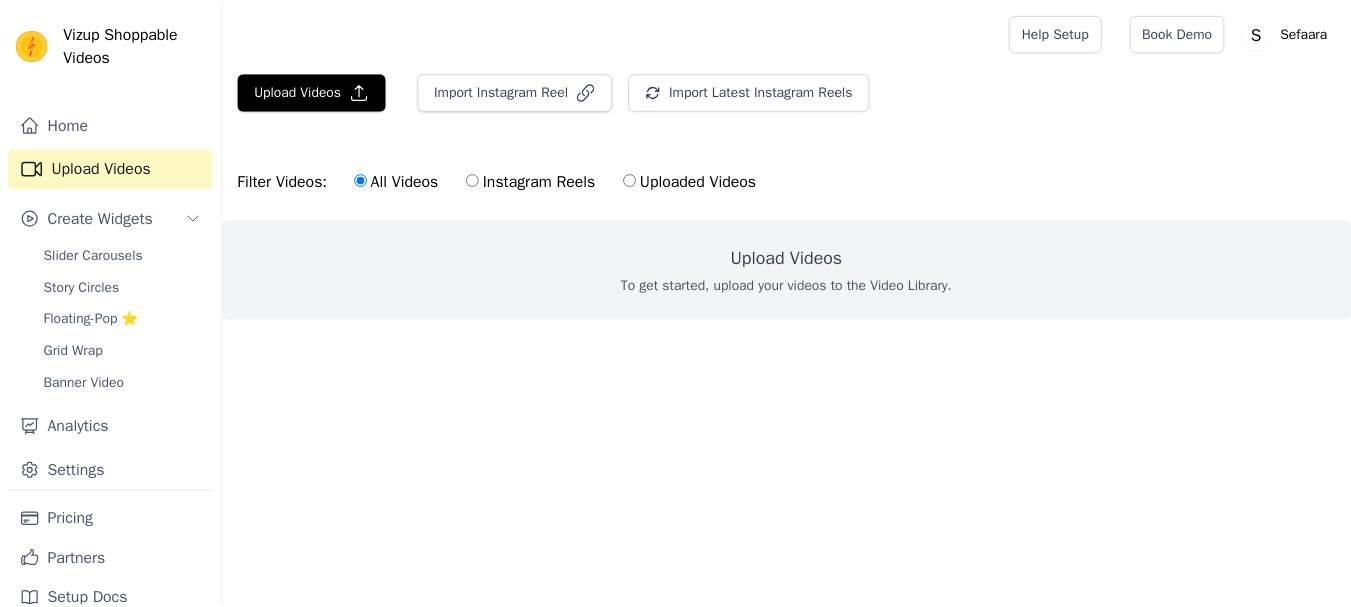 scroll, scrollTop: 0, scrollLeft: 0, axis: both 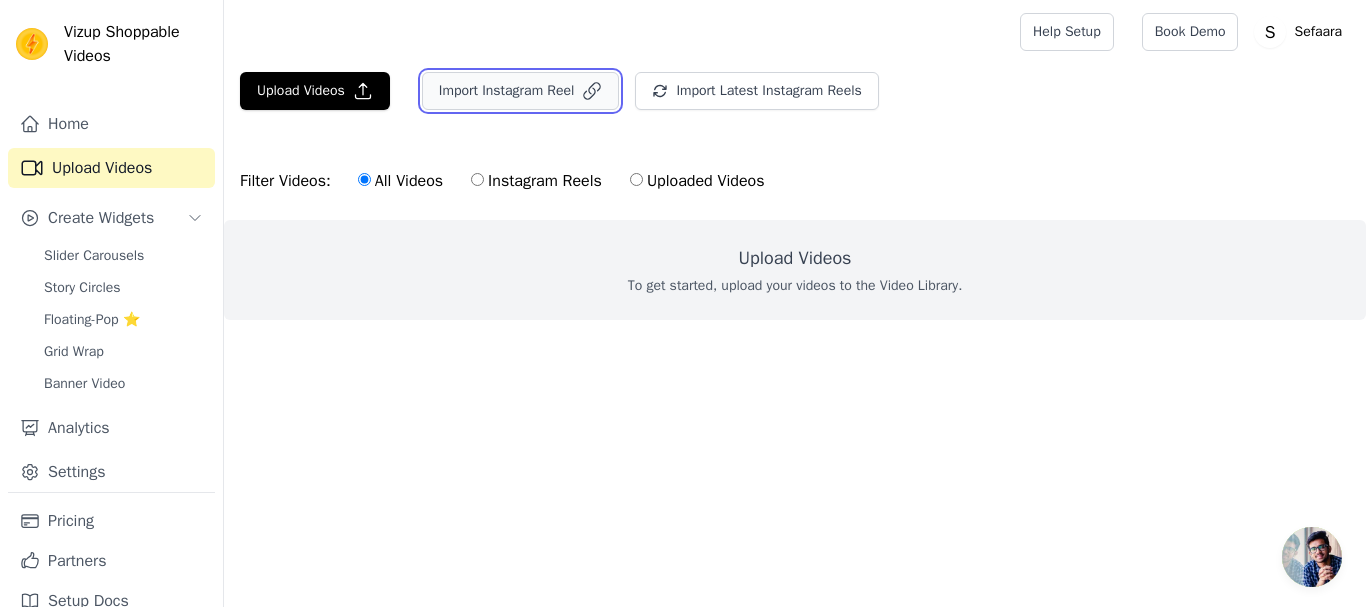 click on "Import Instagram Reel" at bounding box center (521, 91) 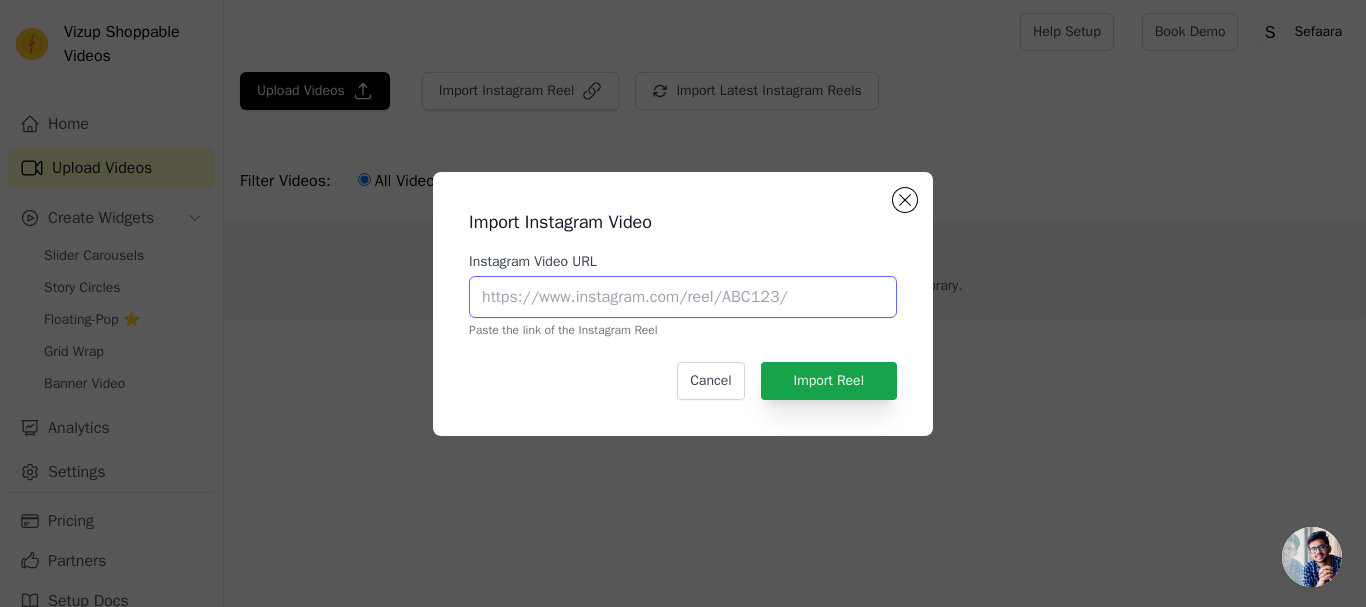 click on "Instagram Video URL" at bounding box center [683, 297] 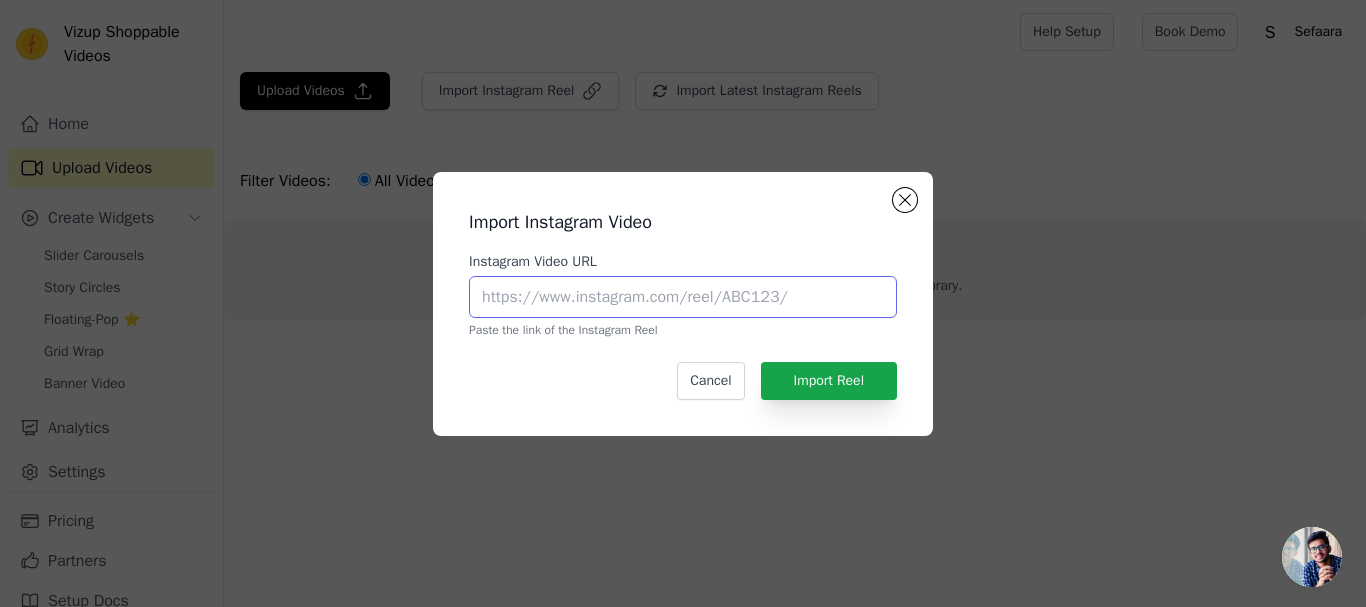 paste on "https://www.instagram.com/reel/DMnIh6Wu_BW/" 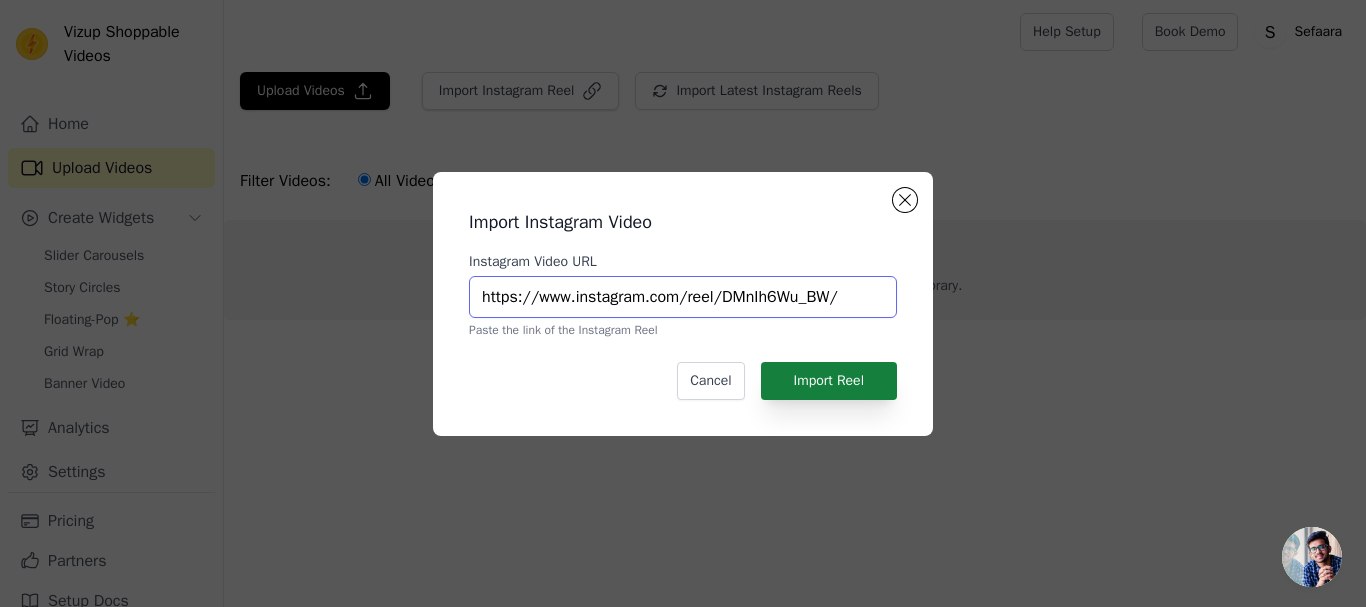 type on "https://www.instagram.com/reel/DMnIh6Wu_BW/" 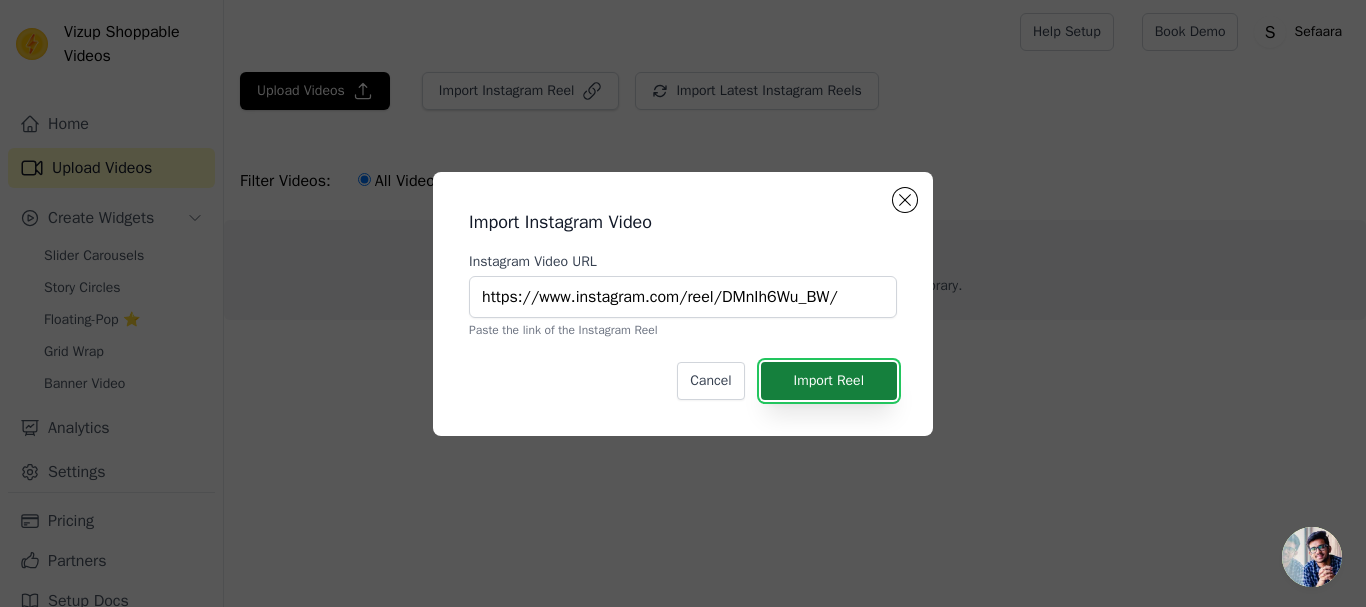 click on "Import Reel" at bounding box center [829, 381] 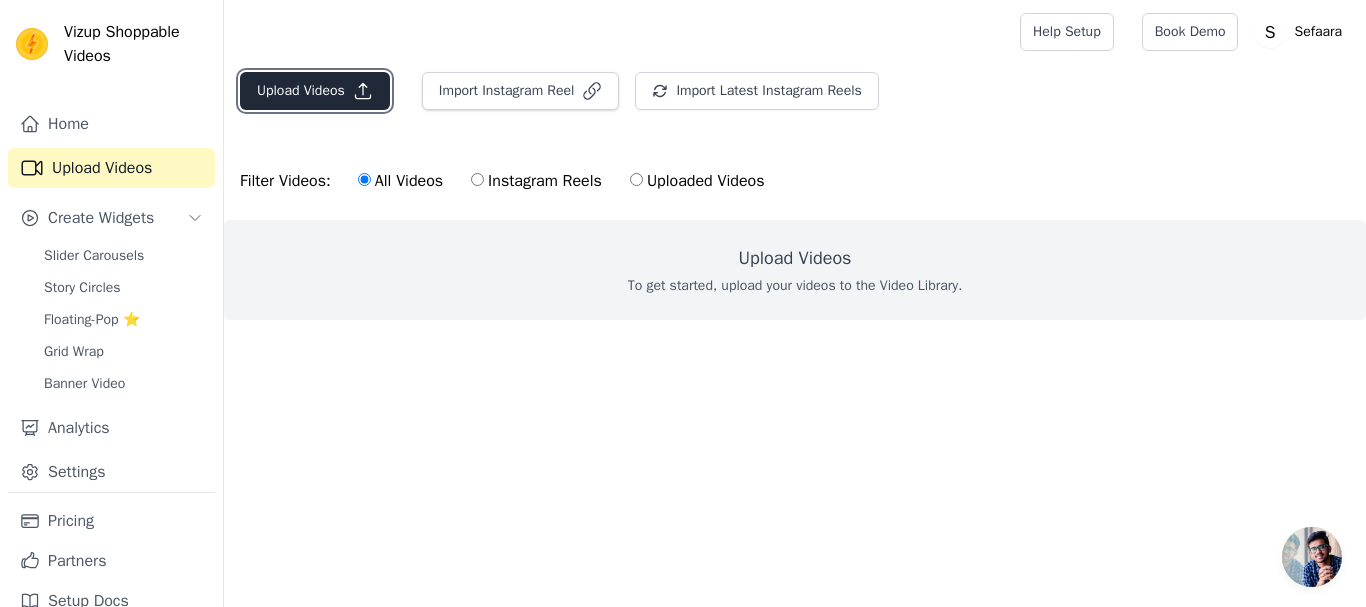 click on "Upload Videos" at bounding box center [315, 91] 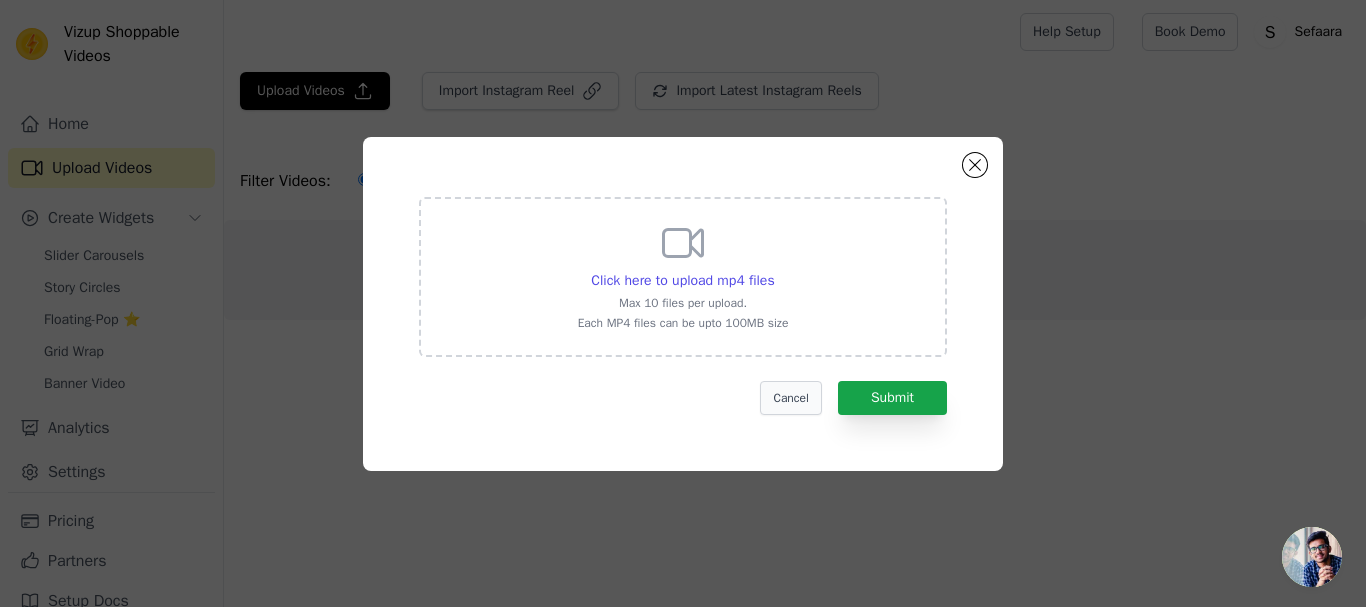 click on "Cancel   Submit" at bounding box center (683, 398) 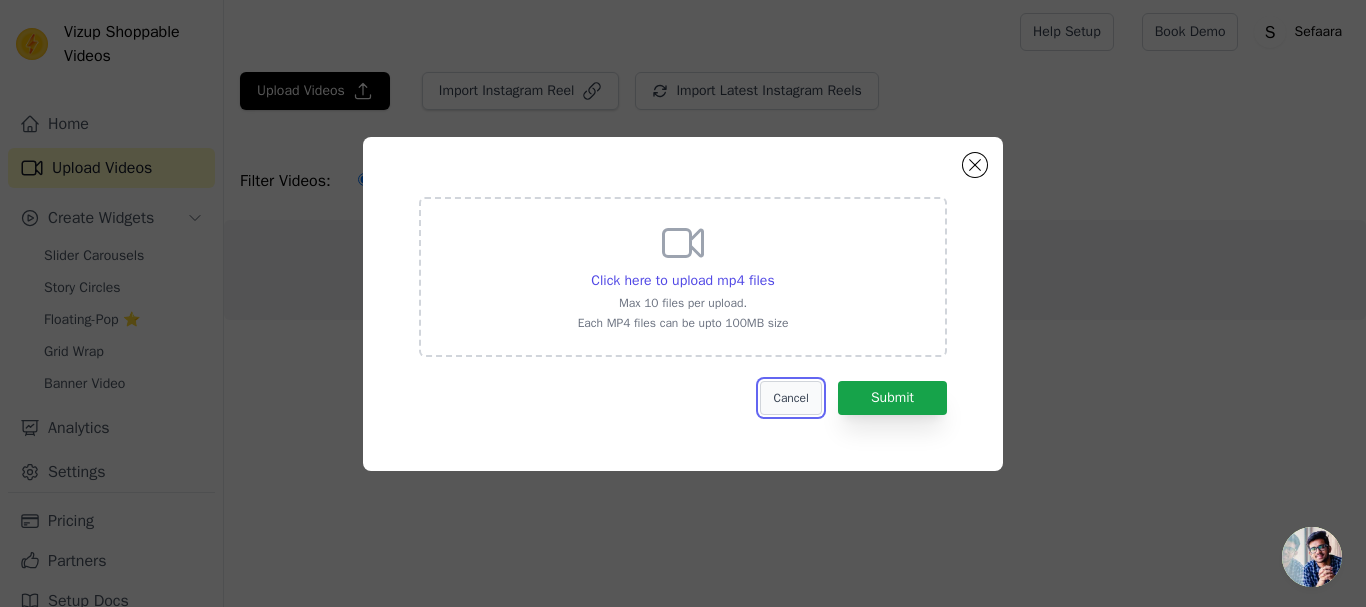 click on "Cancel" at bounding box center (790, 398) 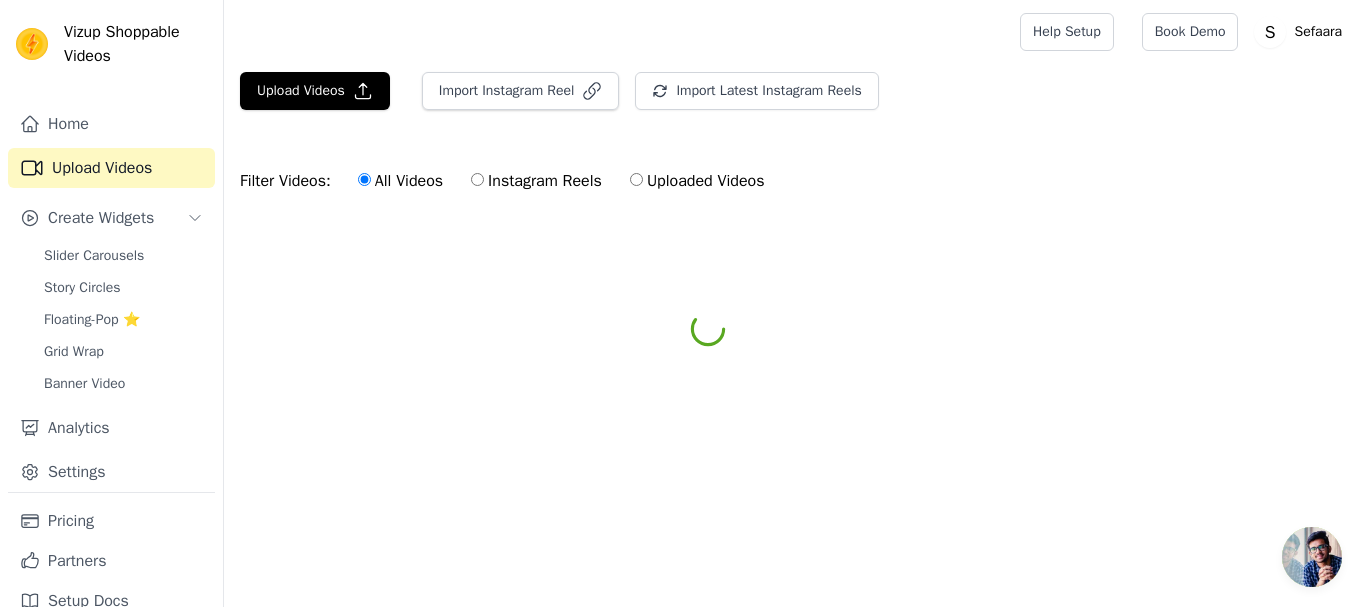 click on "Upload Videos
Import Instagram Reel
Import Latest Instagram Reels     Import Latest IG Reels     Filter Videos:
All Videos
Instagram Reels
Uploaded Videos" at bounding box center (795, 182) 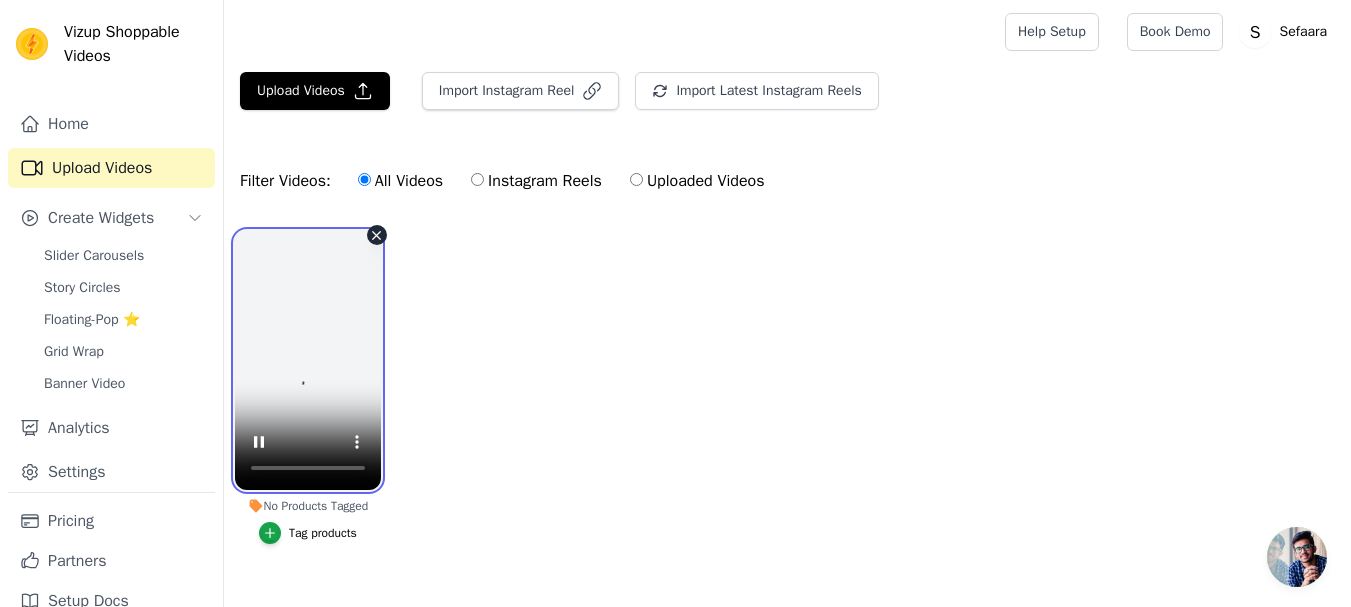 click at bounding box center [308, 360] 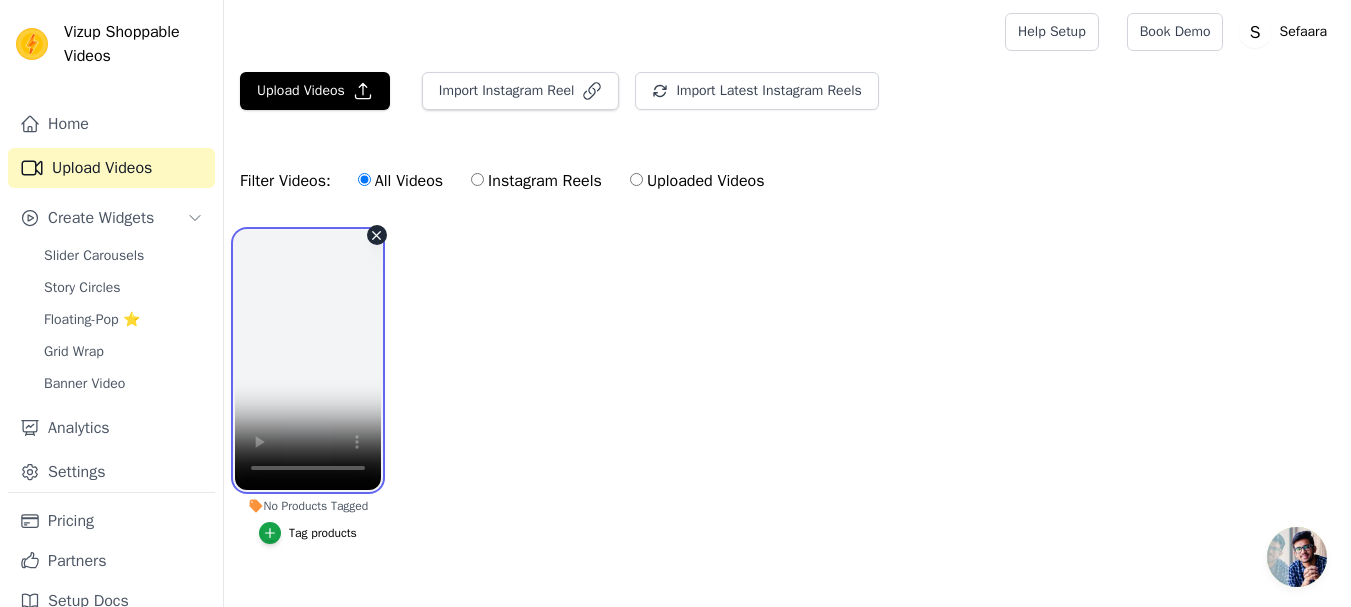 click at bounding box center [308, 360] 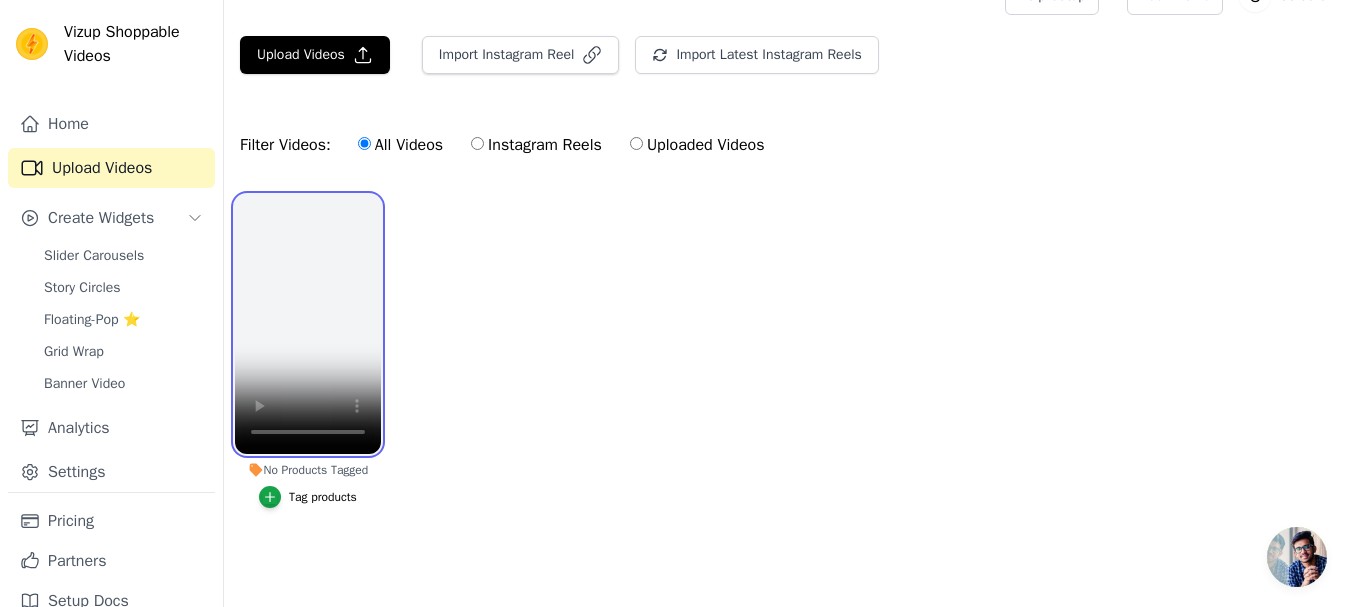 scroll, scrollTop: 0, scrollLeft: 0, axis: both 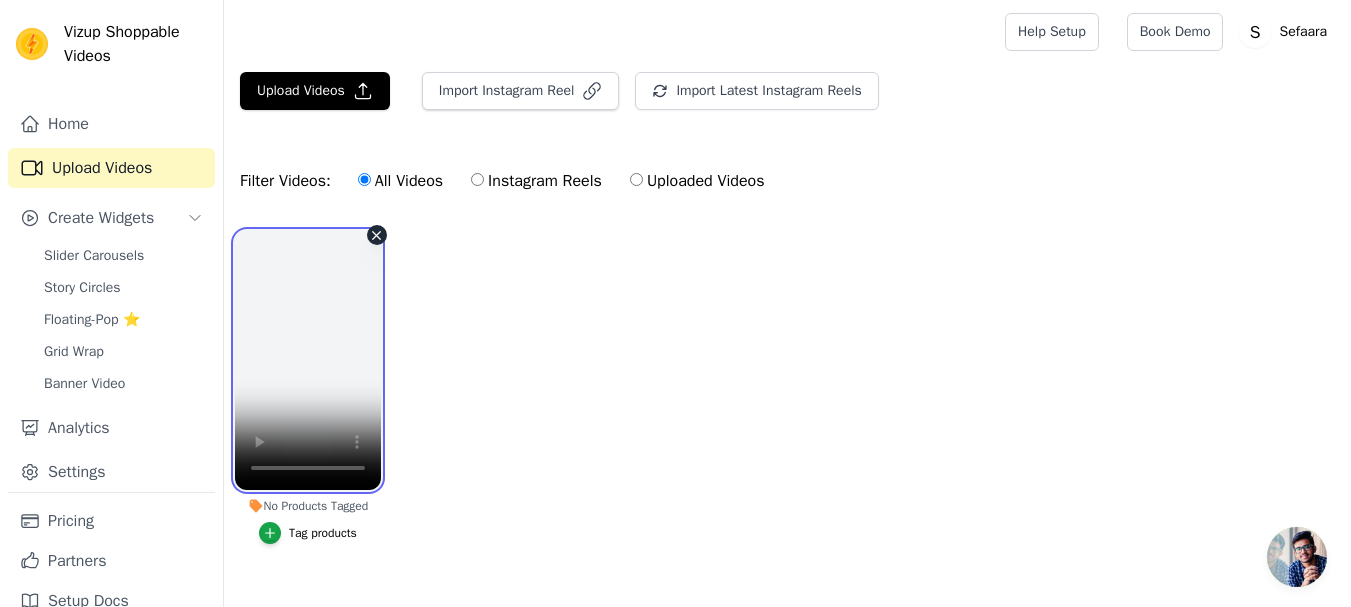 click at bounding box center (308, 360) 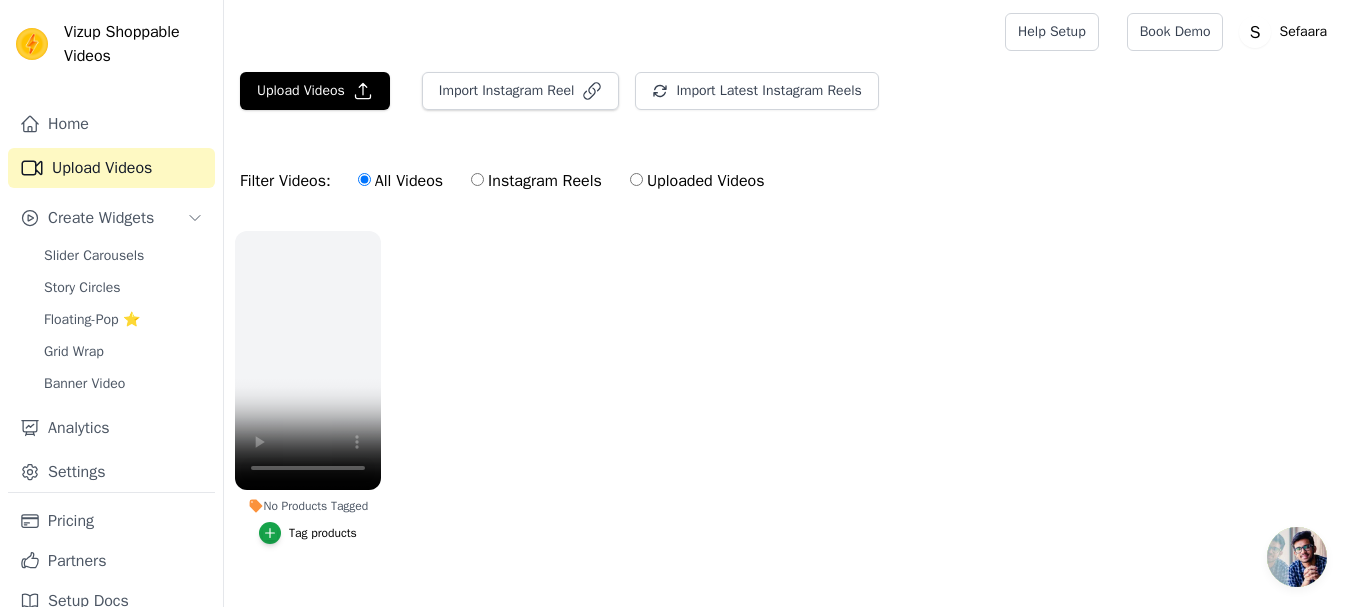 click on "No Products Tagged       Tag products" at bounding box center (787, 407) 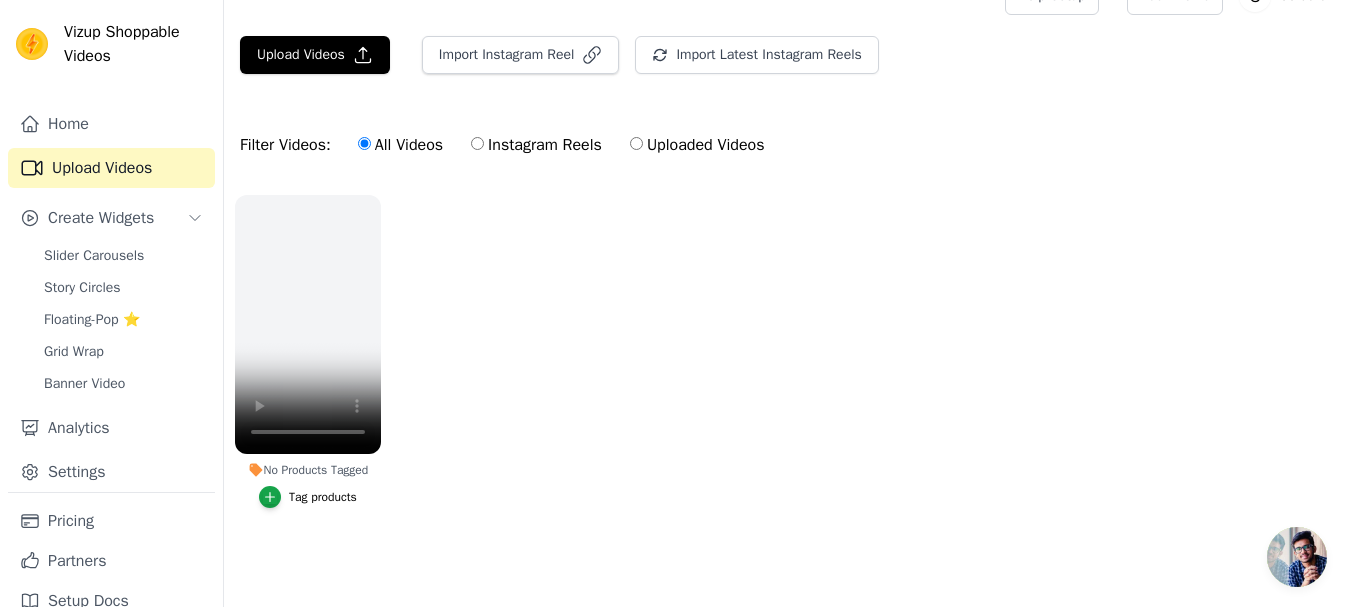 scroll, scrollTop: 0, scrollLeft: 0, axis: both 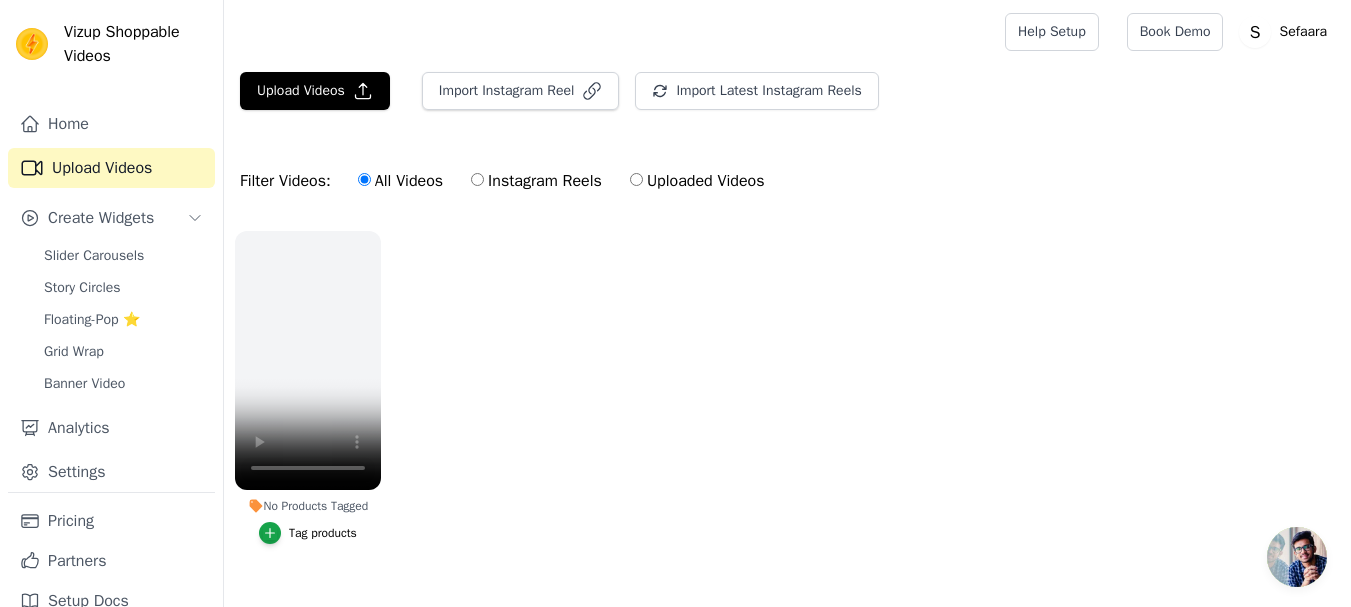 click on "No Products Tagged       Tag products" at bounding box center [787, 407] 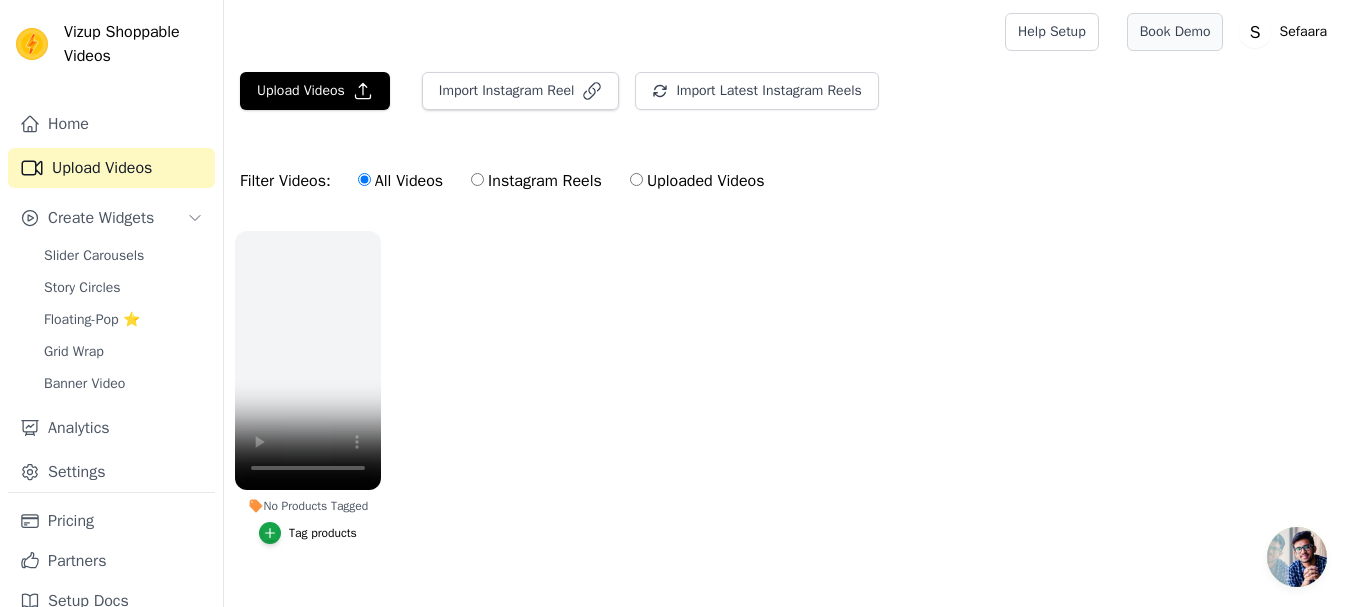 click on "Book Demo" at bounding box center (1175, 32) 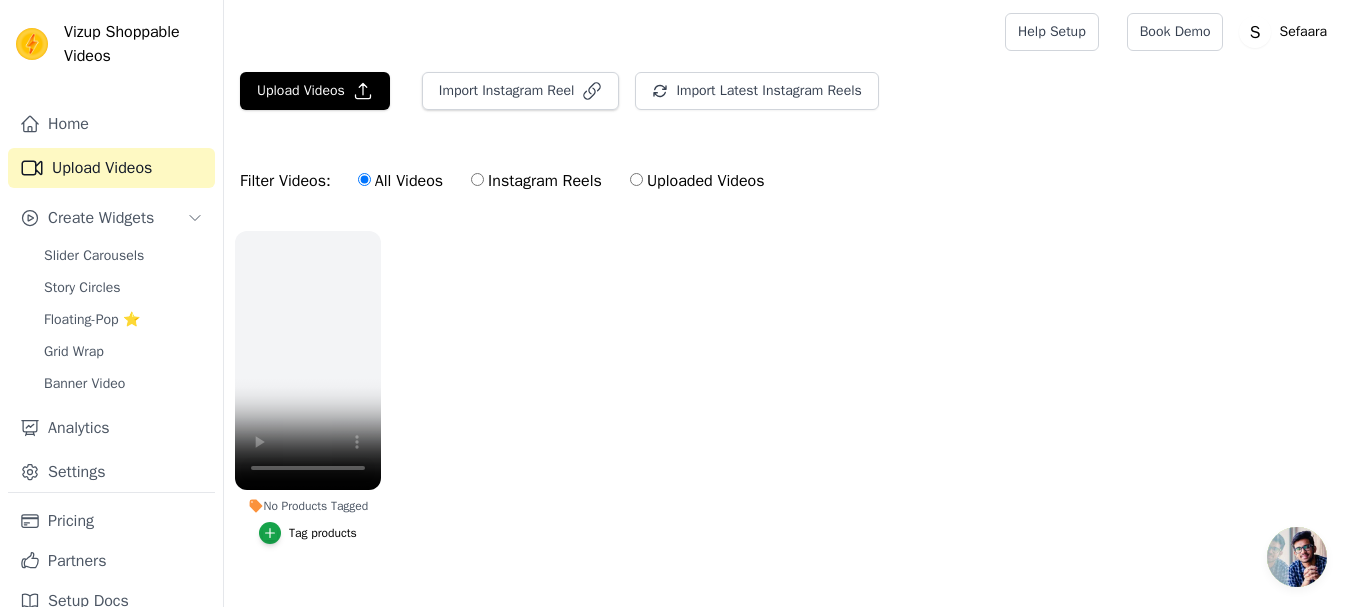 click on "No Products Tagged       Tag products" at bounding box center [787, 407] 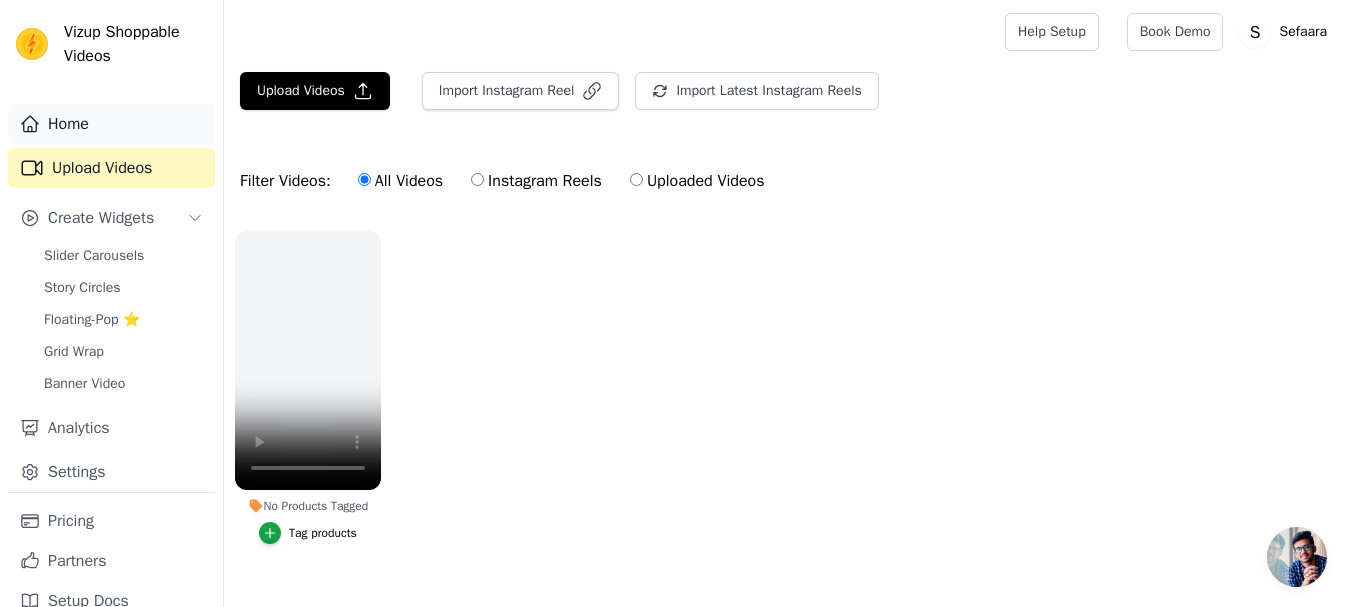 click on "Home" at bounding box center (111, 124) 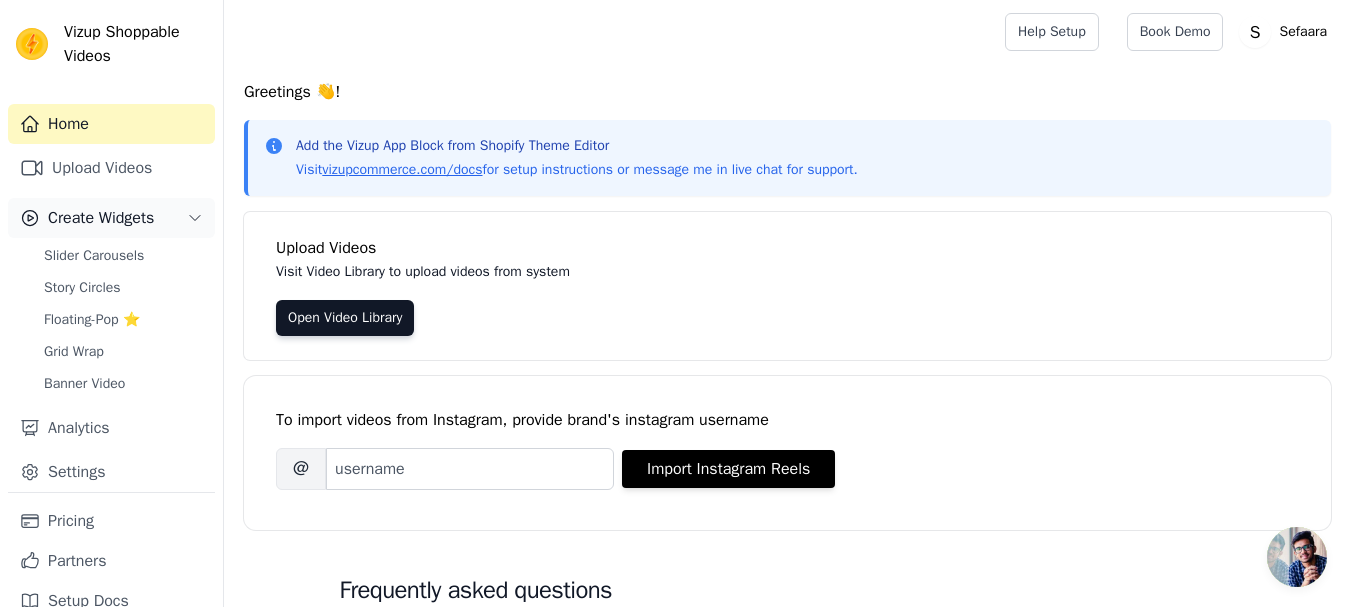 click on "Create Widgets" at bounding box center [101, 218] 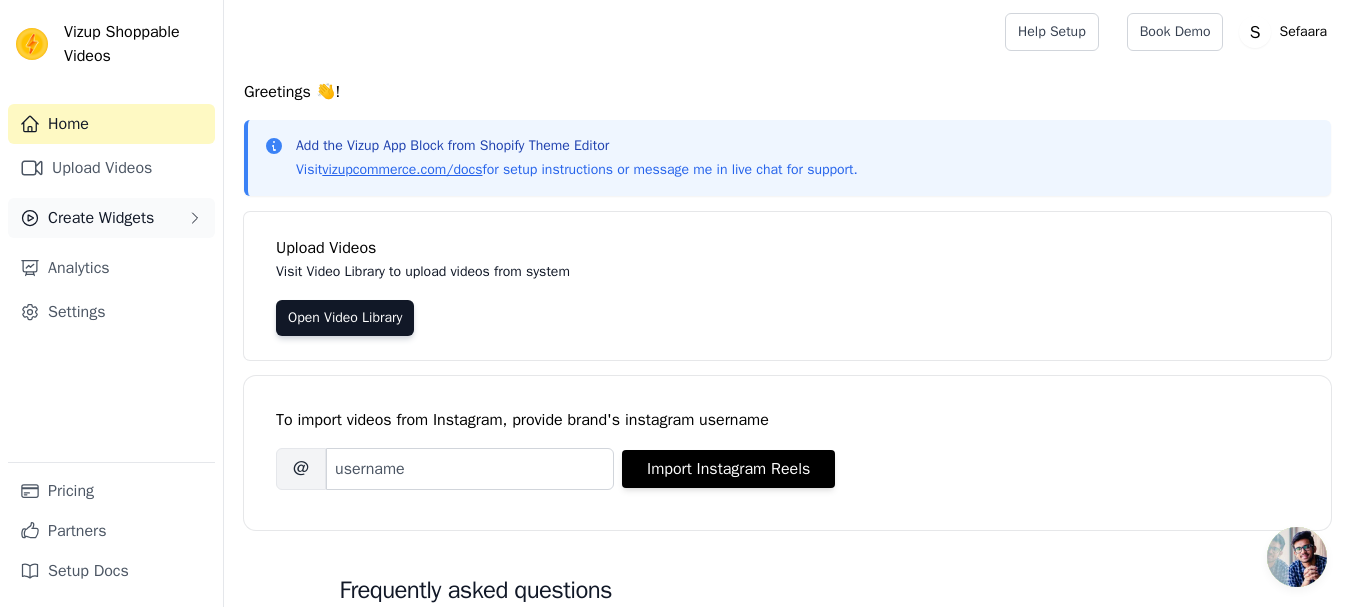 click on "Create Widgets" at bounding box center [101, 218] 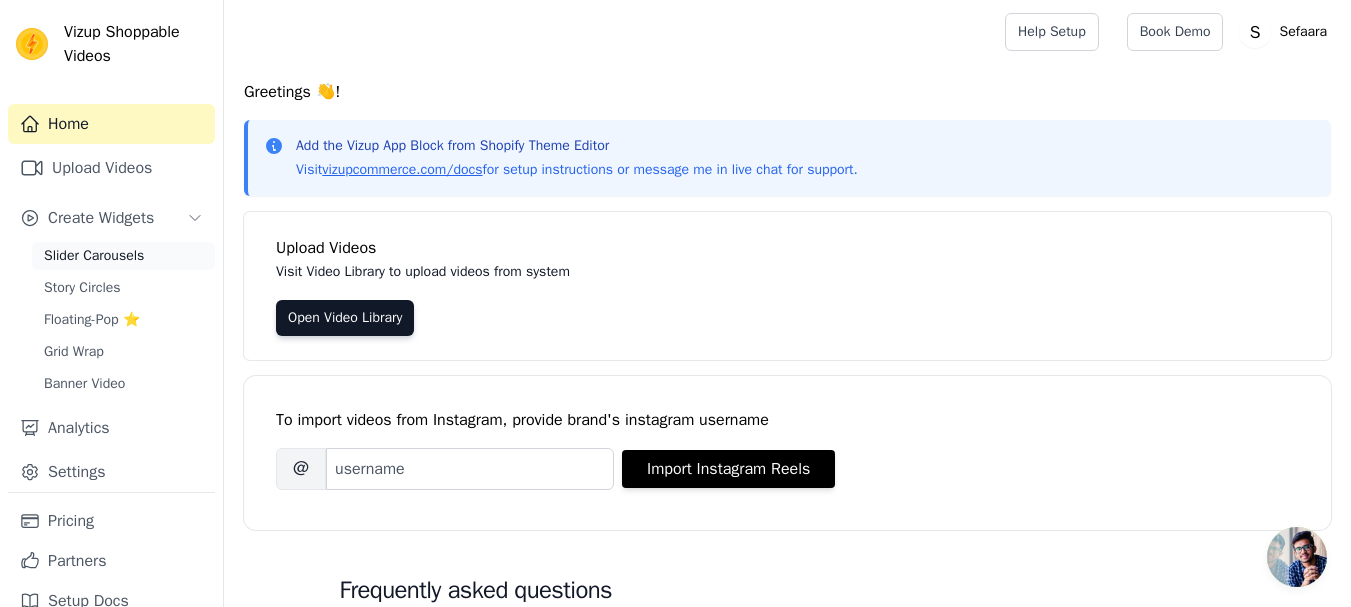 click on "Slider Carousels" at bounding box center [94, 256] 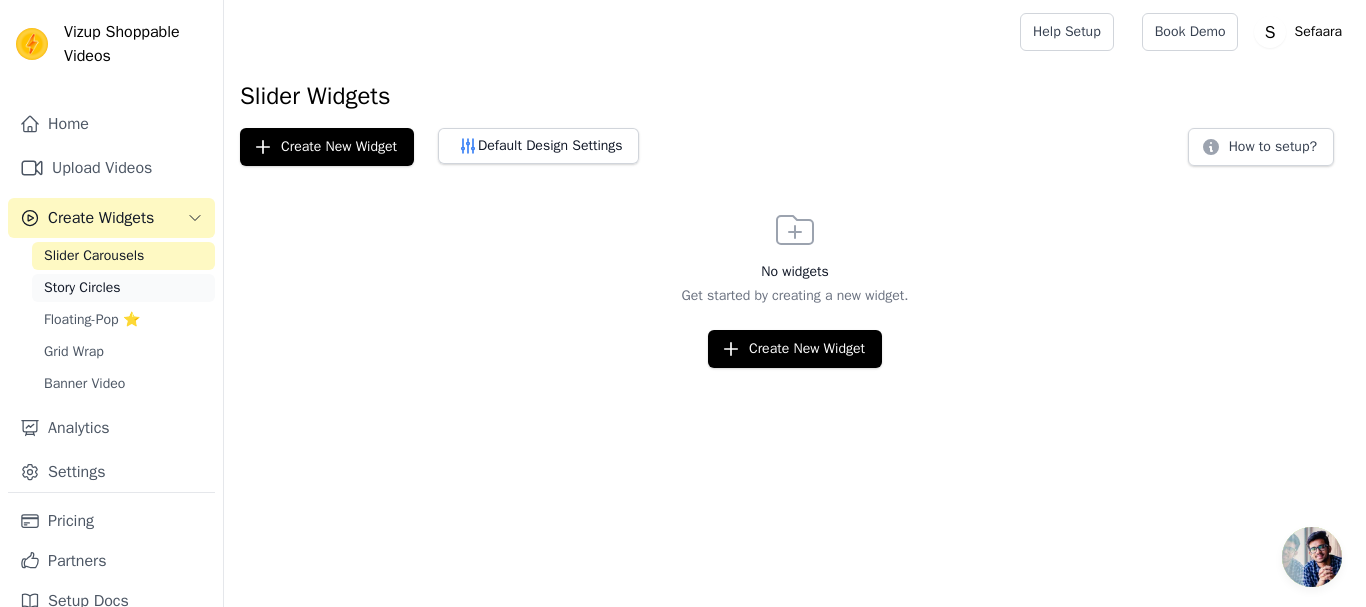 click on "Story Circles" at bounding box center (123, 288) 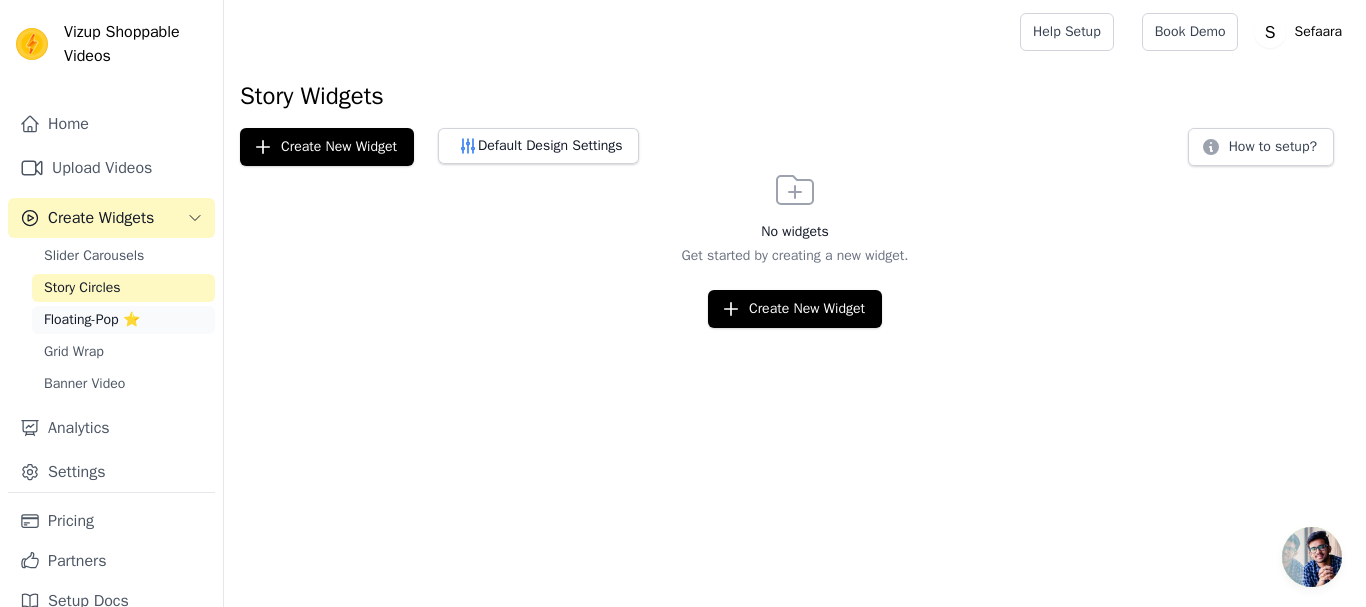 click on "Floating-Pop ⭐" at bounding box center (123, 320) 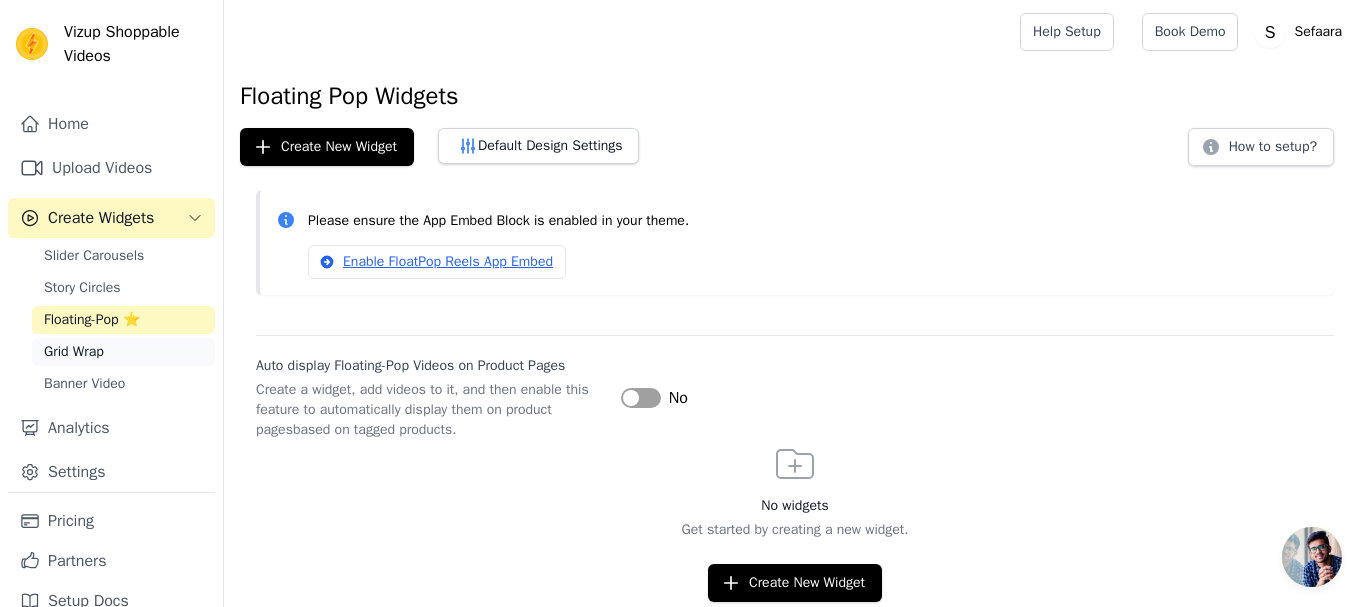 click on "Grid Wrap" at bounding box center (74, 352) 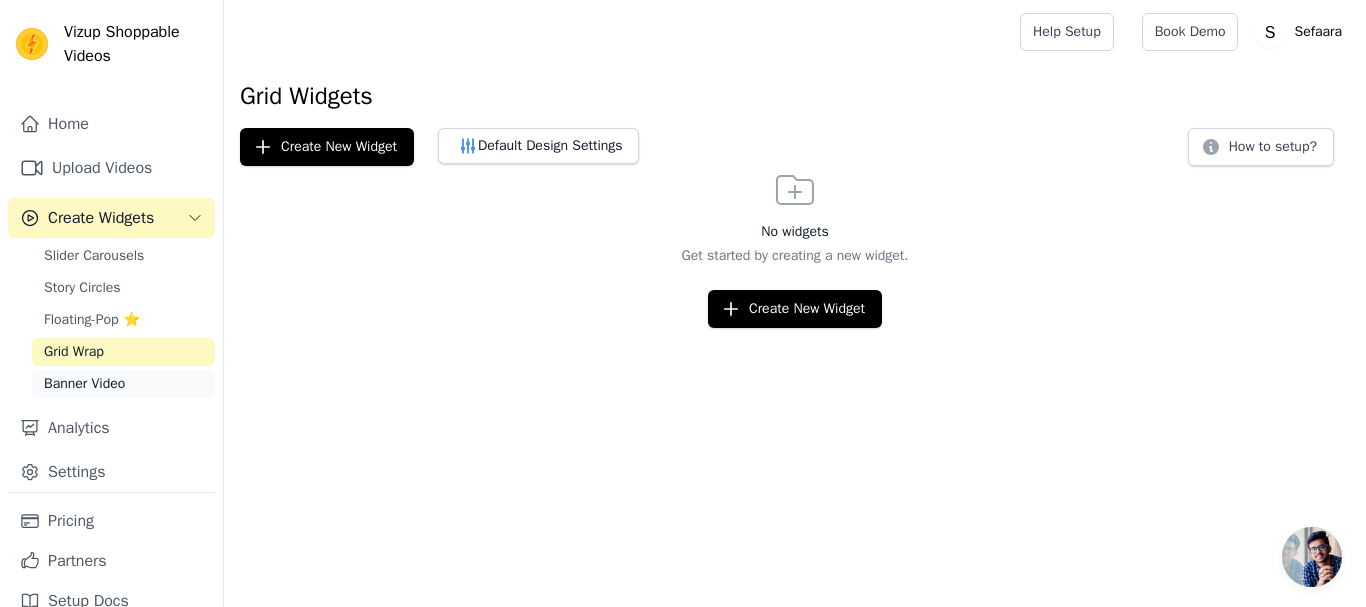 click on "Banner Video" at bounding box center (84, 384) 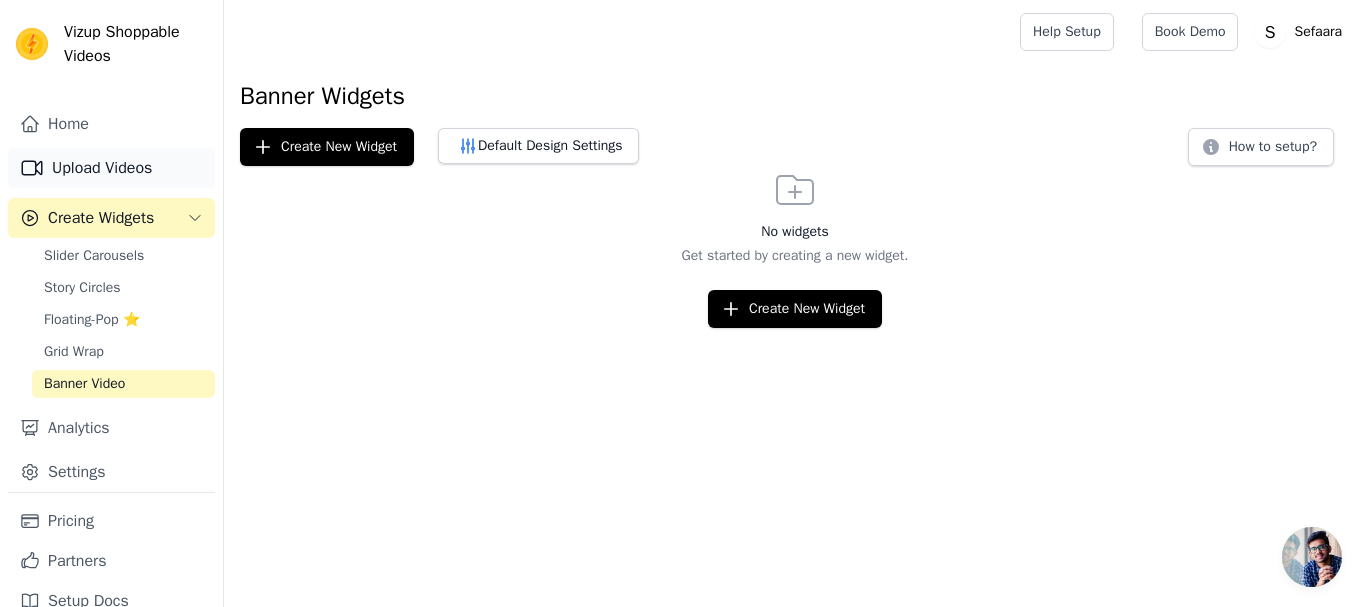 click on "Upload Videos" at bounding box center (111, 168) 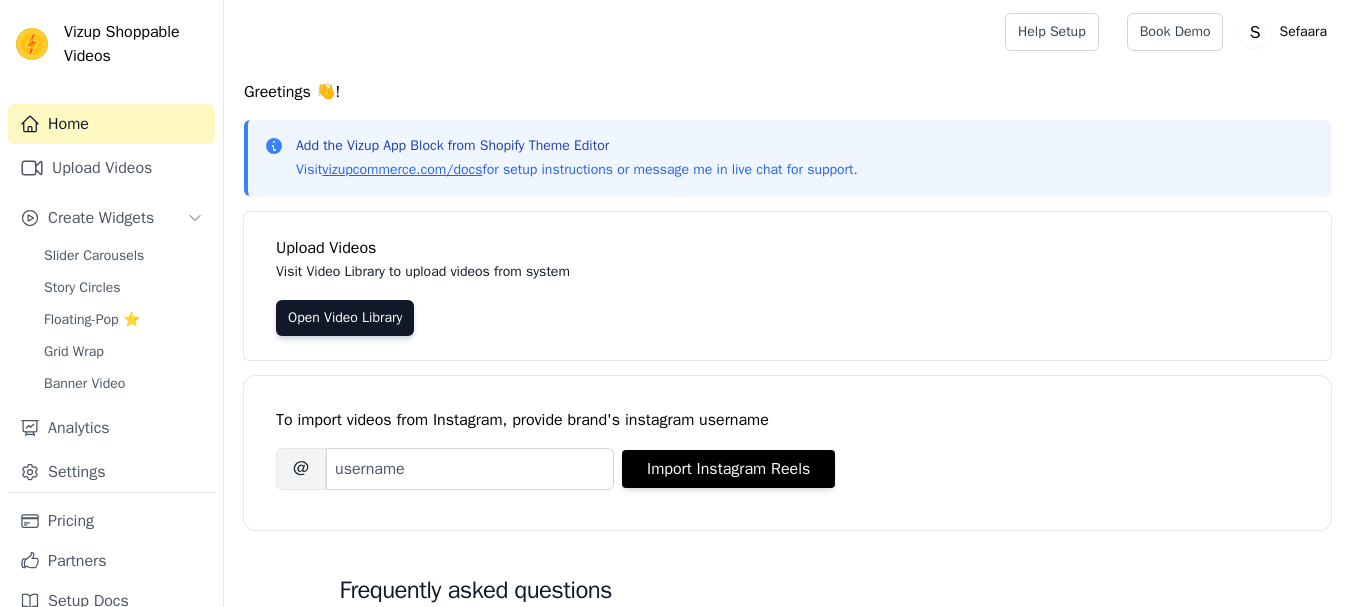 scroll, scrollTop: 0, scrollLeft: 0, axis: both 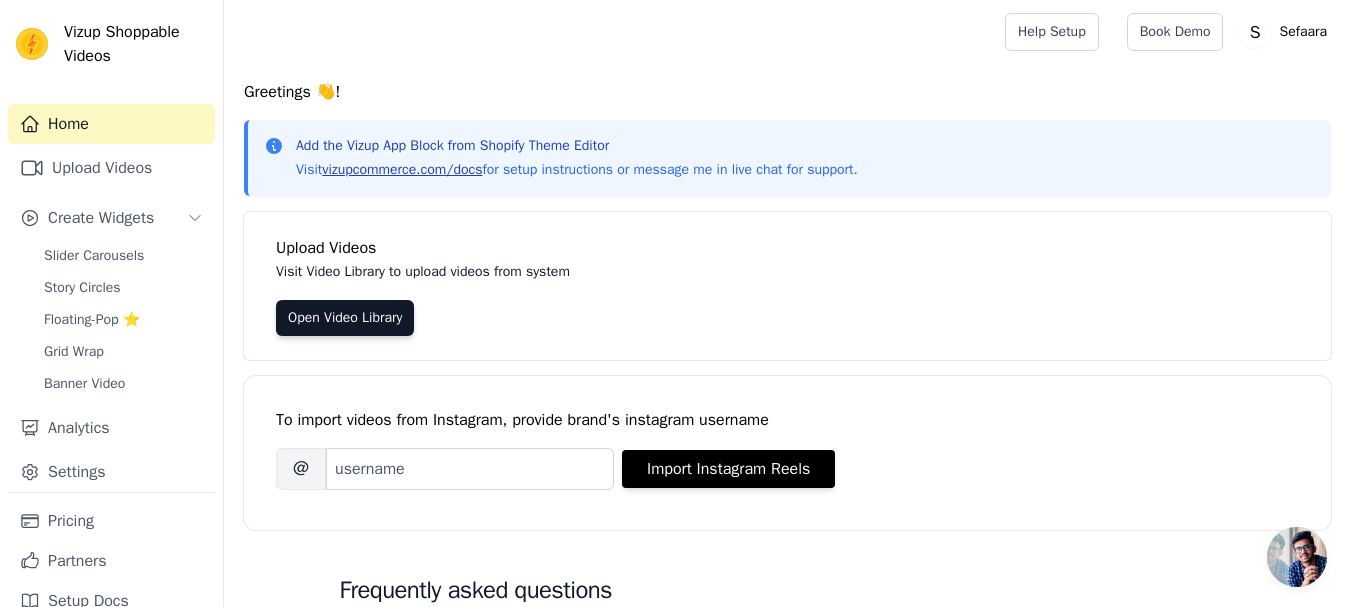 click on "vizupcommerce.com/docs" at bounding box center [402, 169] 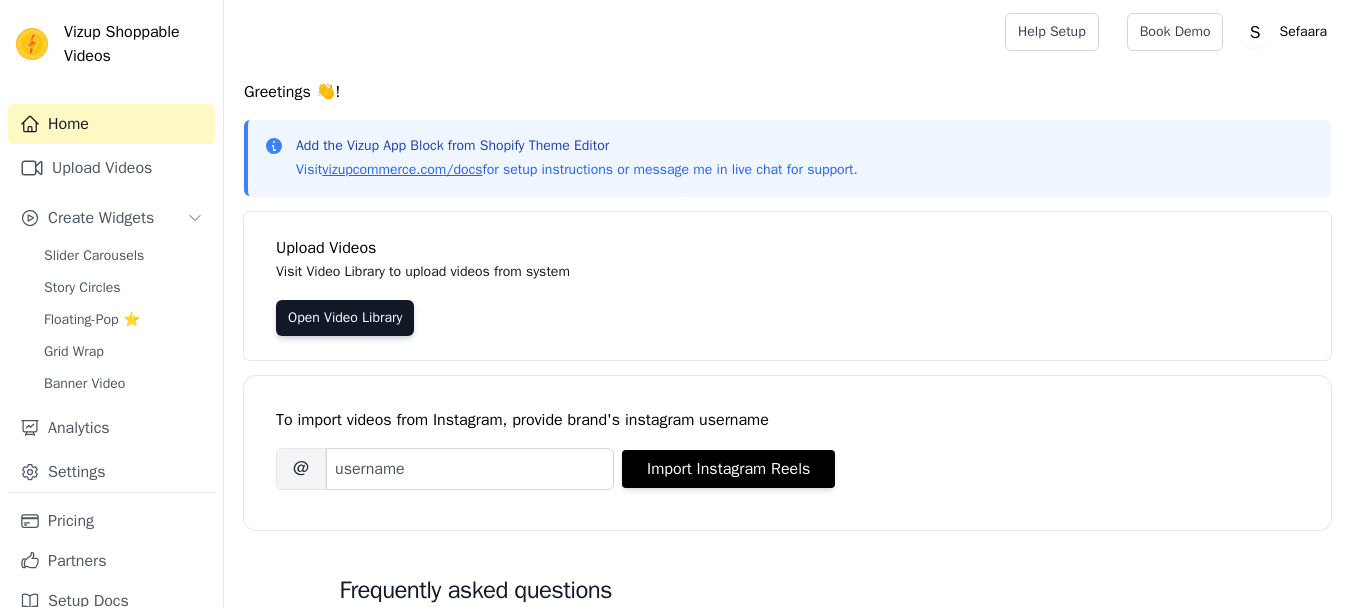scroll, scrollTop: 0, scrollLeft: 0, axis: both 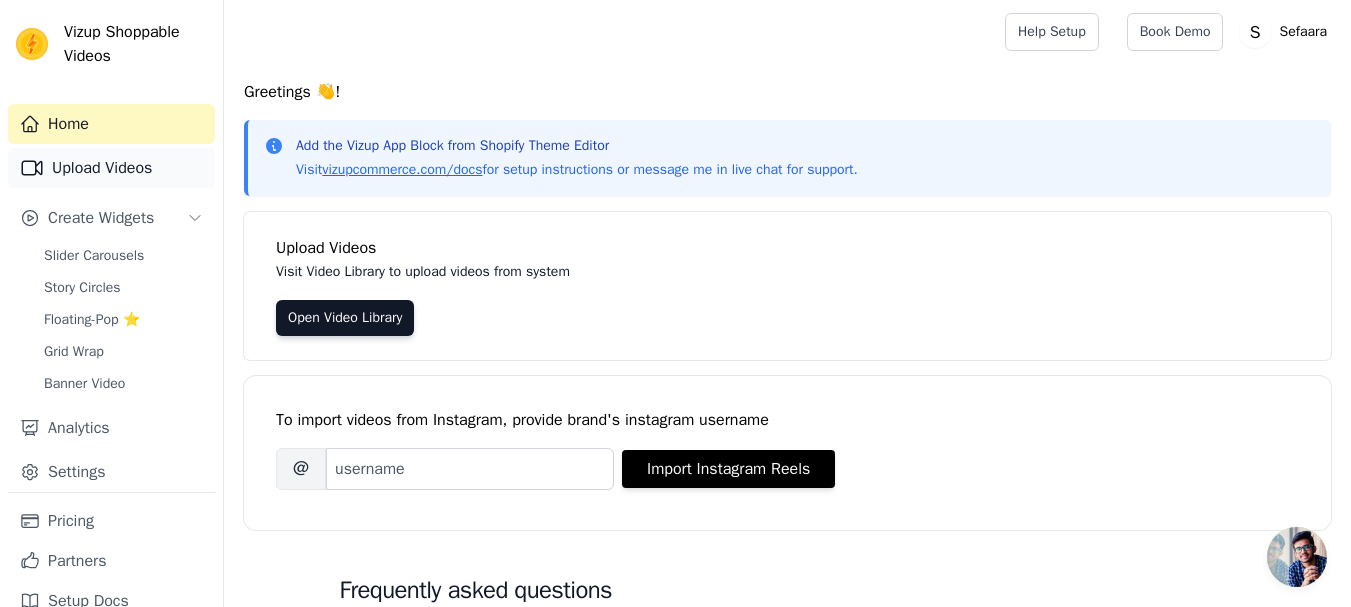click on "Upload Videos" at bounding box center (111, 168) 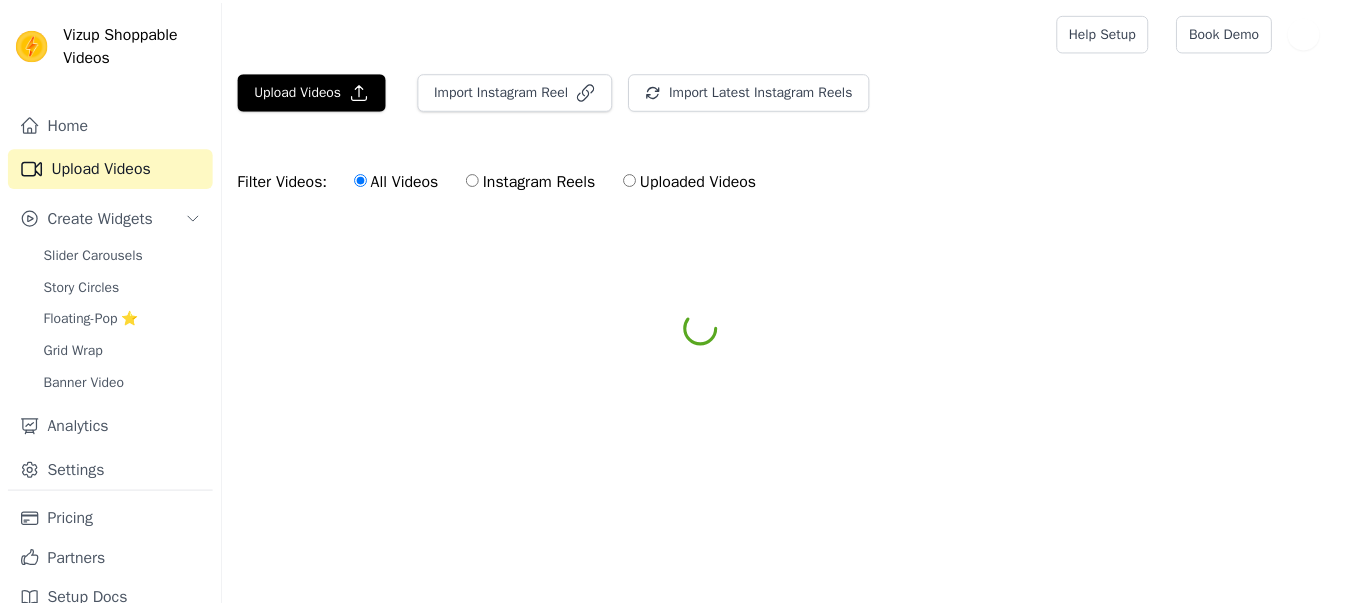 scroll, scrollTop: 0, scrollLeft: 0, axis: both 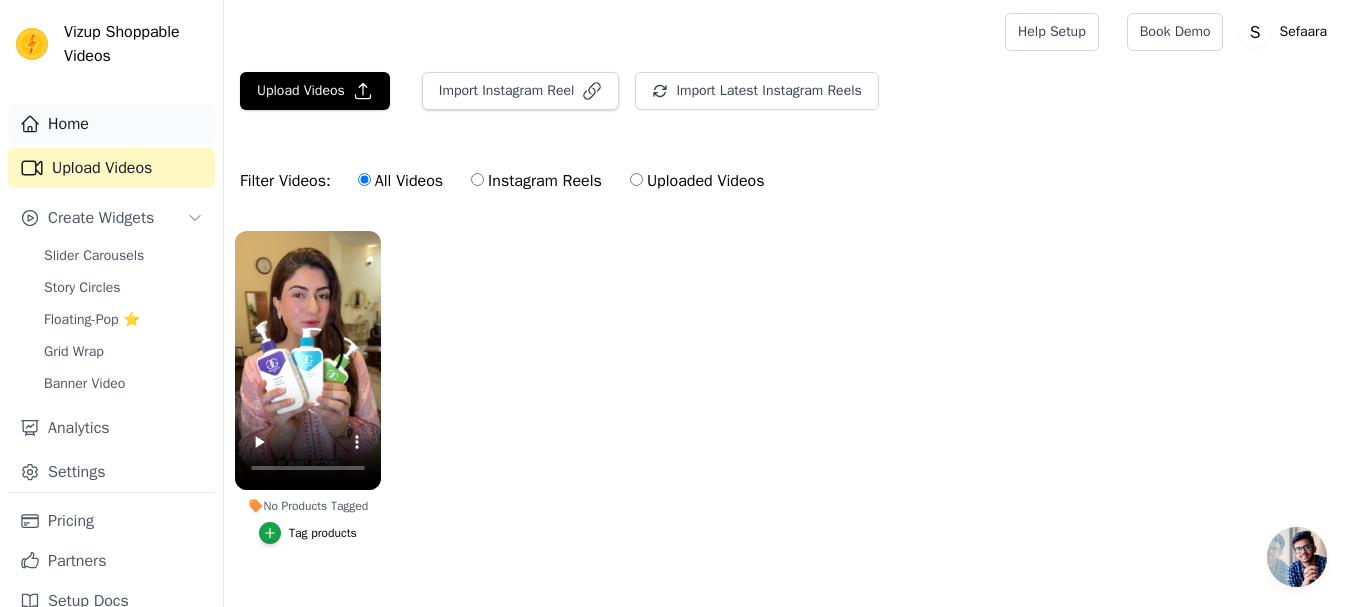 click on "Home" at bounding box center (111, 124) 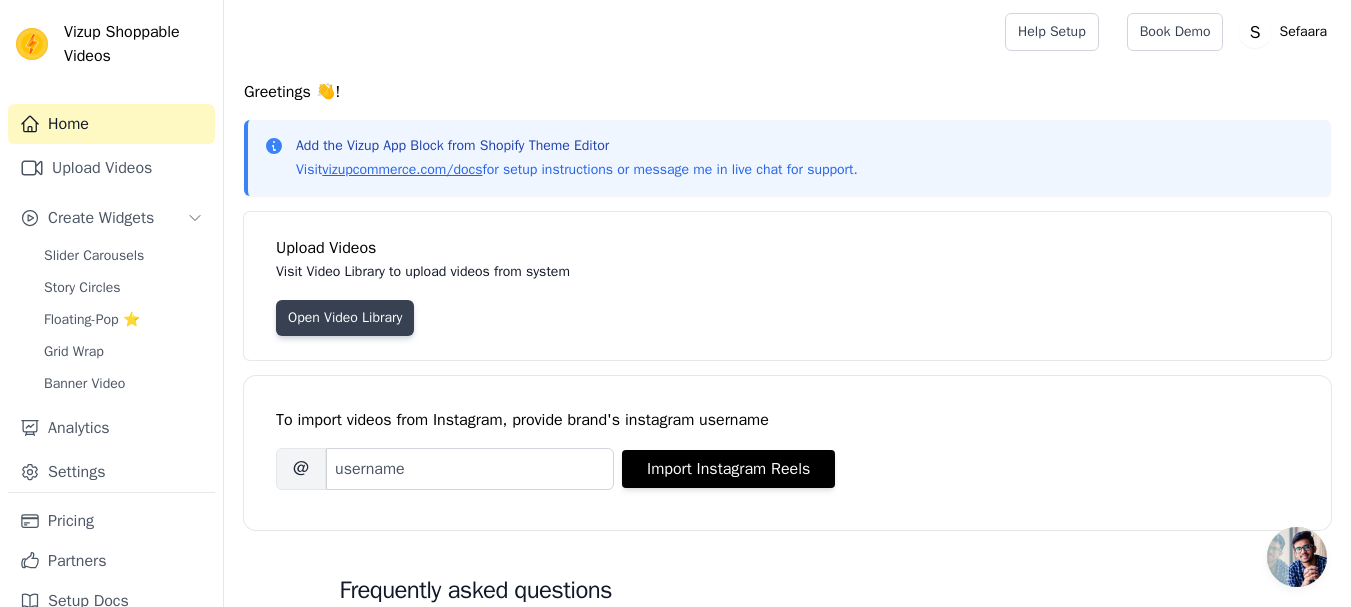 click on "Open Video Library" at bounding box center [345, 318] 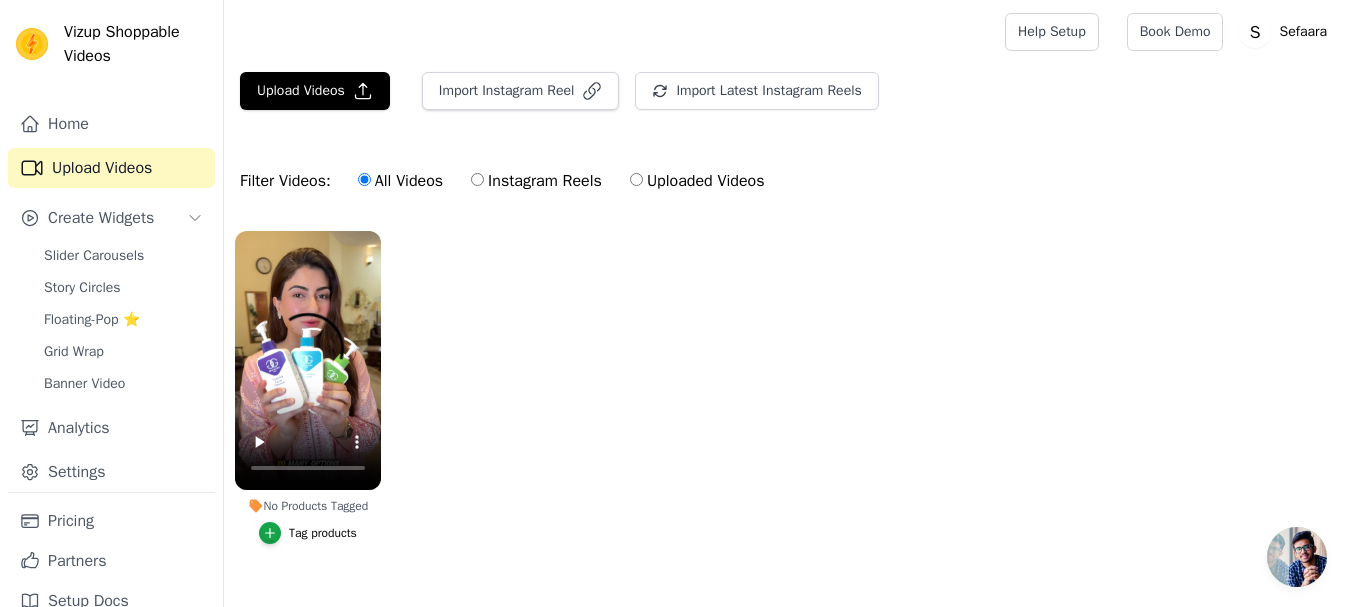 click on "No Products Tagged       Tag products" at bounding box center [787, 407] 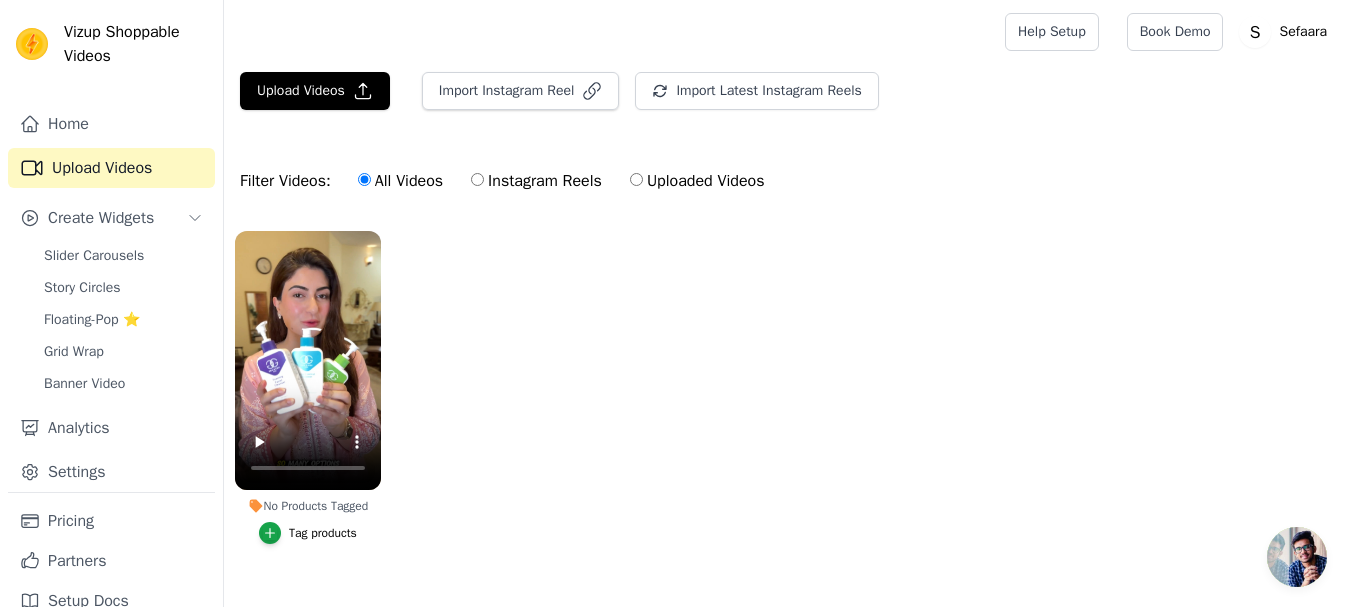 scroll, scrollTop: 46, scrollLeft: 0, axis: vertical 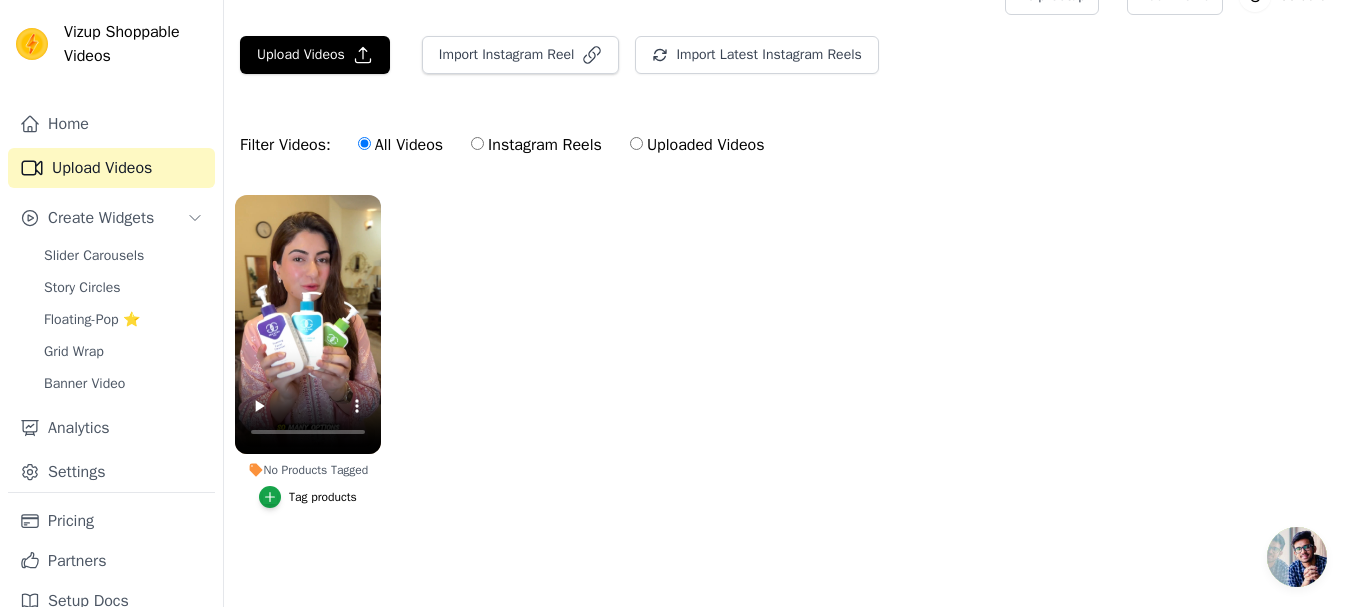 click on "Tag products" at bounding box center (323, 497) 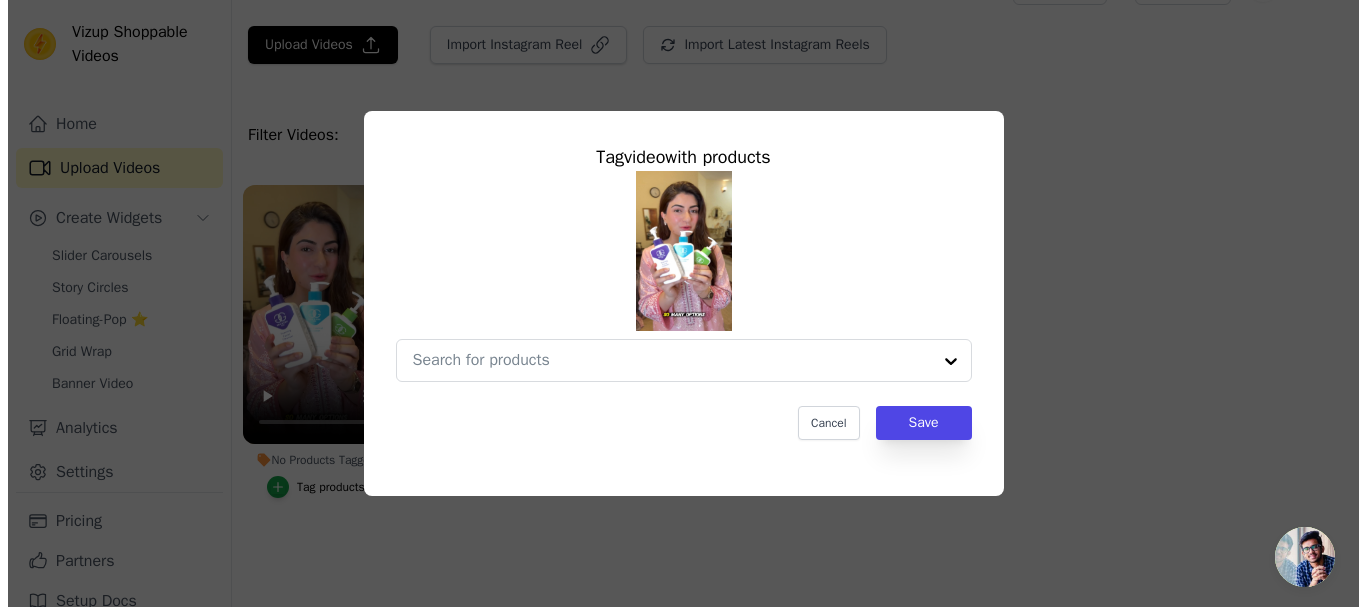 scroll, scrollTop: 0, scrollLeft: 0, axis: both 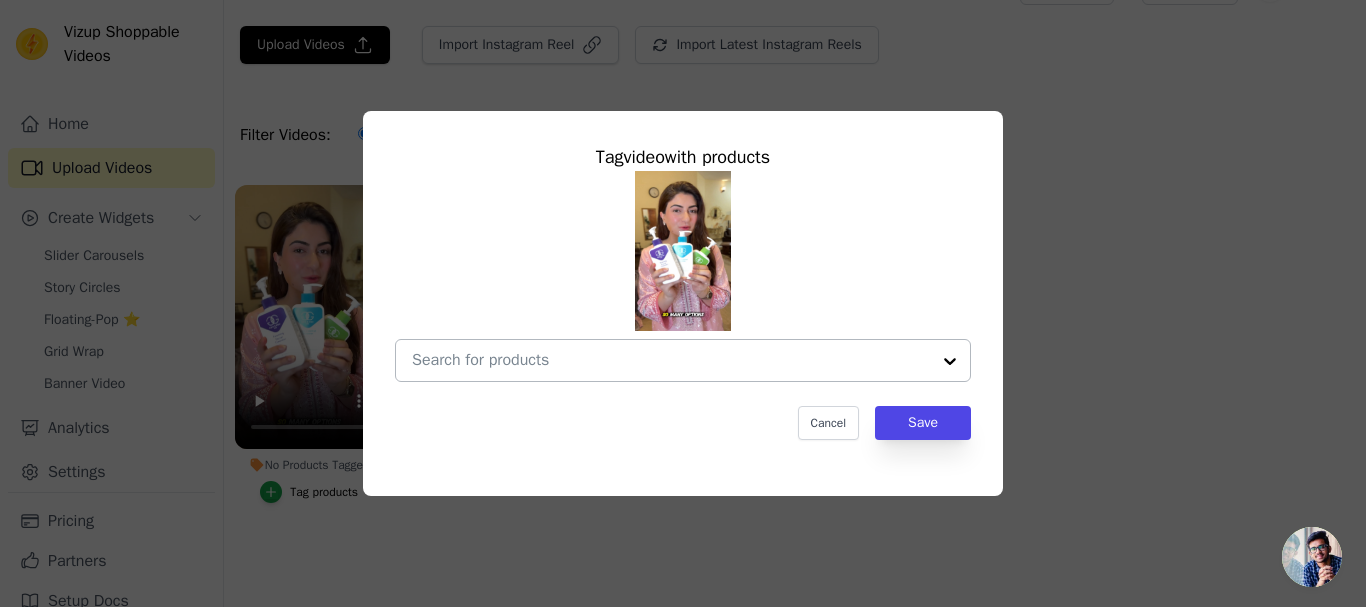 click on "No Products Tagged     Tag  video  with products                         Cancel   Save     Tag products" at bounding box center [671, 360] 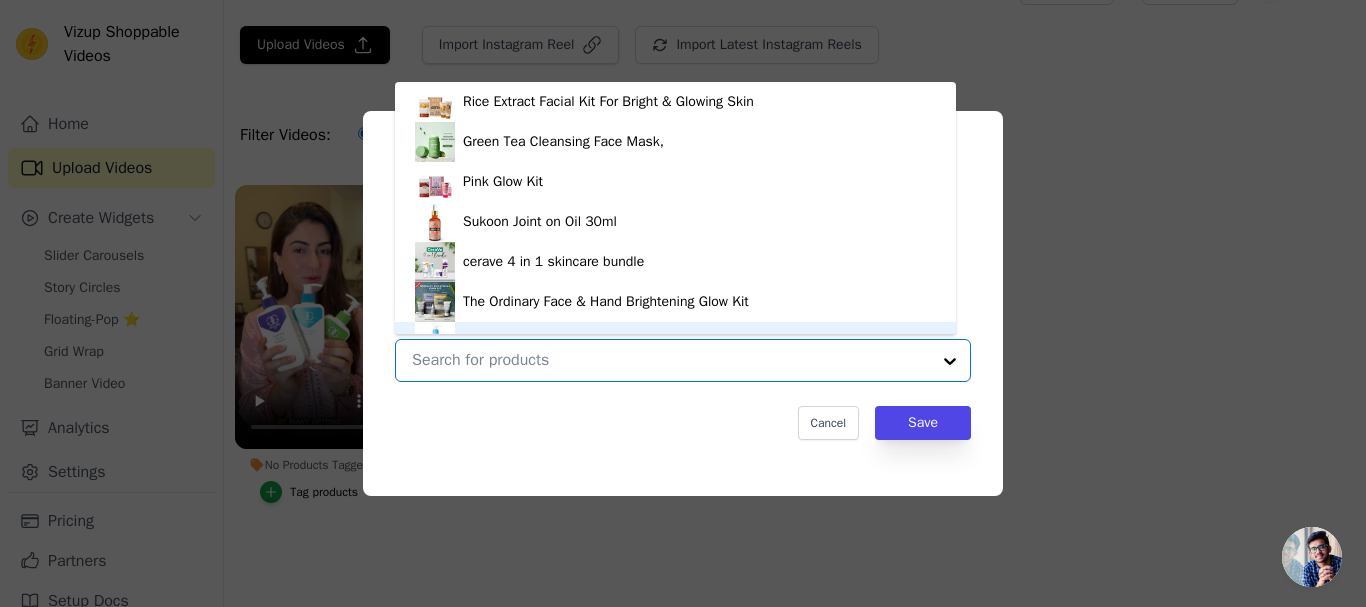 scroll, scrollTop: 28, scrollLeft: 0, axis: vertical 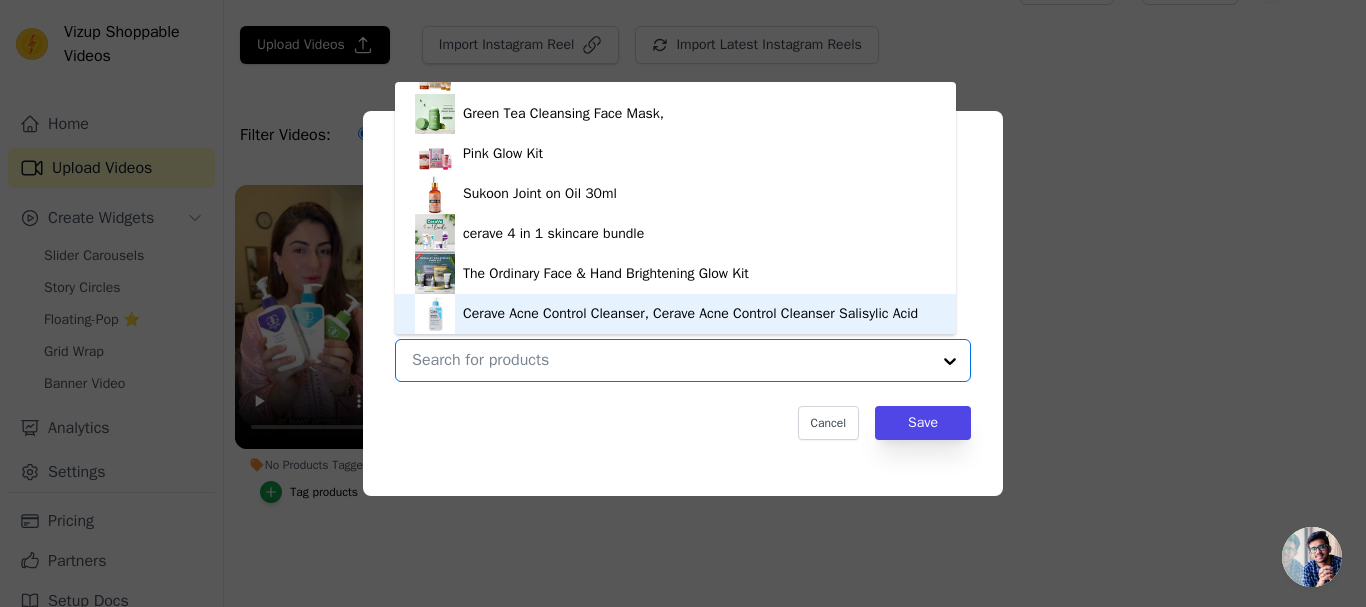 click on "Cerave Acne Control Cleanser, Cerave Acne Control Cleanser Salisylic Acid" at bounding box center (675, 314) 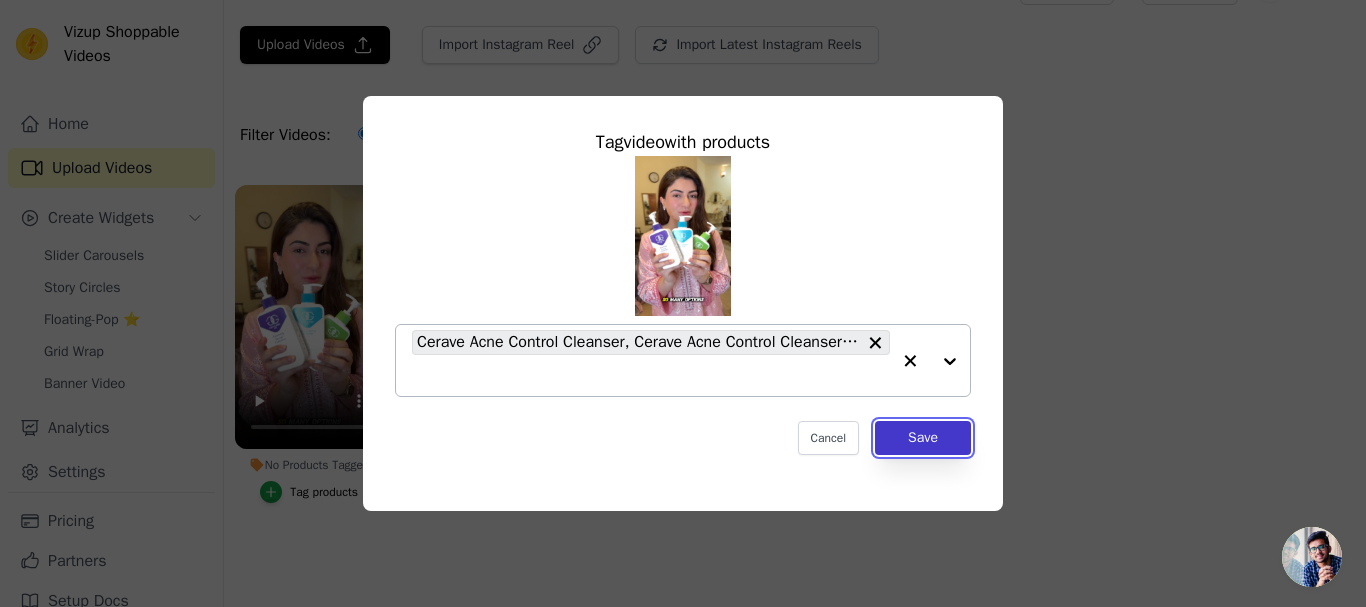 click on "Save" at bounding box center (923, 438) 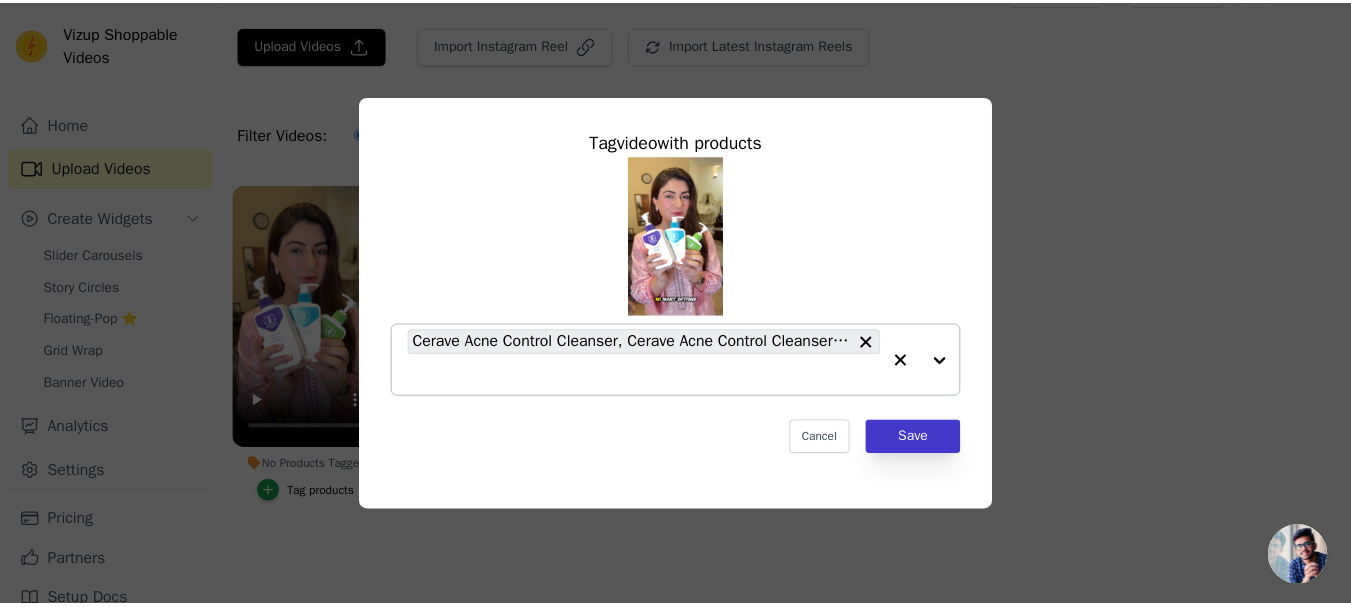 scroll, scrollTop: 46, scrollLeft: 0, axis: vertical 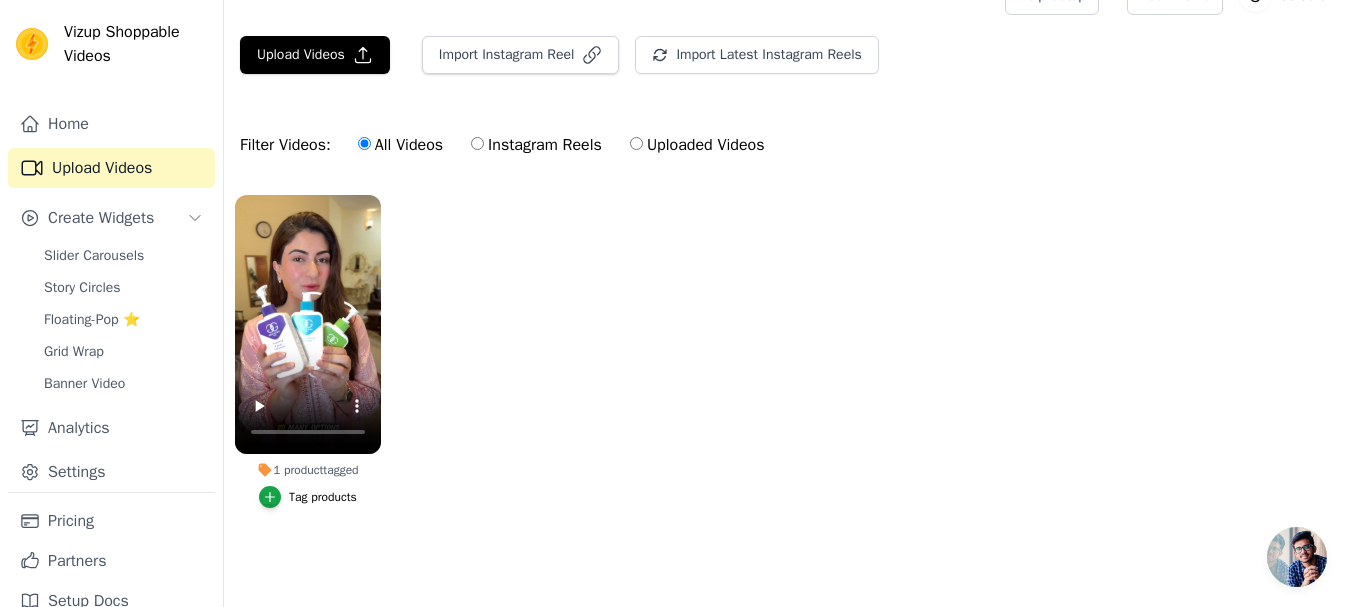 click on "1   product  tagged       Tag products" at bounding box center [787, 371] 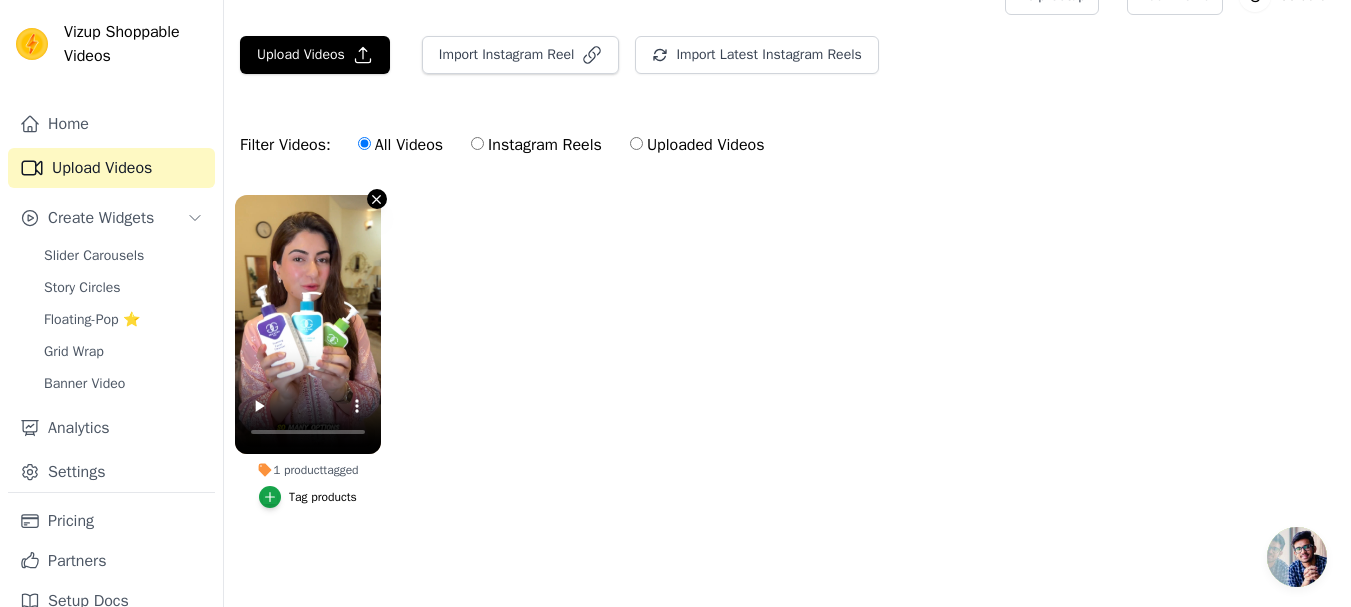 click 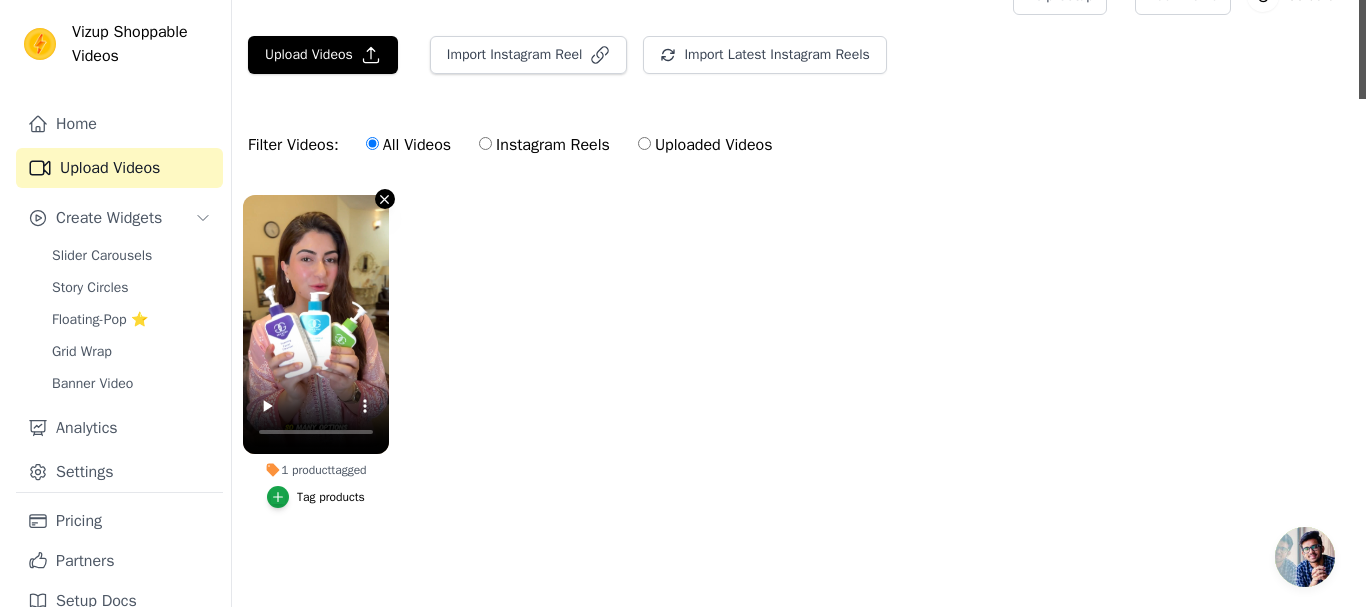 scroll, scrollTop: 0, scrollLeft: 0, axis: both 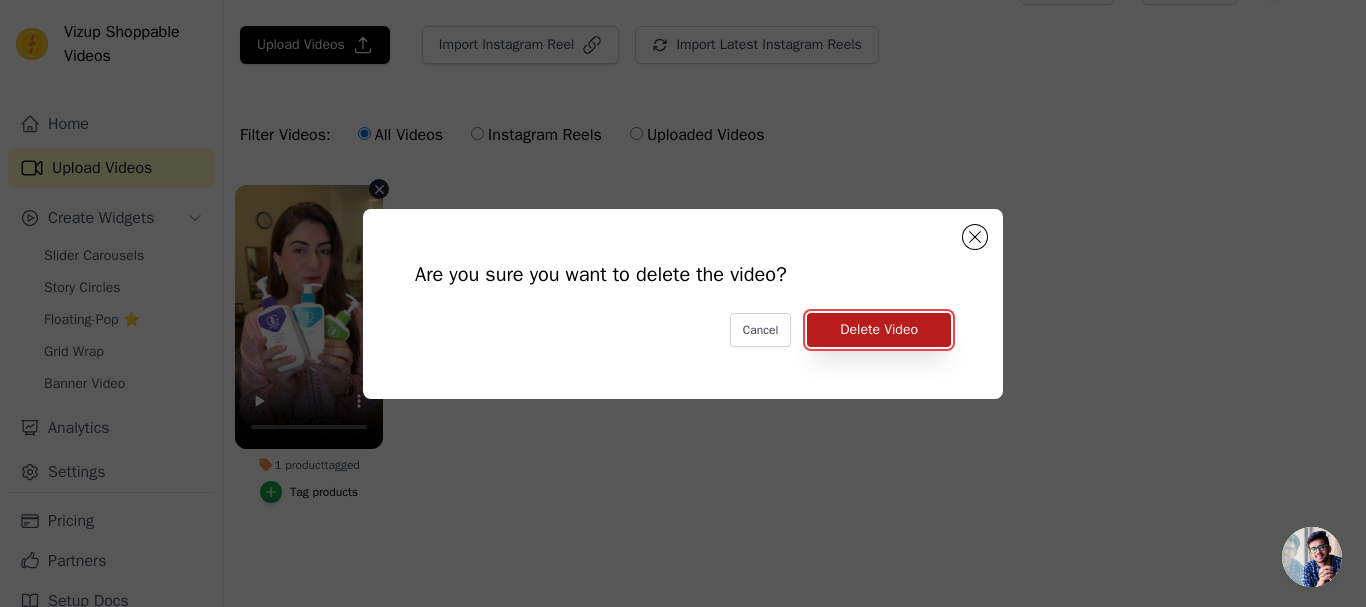 click on "Delete Video" at bounding box center (879, 330) 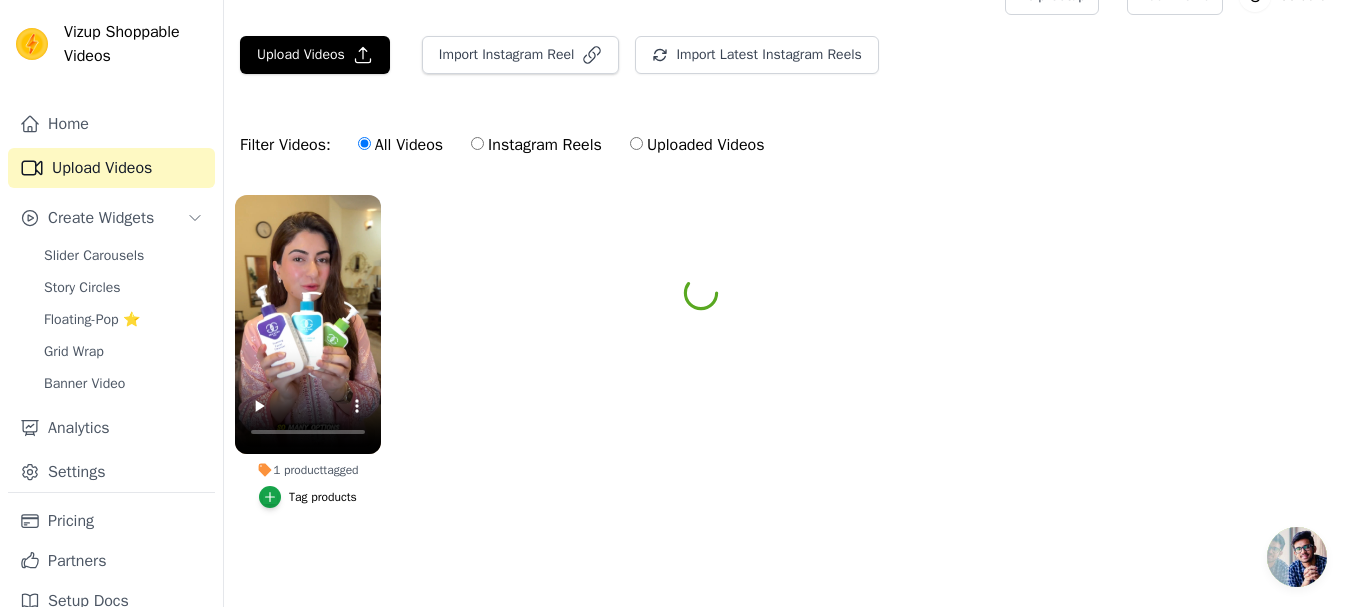 scroll, scrollTop: 0, scrollLeft: 0, axis: both 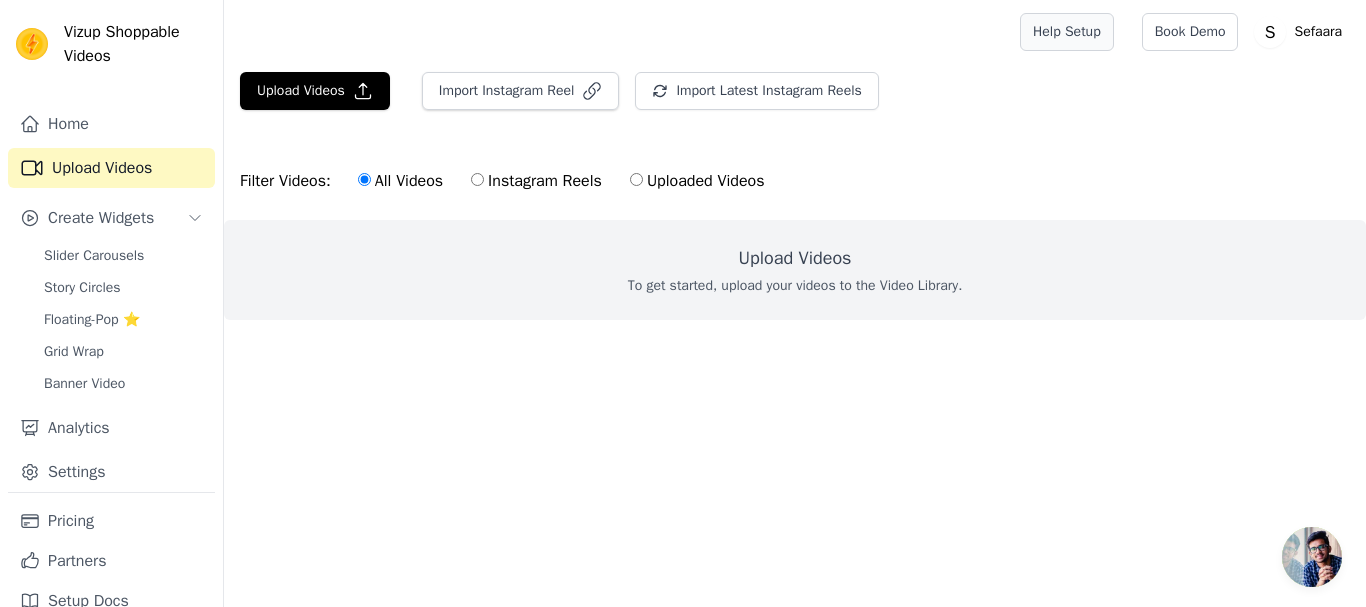 click on "Help Setup" at bounding box center (1067, 32) 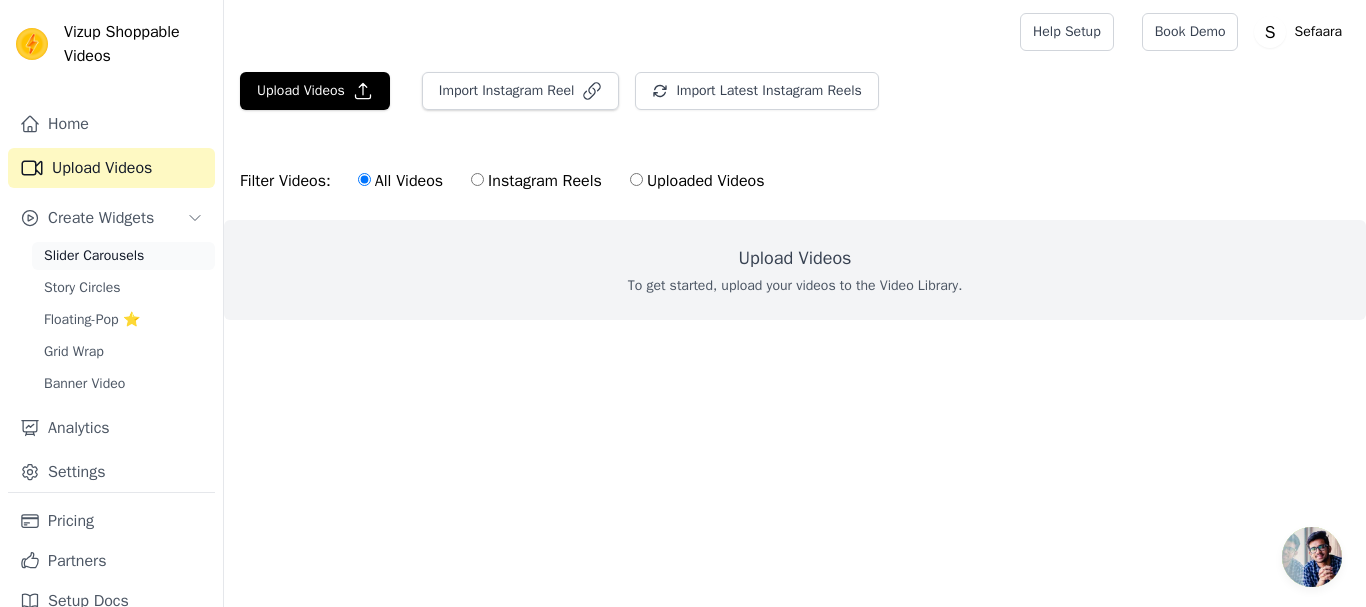 click on "Slider Carousels" at bounding box center [94, 256] 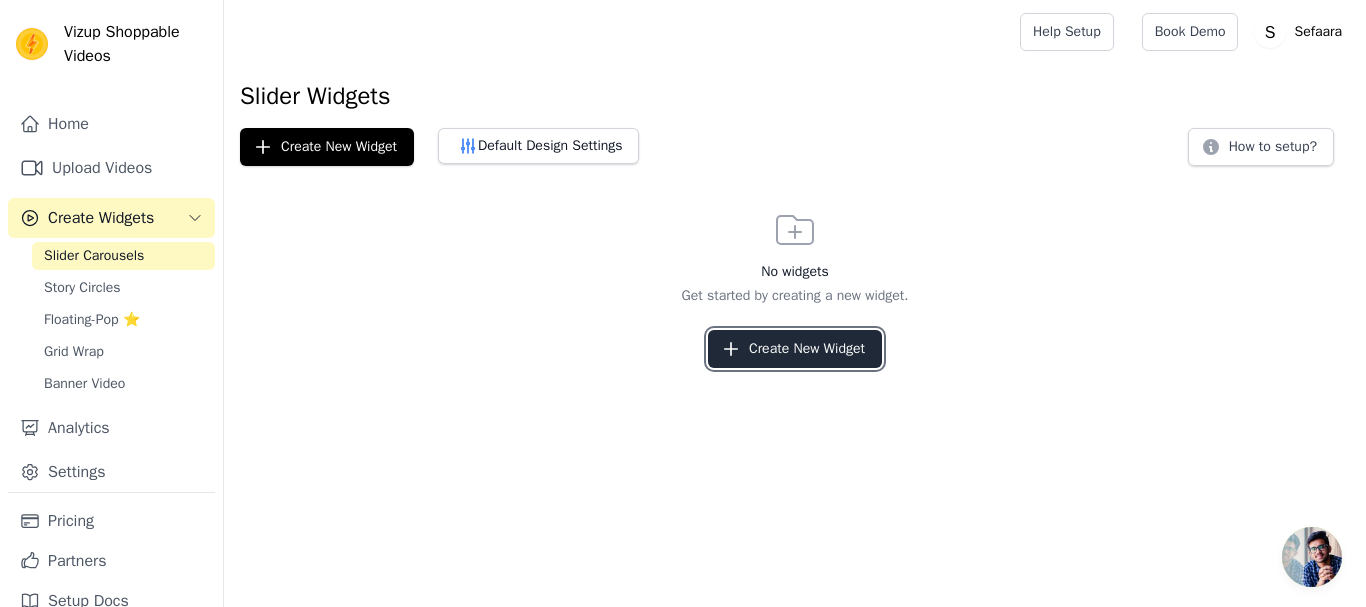 click on "Create New Widget" at bounding box center (795, 349) 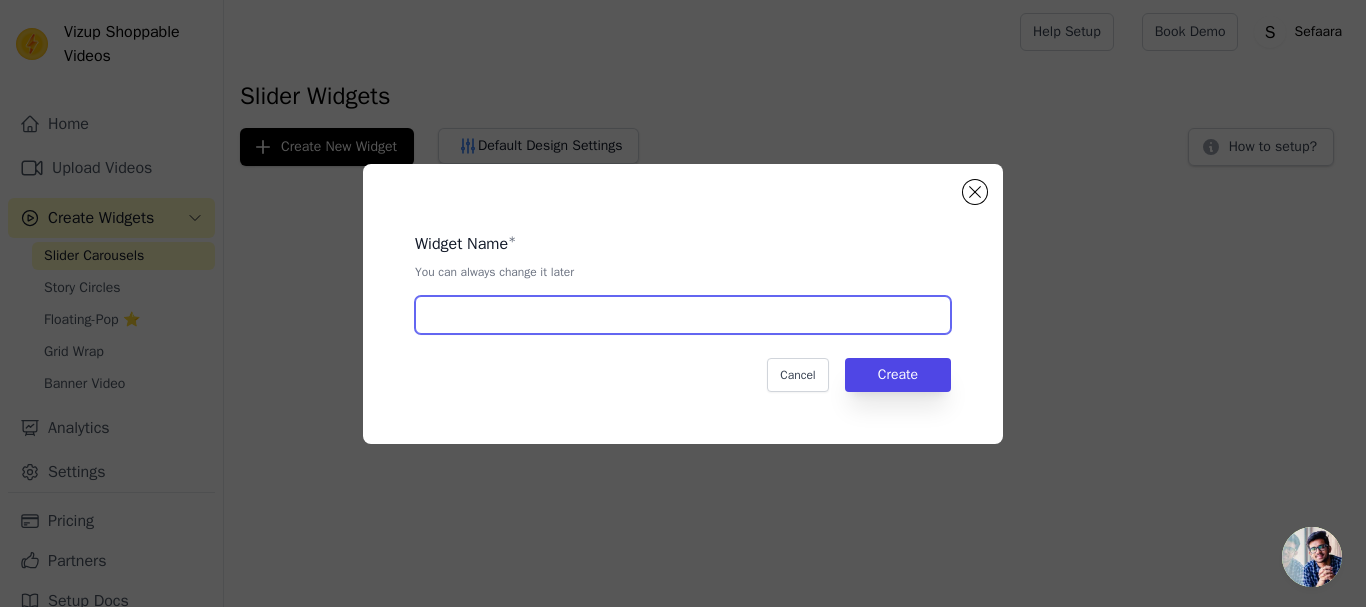 click at bounding box center (683, 315) 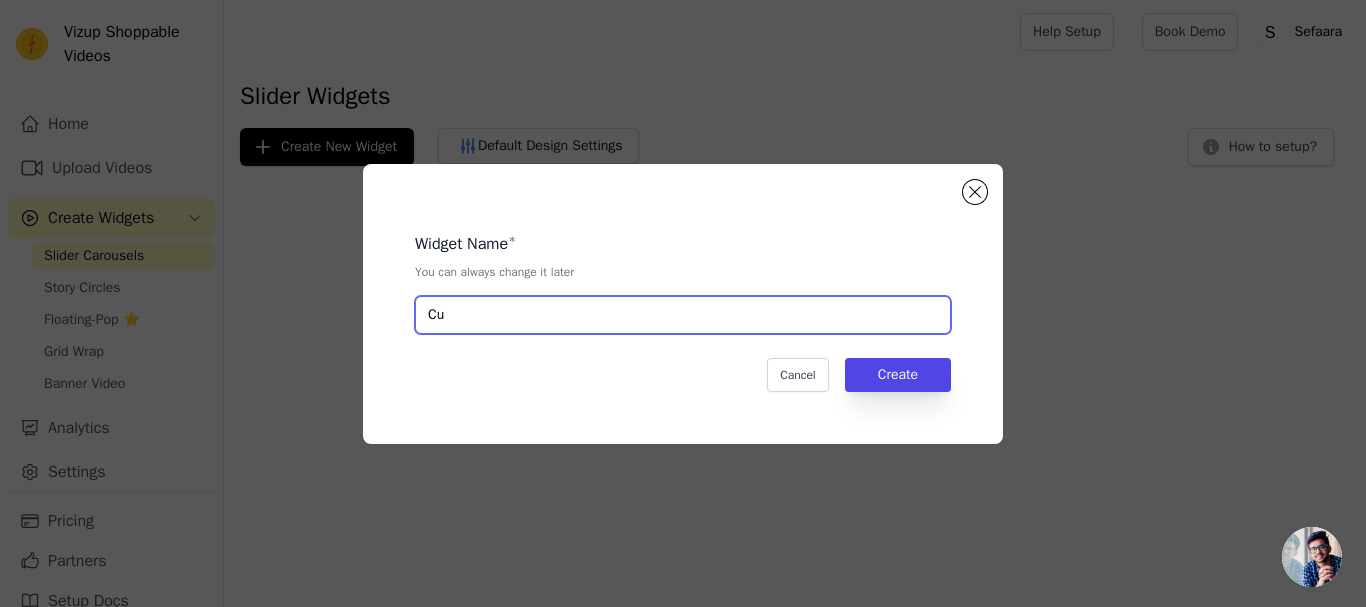 type on "C" 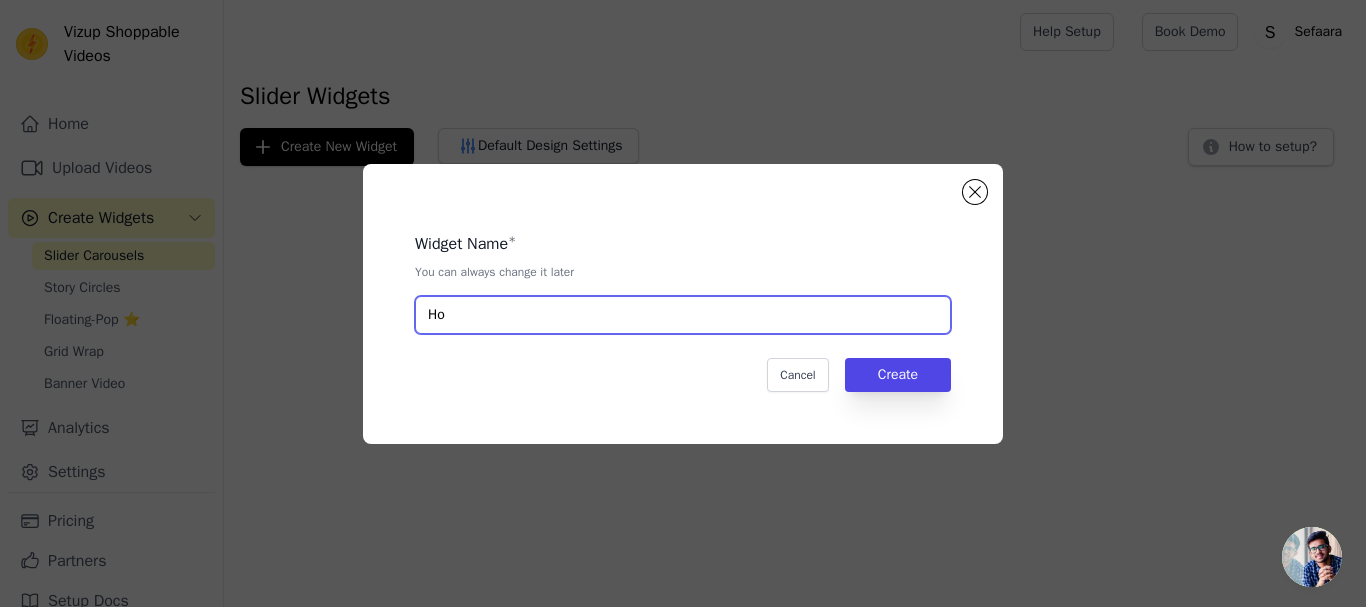 type on "H" 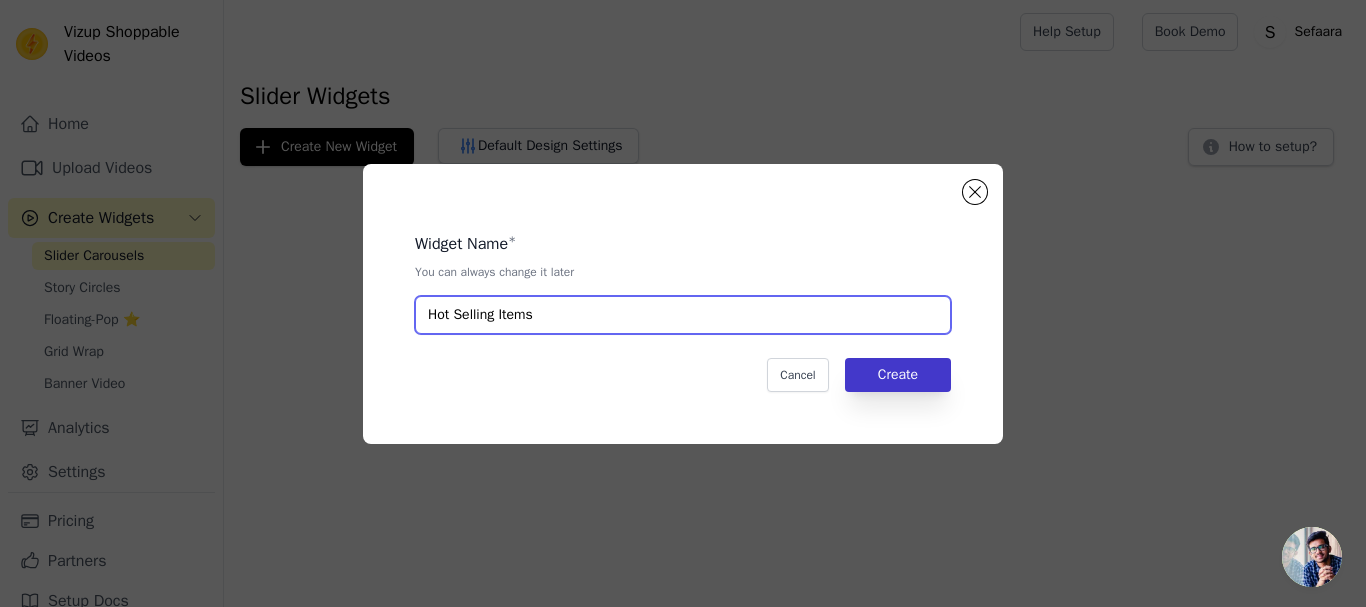 type on "Hot Selling Items" 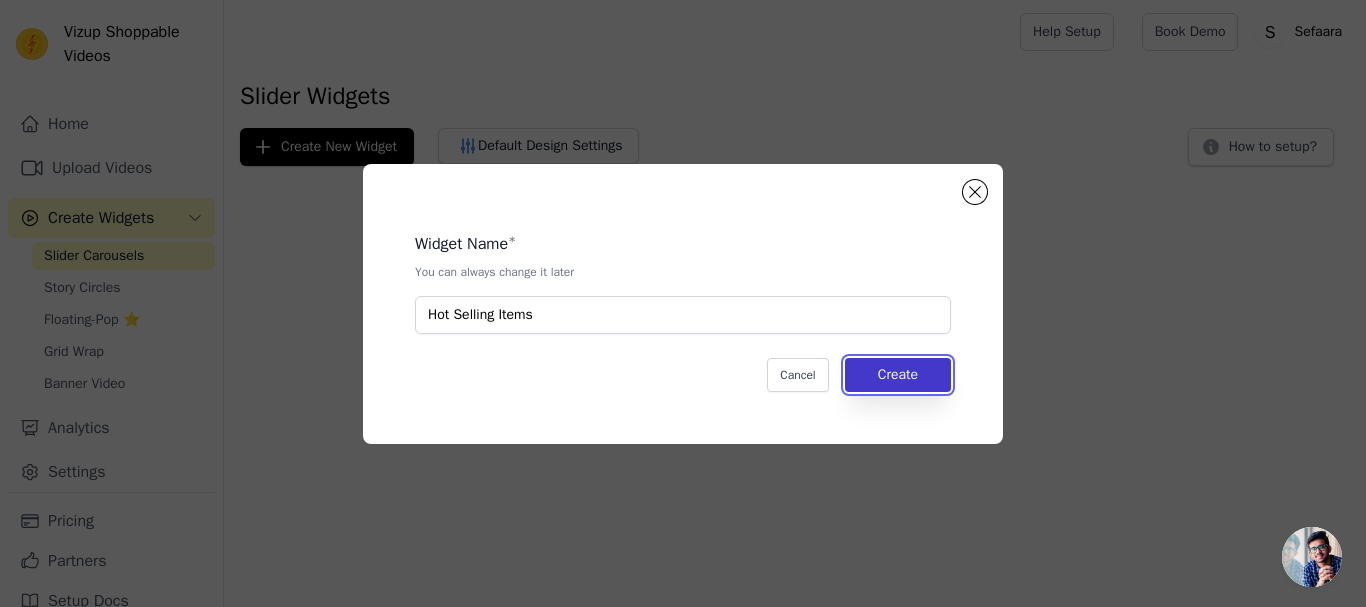 click on "Create" at bounding box center (898, 375) 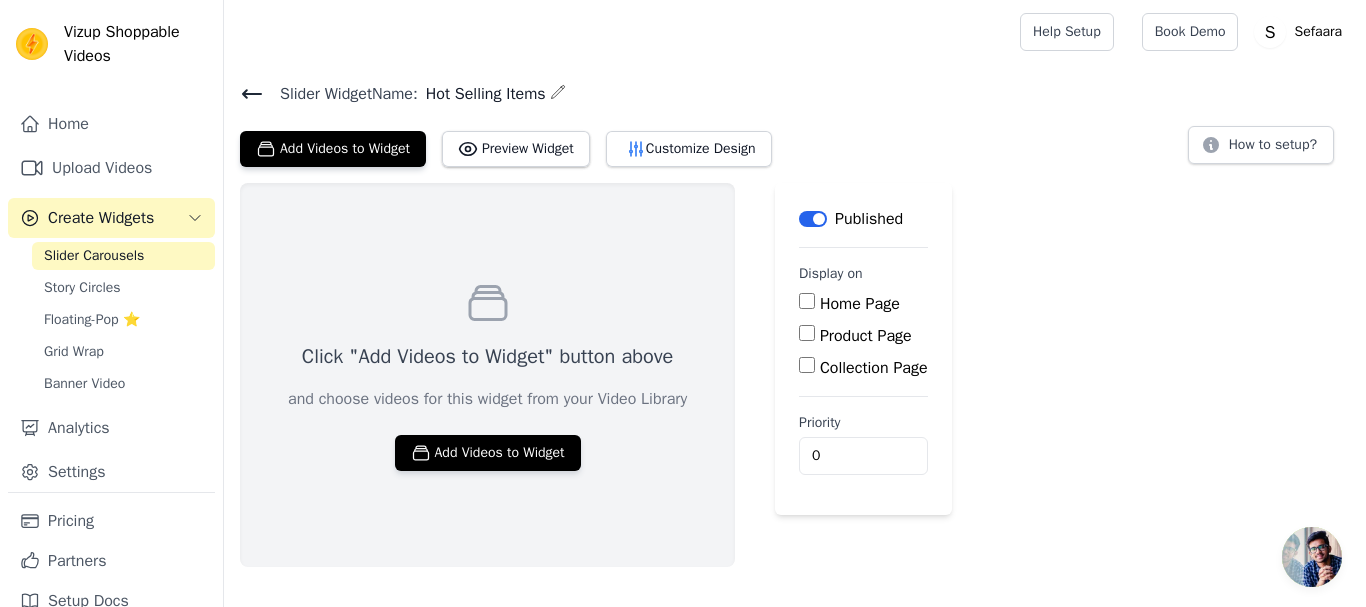 click on "Home Page" at bounding box center [807, 301] 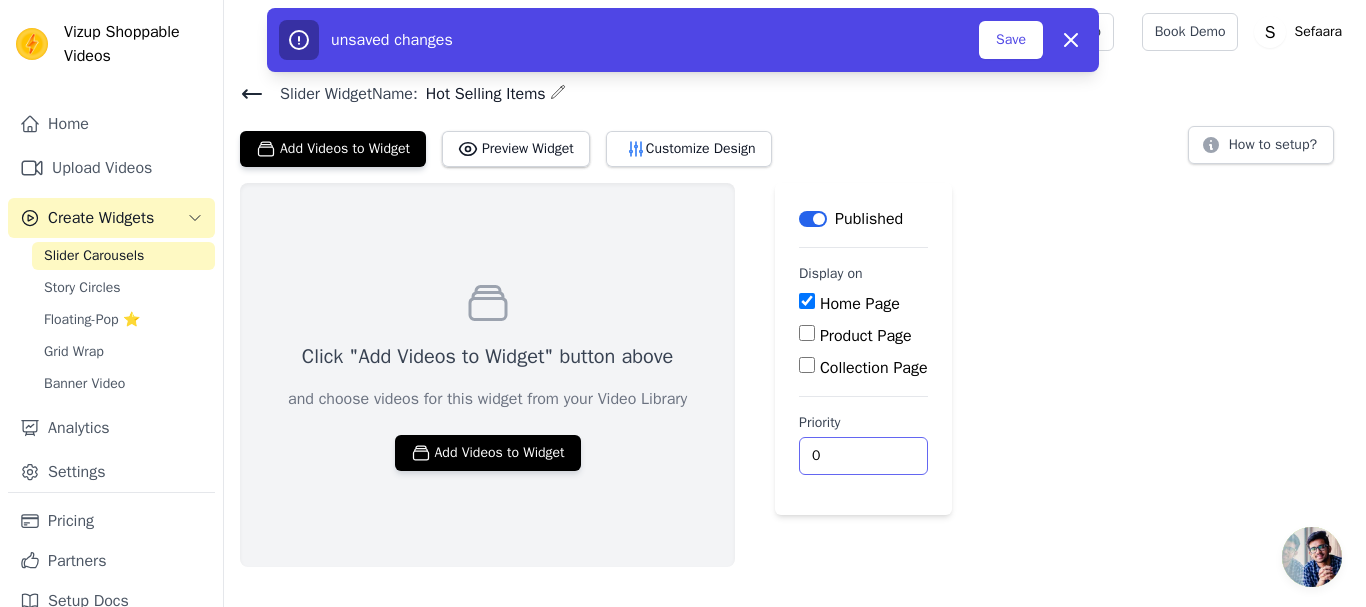 click on "0" at bounding box center [863, 456] 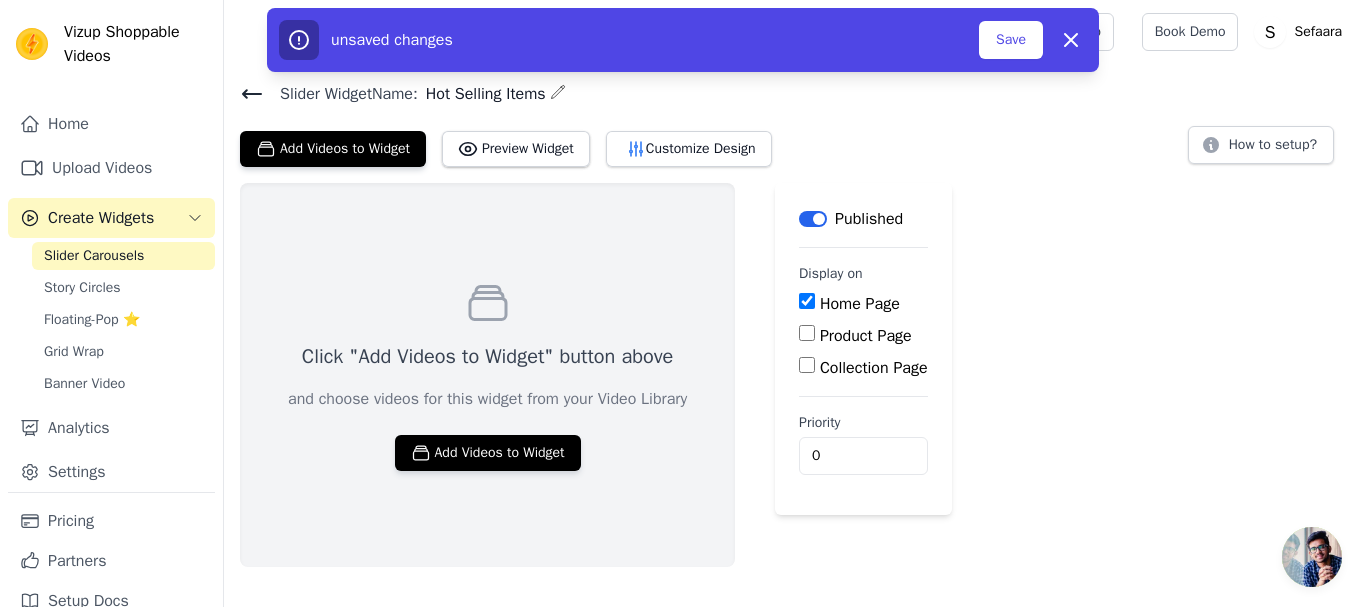 click on "Label     Published     Display on     Home Page     Product Page       Collection Page       Priority   0     unsaved changes   Save   Dismiss" at bounding box center [863, 375] 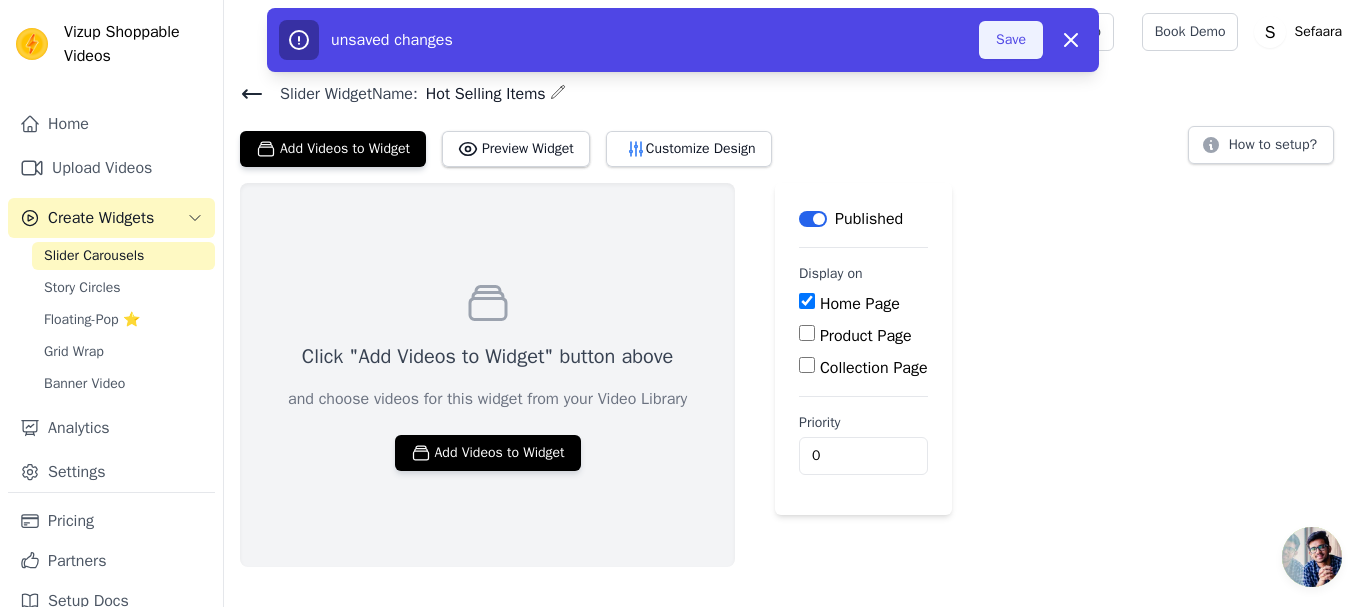 click on "Save" at bounding box center (1011, 40) 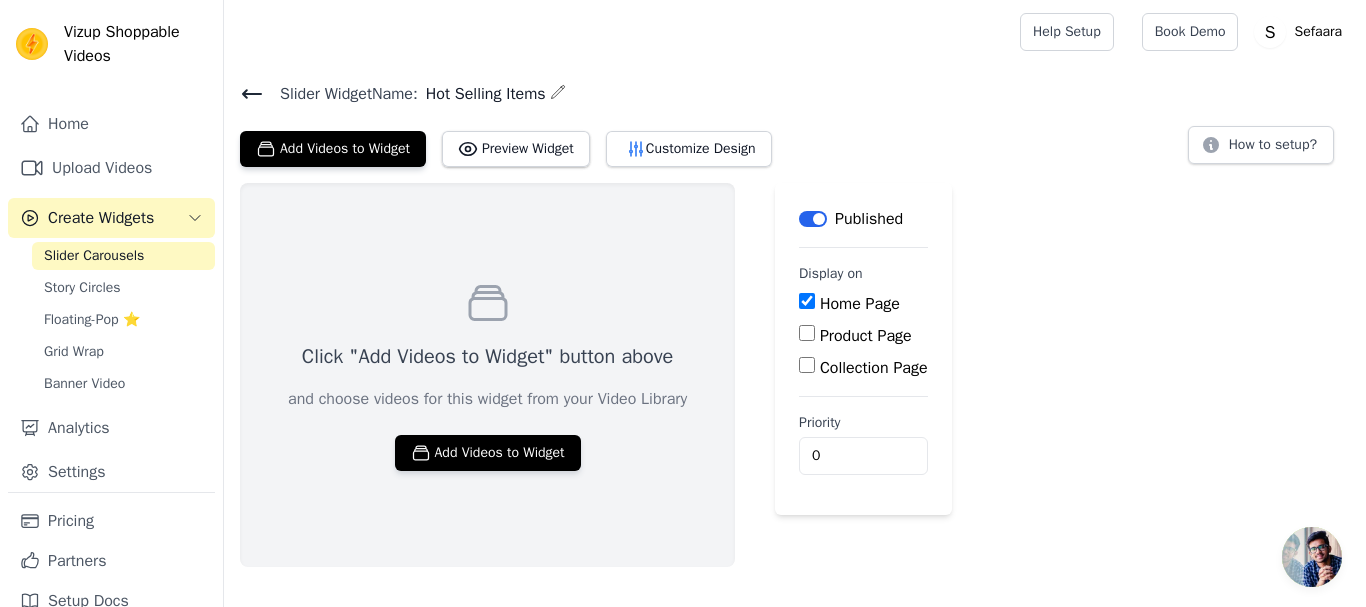 click on "Click "Add Videos to Widget" button above   and choose videos for this widget from your Video Library
Add Videos to Widget" at bounding box center [487, 375] 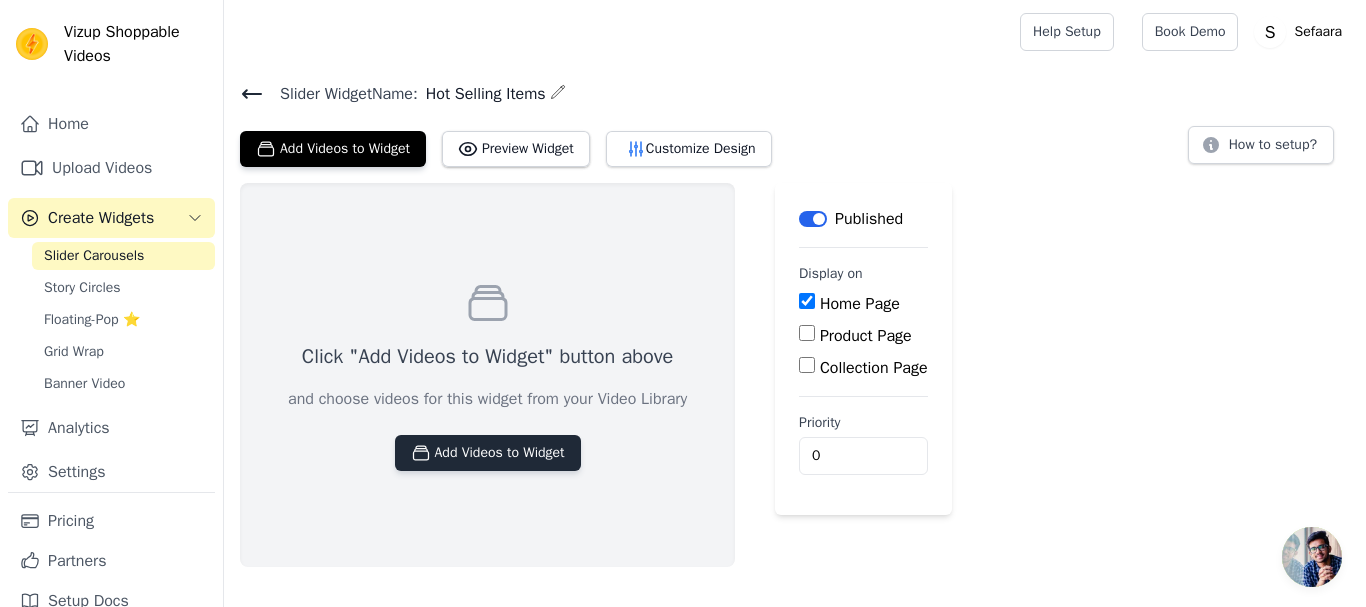 click on "Add Videos to Widget" at bounding box center [488, 453] 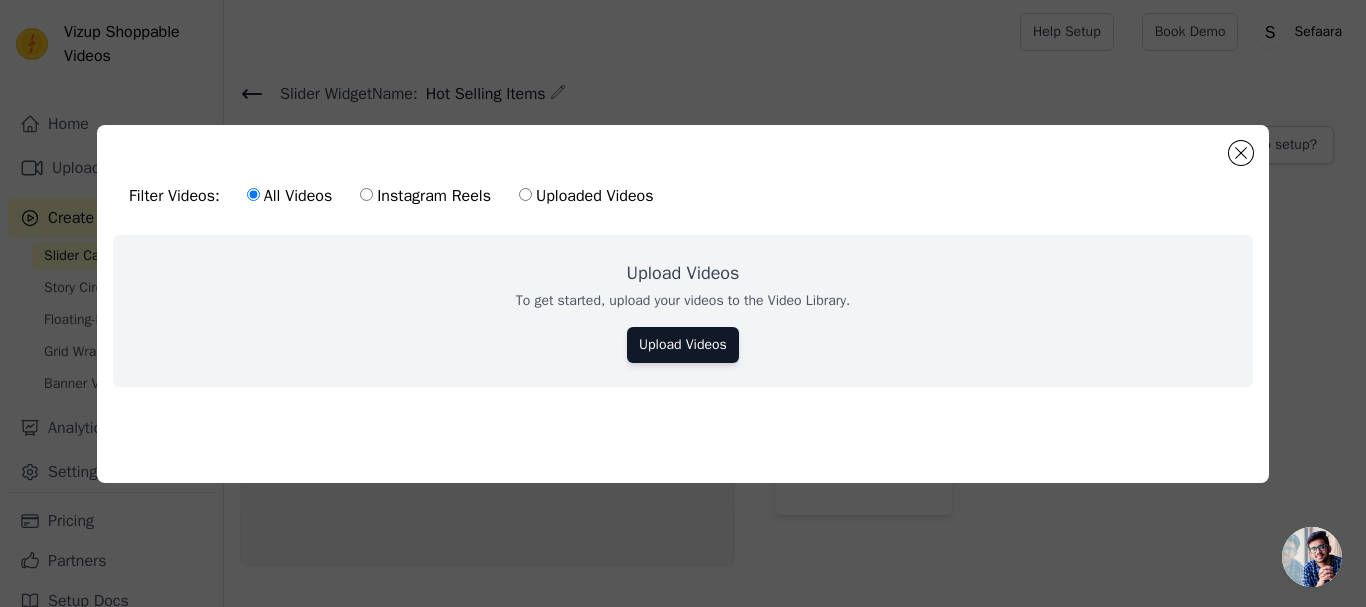 click on "Instagram Reels" at bounding box center [366, 194] 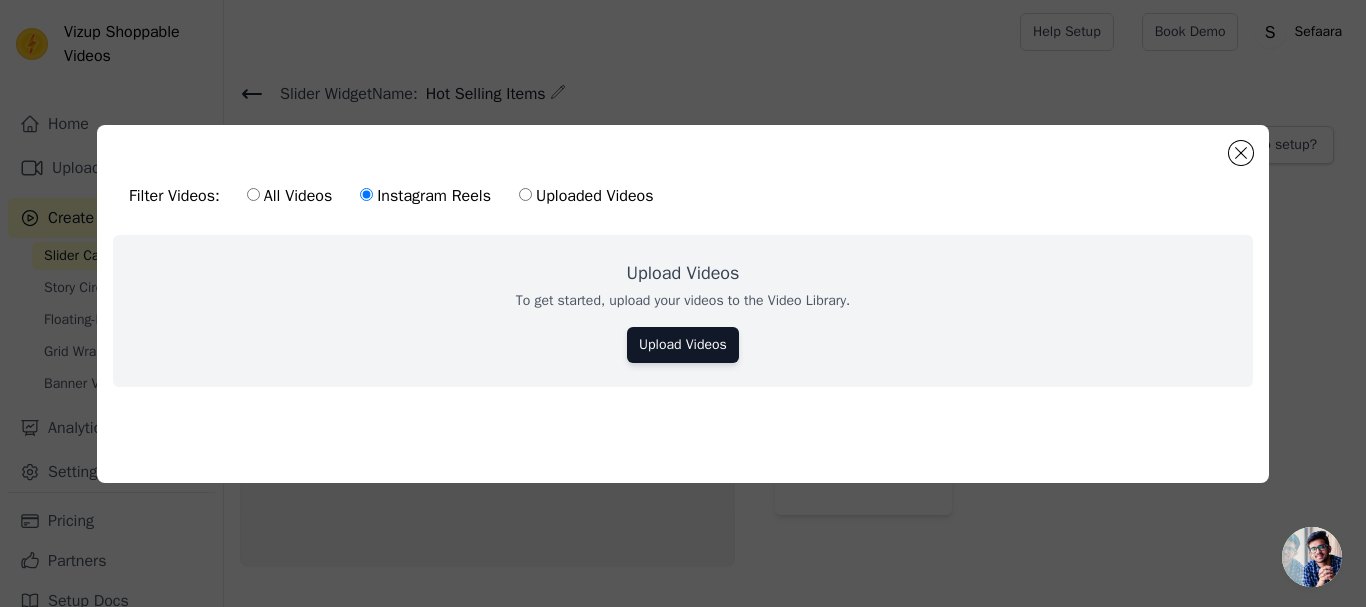 click on "Uploaded Videos" at bounding box center (586, 196) 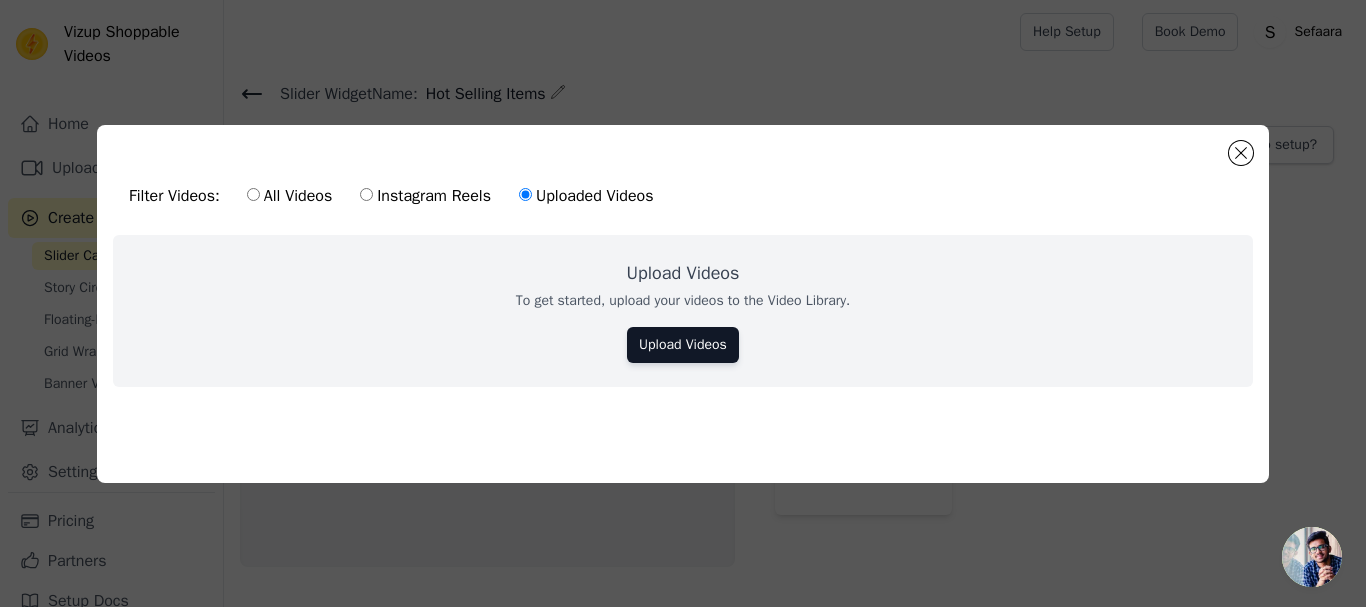 click on "All Videos
Instagram Reels
Uploaded Videos" at bounding box center (450, 196) 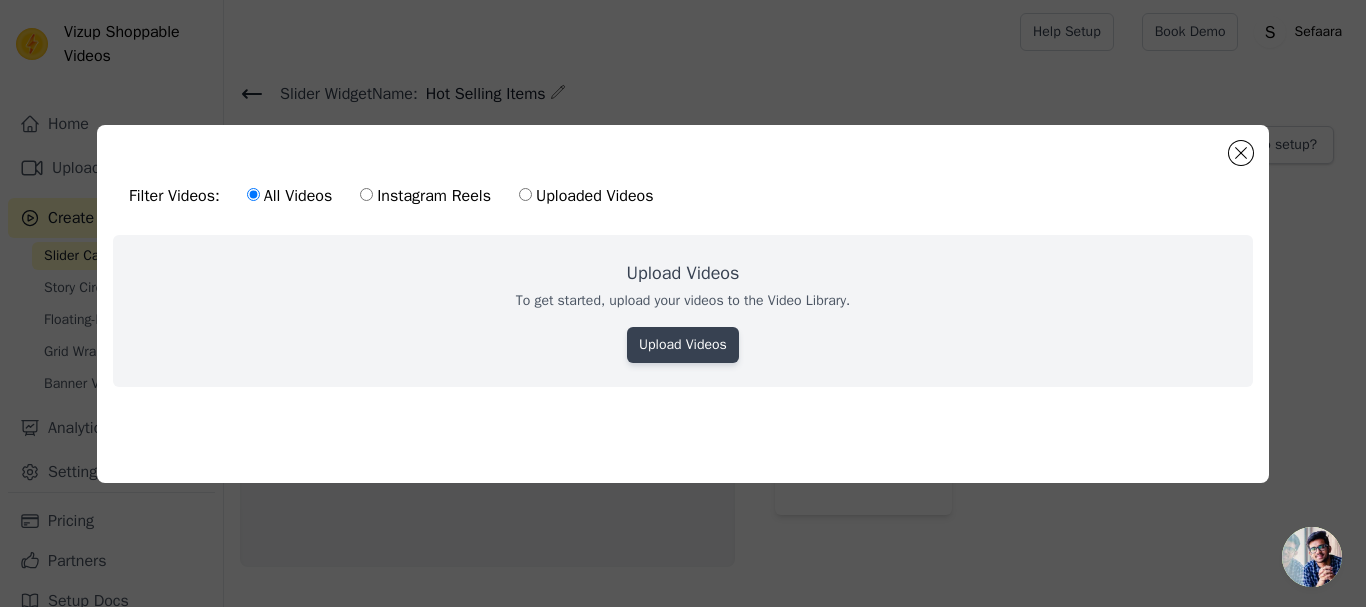 click on "Upload Videos" at bounding box center [683, 345] 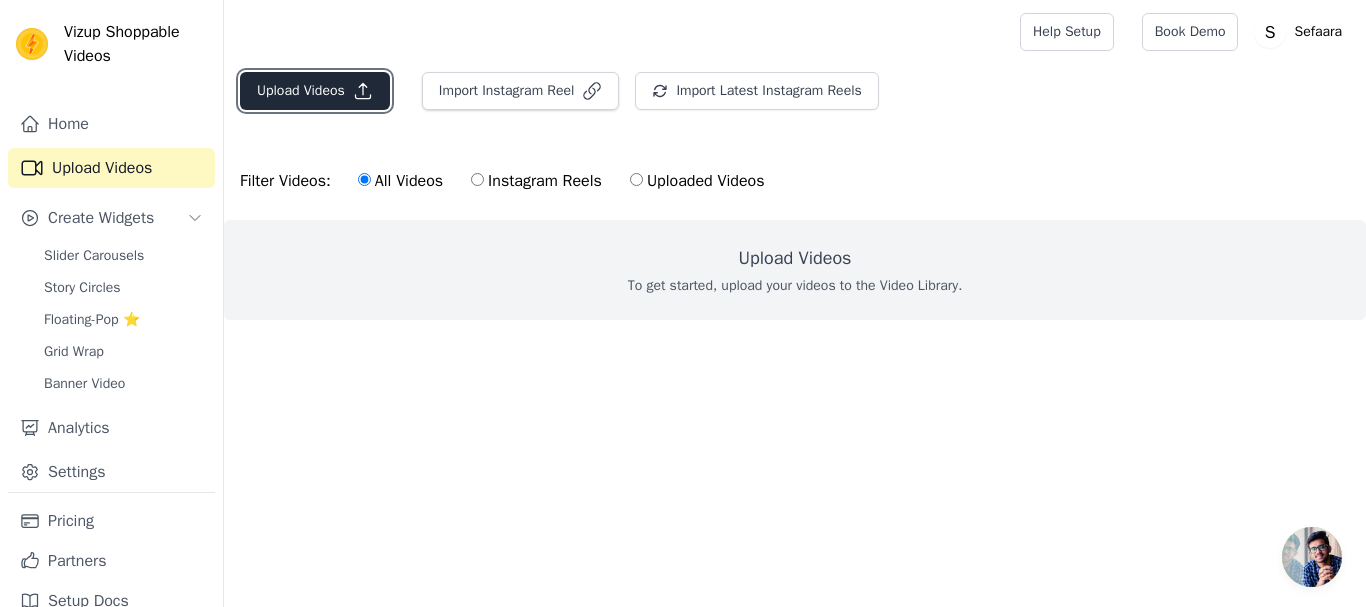click on "Upload Videos" at bounding box center [315, 91] 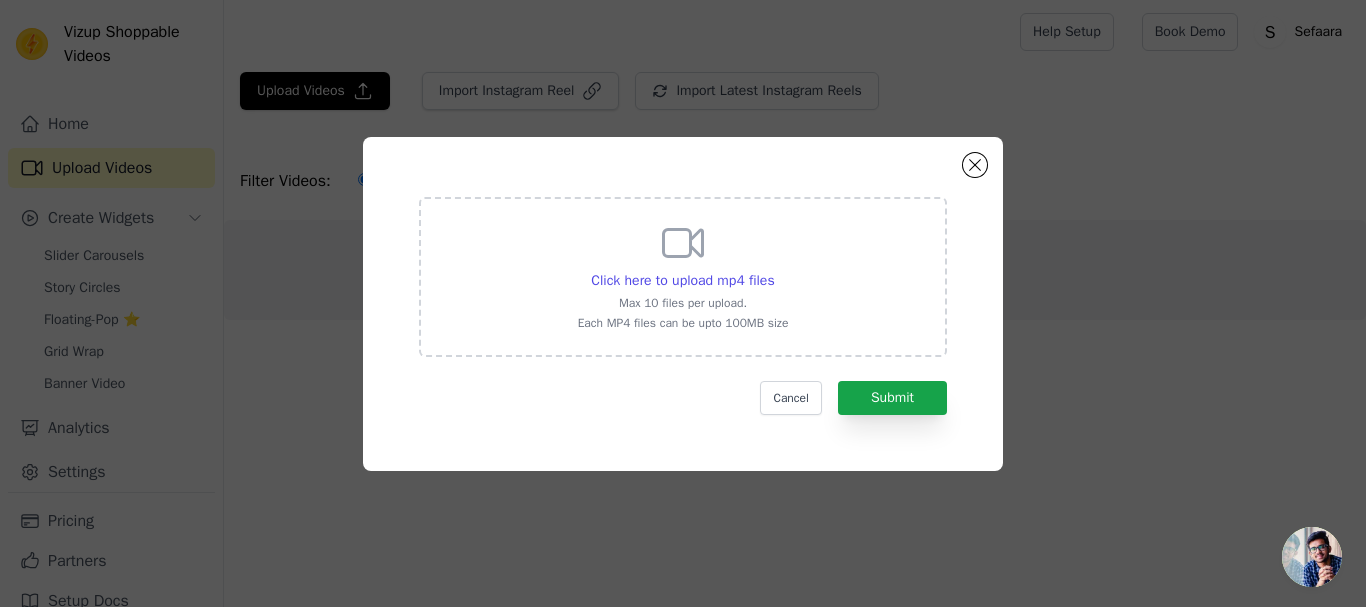 click on "Max 10 files per upload." at bounding box center (683, 303) 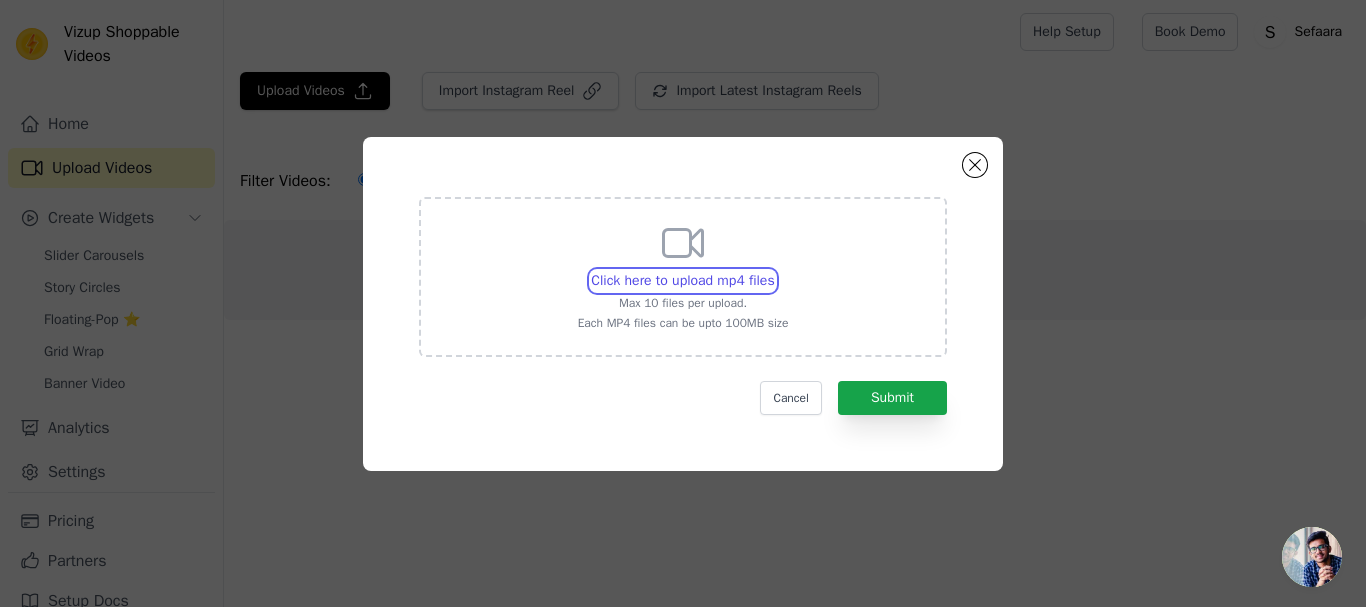 type on "C:\fakepath\😊 How To Clean Your Face With THE ORDINARY SQUALANE Cleanser_ #skincare #theordinary #cleanser.mp4" 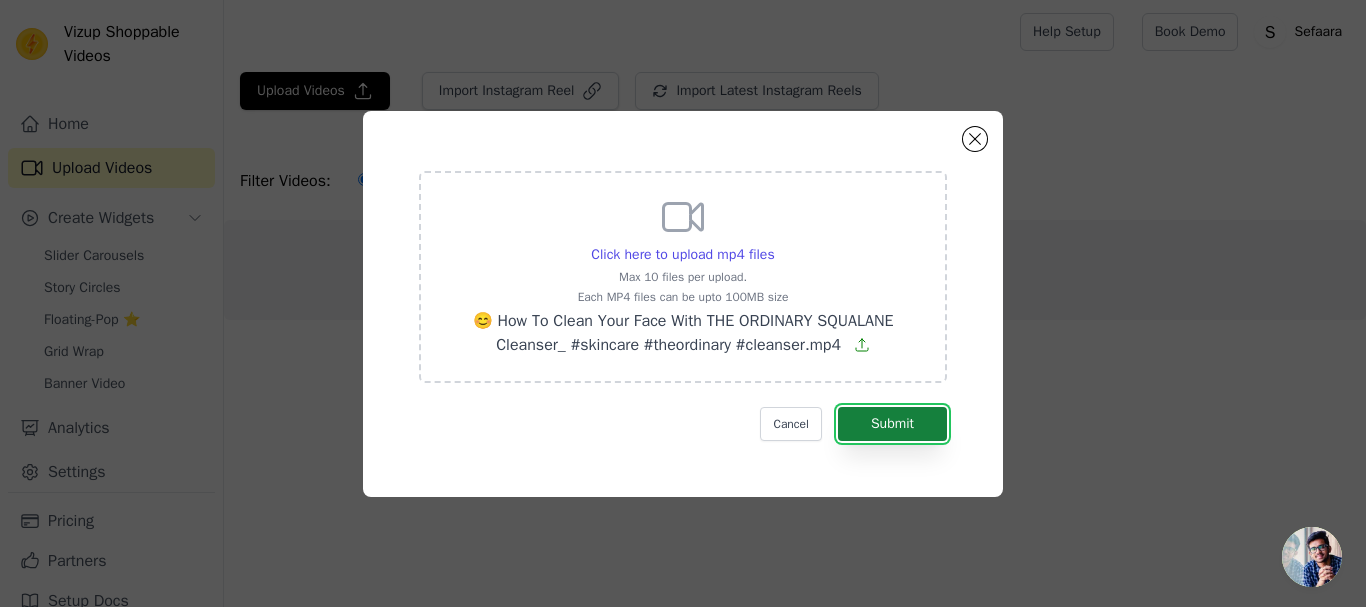 click on "Submit" at bounding box center (892, 424) 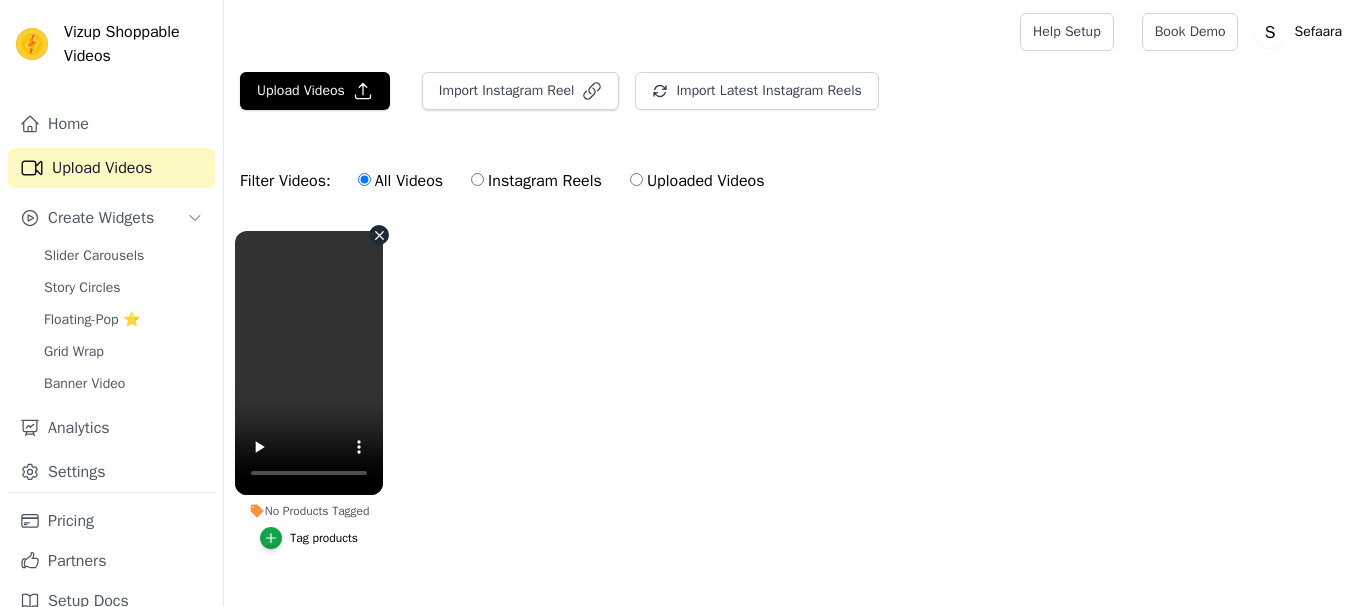 scroll, scrollTop: 0, scrollLeft: 0, axis: both 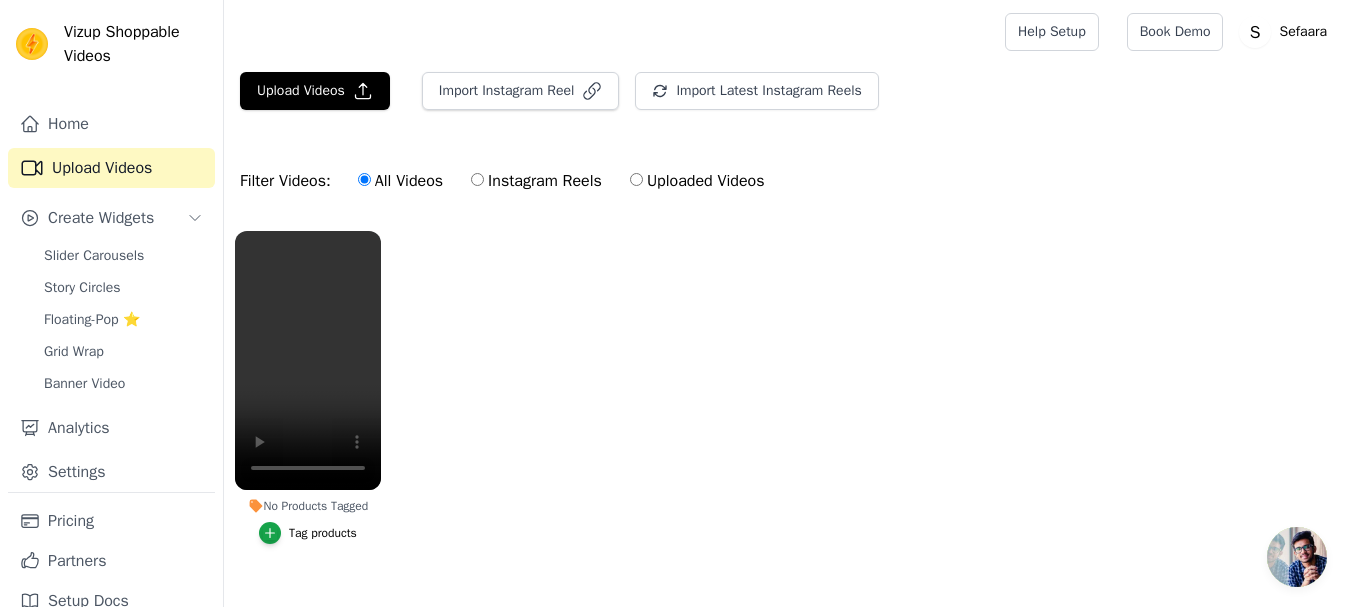 click on "Tag products" at bounding box center [323, 533] 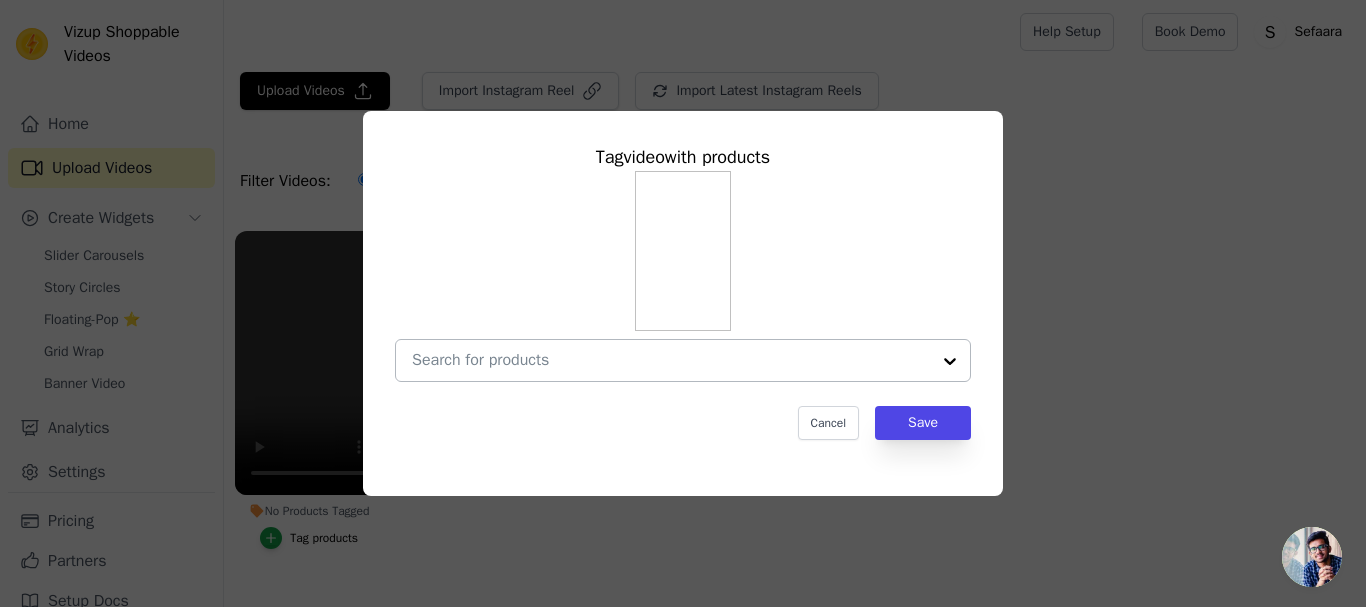 click on "No Products Tagged     Tag  video  with products                         Cancel   Save     Tag products" at bounding box center (671, 360) 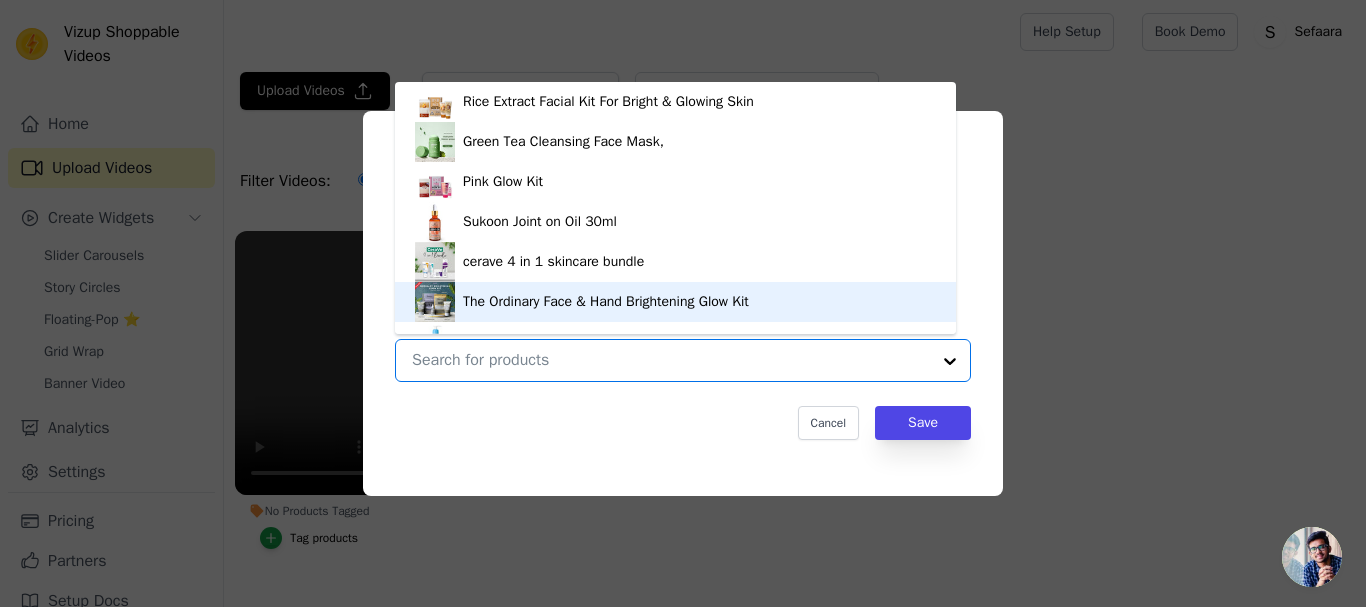 scroll, scrollTop: 28, scrollLeft: 0, axis: vertical 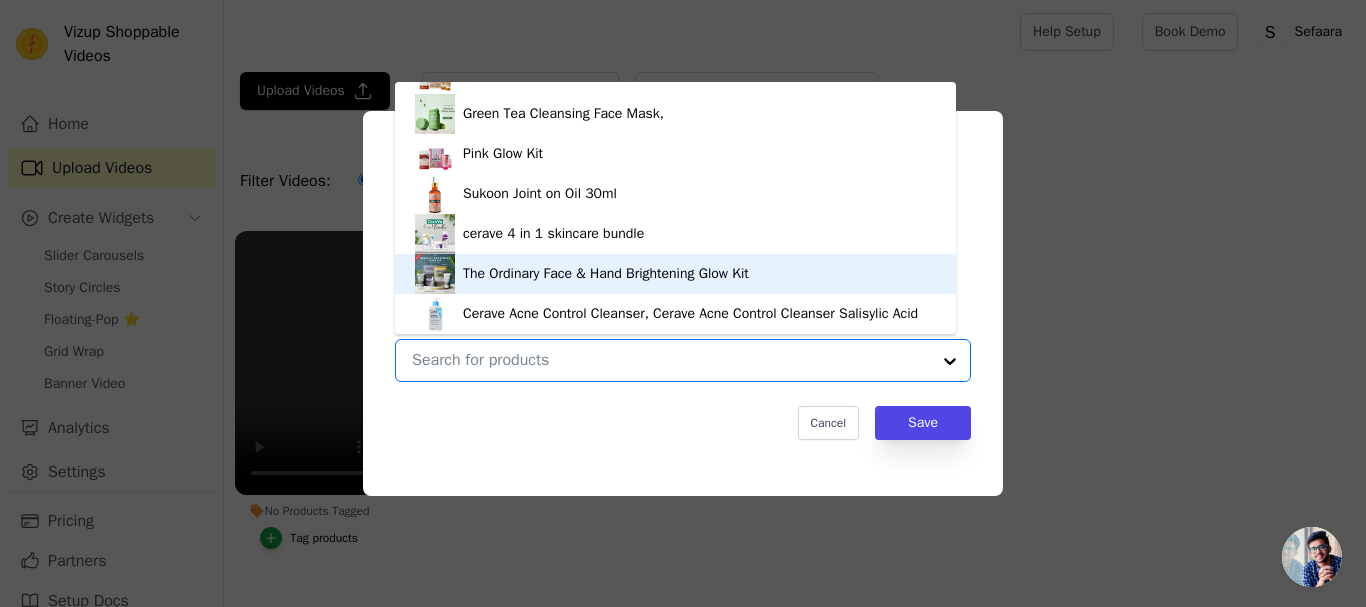 click on "The Ordinary Face & Hand Brightening Glow Kit" at bounding box center (606, 274) 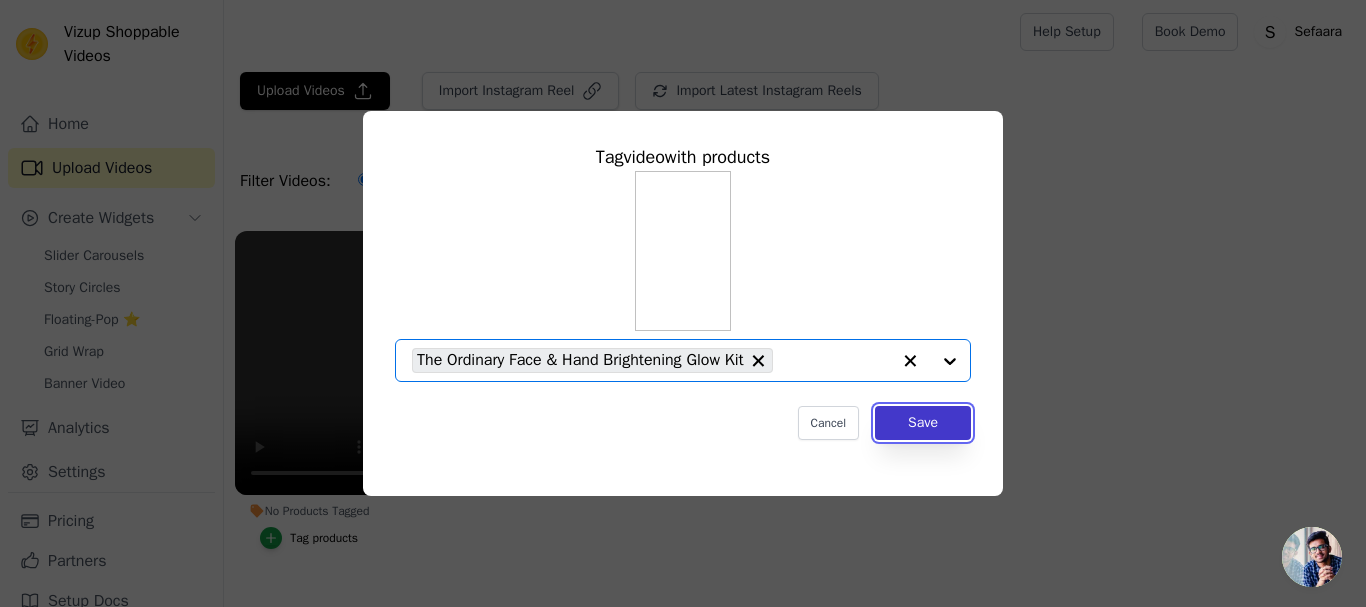 click on "Save" at bounding box center [923, 423] 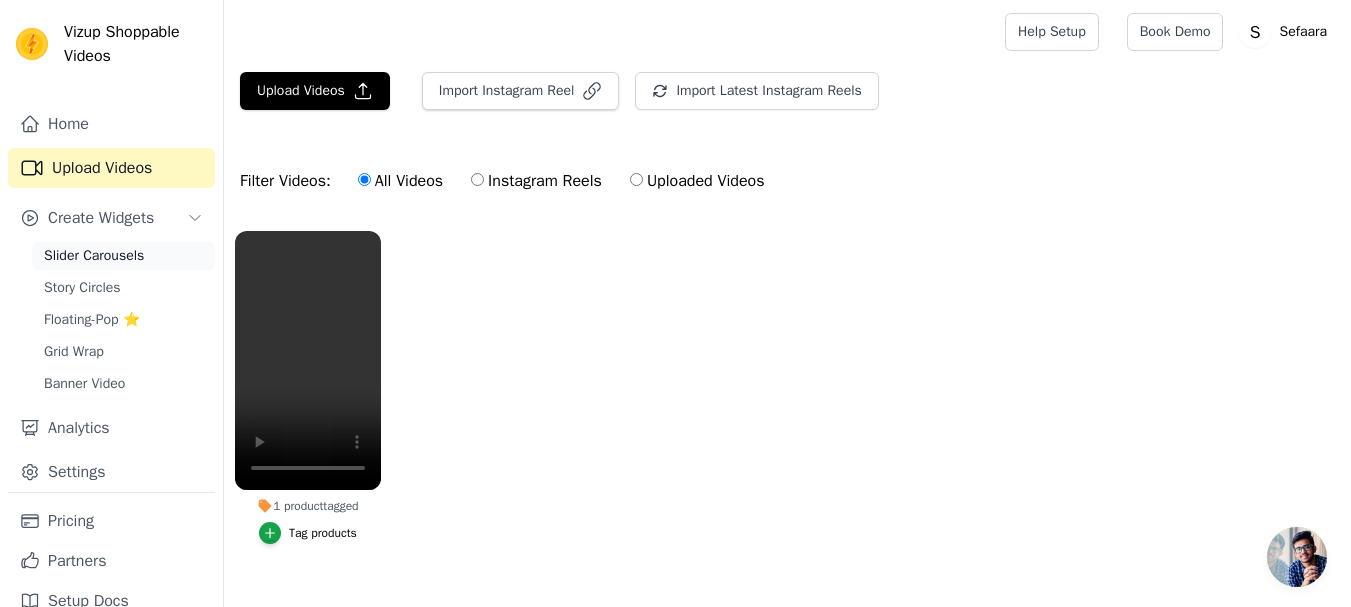 click on "Slider Carousels" at bounding box center (94, 256) 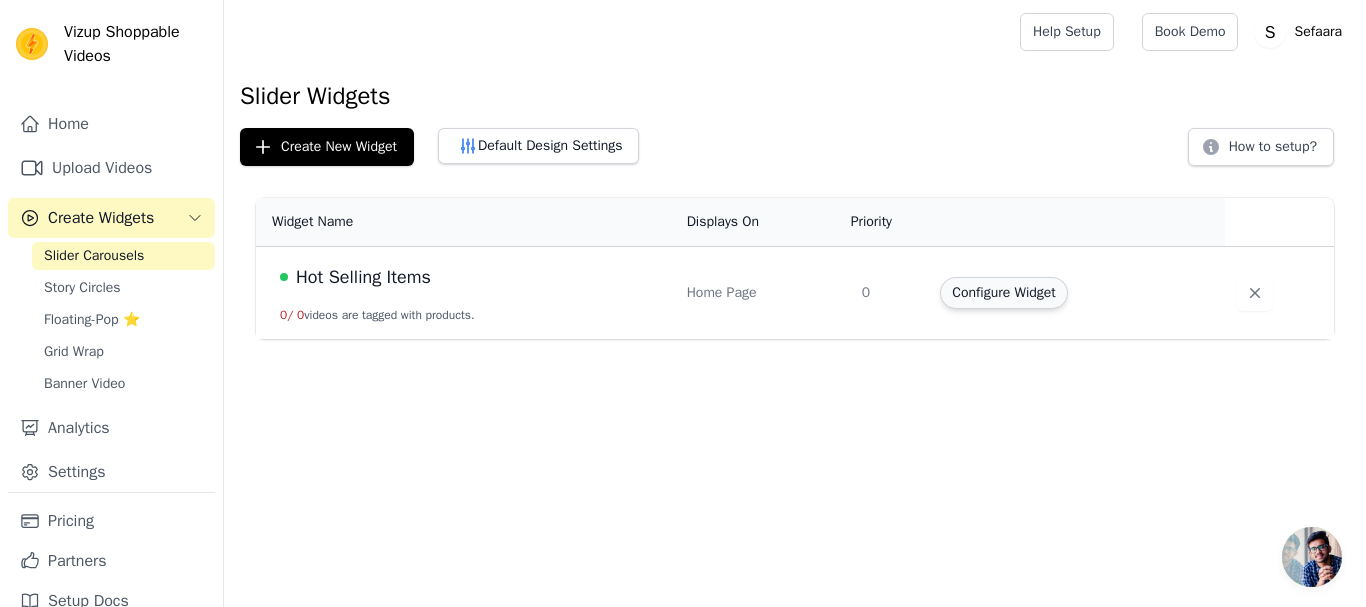 click on "Configure Widget" at bounding box center [1003, 293] 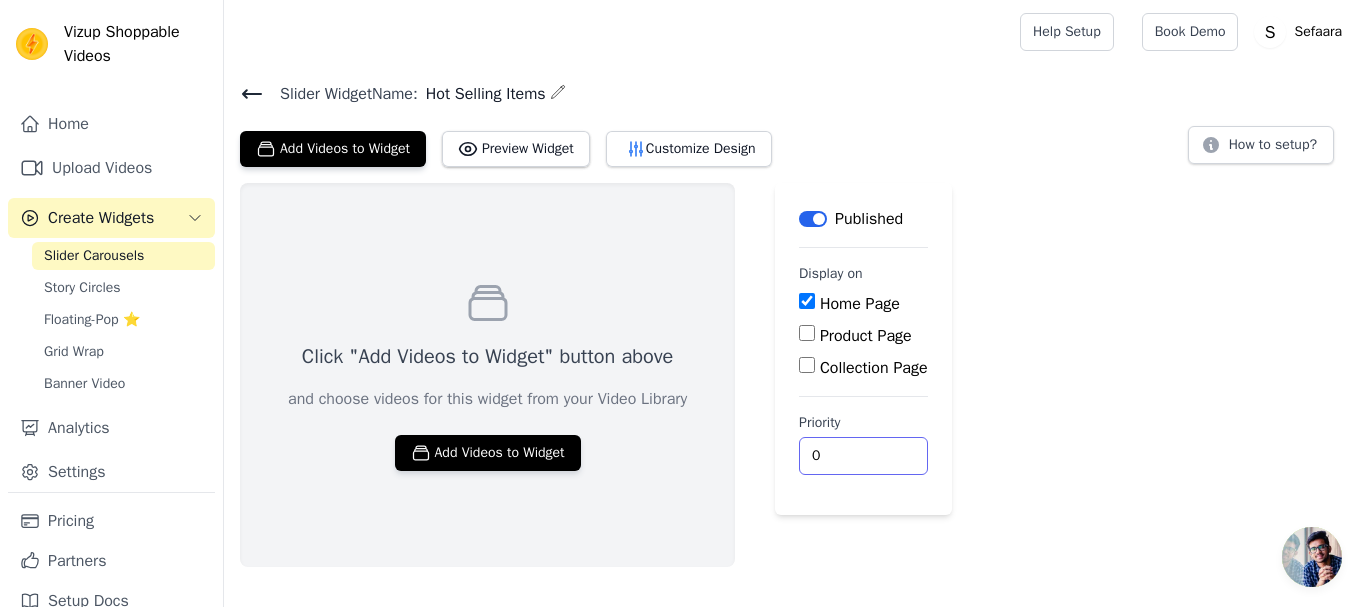 click on "0" at bounding box center (863, 456) 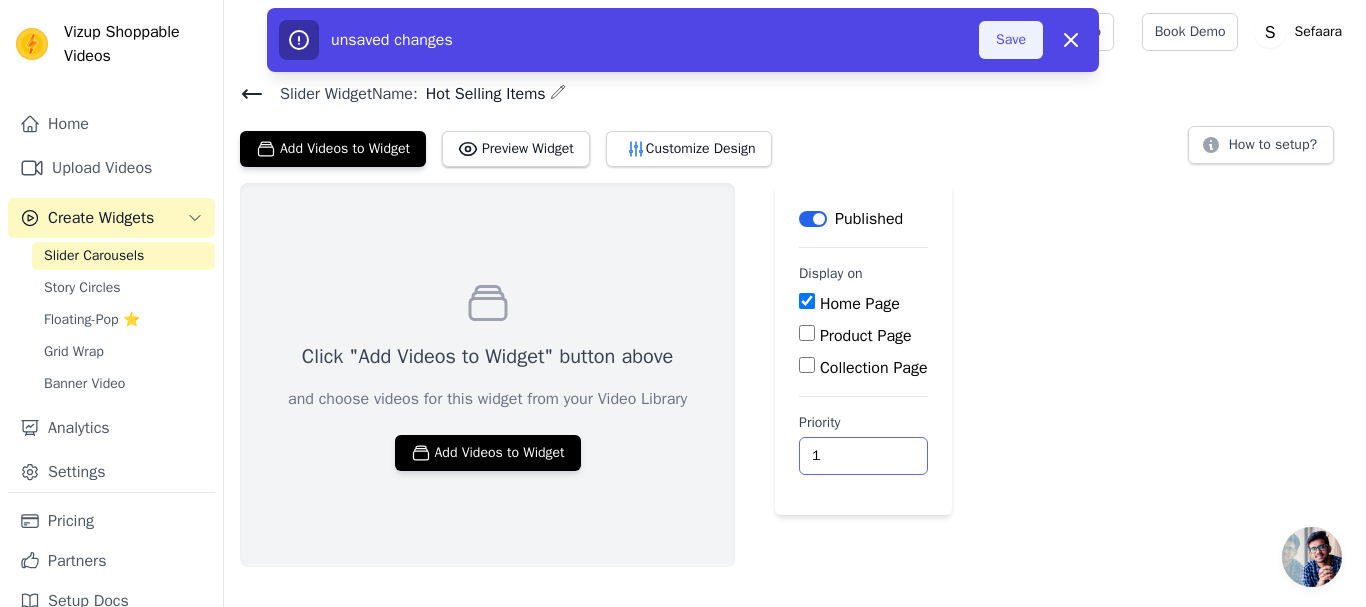 type on "1" 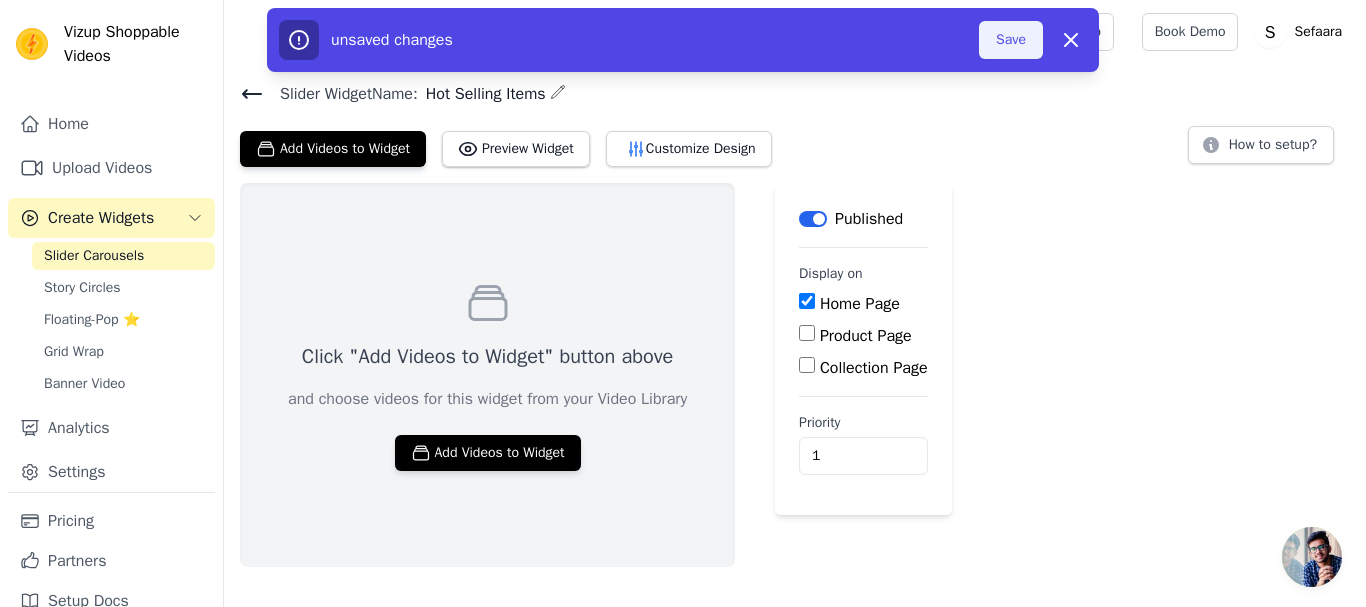 click on "Save" at bounding box center [1011, 40] 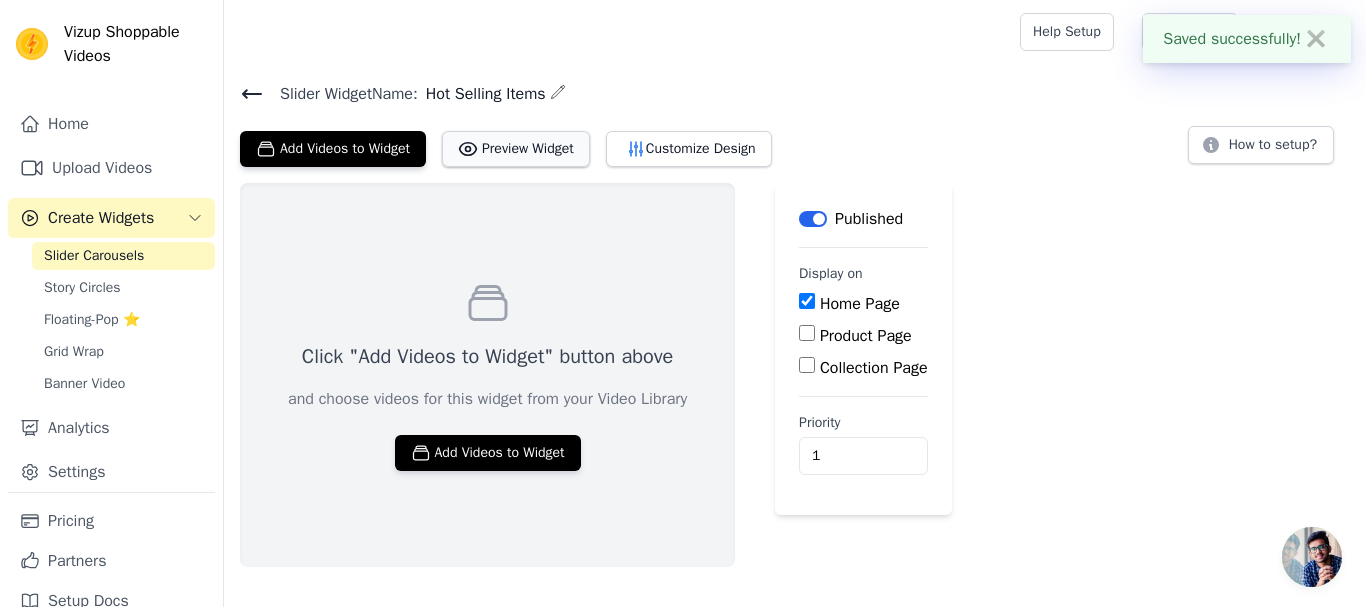 click on "Preview Widget" at bounding box center (516, 149) 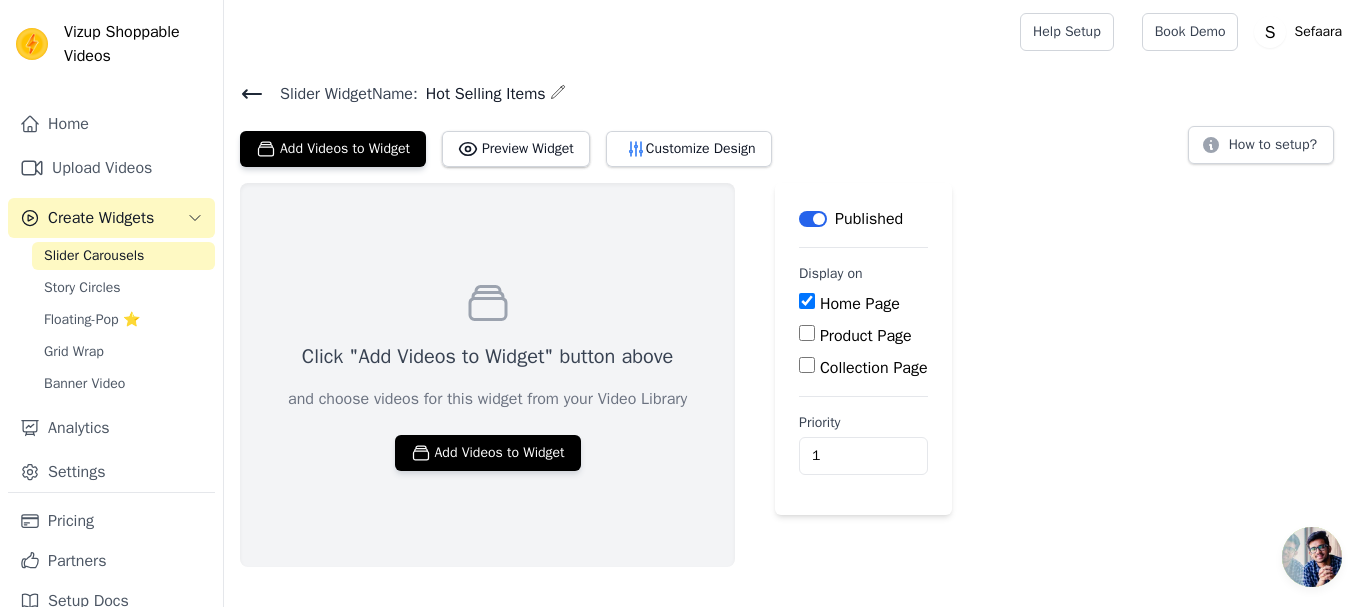 click on "Click "Add Videos to Widget" button above   and choose videos for this widget from your Video Library
Add Videos to Widget" at bounding box center [487, 375] 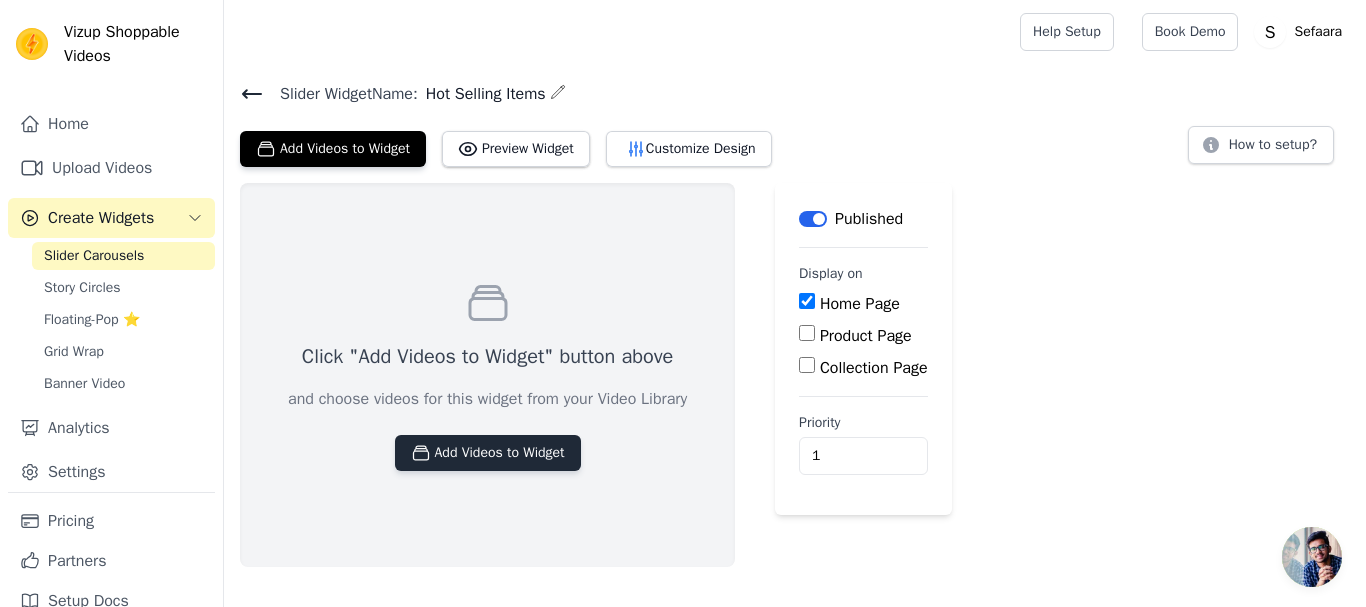 click on "Add Videos to Widget" at bounding box center (488, 453) 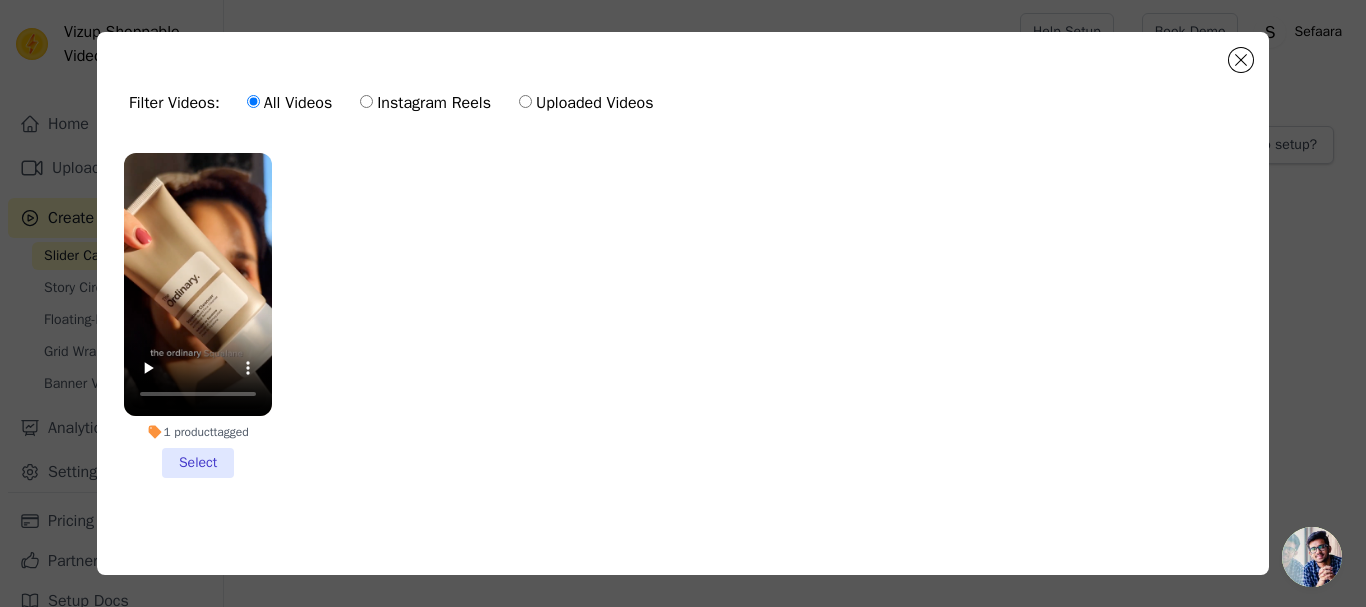 click on "1   product  tagged     Select" at bounding box center (198, 315) 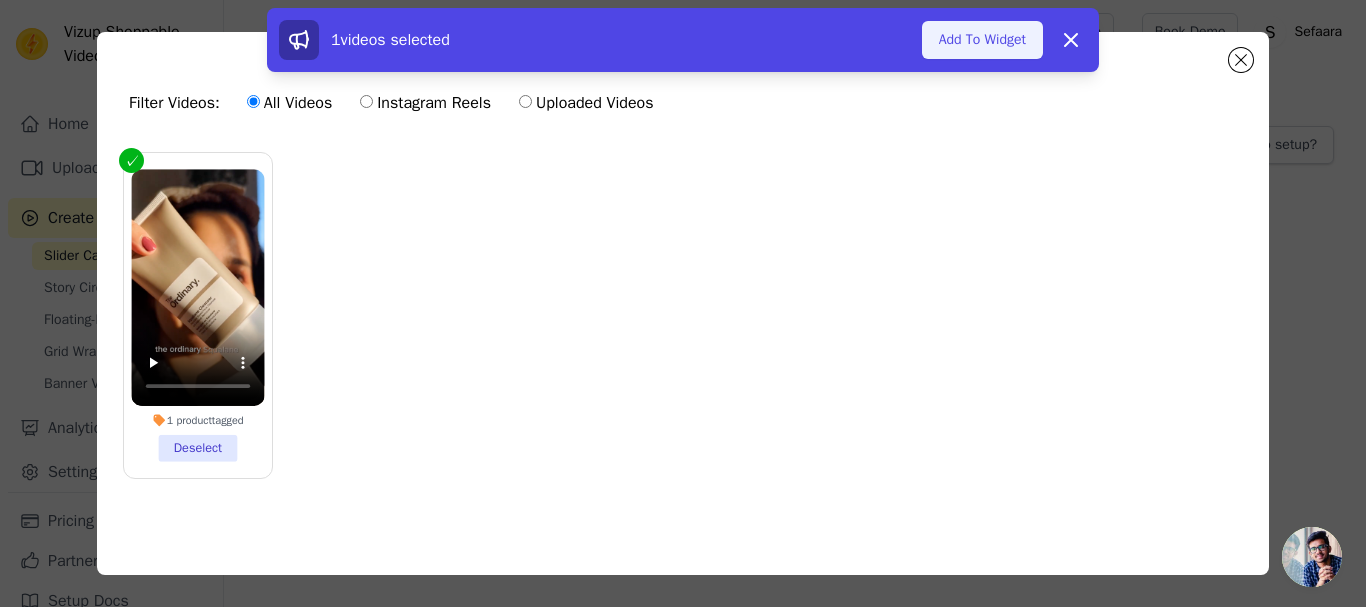 click on "Add To Widget" at bounding box center (982, 40) 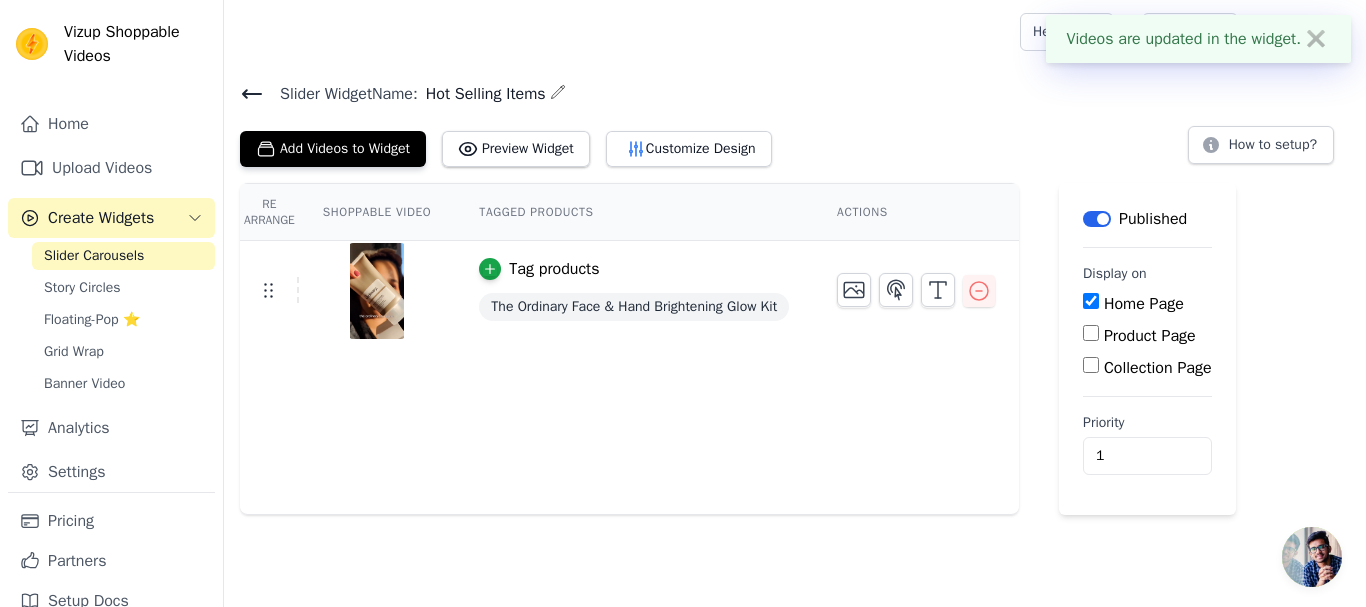 click on "Re Arrange   Shoppable Video   Tagged Products   Actions             Tag products   The Ordinary Face & Hand Brightening Glow Kit" at bounding box center [629, 349] 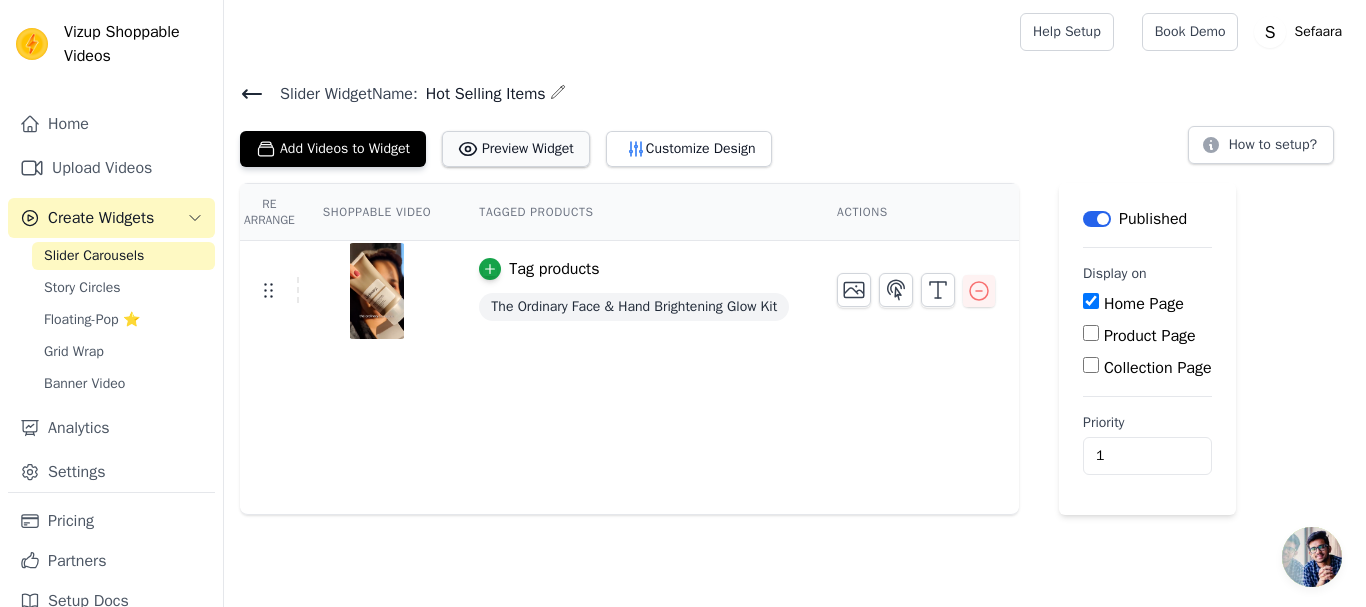 click on "Preview Widget" at bounding box center (516, 149) 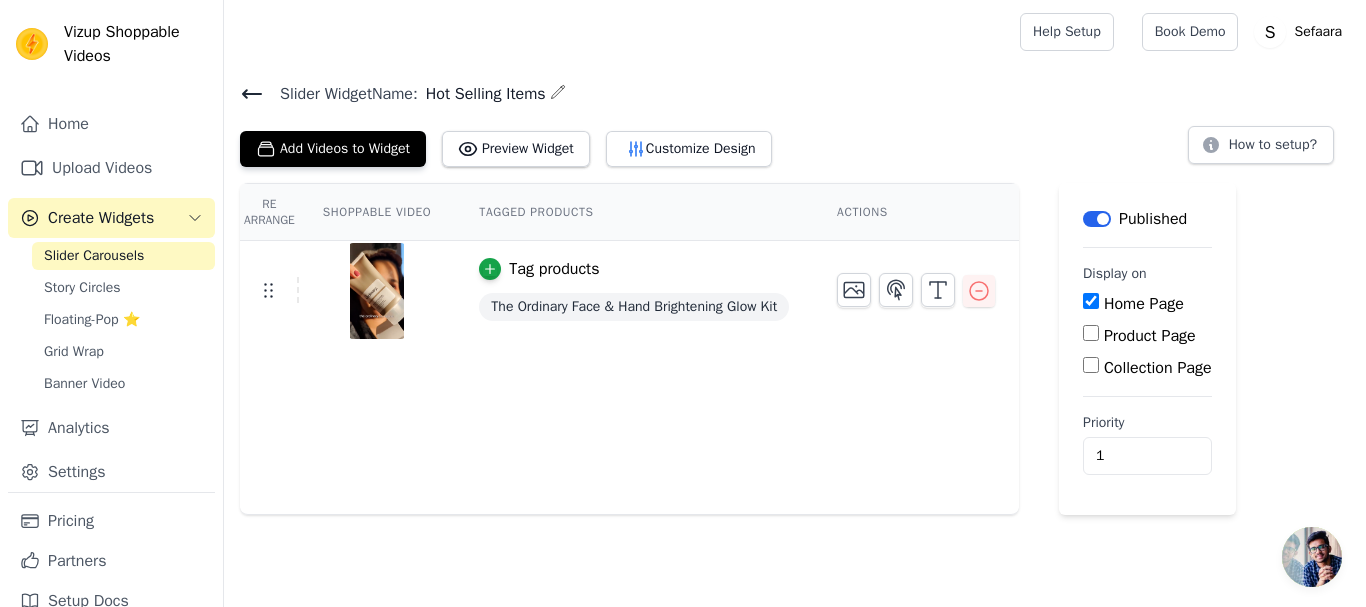 click on "Vizup Shoppable Videos
Home
Upload Videos       Create Widgets     Slider Carousels   Story Circles   Floating-Pop ⭐   Grid Wrap   Banner Video
Analytics
Settings
Pricing
Partners
Setup Docs   Open sidebar       Help Setup     Book Demo   Open user menu" at bounding box center [683, 257] 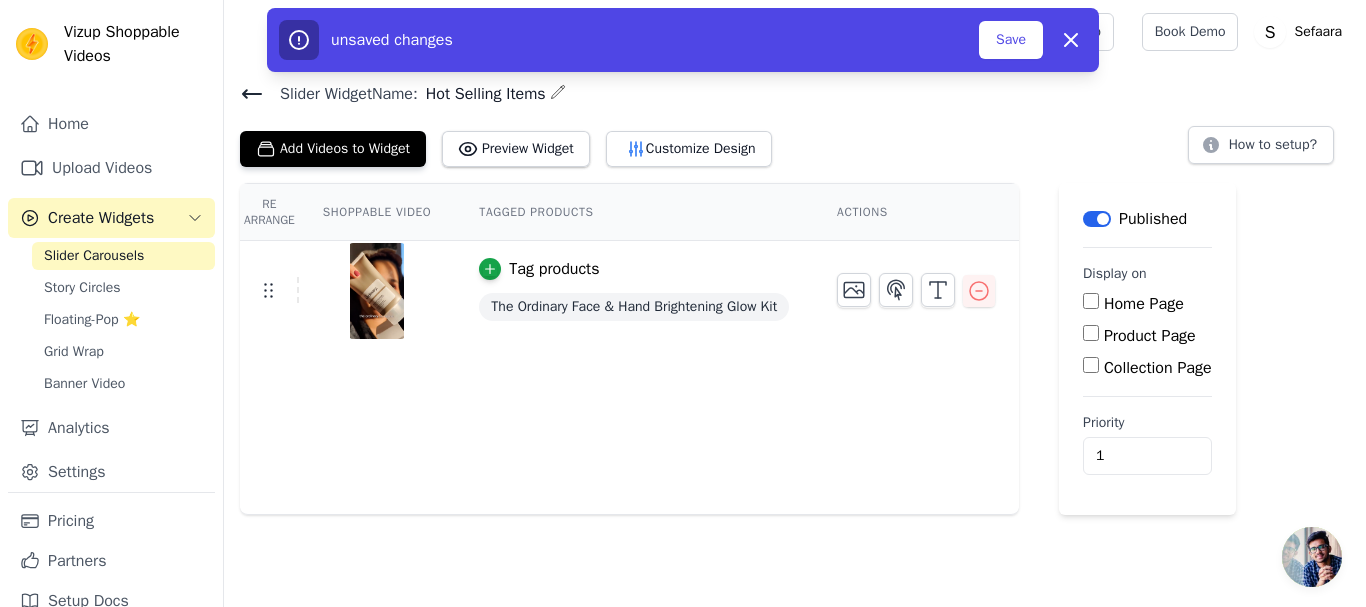 click on "Home Page" at bounding box center [1091, 301] 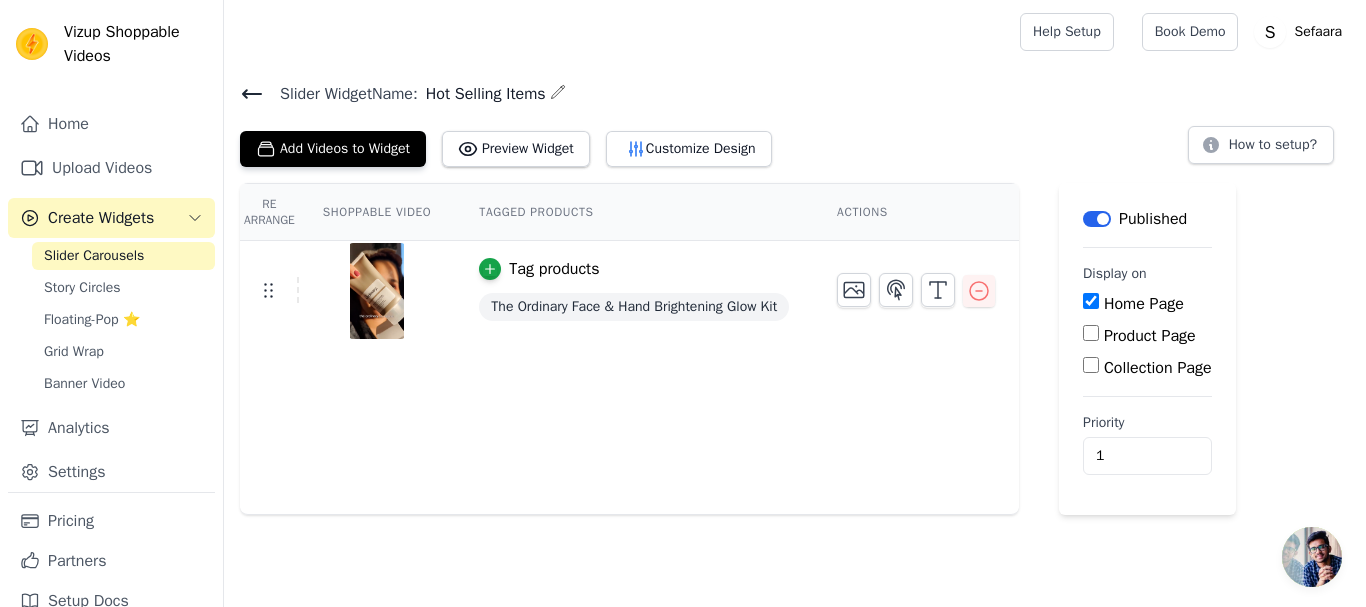 click on "Re Arrange   Shoppable Video   Tagged Products   Actions             Tag products   The Ordinary Face & Hand Brightening Glow Kit" at bounding box center [629, 349] 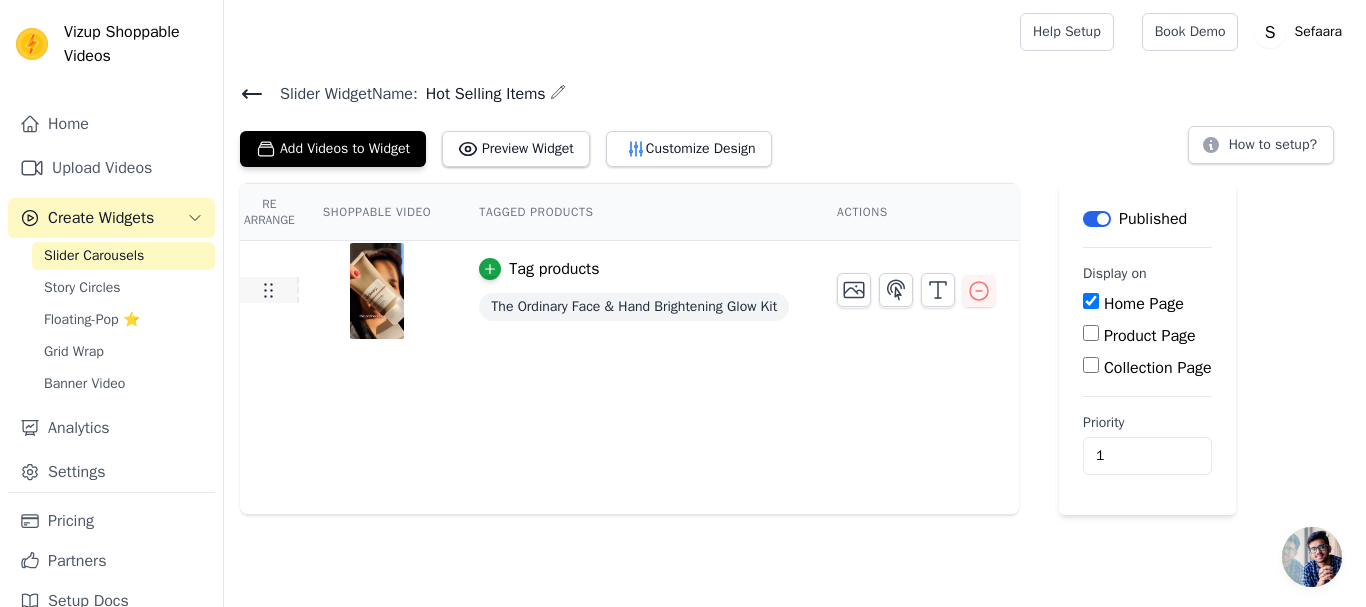 click 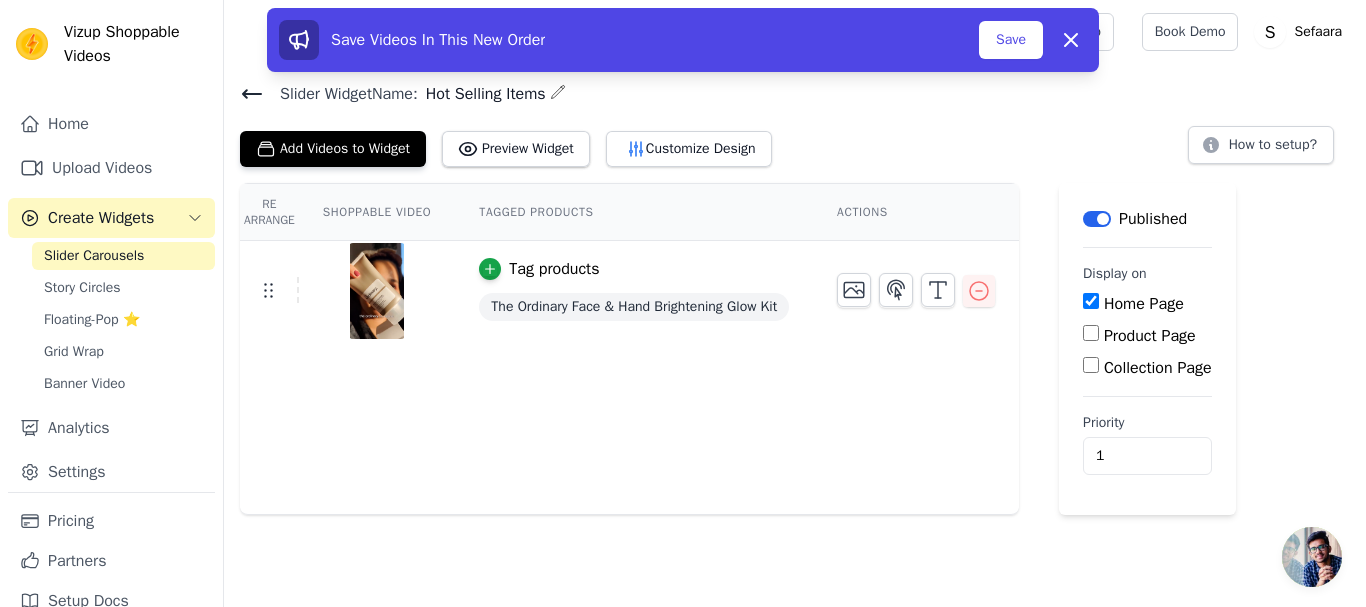click on "Re Arrange   Shoppable Video   Tagged Products   Actions             Tag products   The Ordinary Face & Hand Brightening Glow Kit" at bounding box center (629, 349) 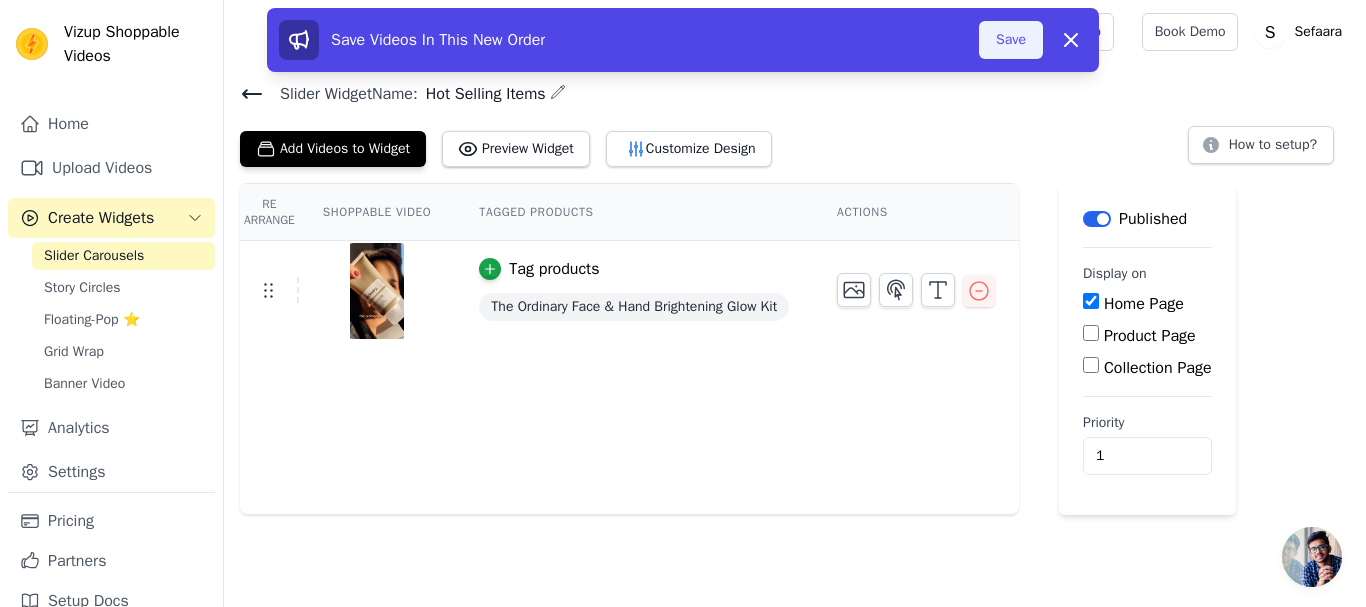 click on "Save" at bounding box center (1011, 40) 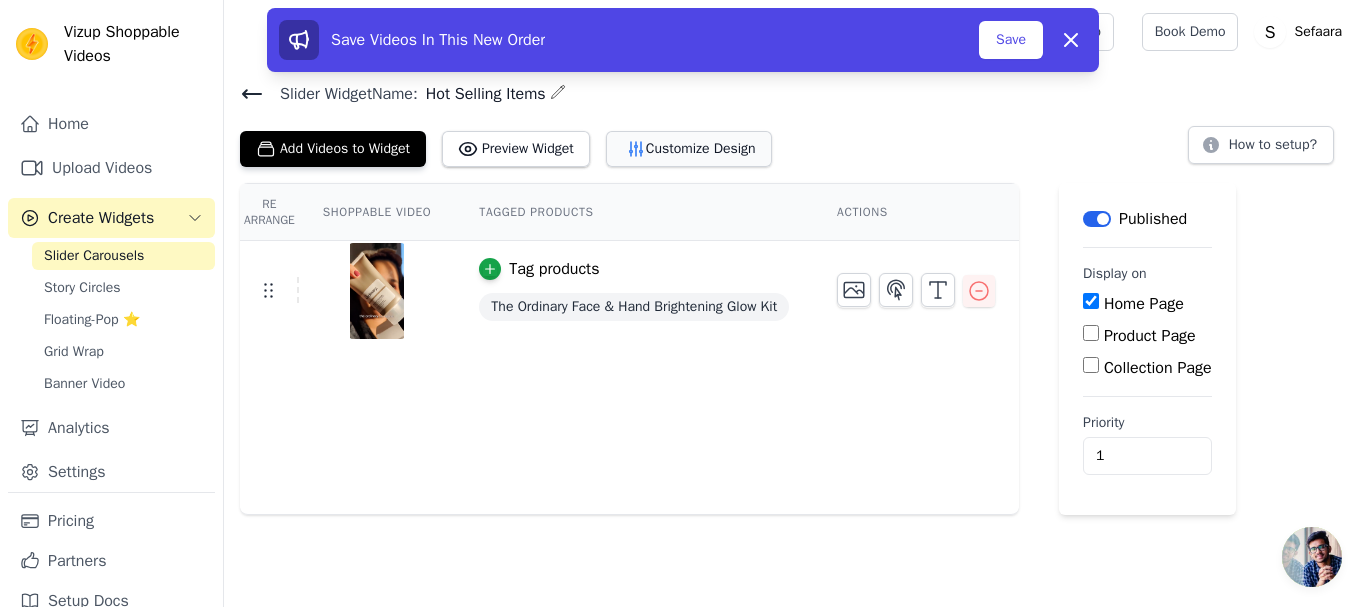 click on "Customize Design" at bounding box center (689, 149) 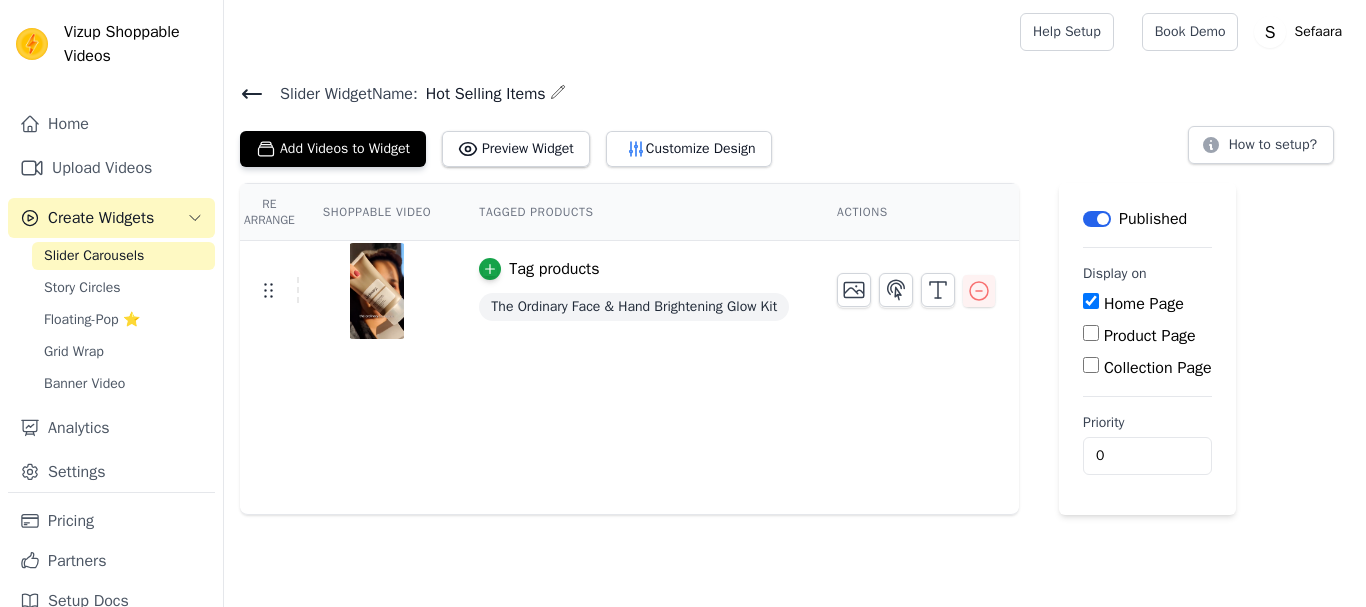 scroll, scrollTop: 0, scrollLeft: 0, axis: both 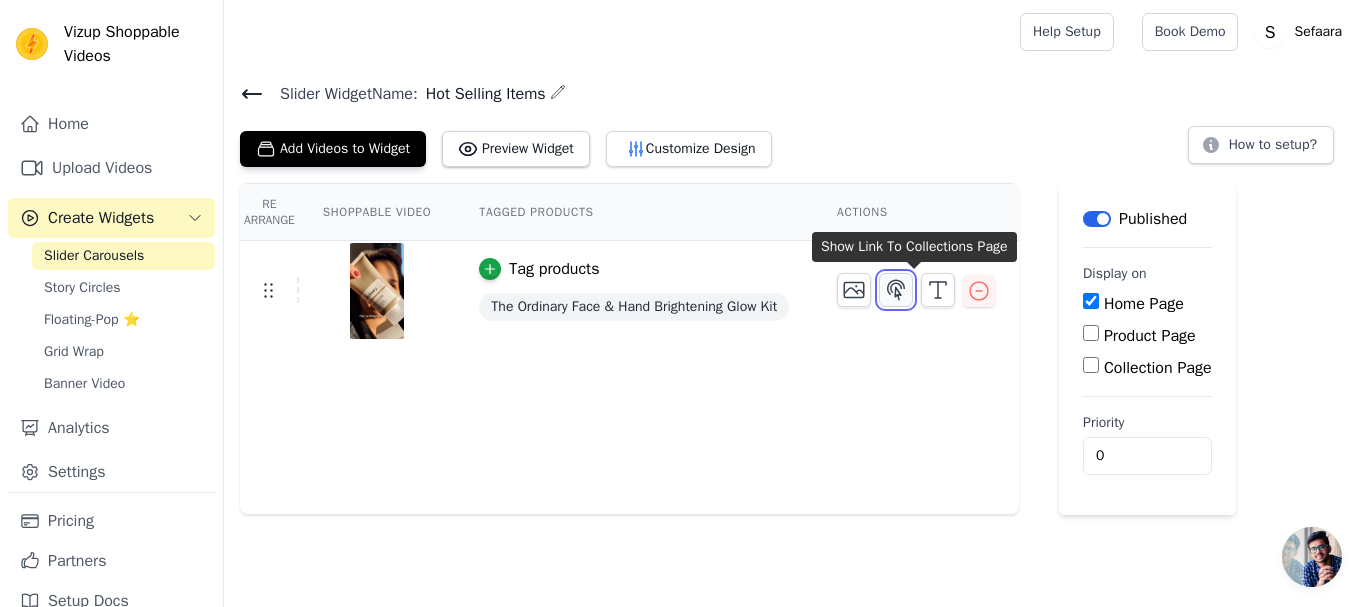 click 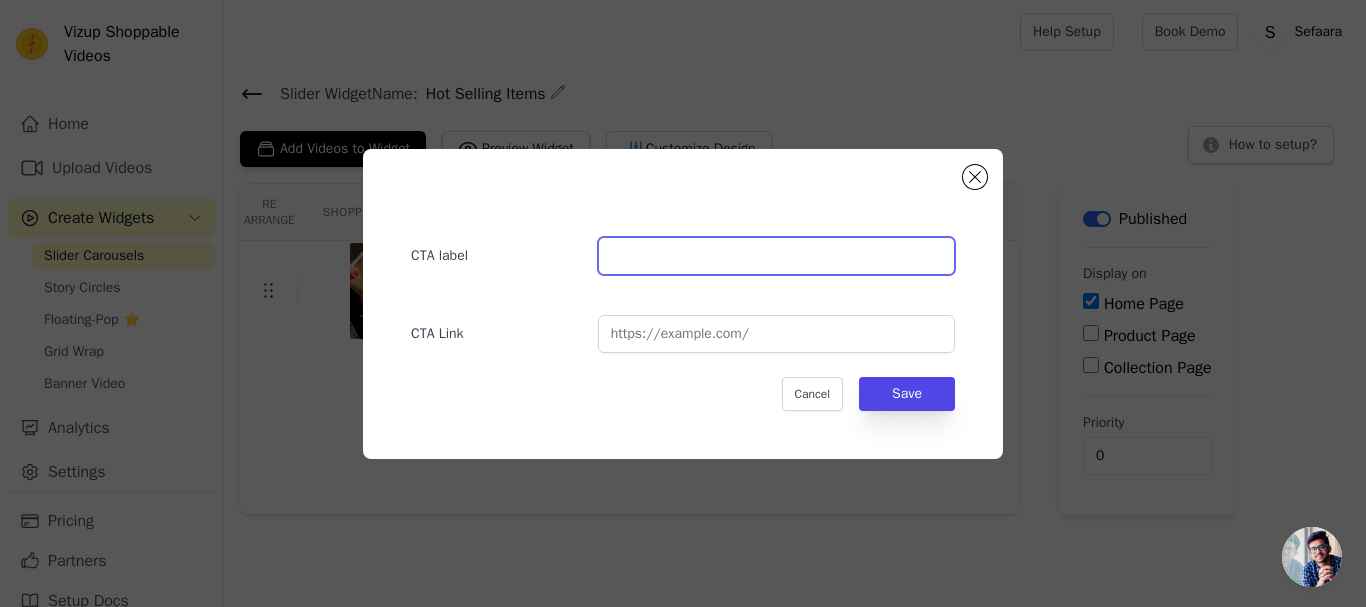 click at bounding box center [776, 256] 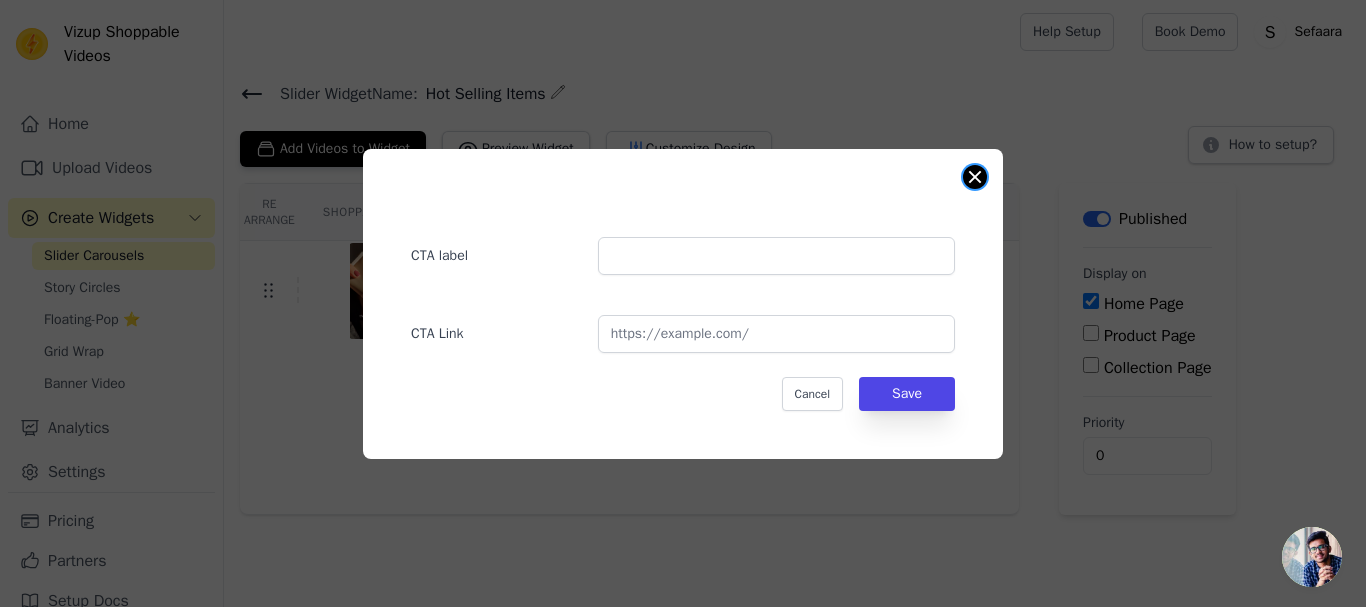 click at bounding box center [975, 177] 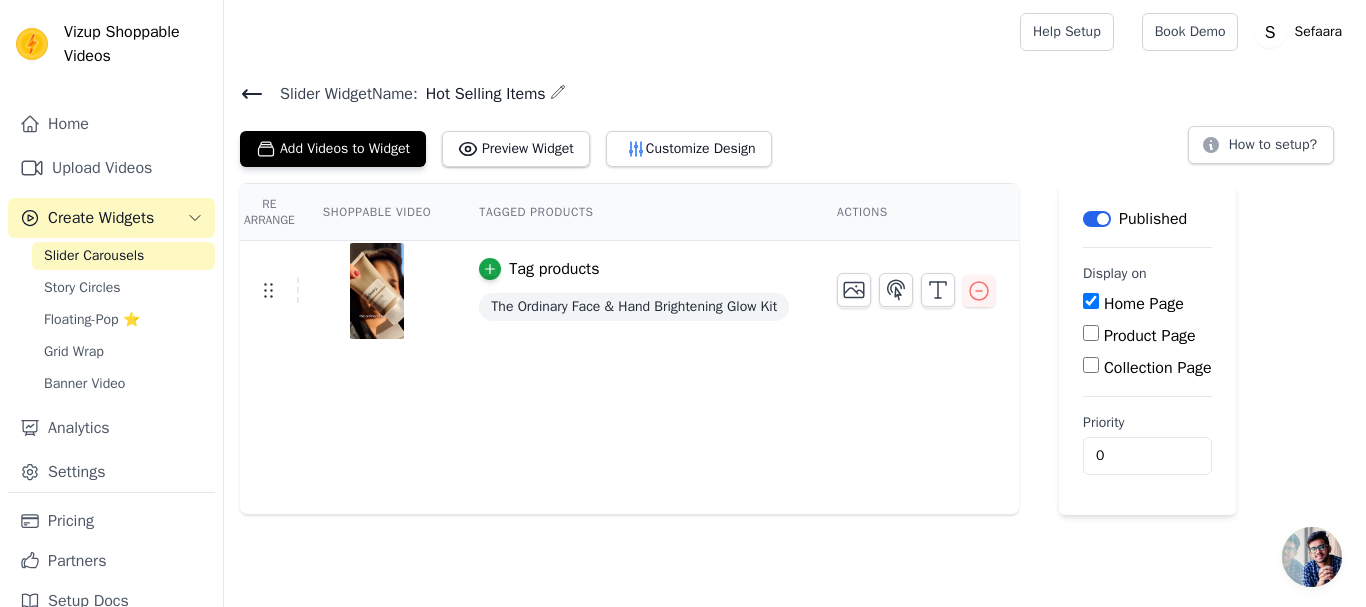 click on "Home Page" at bounding box center [1091, 301] 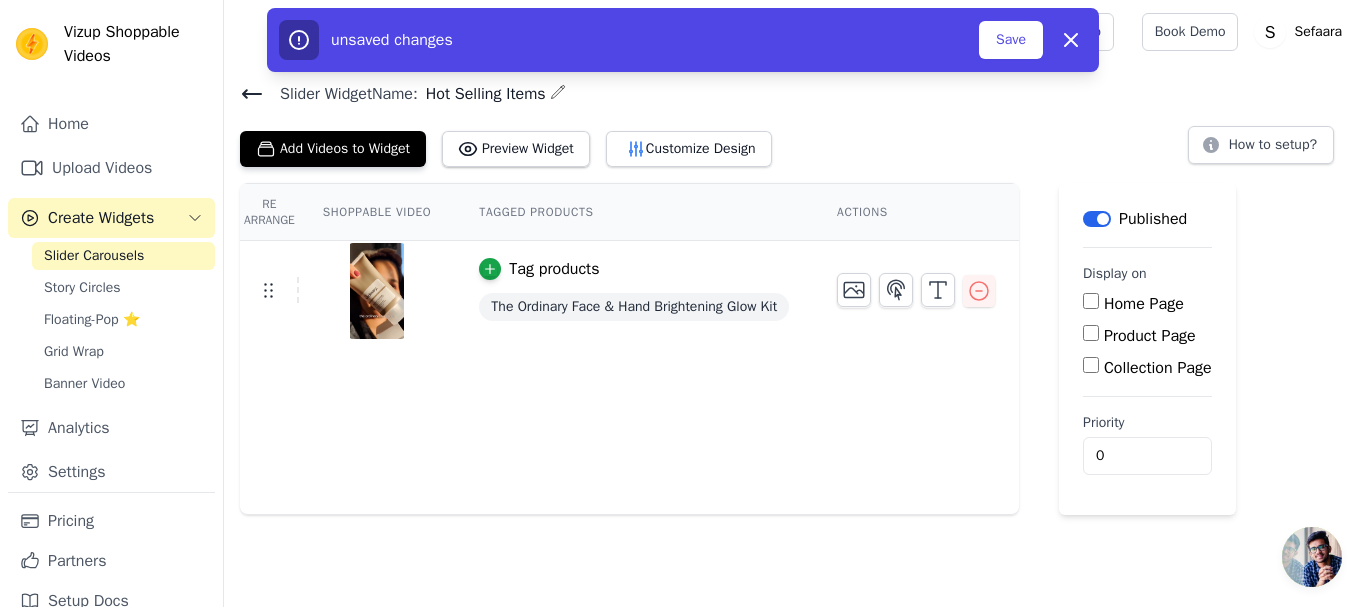 click on "Product Page" at bounding box center [1091, 333] 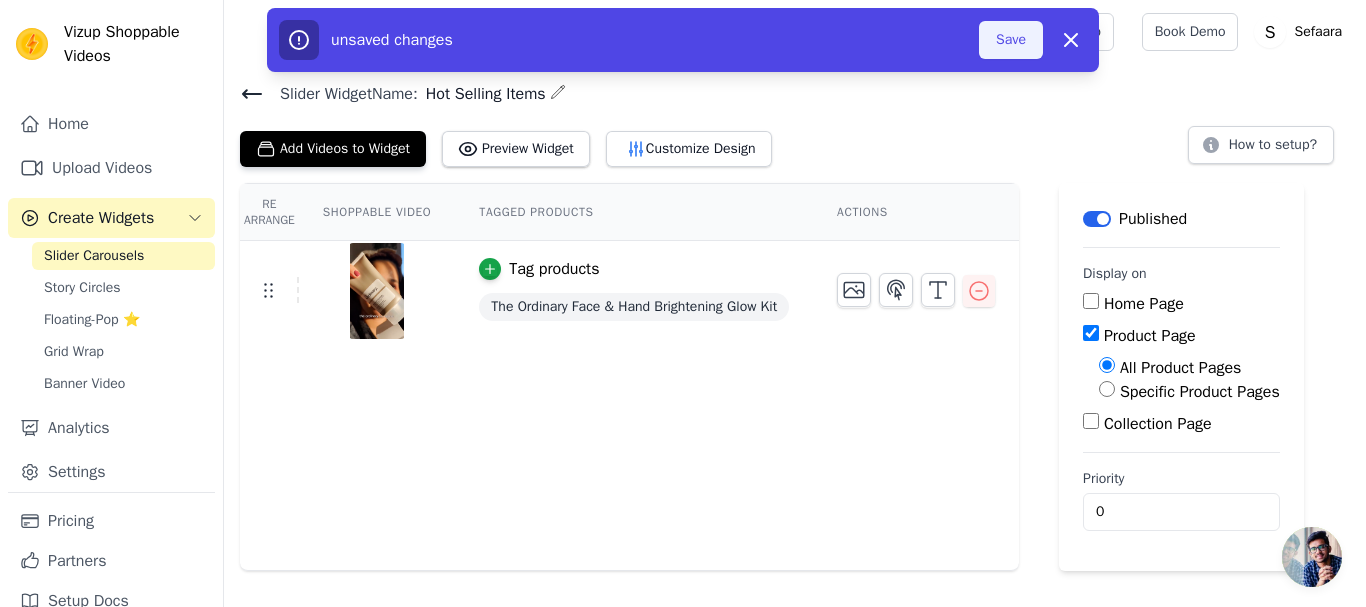 click on "Save" at bounding box center [1011, 40] 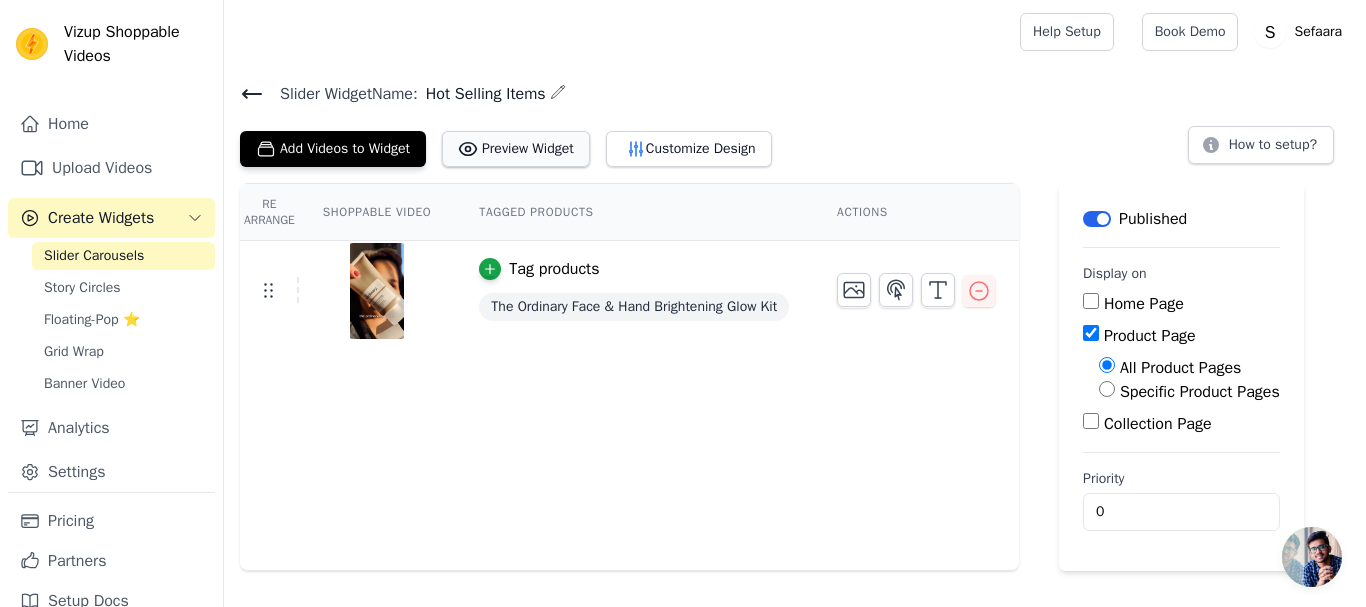 click on "Preview Widget" at bounding box center (516, 149) 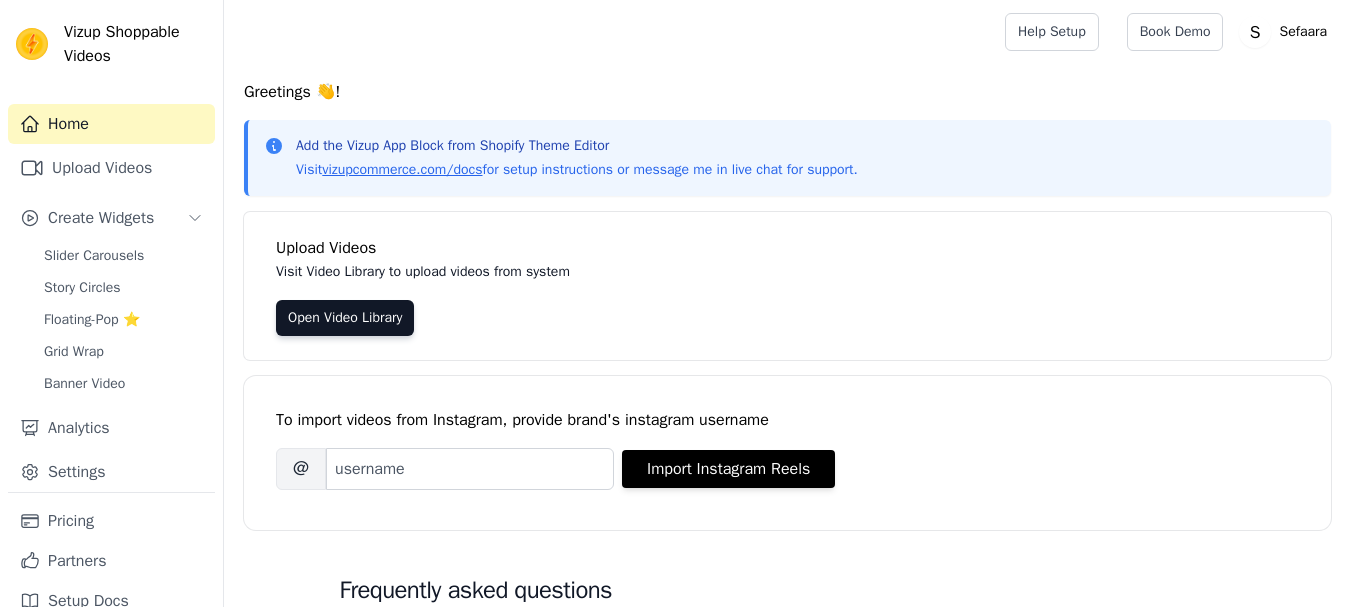 scroll, scrollTop: 0, scrollLeft: 0, axis: both 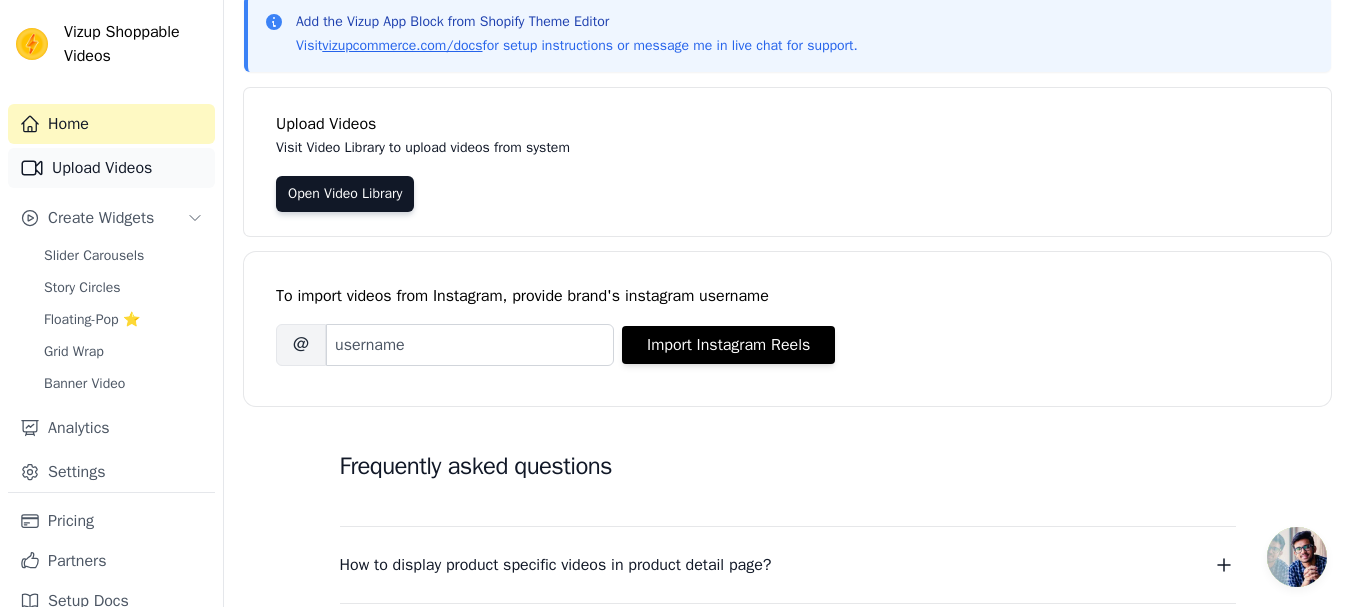 click on "Upload Videos" at bounding box center (111, 168) 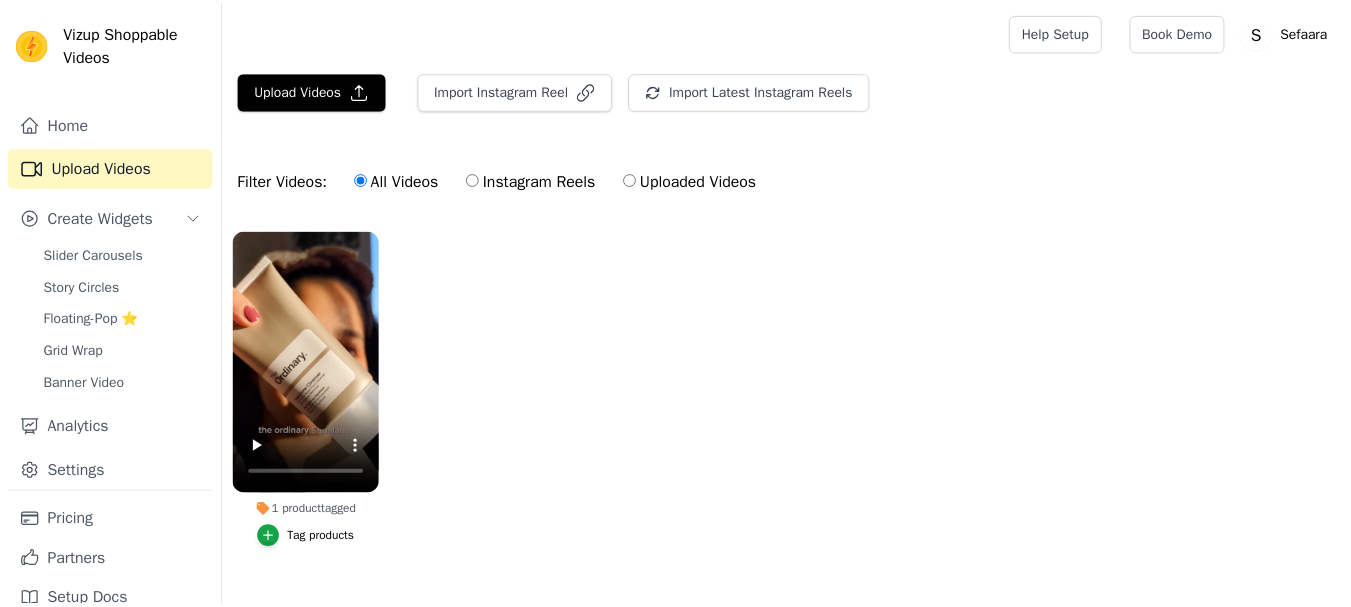 scroll, scrollTop: 0, scrollLeft: 0, axis: both 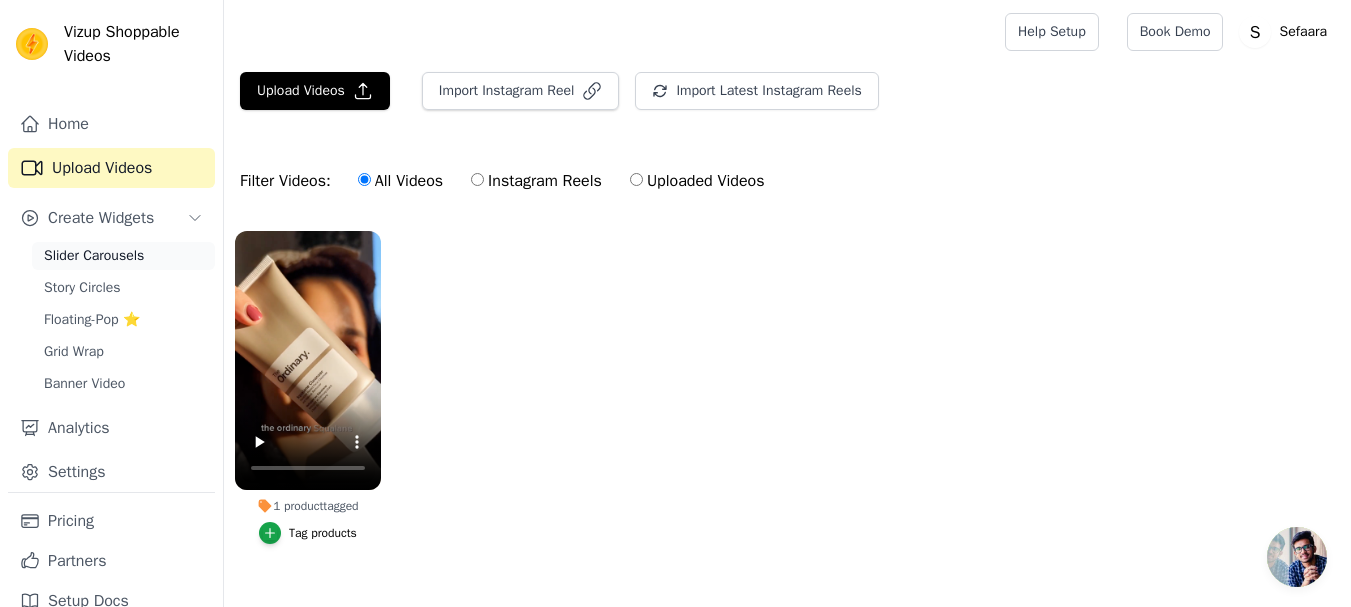 click on "Slider Carousels" at bounding box center [94, 256] 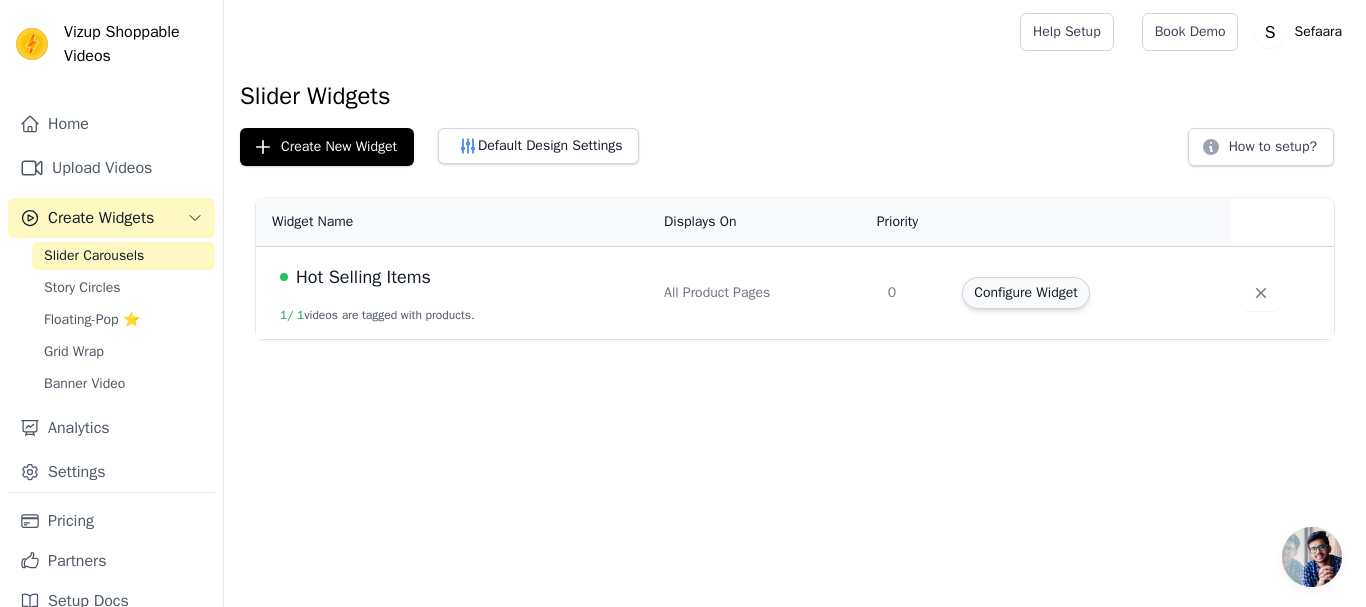 click on "Configure Widget" at bounding box center (1025, 293) 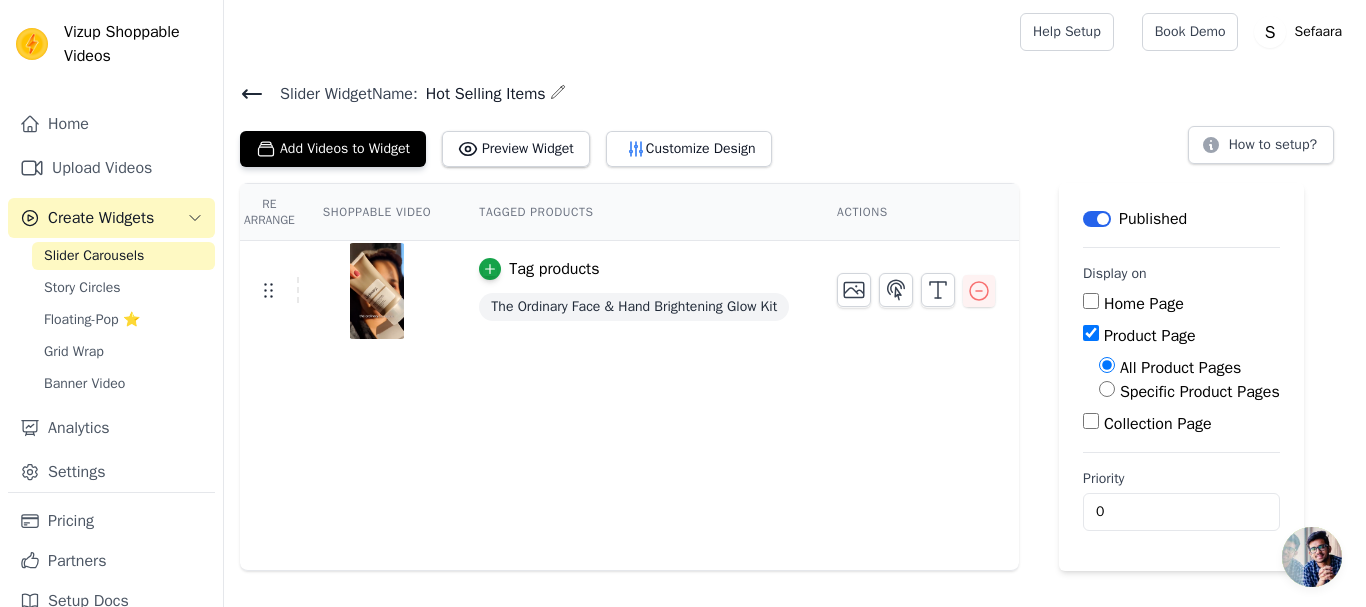 click on "Home Page" at bounding box center (1091, 301) 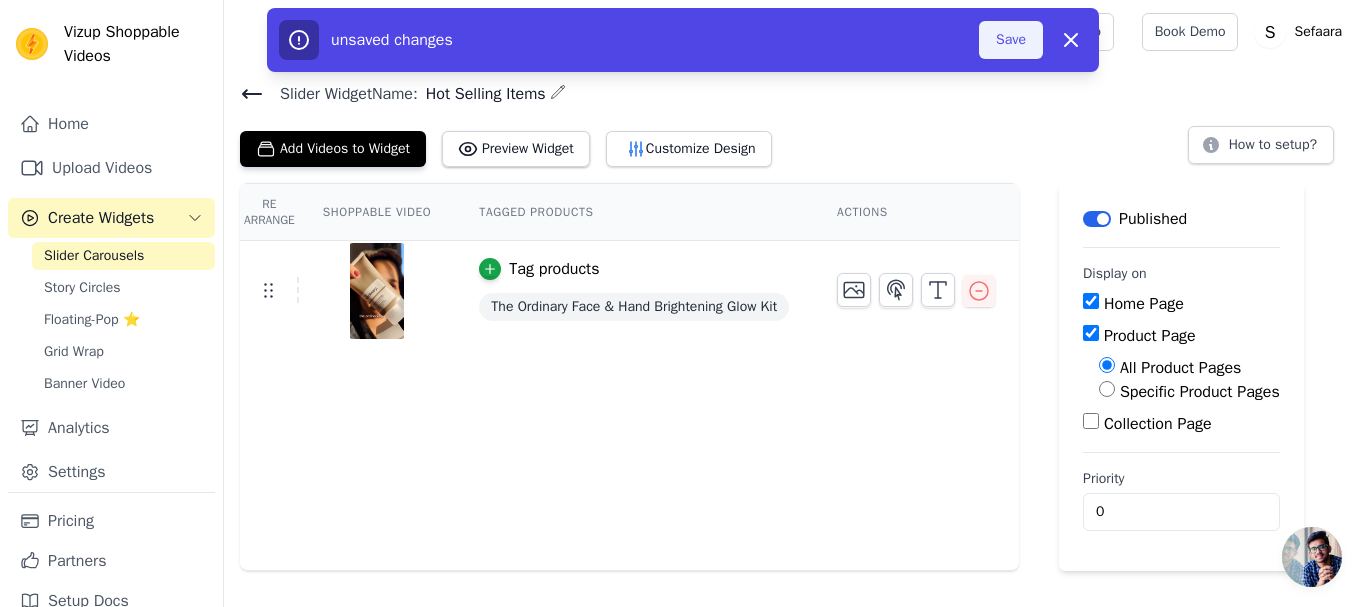 click on "Save" at bounding box center (1011, 40) 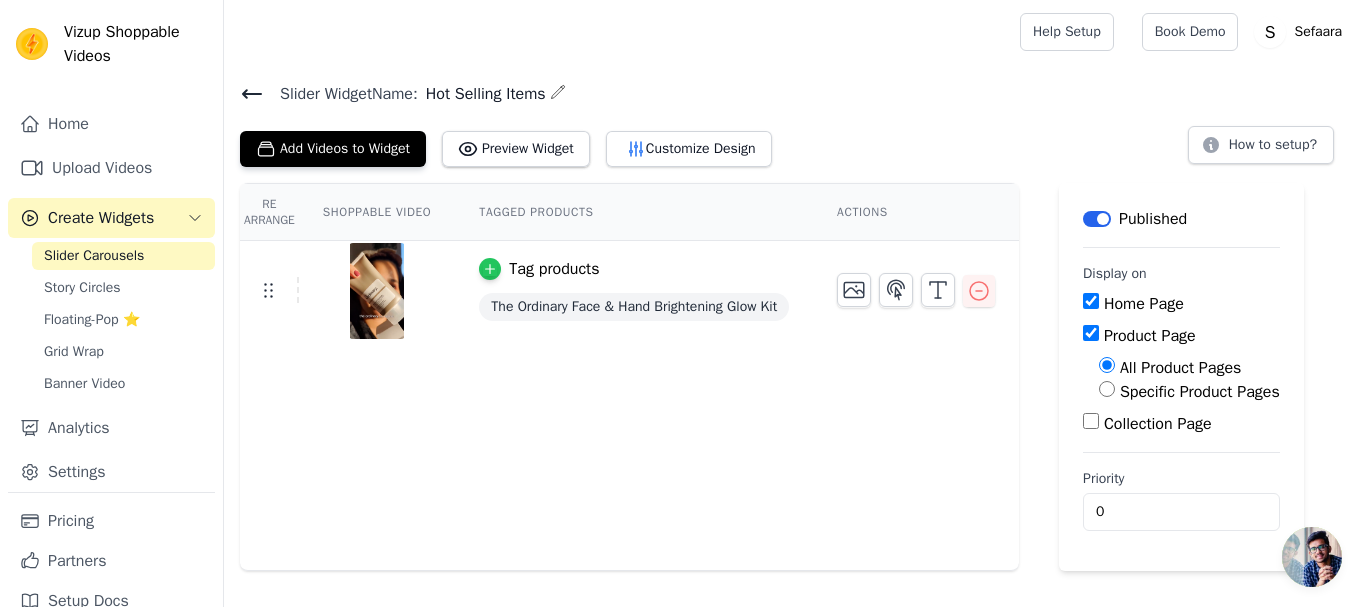 click 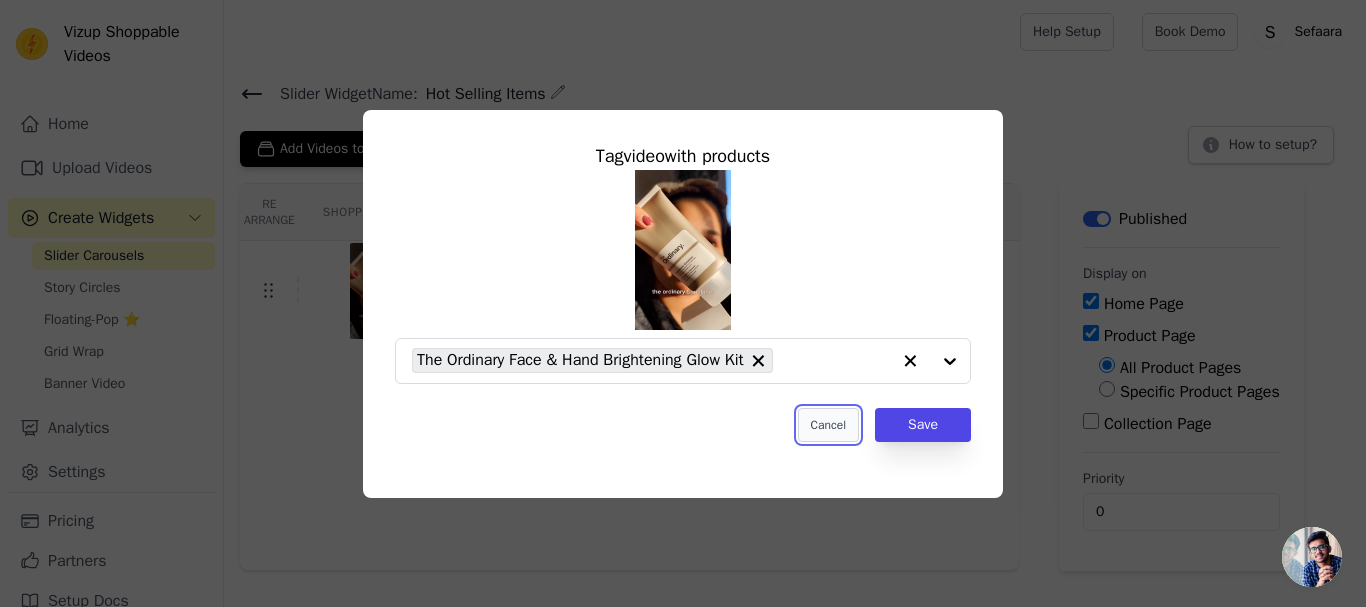click on "Cancel" at bounding box center [828, 425] 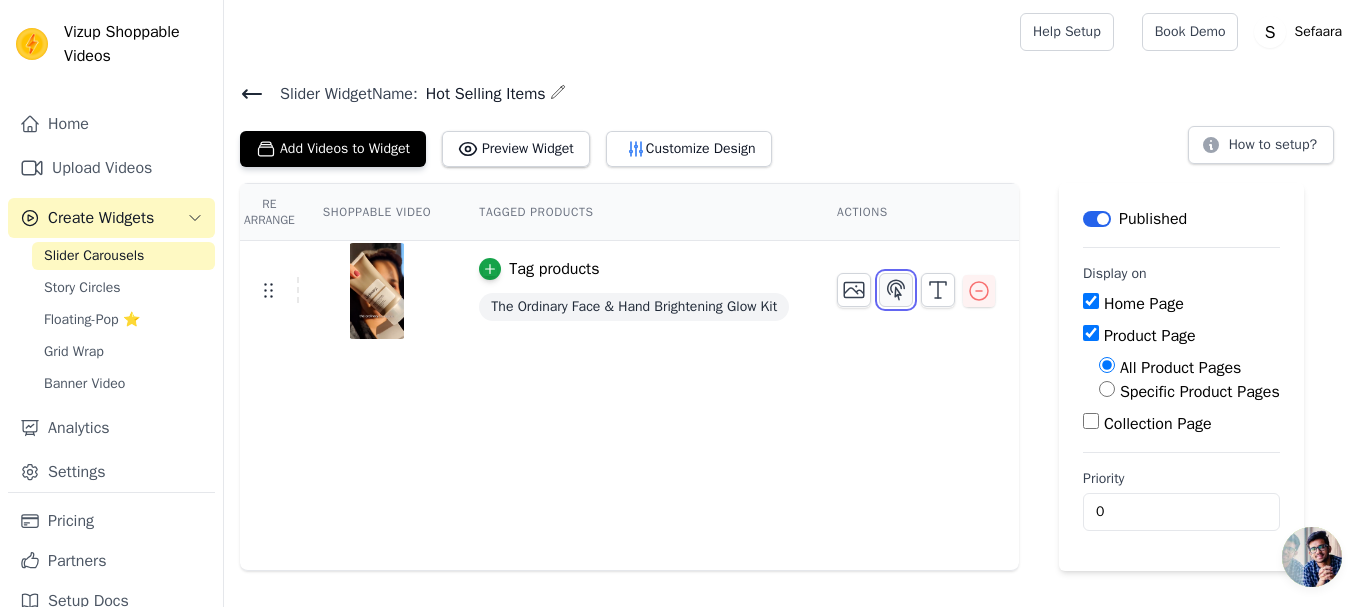 click 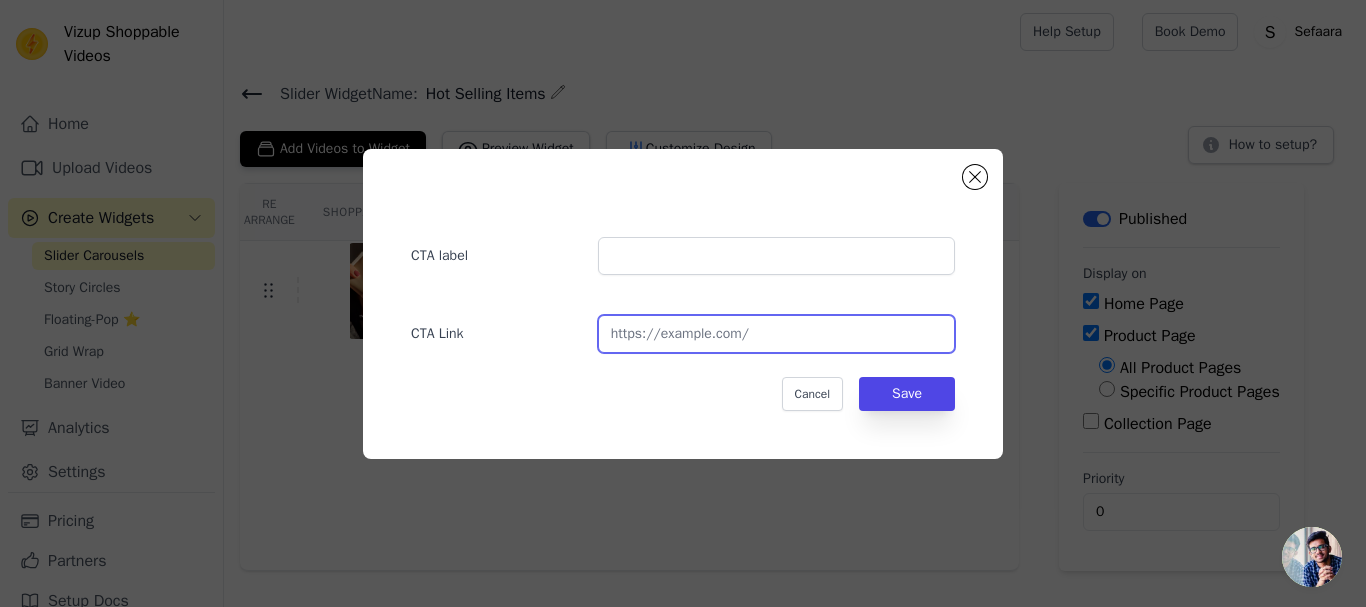 click at bounding box center [776, 334] 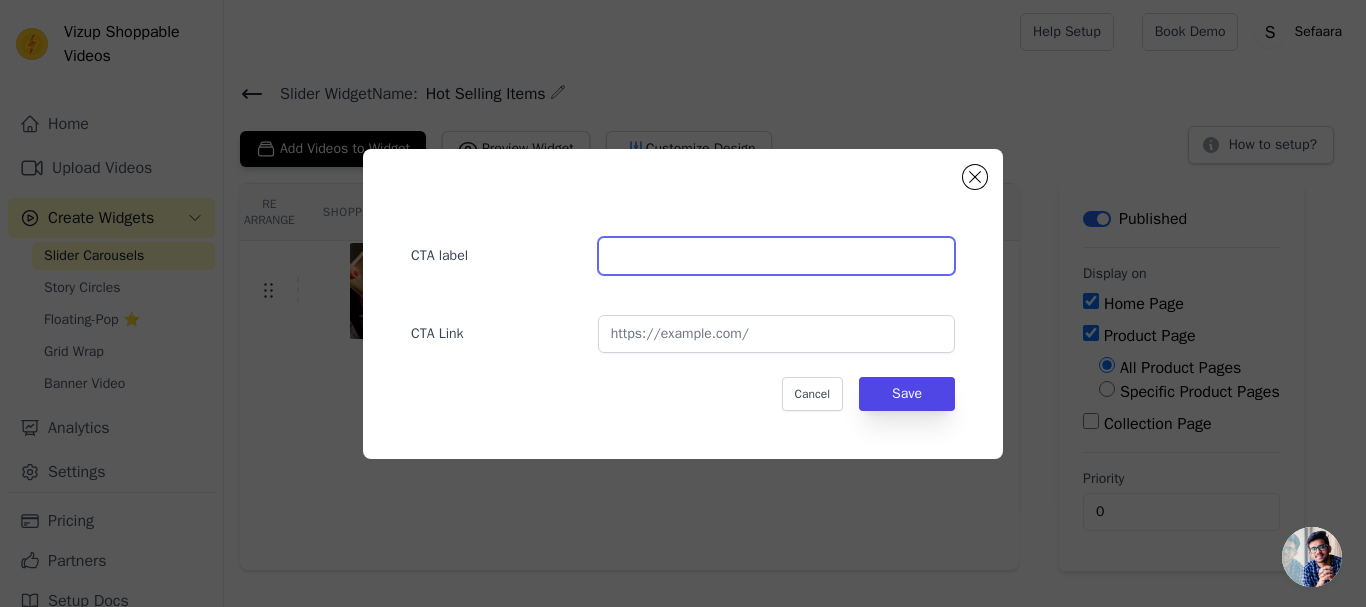 click at bounding box center [776, 256] 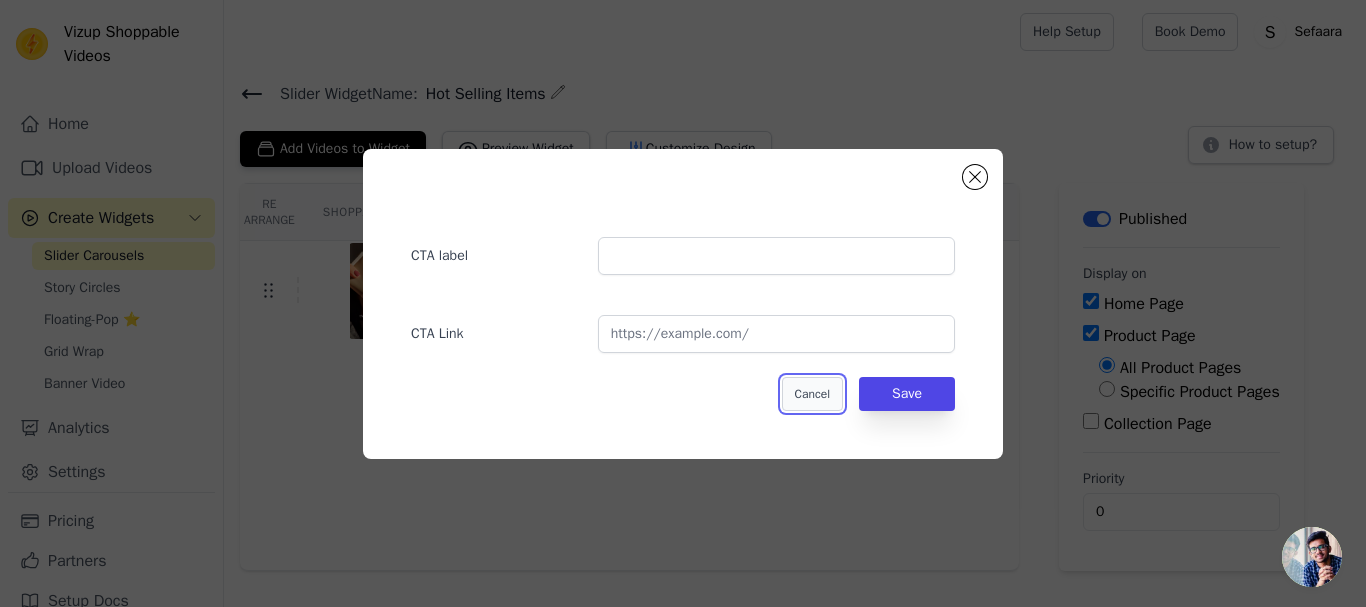 click on "Cancel" at bounding box center [812, 394] 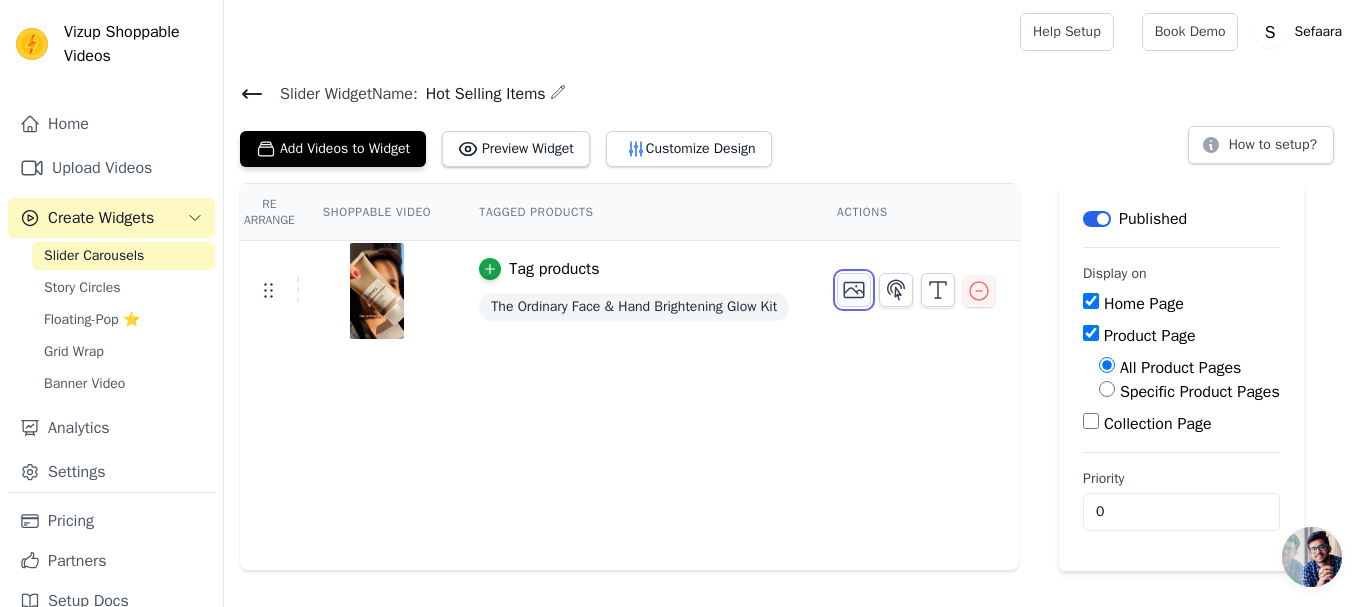 click 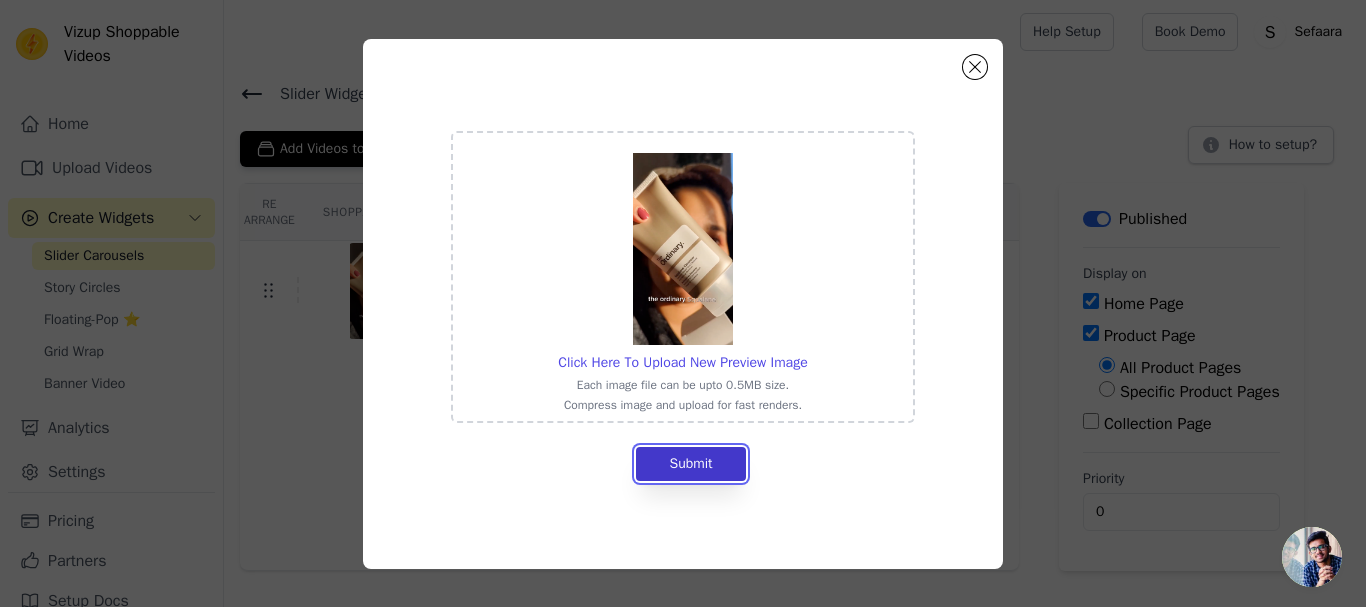 click on "Submit" at bounding box center [690, 464] 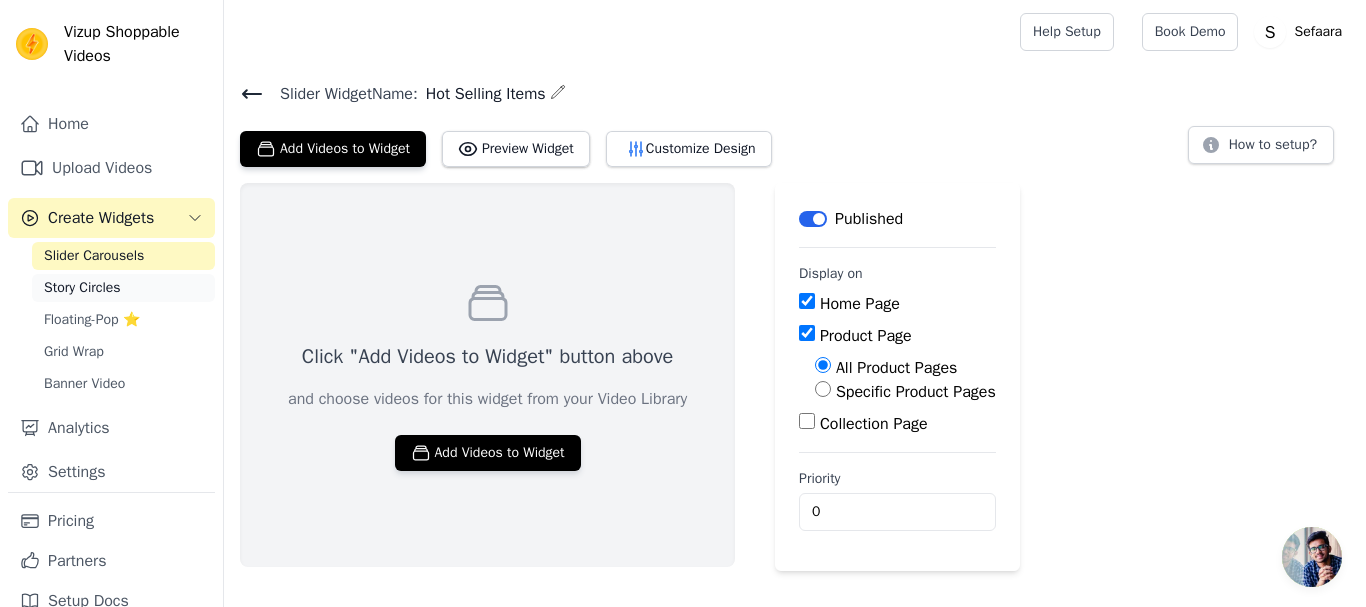 click on "Story Circles" at bounding box center [82, 288] 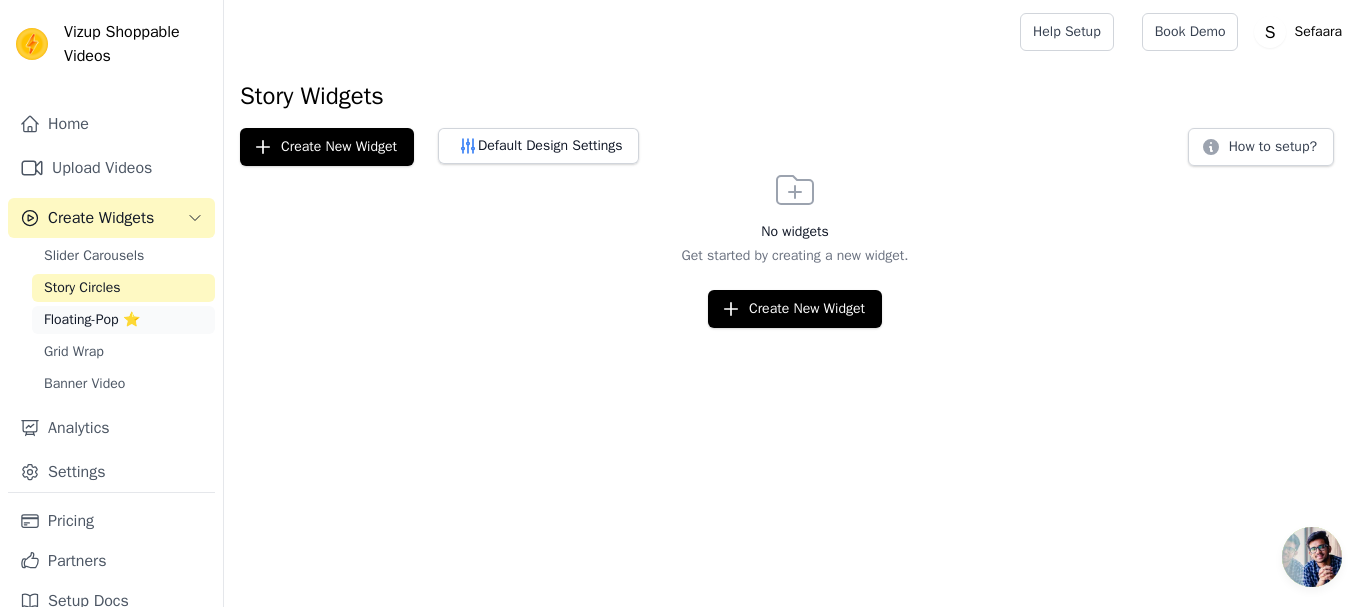 click on "Floating-Pop ⭐" at bounding box center (92, 320) 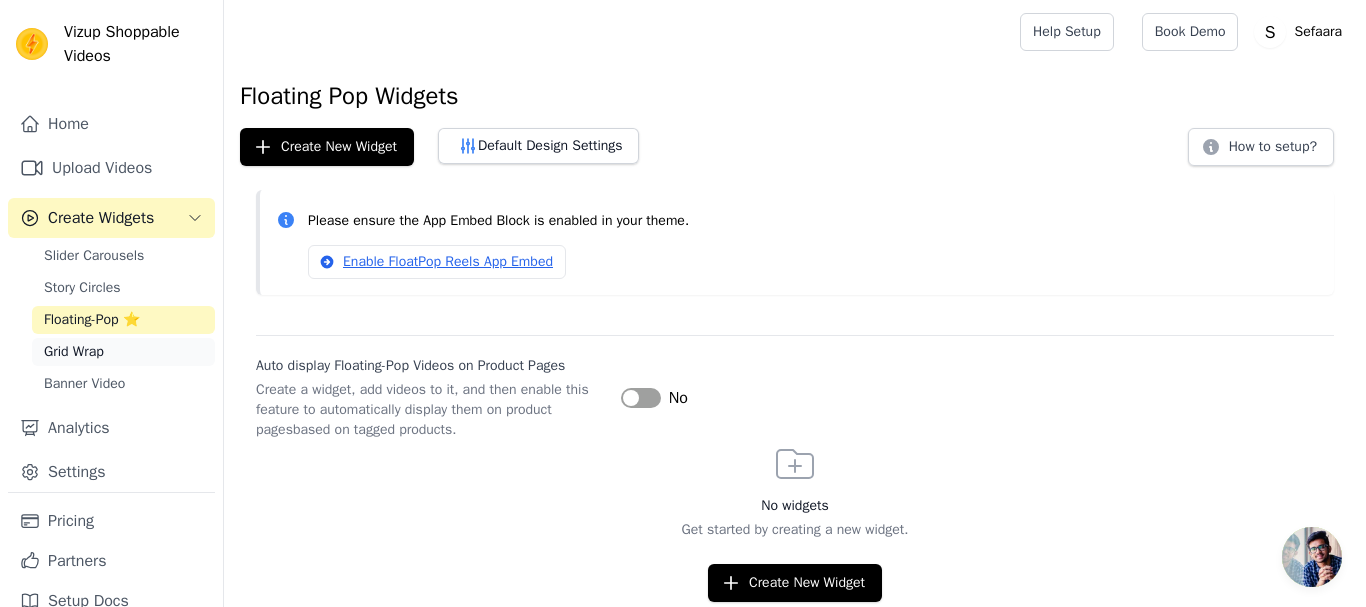 click on "Grid Wrap" at bounding box center [123, 352] 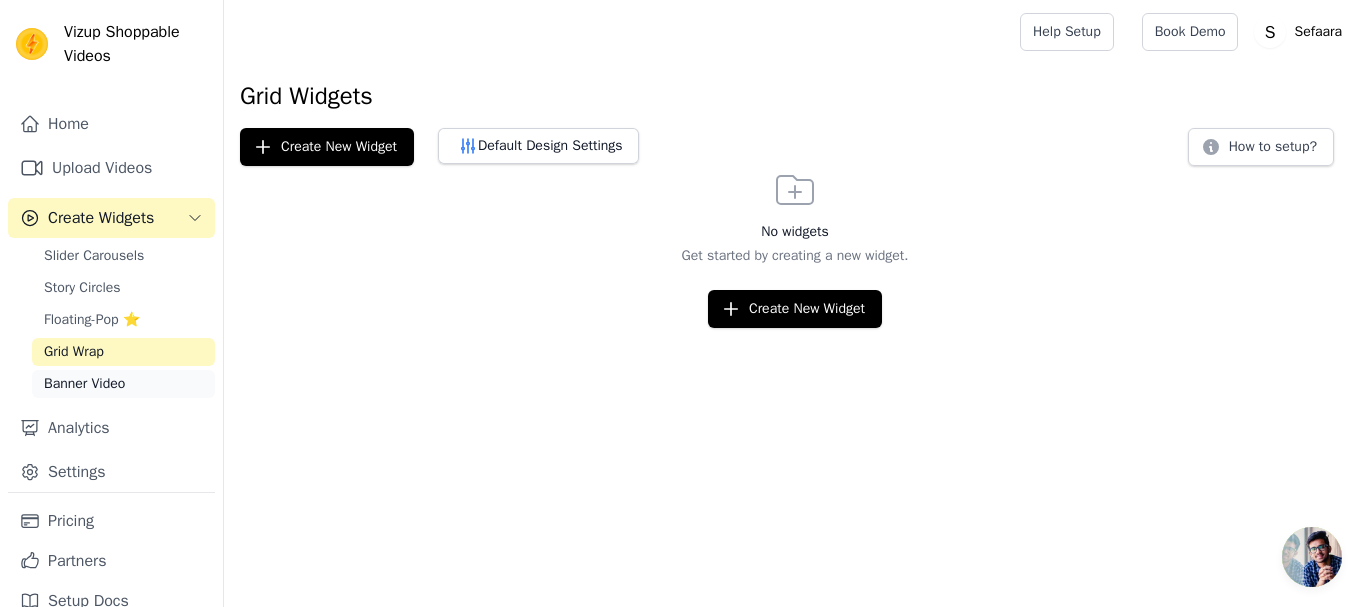 click on "Banner Video" at bounding box center (123, 384) 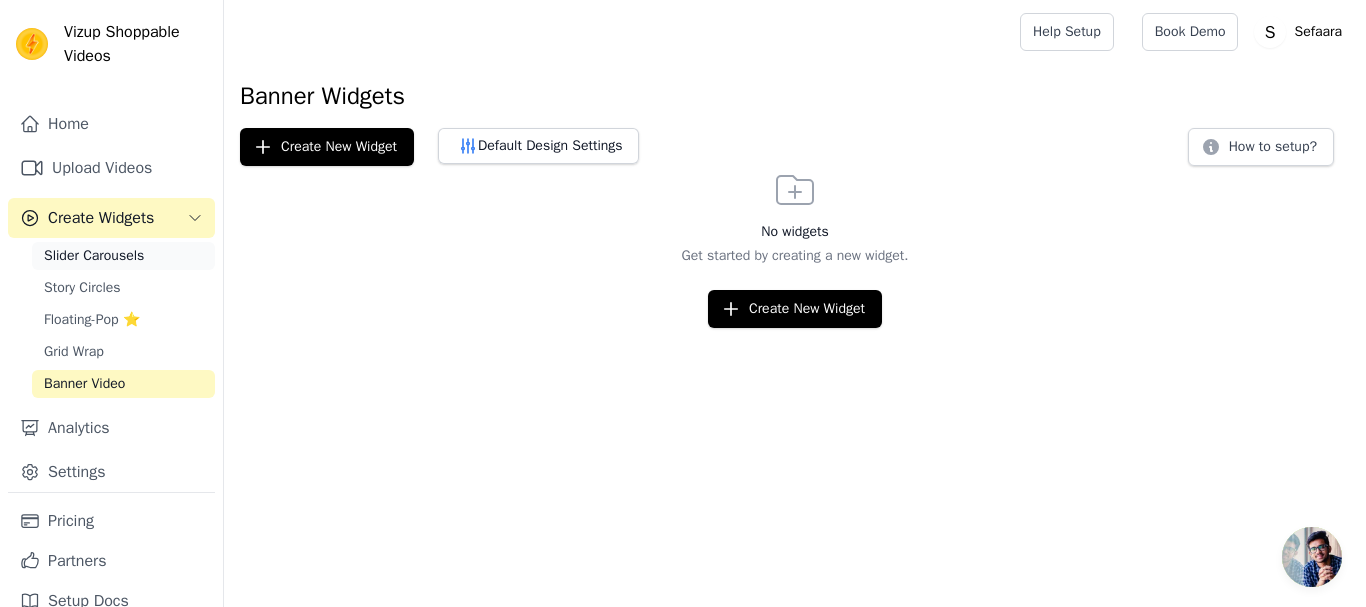 click on "Slider Carousels" at bounding box center [123, 256] 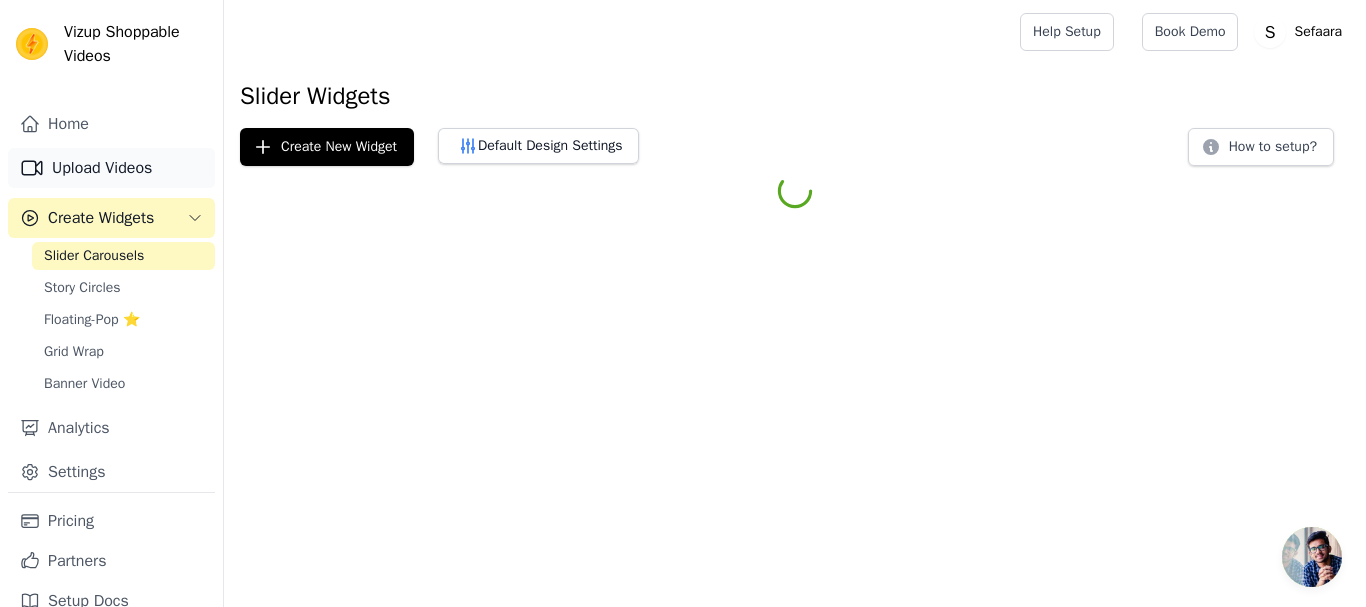 click on "Upload Videos" at bounding box center [111, 168] 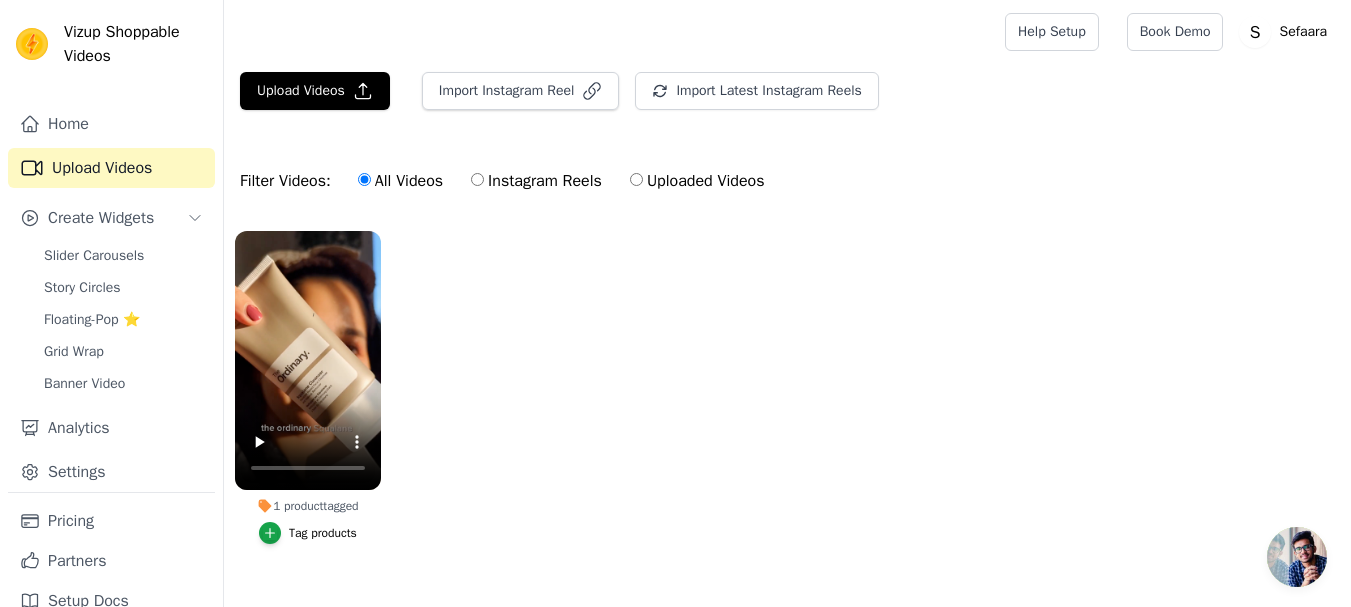 scroll, scrollTop: 46, scrollLeft: 0, axis: vertical 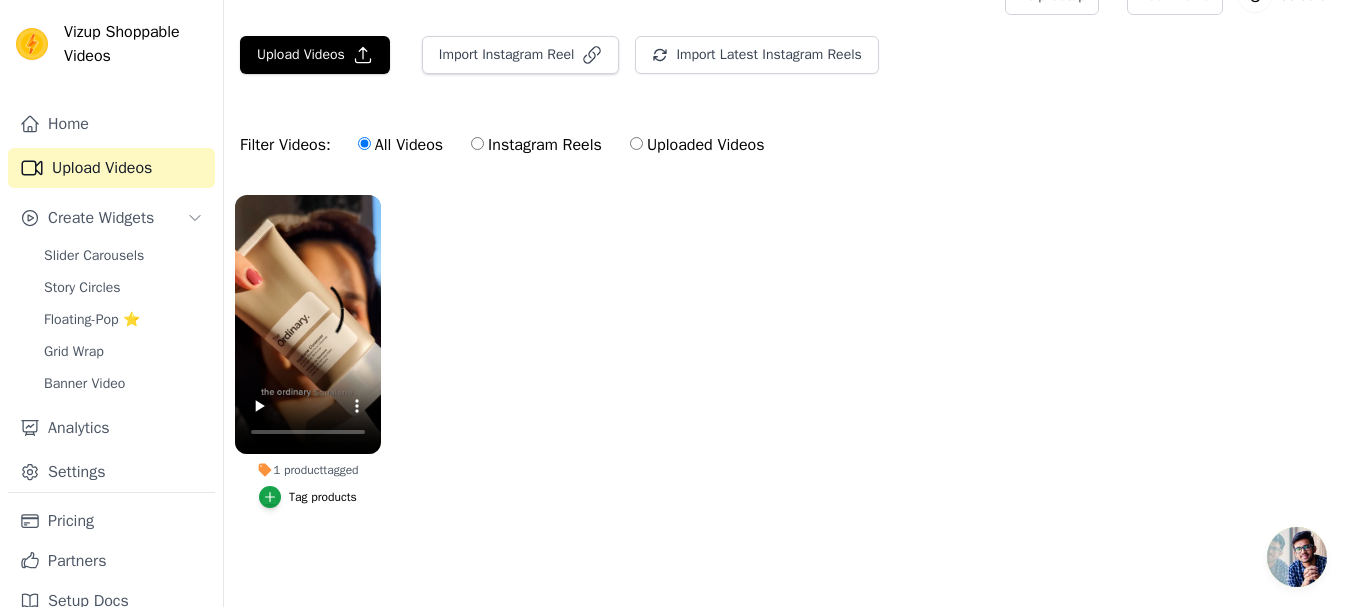 click at bounding box center [1297, 557] 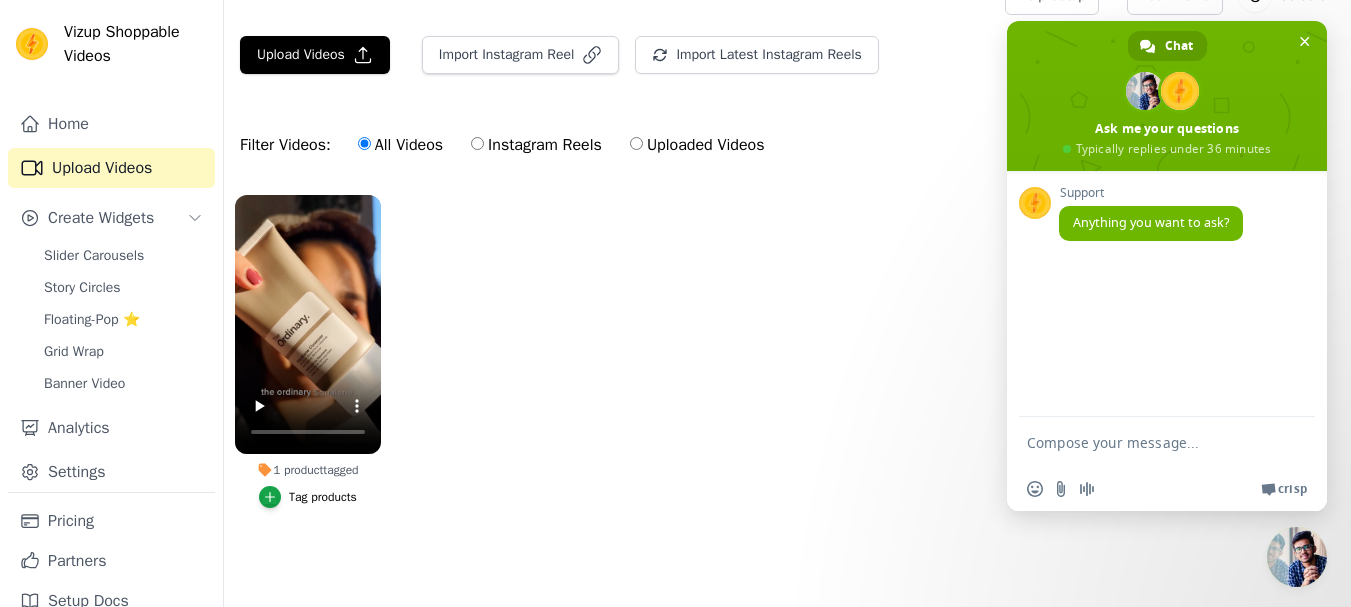 scroll, scrollTop: 0, scrollLeft: 0, axis: both 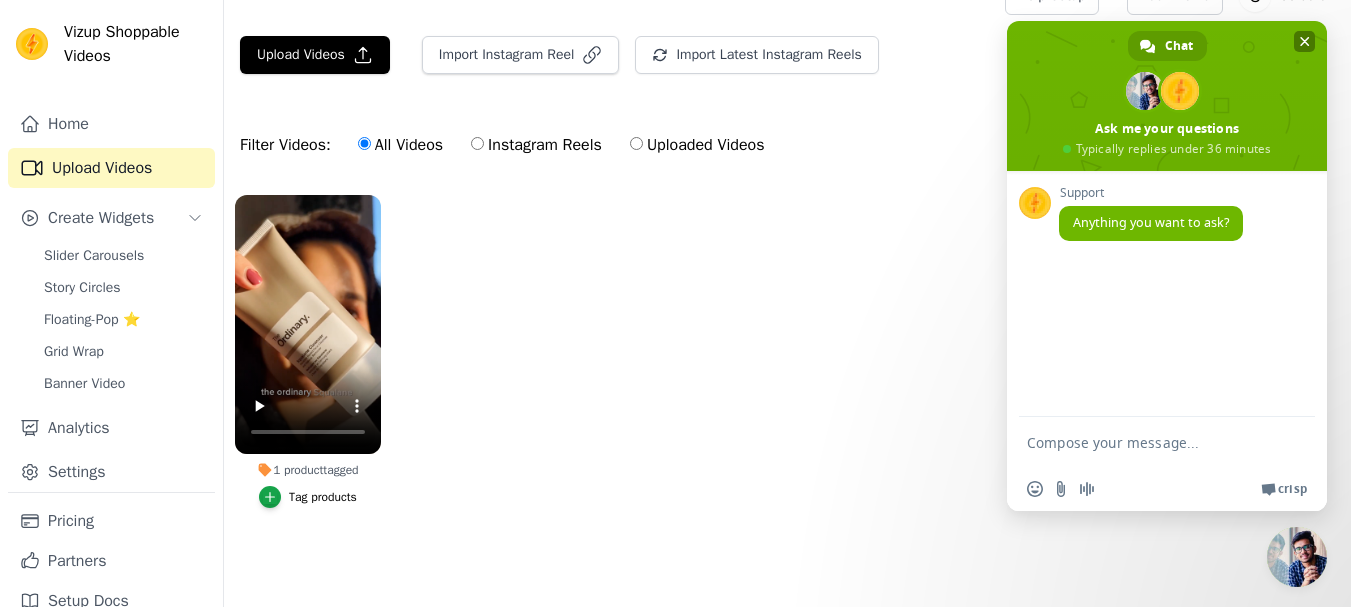 click at bounding box center [1305, 41] 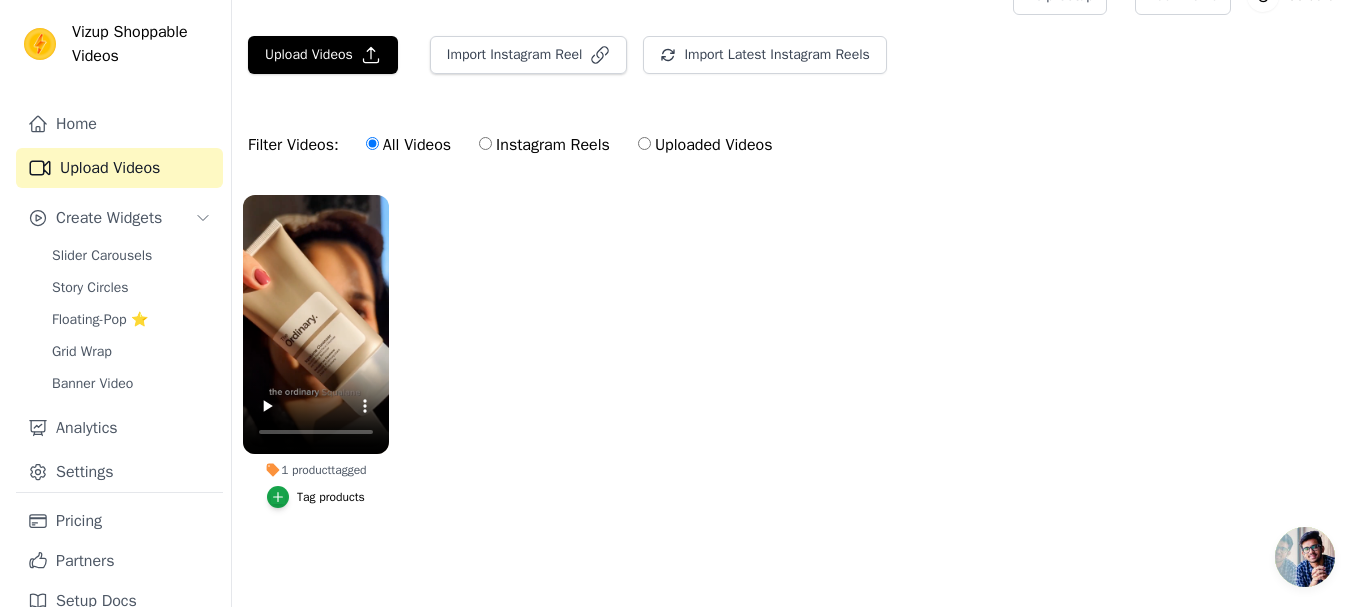 scroll, scrollTop: 0, scrollLeft: 0, axis: both 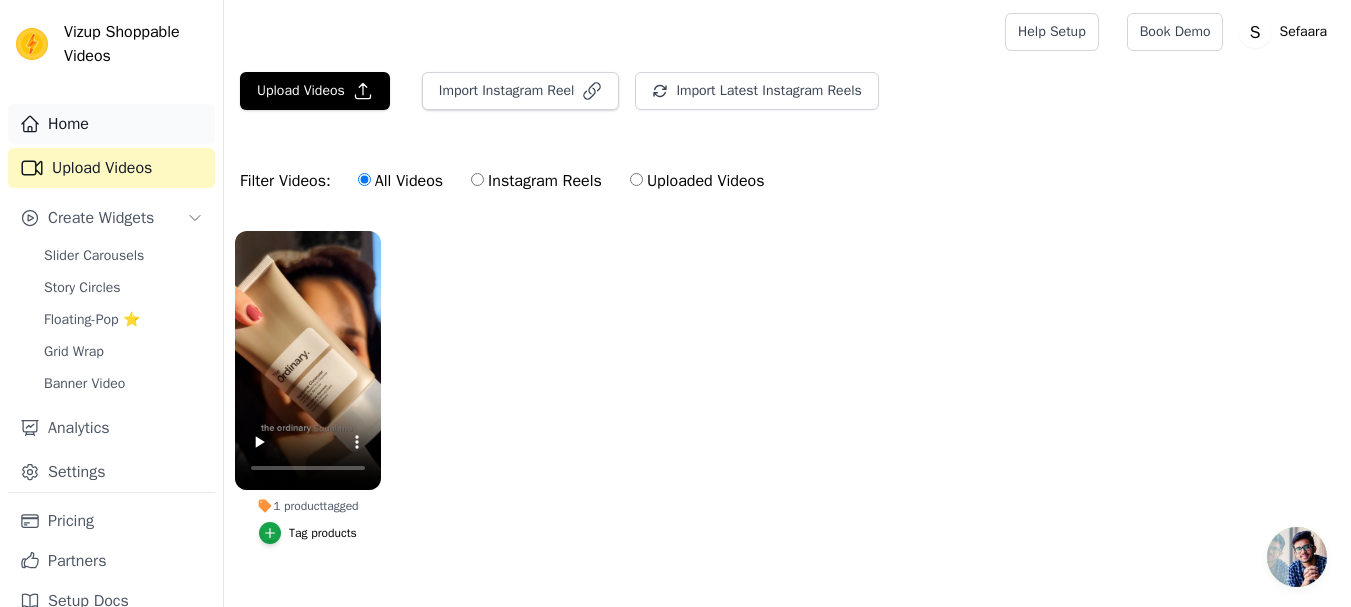 click 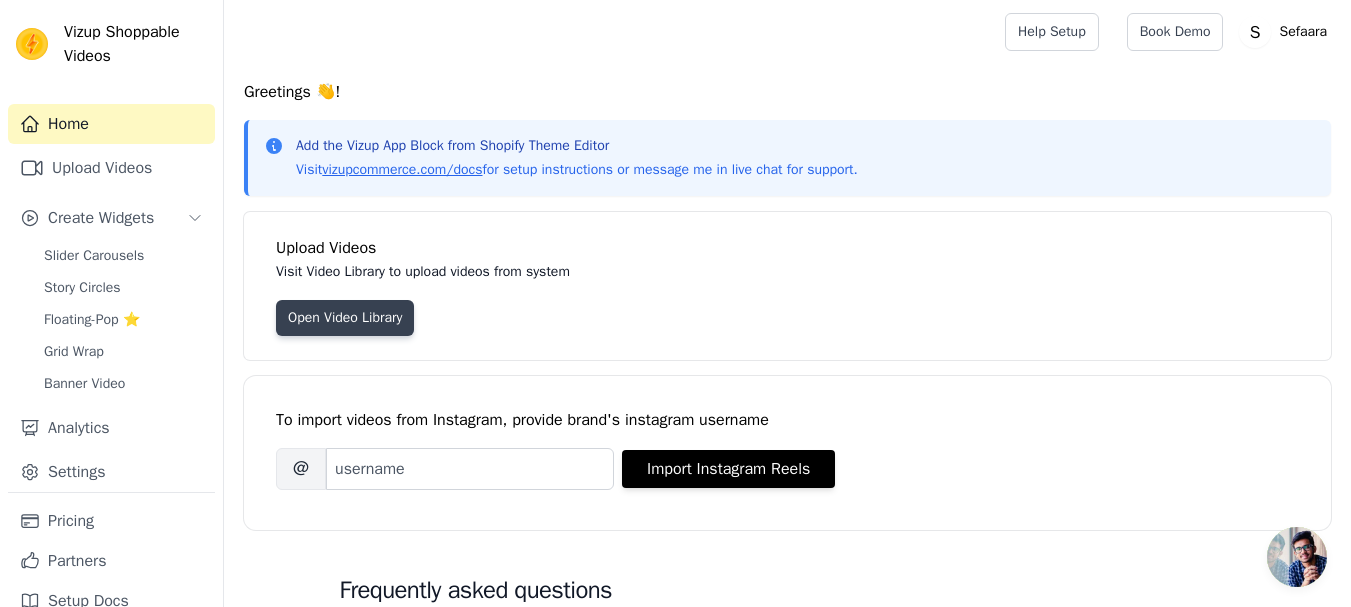click on "Open Video Library" at bounding box center [345, 318] 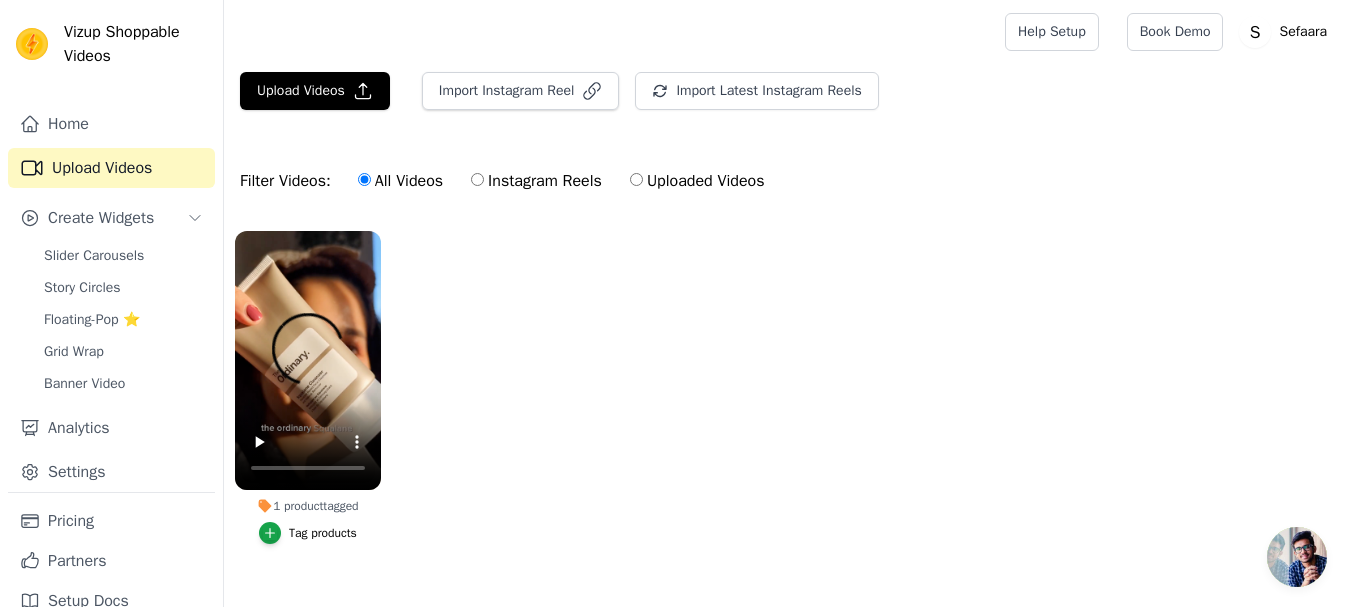 click on "1   product  tagged       Tag products" at bounding box center (787, 407) 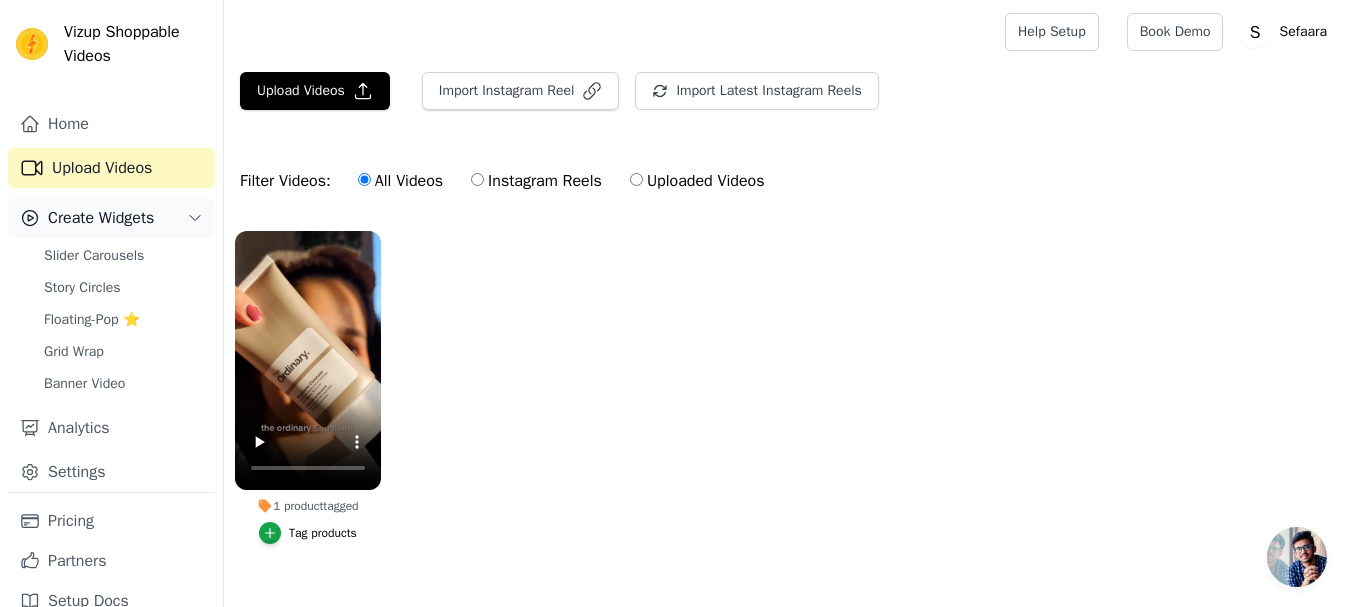 click on "Create Widgets" at bounding box center (111, 218) 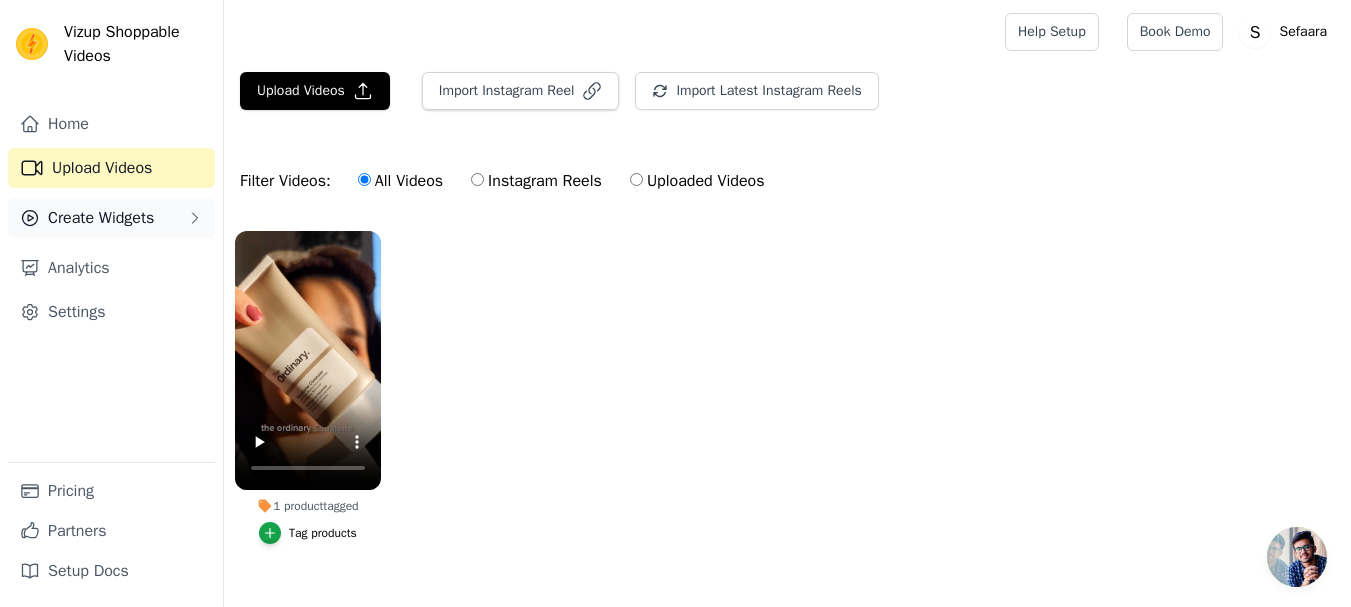 click on "Create Widgets" at bounding box center (111, 218) 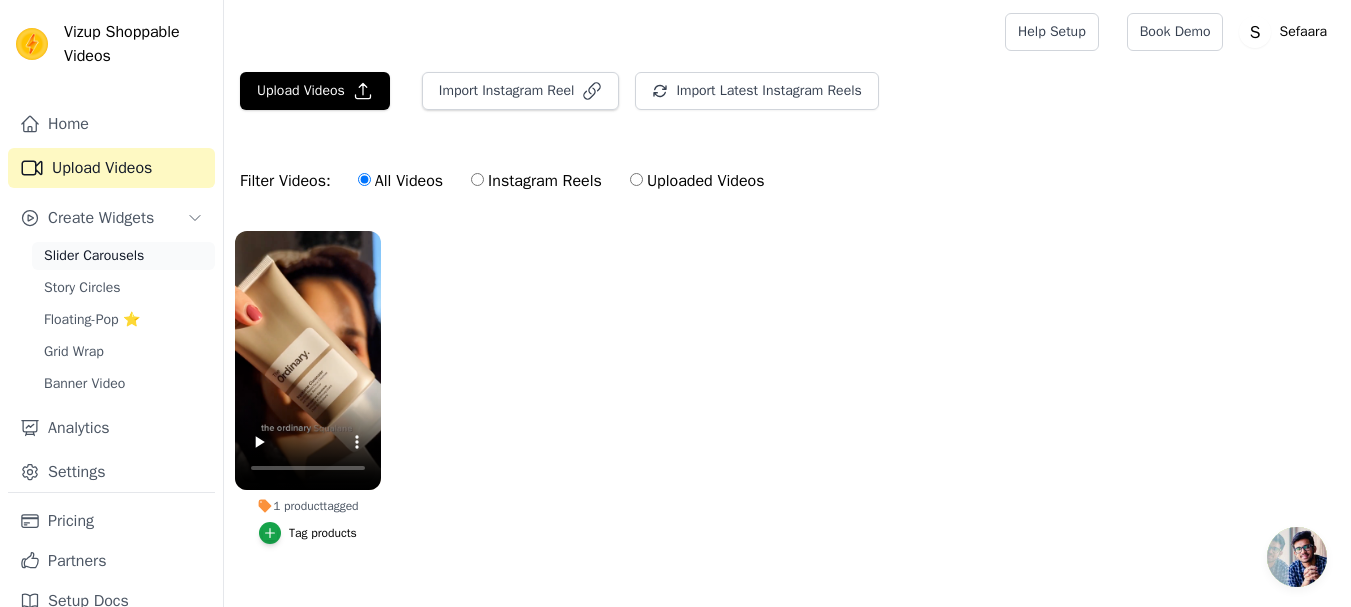 click on "Slider Carousels" at bounding box center (94, 256) 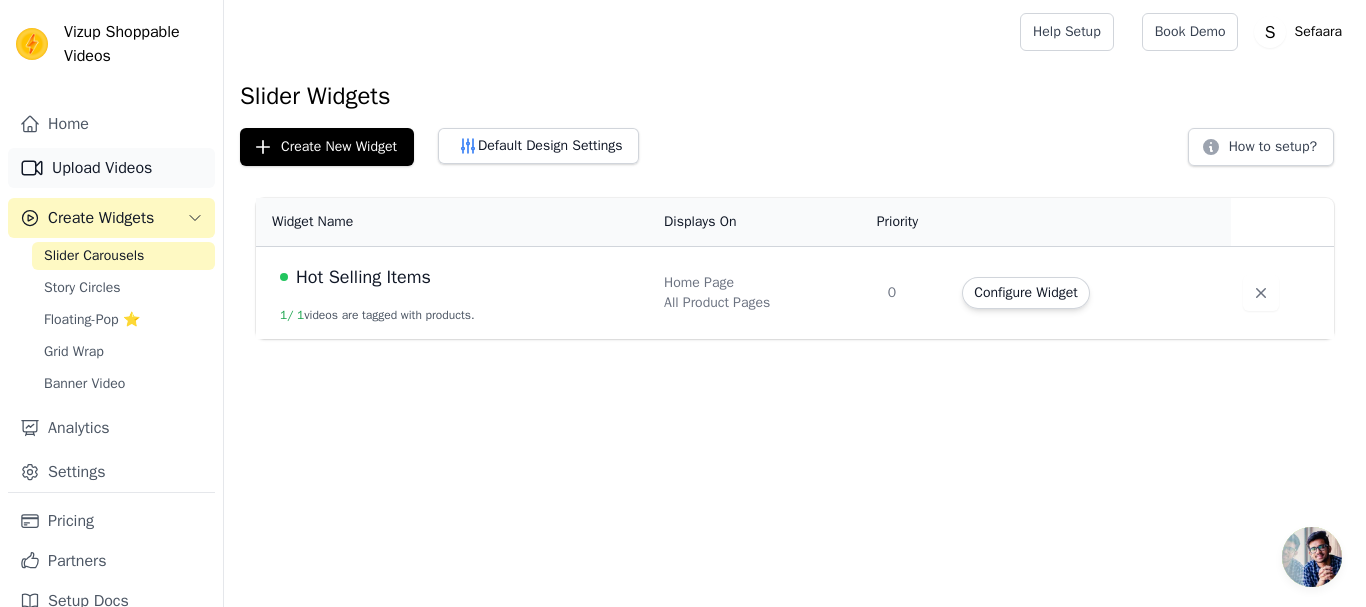 click on "Upload Videos" at bounding box center [111, 168] 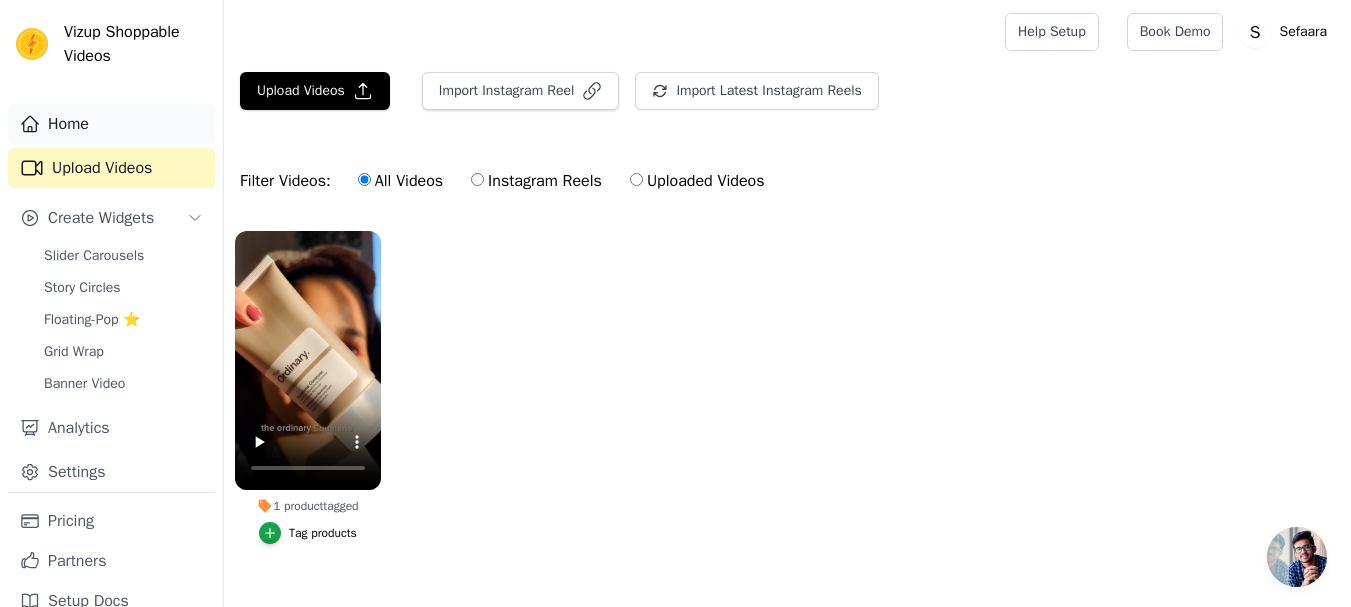 click on "Home" at bounding box center (111, 124) 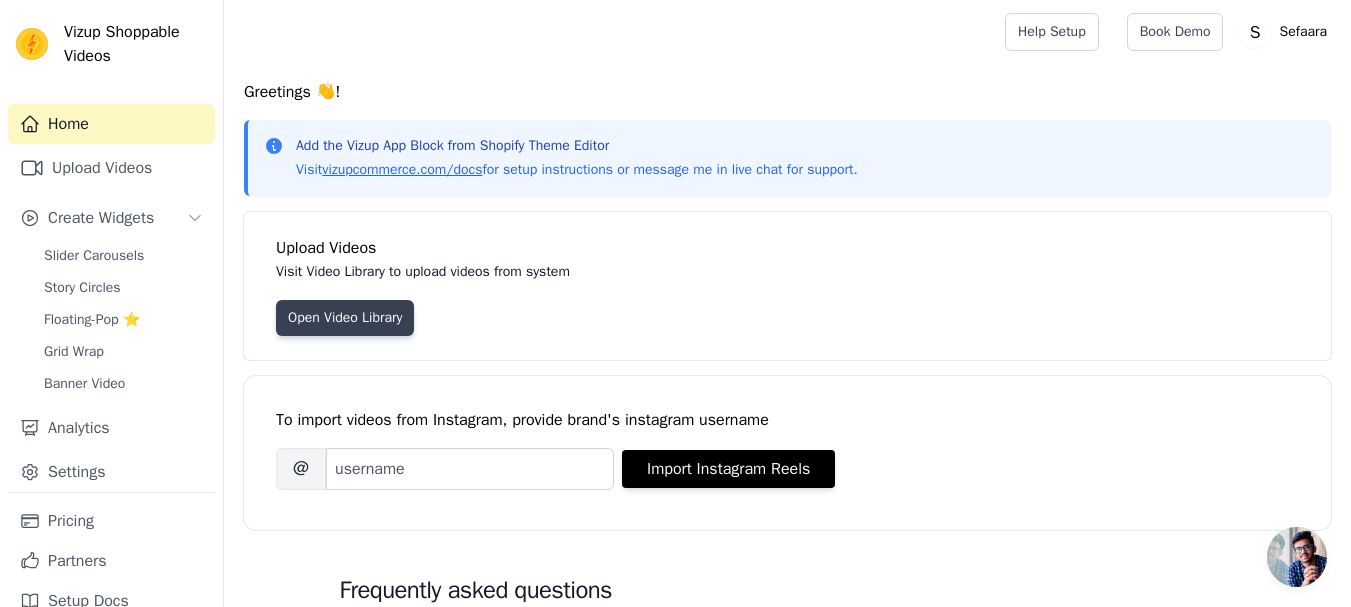 click on "Open Video Library" at bounding box center [345, 318] 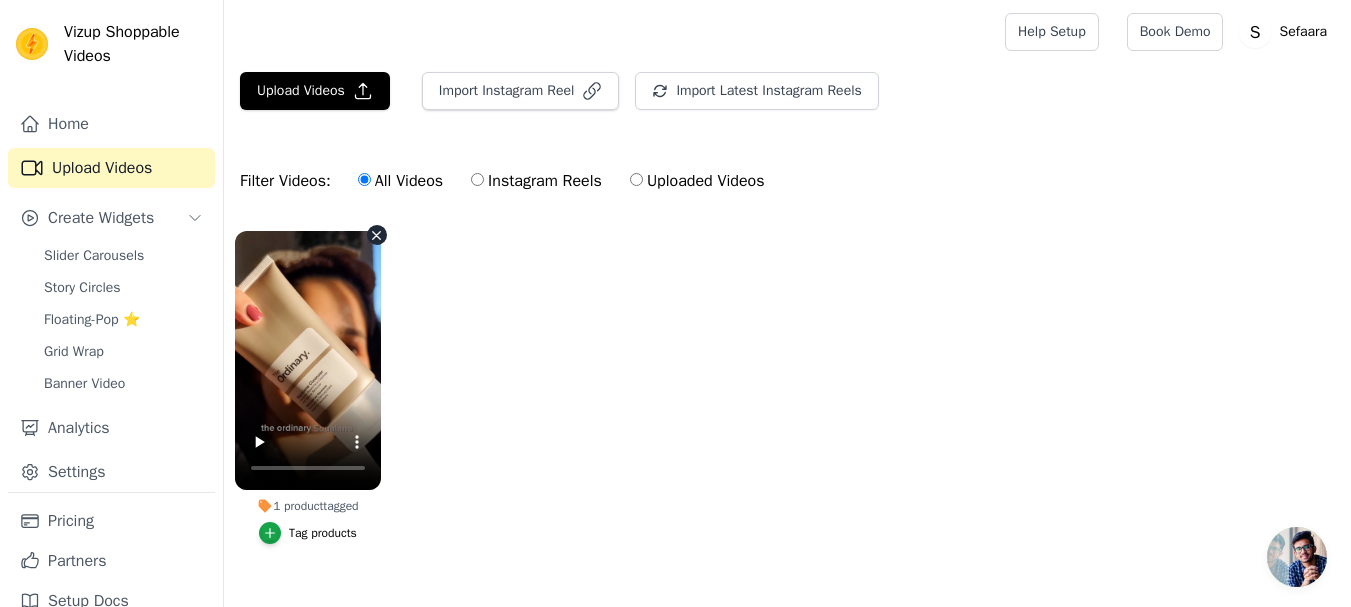 click on "1   product  tagged       Tag products" at bounding box center (787, 407) 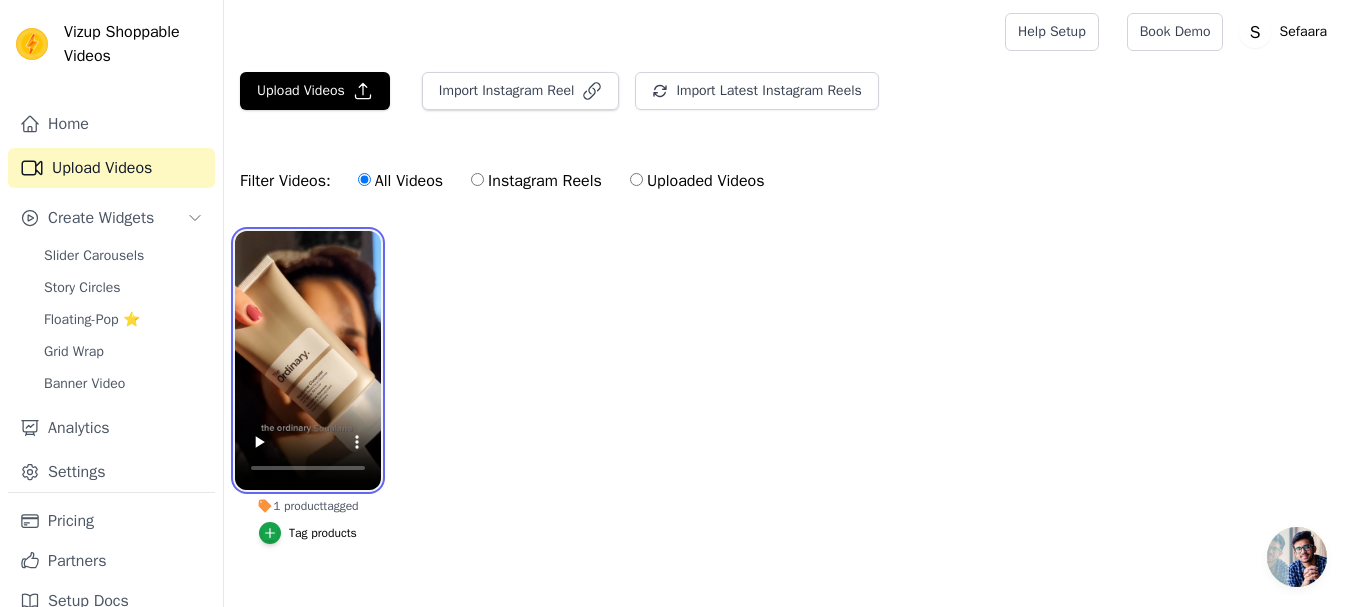click at bounding box center (308, 360) 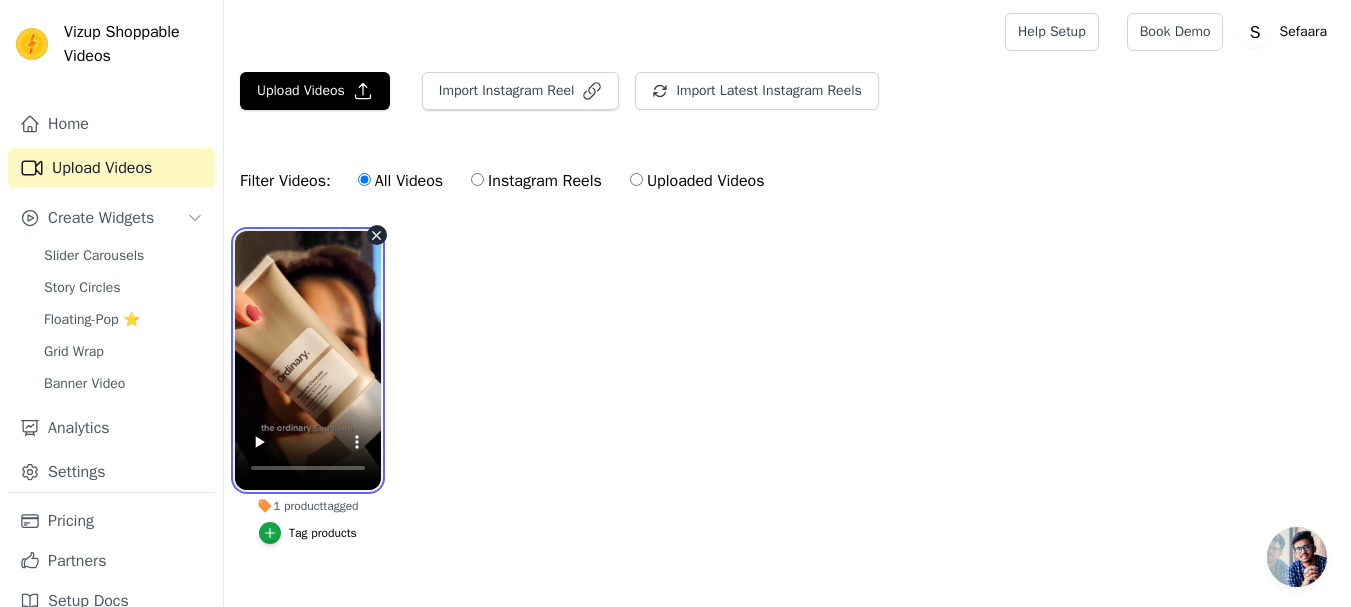 click at bounding box center [308, 360] 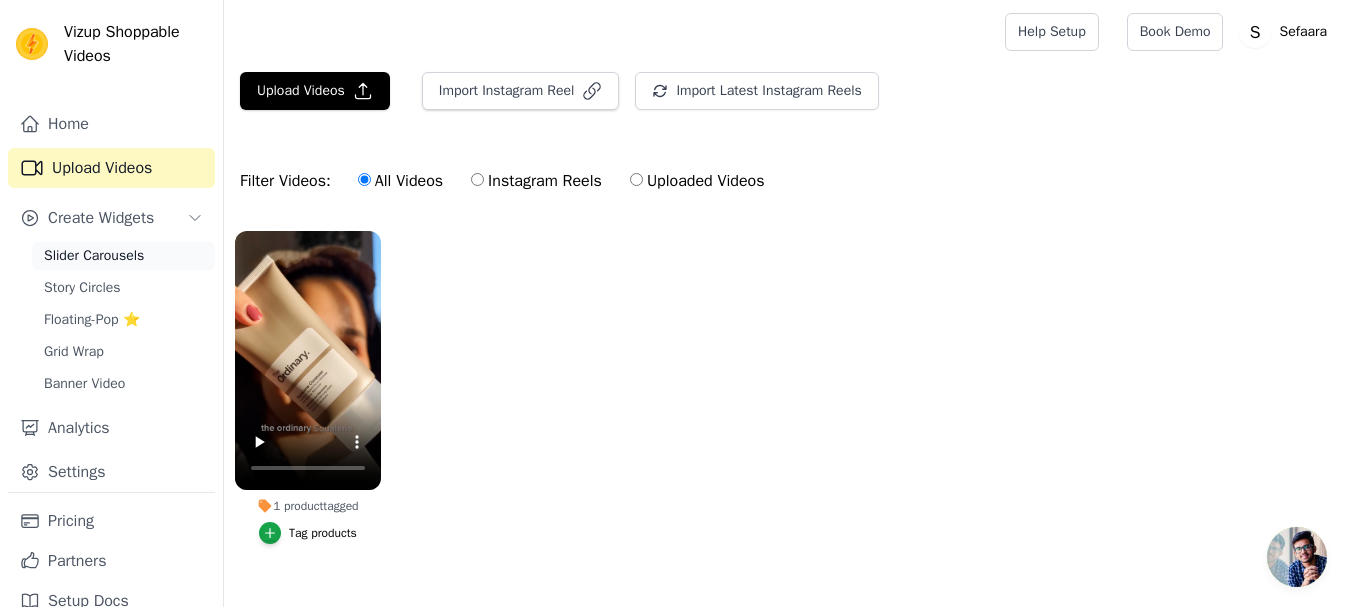 click on "Slider Carousels" at bounding box center [94, 256] 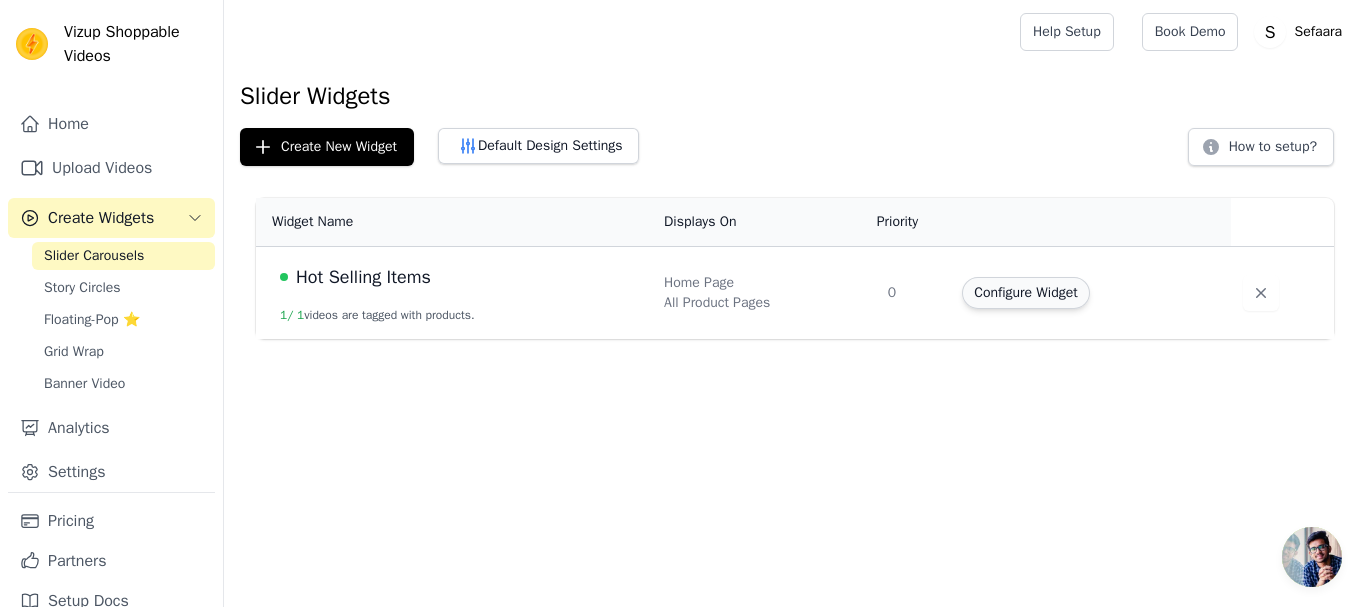 click on "Configure Widget" at bounding box center [1025, 293] 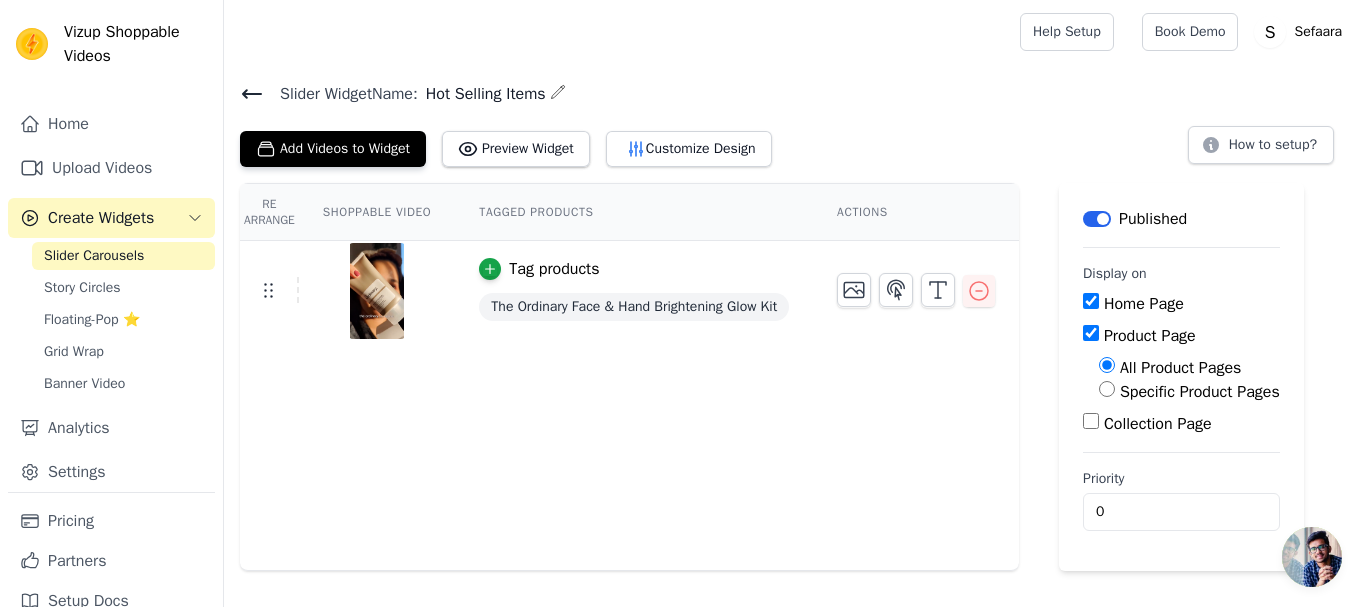click on "Collection Page" at bounding box center (1181, 424) 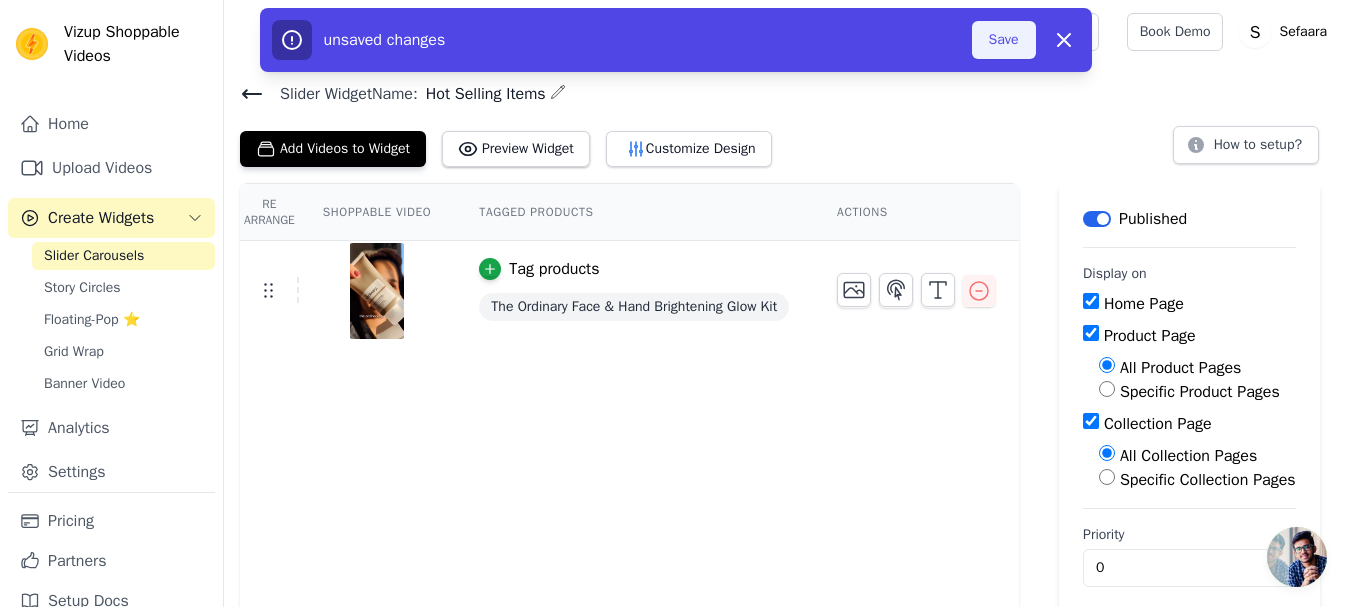 click on "Save" at bounding box center [1004, 40] 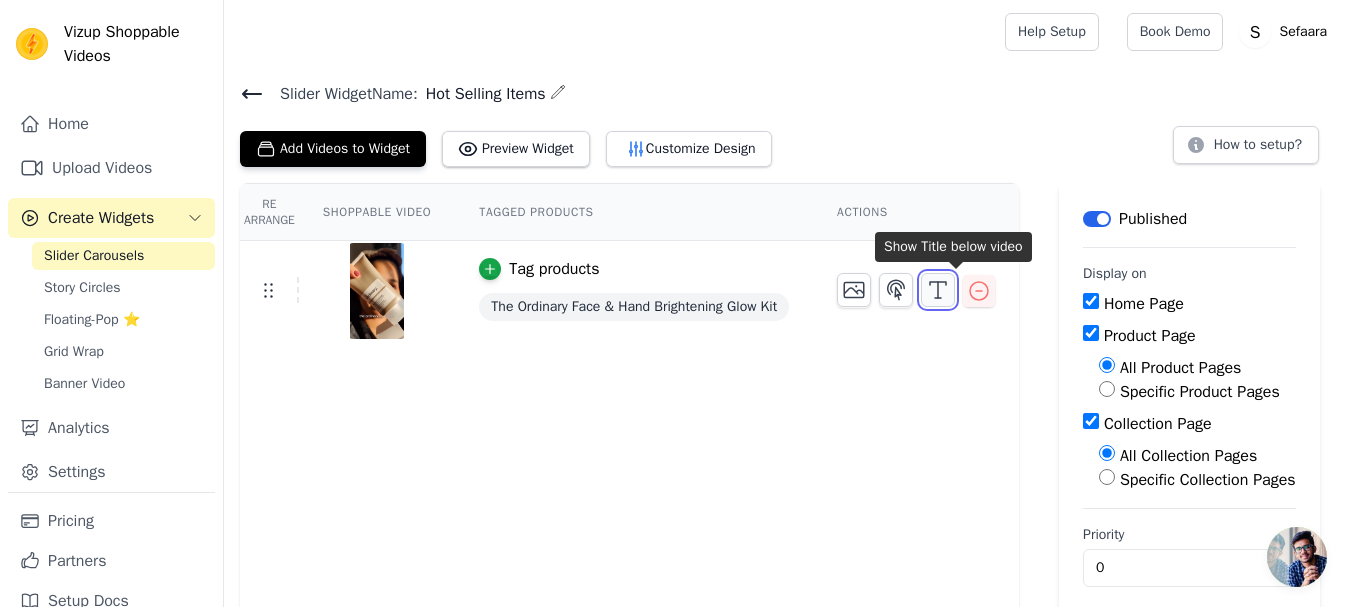 click 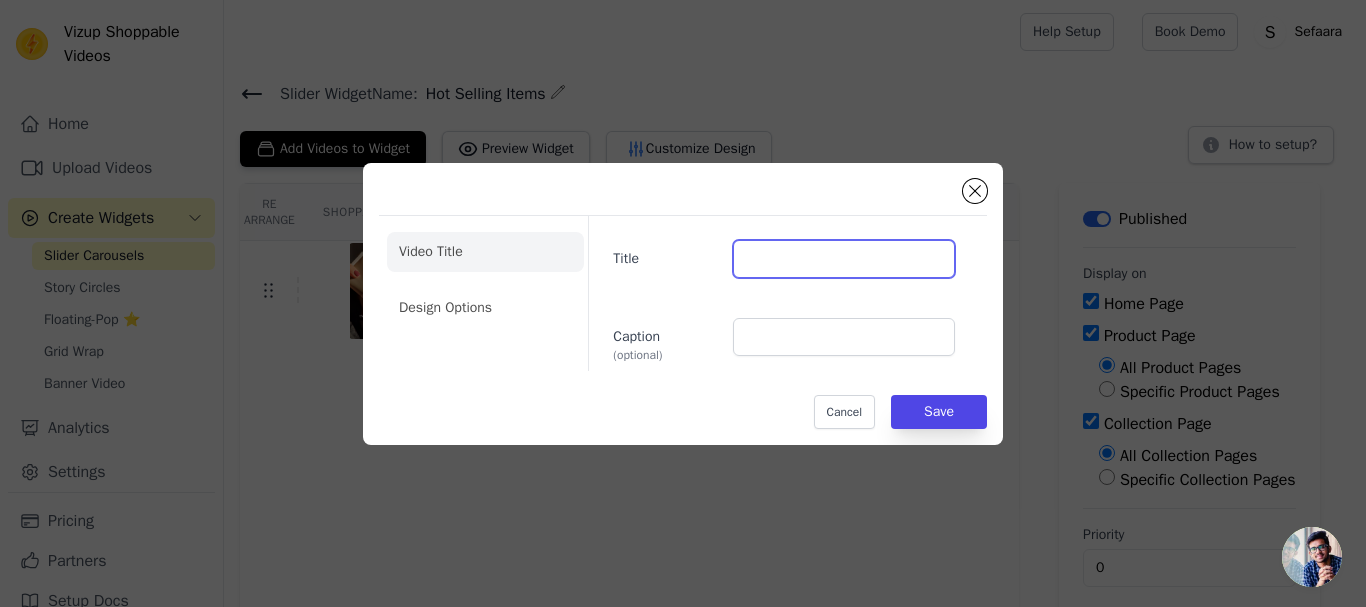 click on "Title" at bounding box center (844, 259) 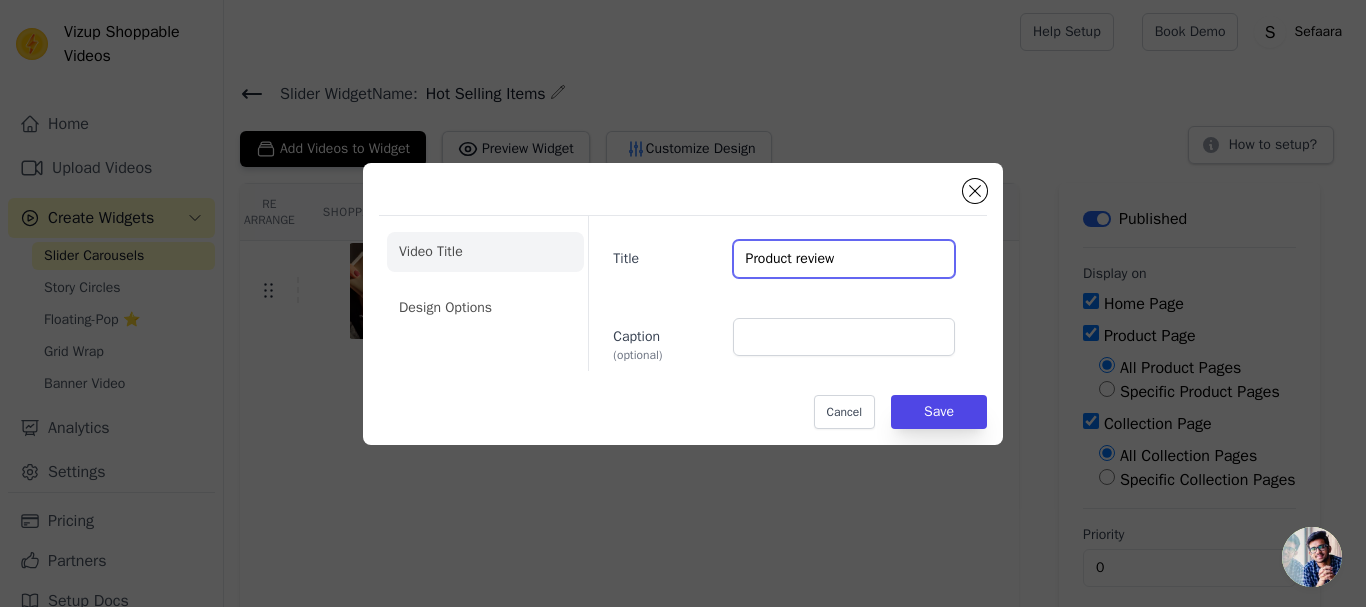 type on "Product review" 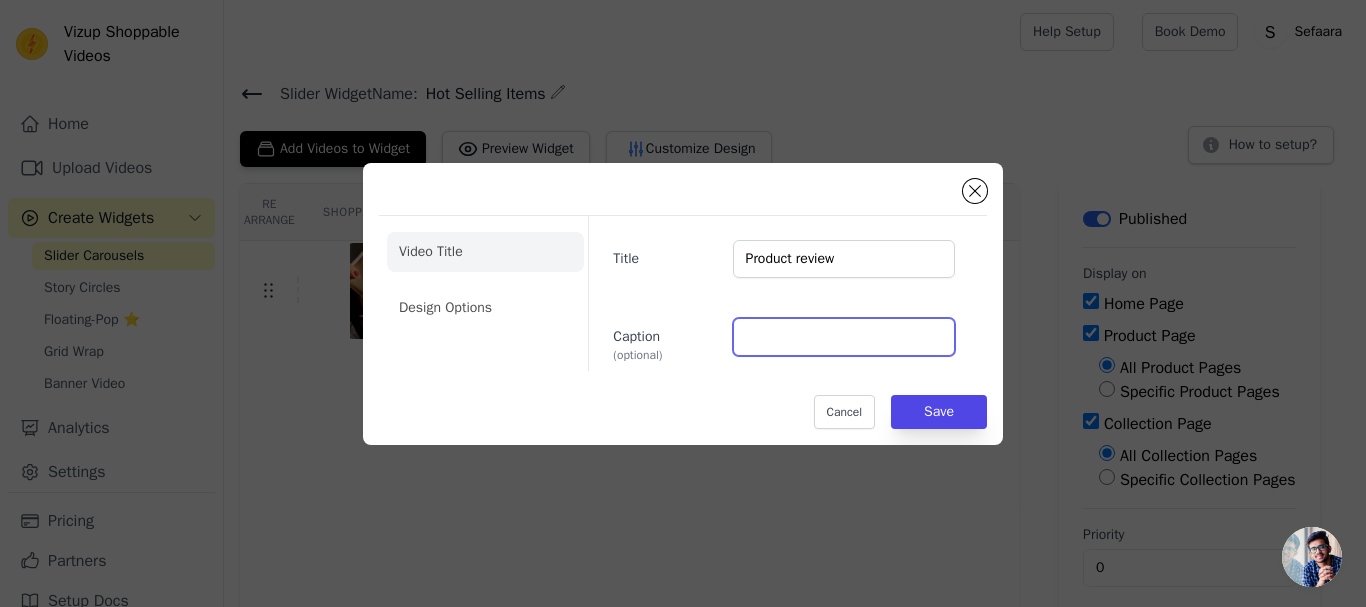 click on "Caption  (optional)" at bounding box center [844, 337] 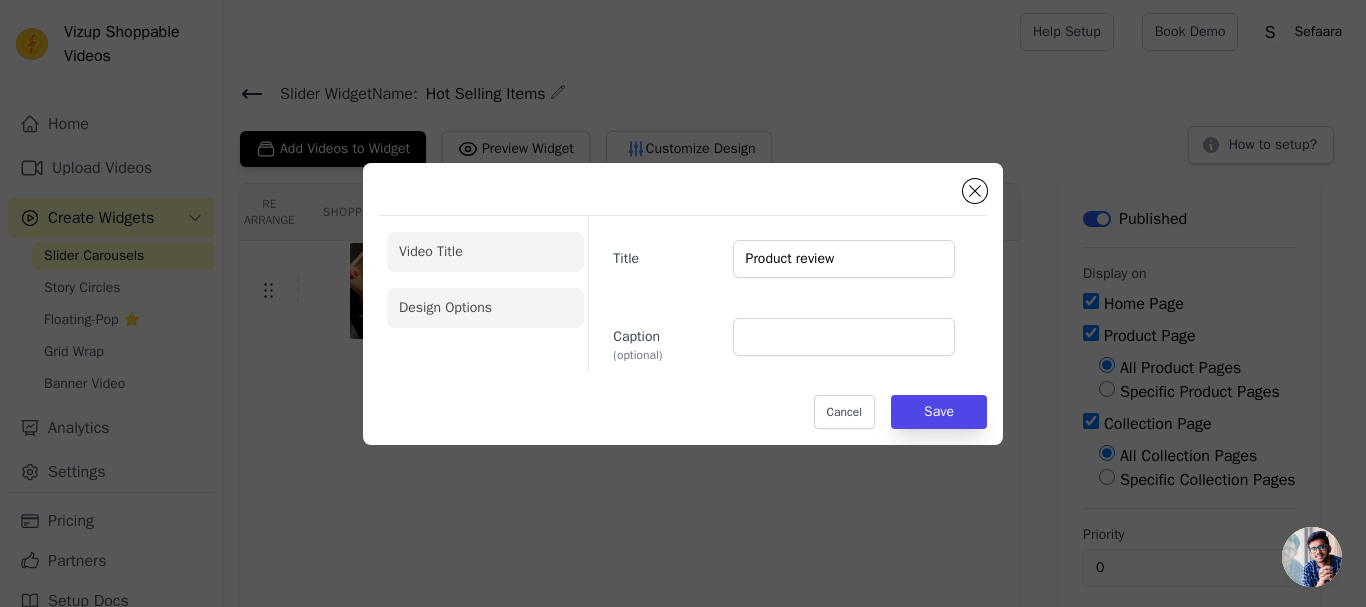 click on "Design Options" 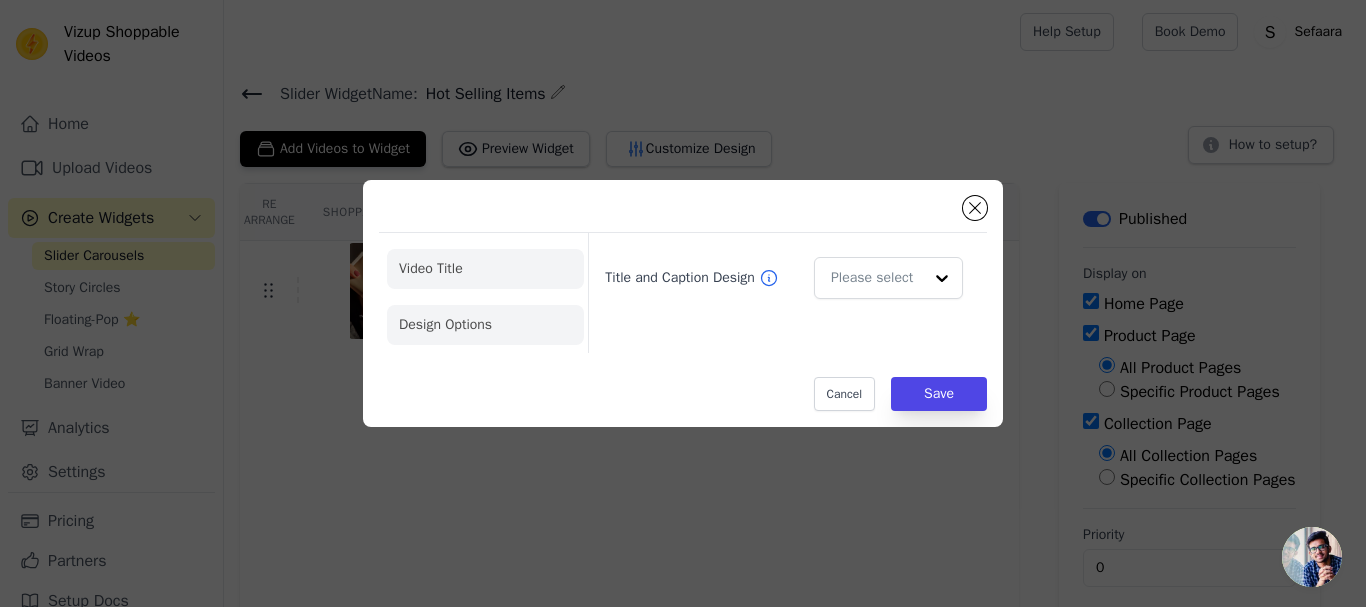 click on "Video Title" 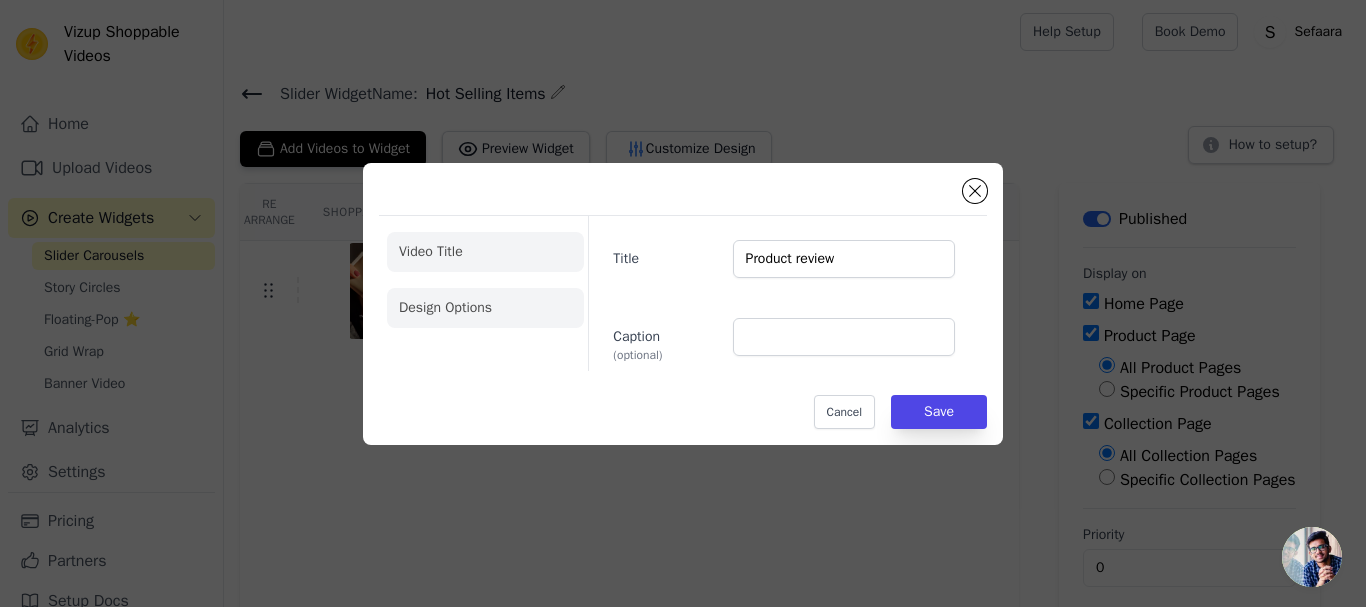 click on "Design Options" 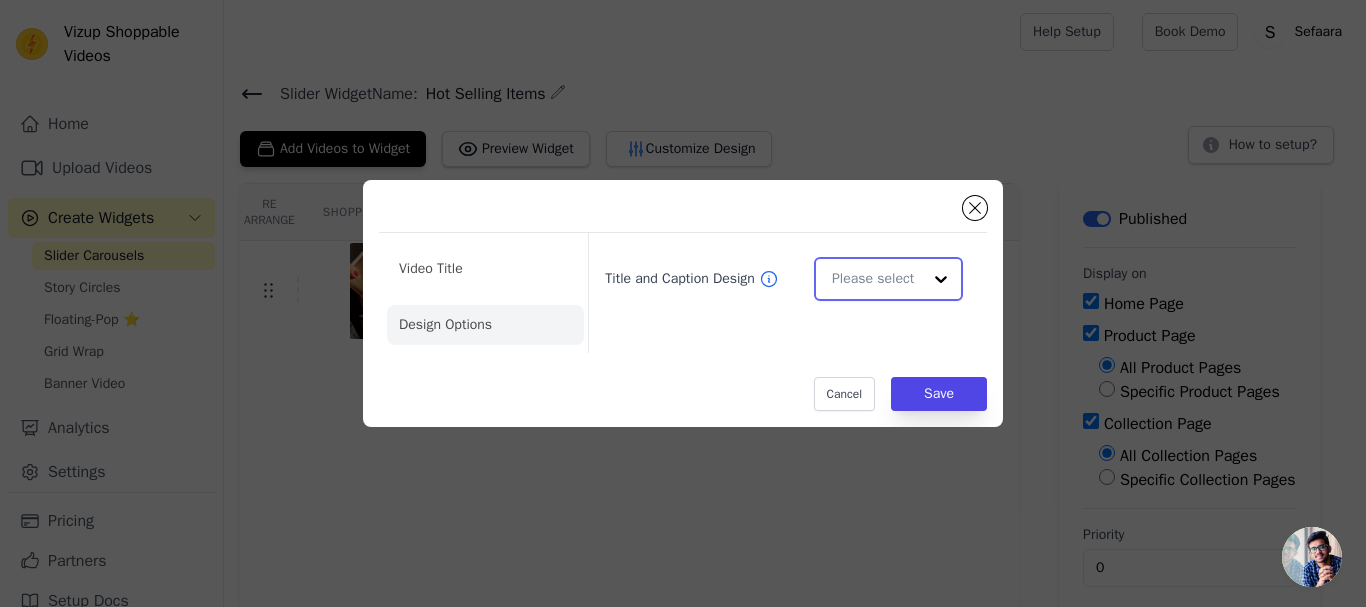 click on "Title and Caption Design" at bounding box center (876, 279) 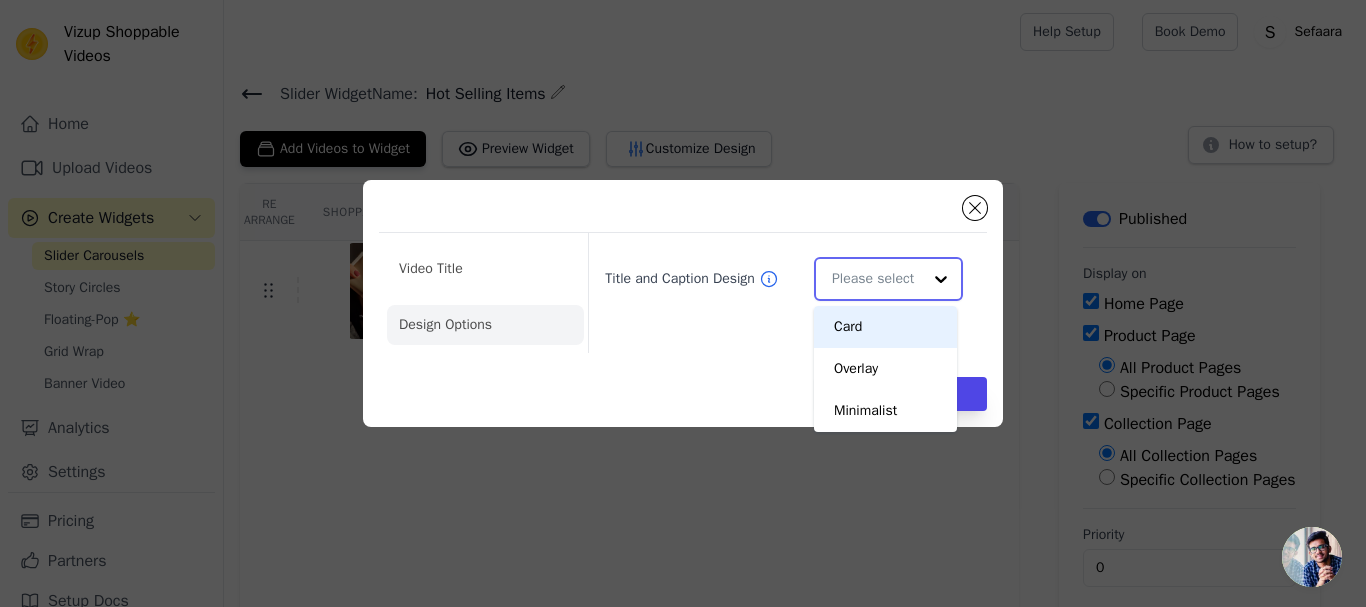 click on "Title and Caption Design" at bounding box center (876, 279) 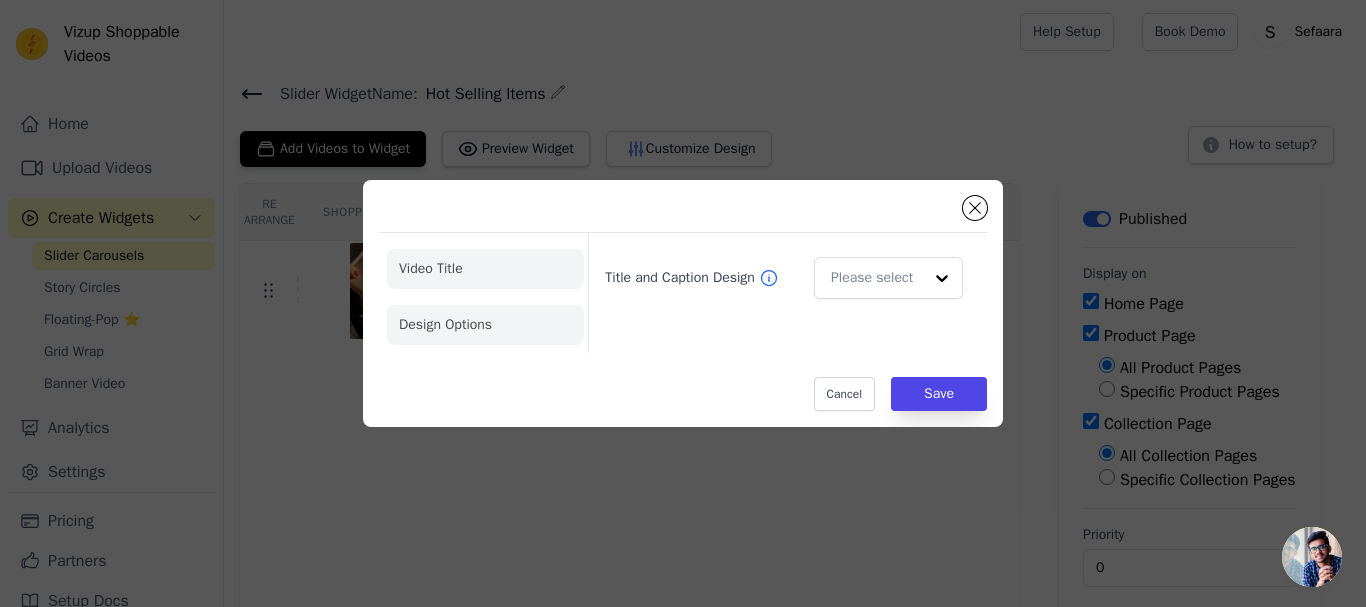 click on "Video Title" 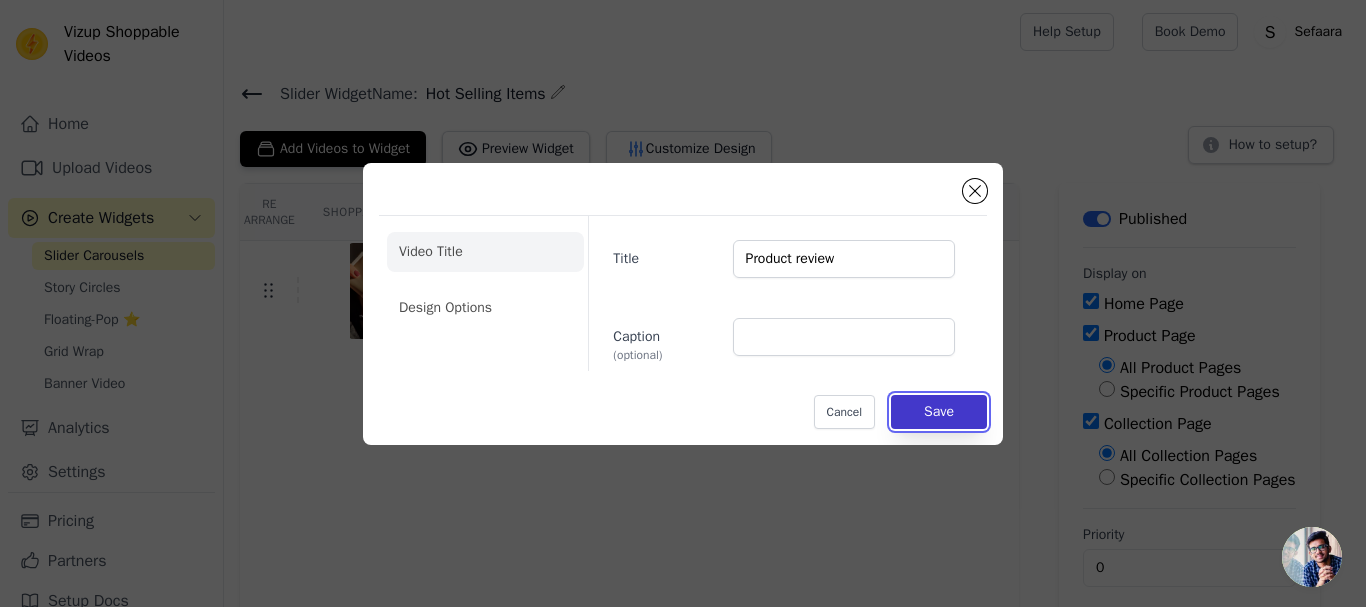 click on "Save" at bounding box center [939, 412] 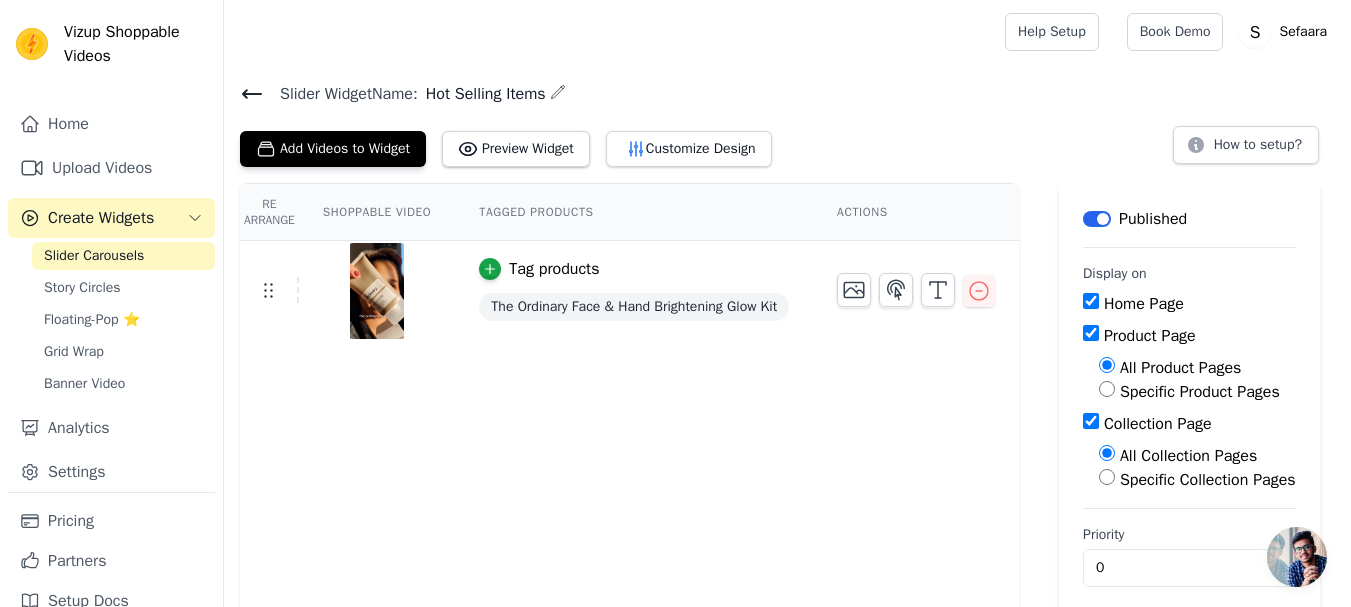 click on "Product Page" at bounding box center [1091, 333] 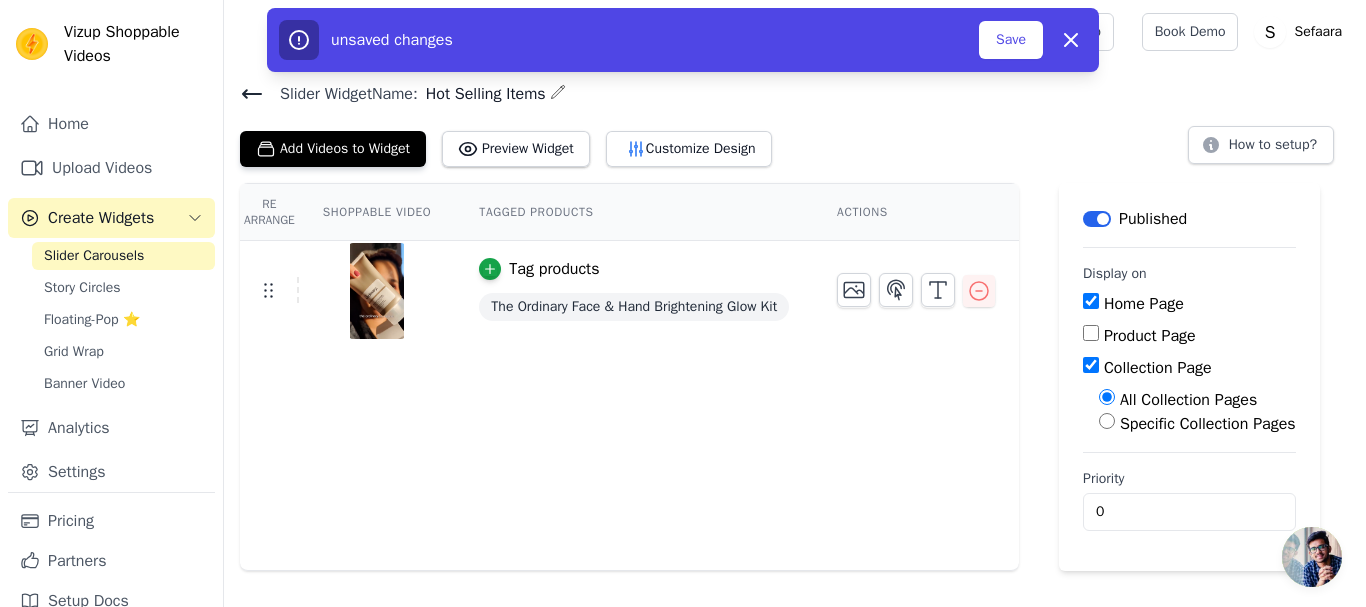 click on "Collection Page" at bounding box center (1091, 365) 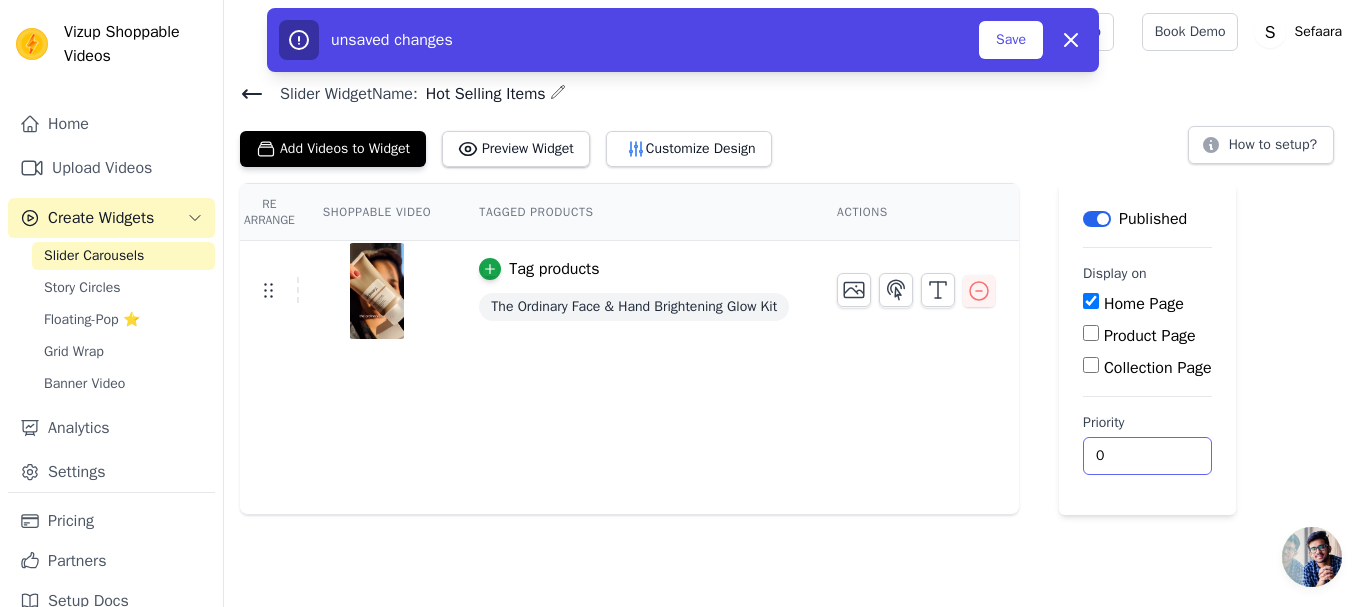 drag, startPoint x: 1133, startPoint y: 476, endPoint x: 1132, endPoint y: 466, distance: 10.049875 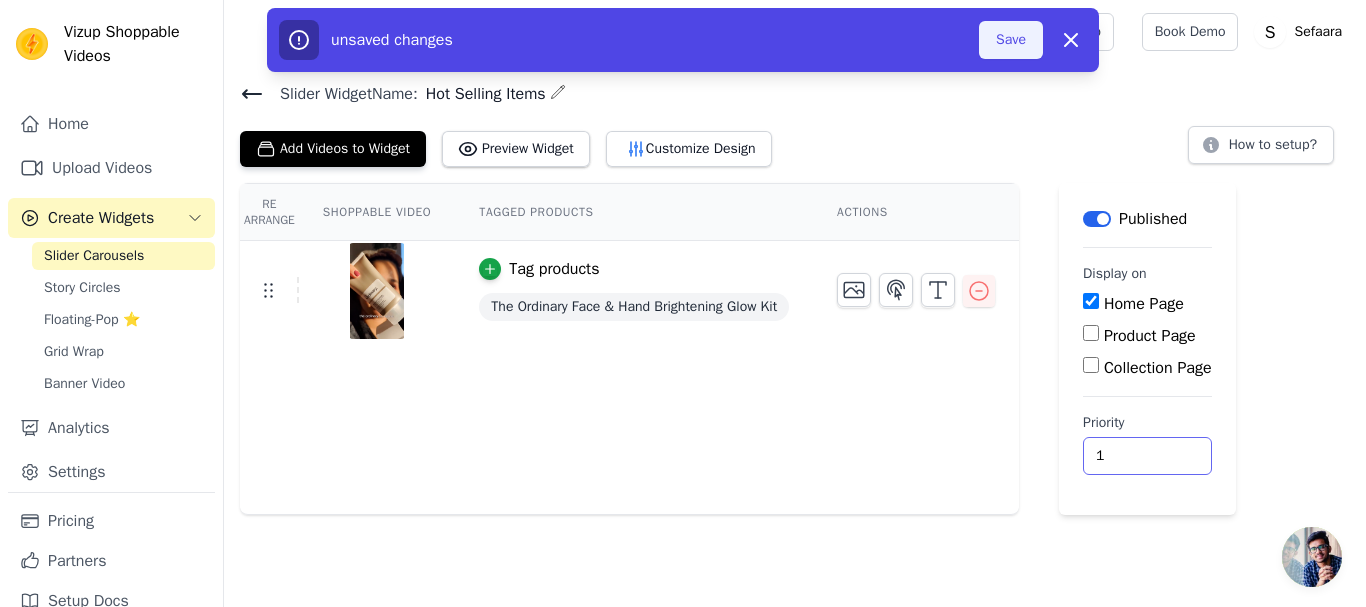 type on "1" 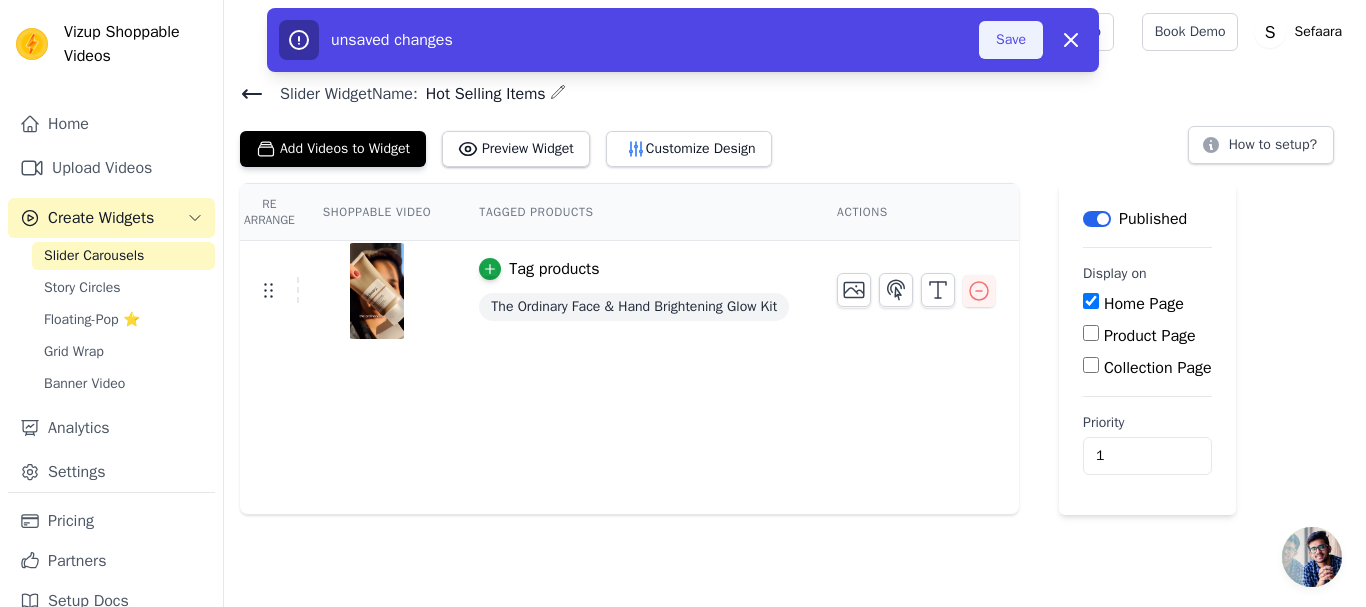 click on "Save" at bounding box center [1011, 40] 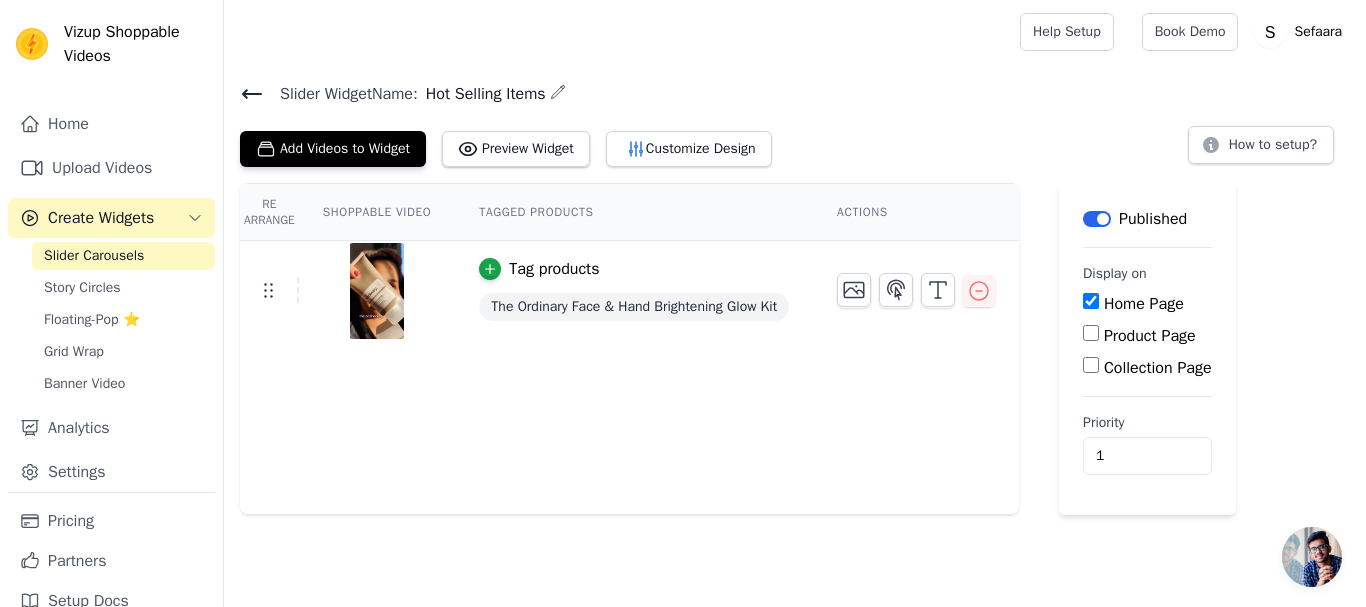 click on "Slider Widget  Name:   Hot Selling Items
Add Videos to Widget
Preview Widget       Customize Design
How to setup?" at bounding box center (795, 123) 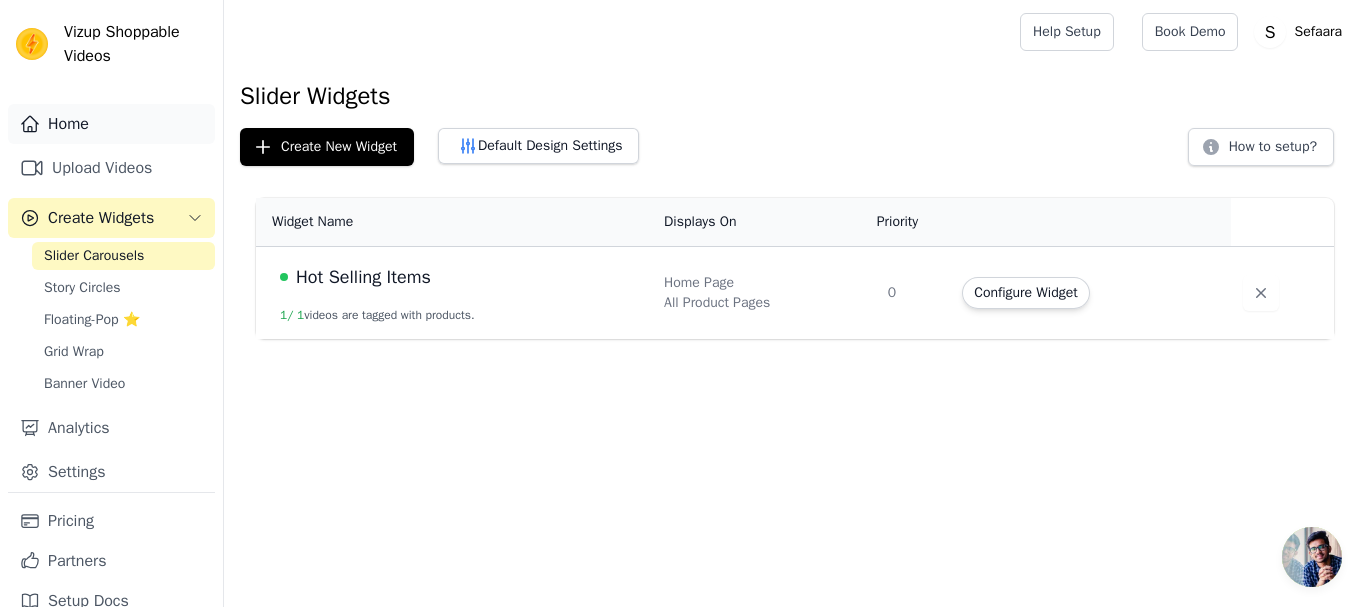click on "Home" at bounding box center [111, 124] 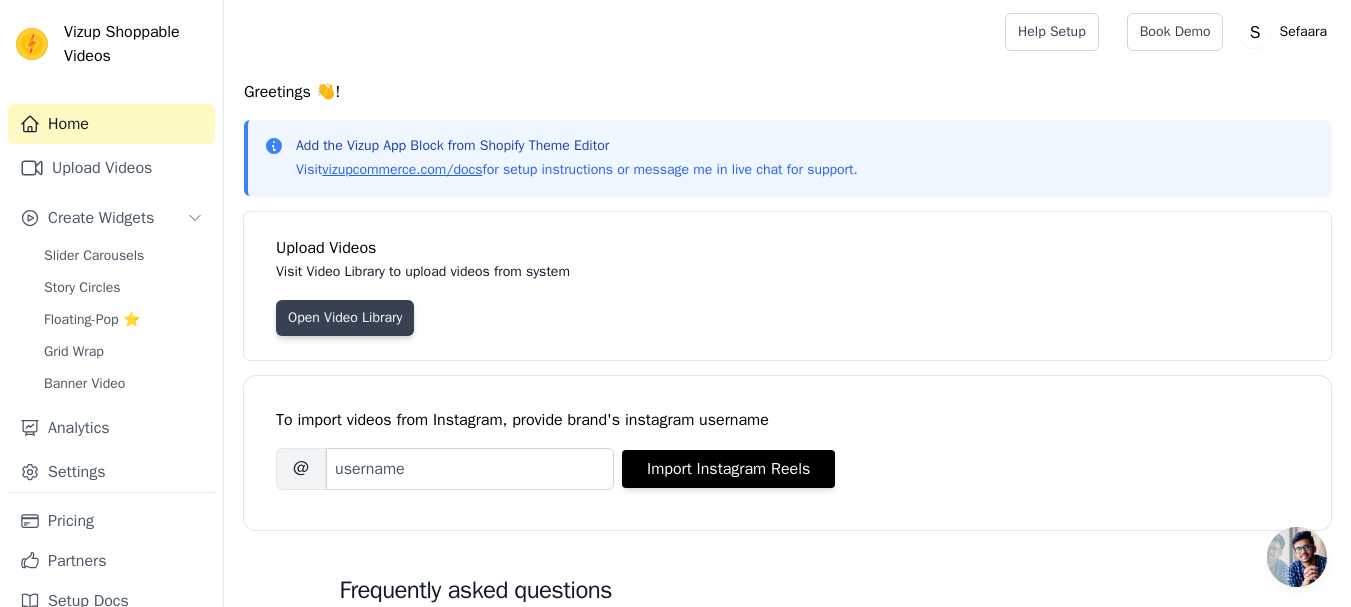 click on "Open Video Library" at bounding box center (345, 318) 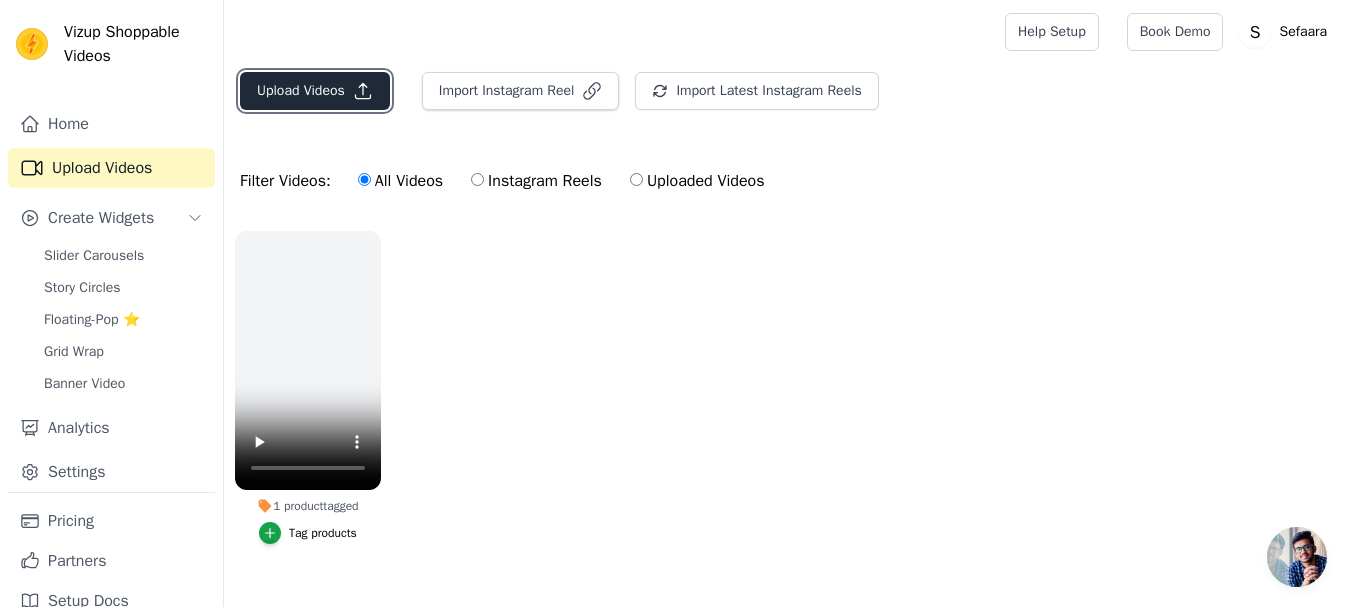 click on "Upload Videos" at bounding box center (315, 91) 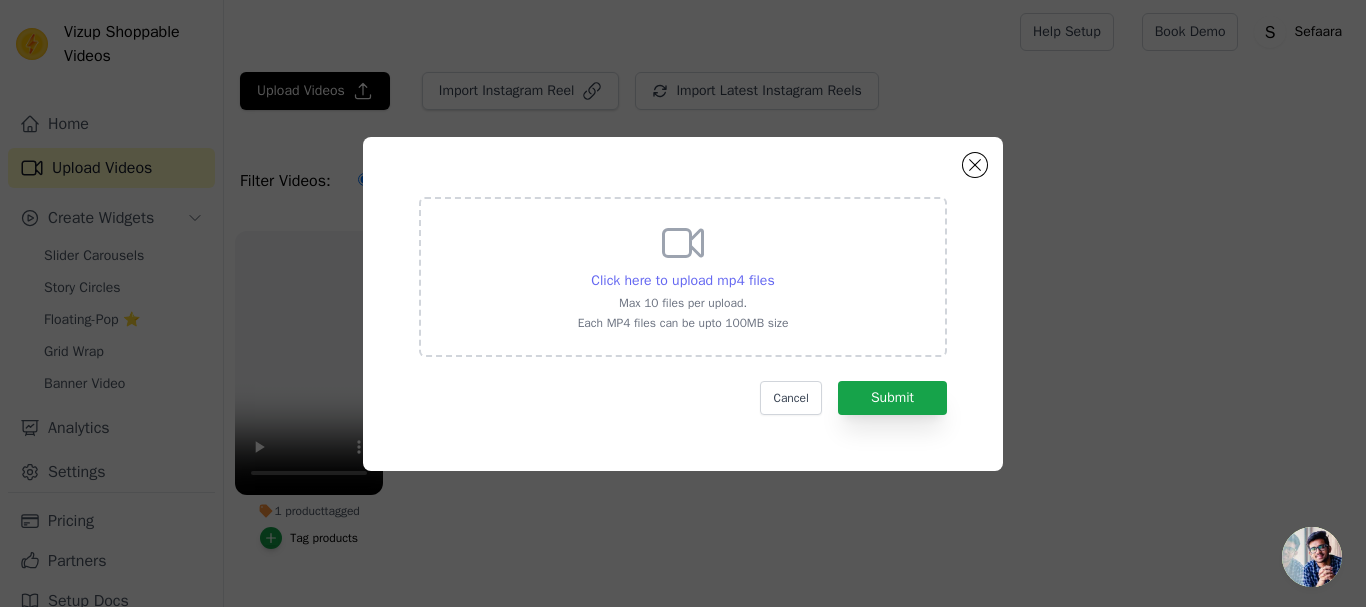 click on "Click here to upload mp4 files" at bounding box center (682, 280) 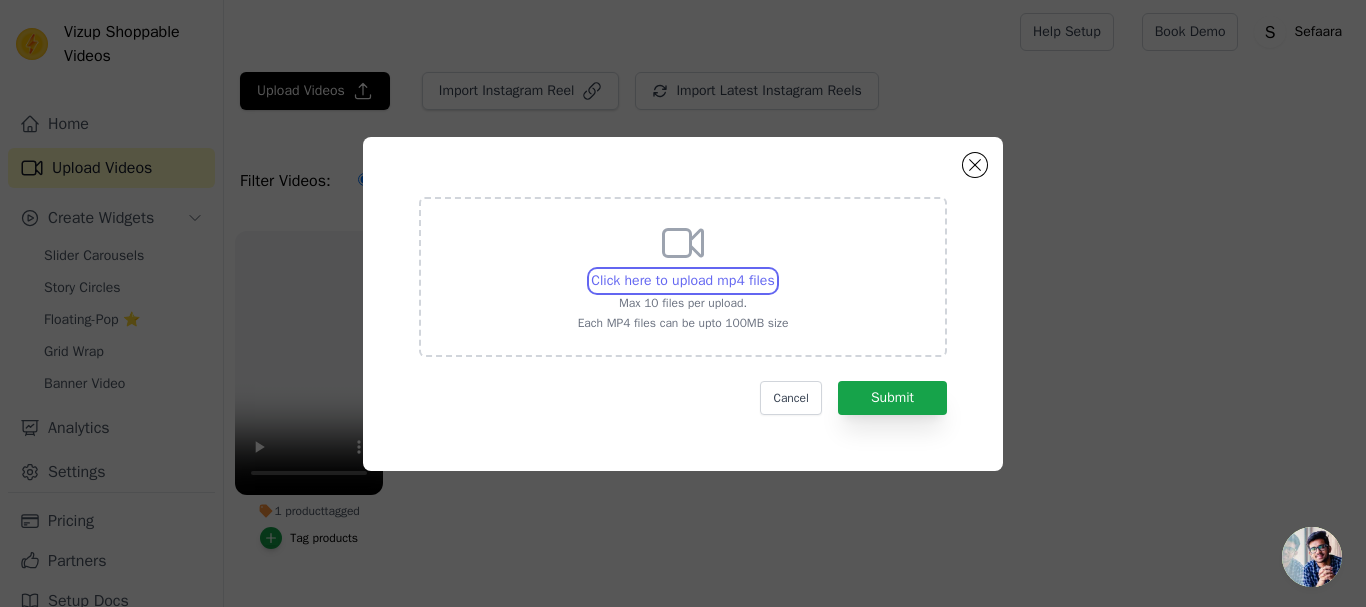 type on "C:\fakepath\CeraVe 4-in-1 Skincare Kit- Night Cream, Sunblock, Cleanser & Serum for Radiant SkinAcne Foaming.mp4" 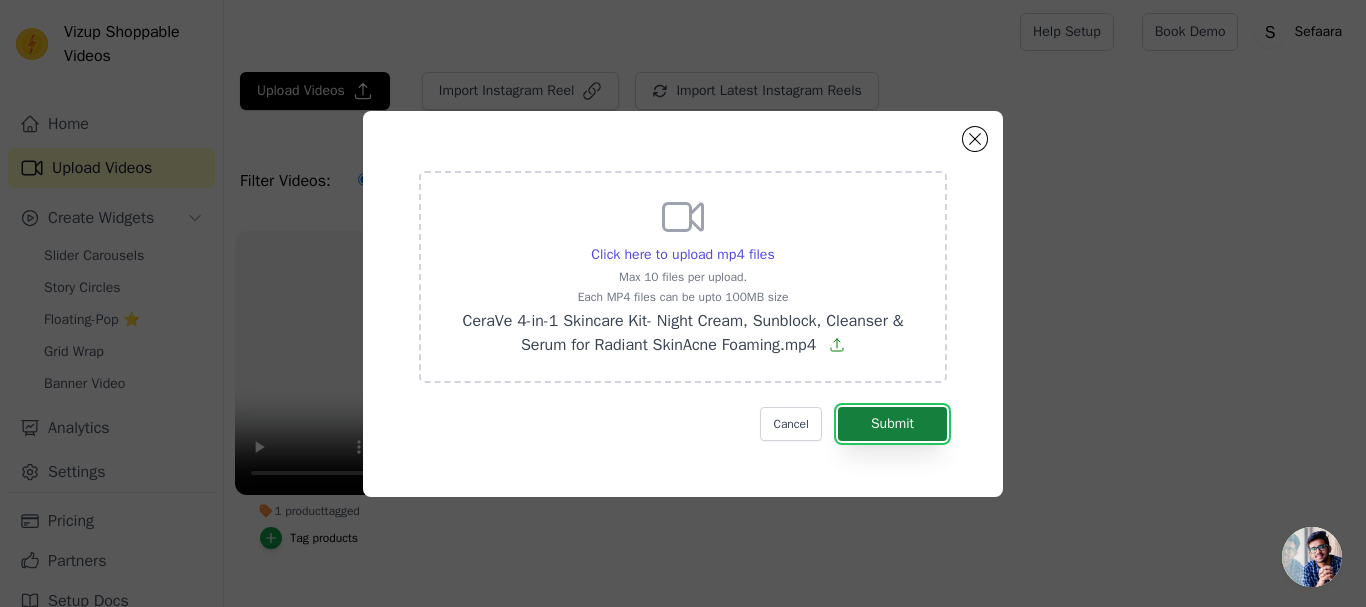 click on "Submit" at bounding box center [892, 424] 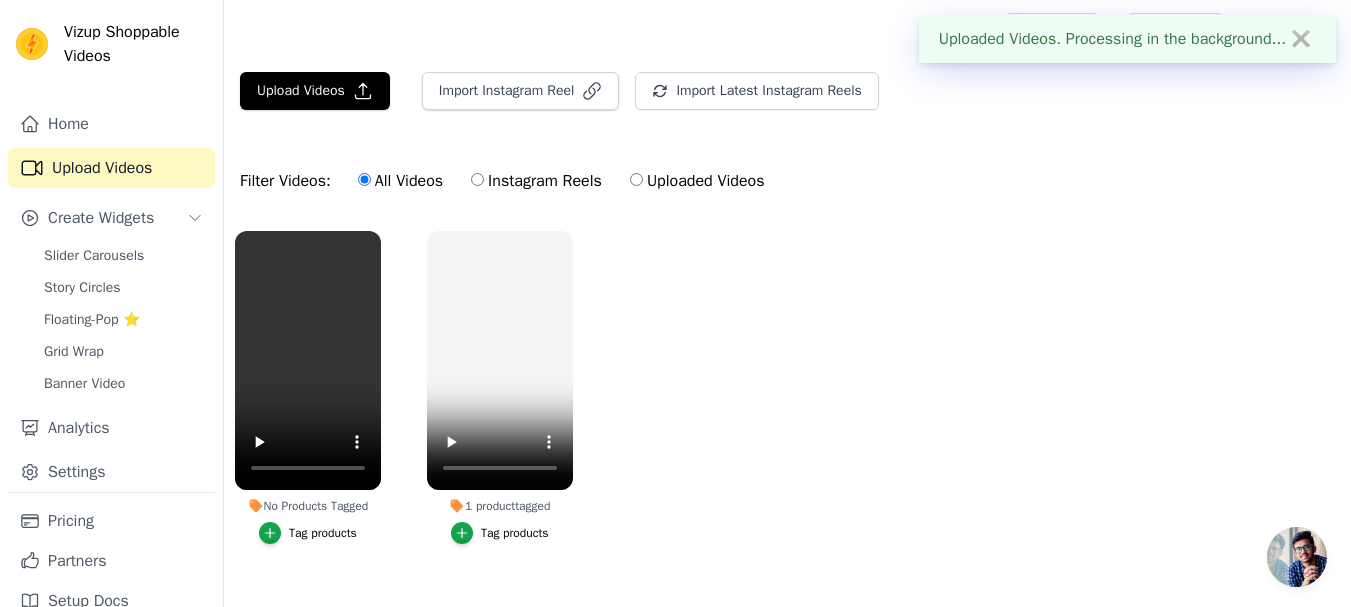 click on "Tag products" at bounding box center (323, 533) 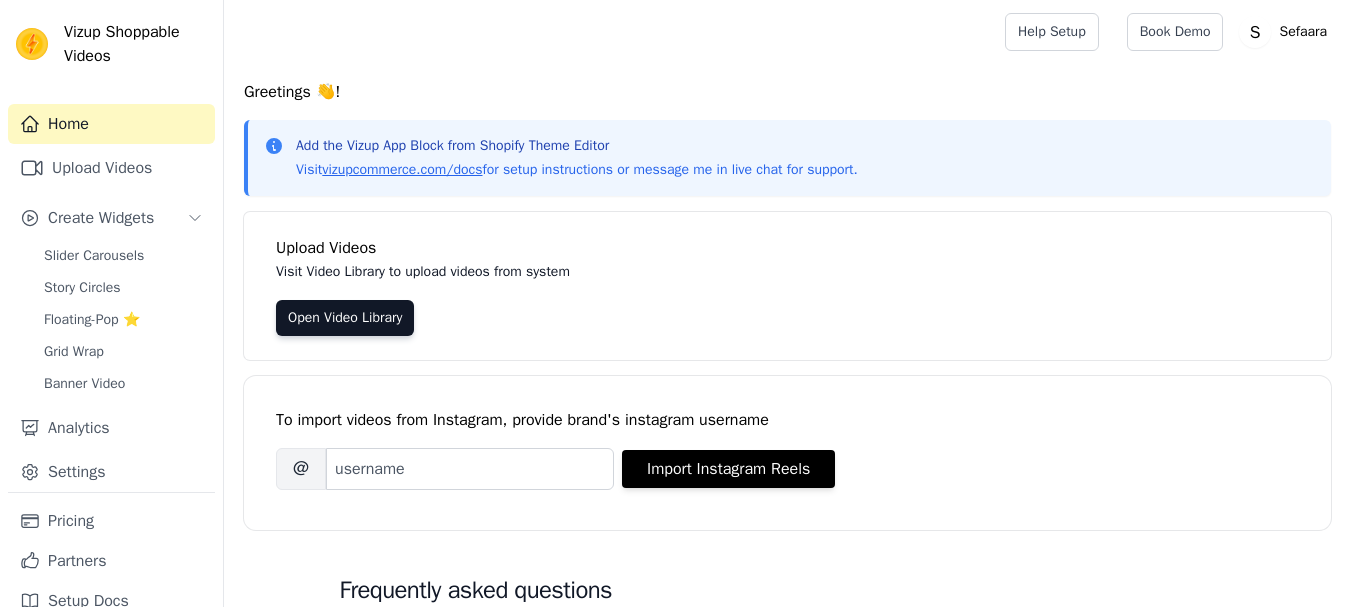 scroll, scrollTop: 0, scrollLeft: 0, axis: both 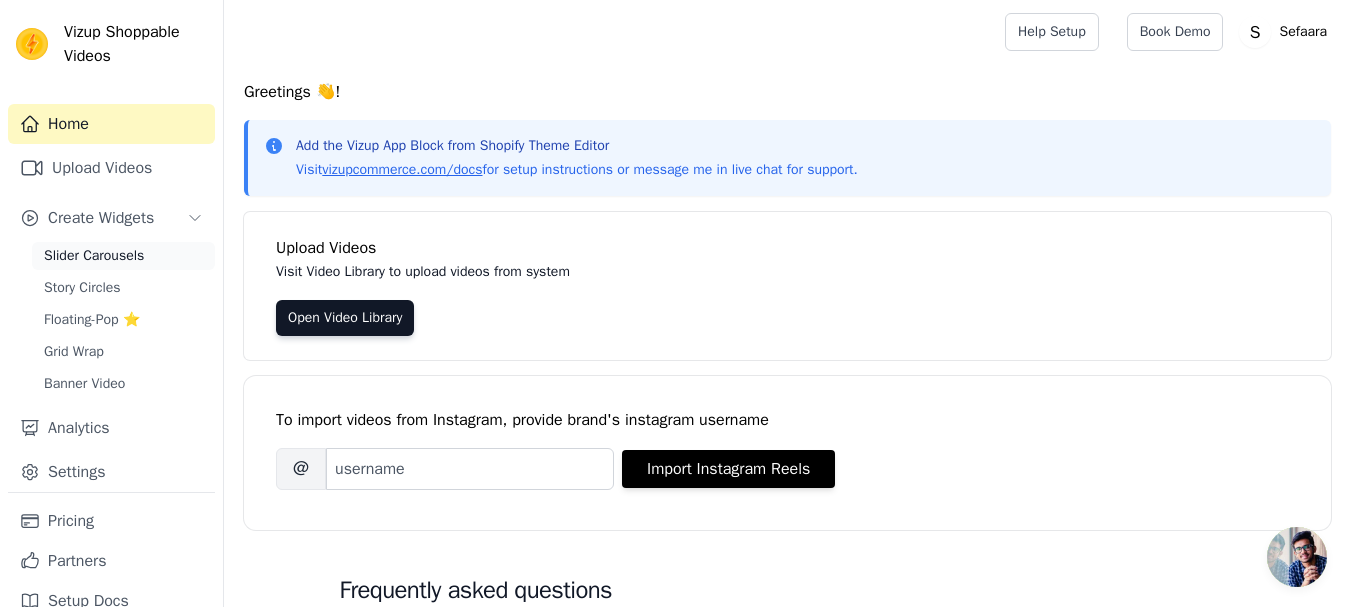 click on "Slider Carousels" at bounding box center (94, 256) 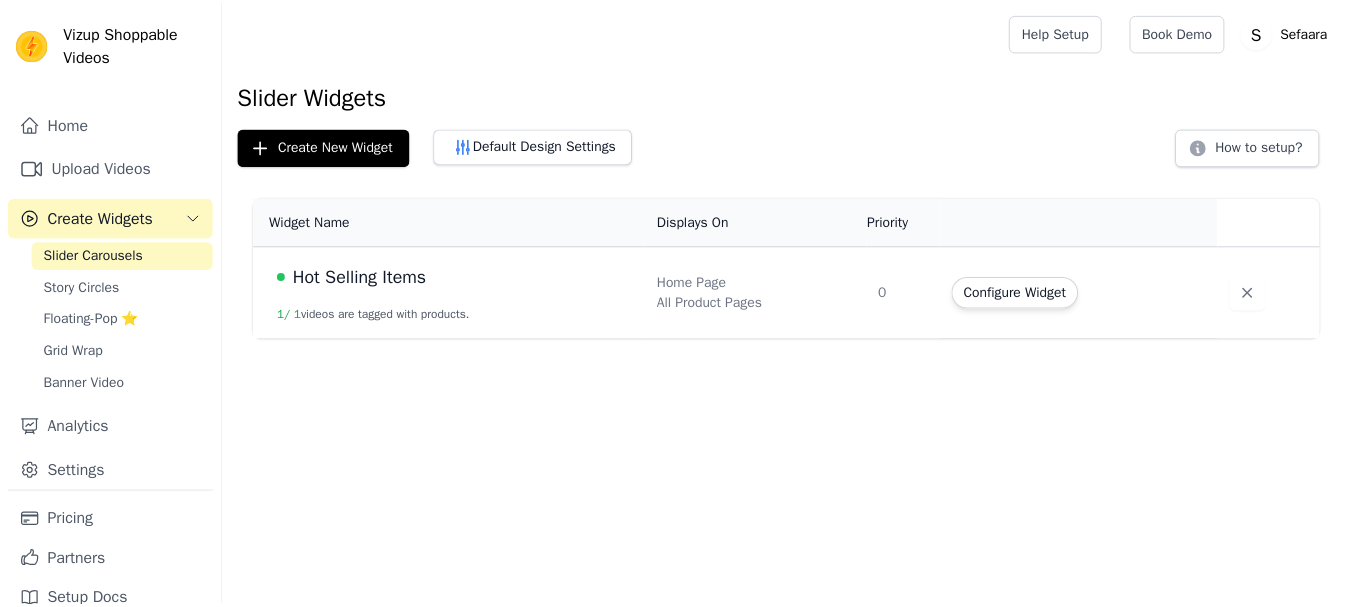 scroll, scrollTop: 0, scrollLeft: 0, axis: both 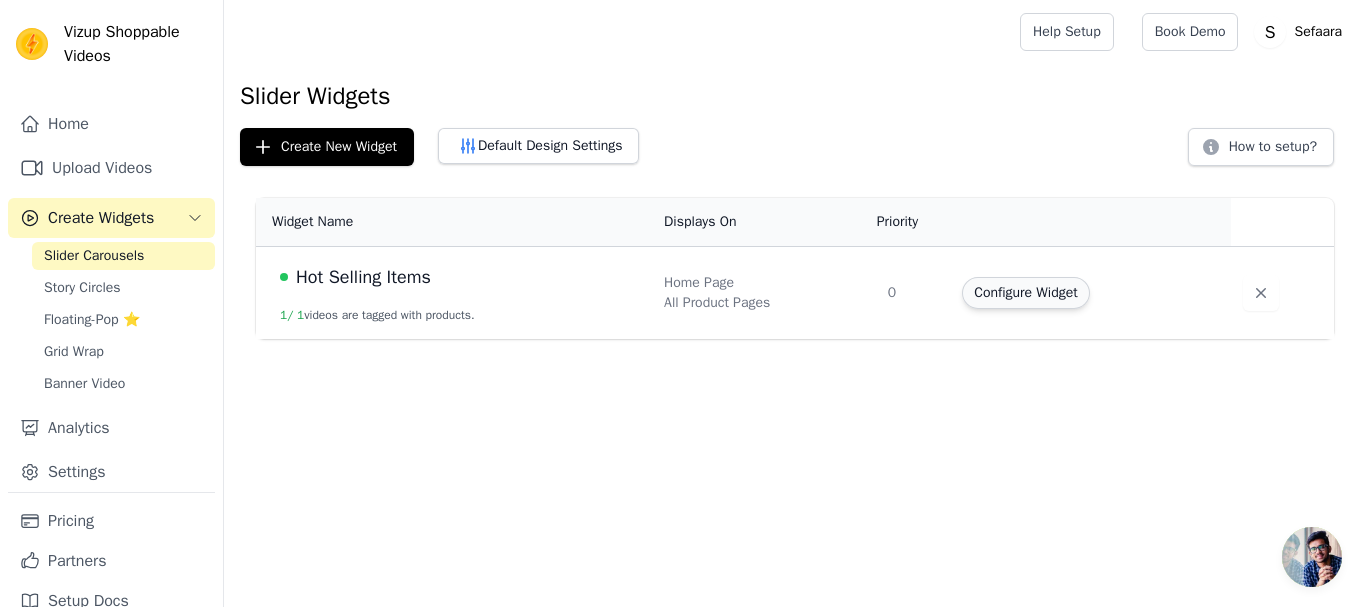 click on "Configure Widget" at bounding box center (1025, 293) 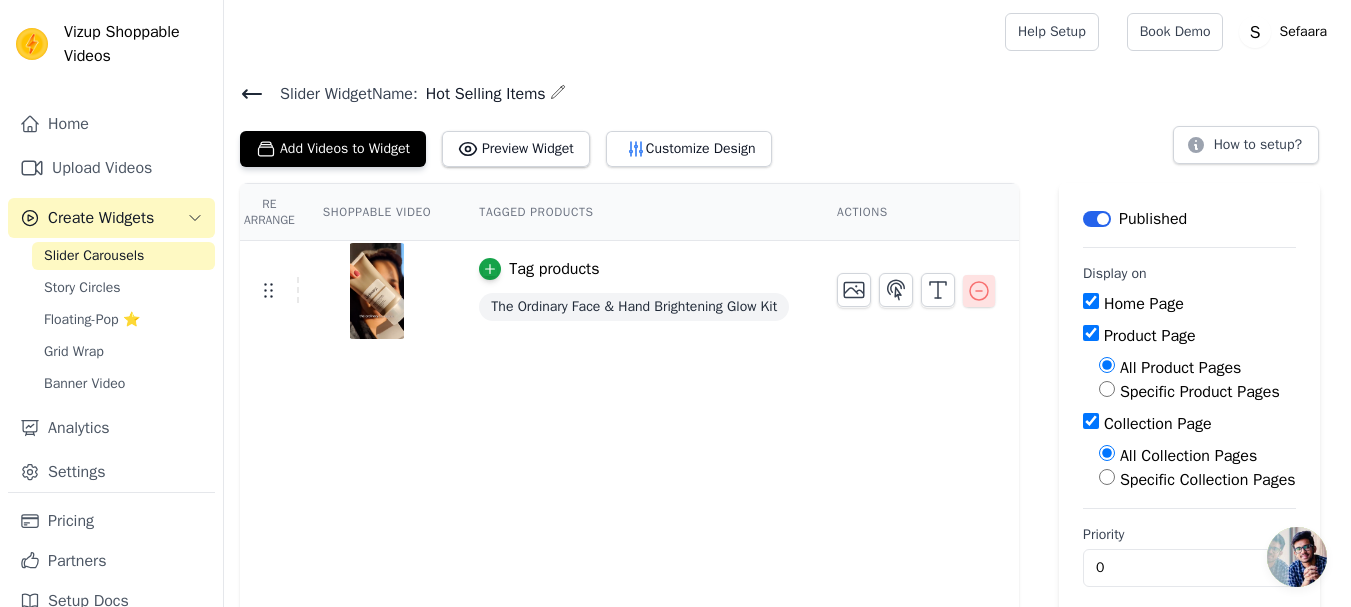 click 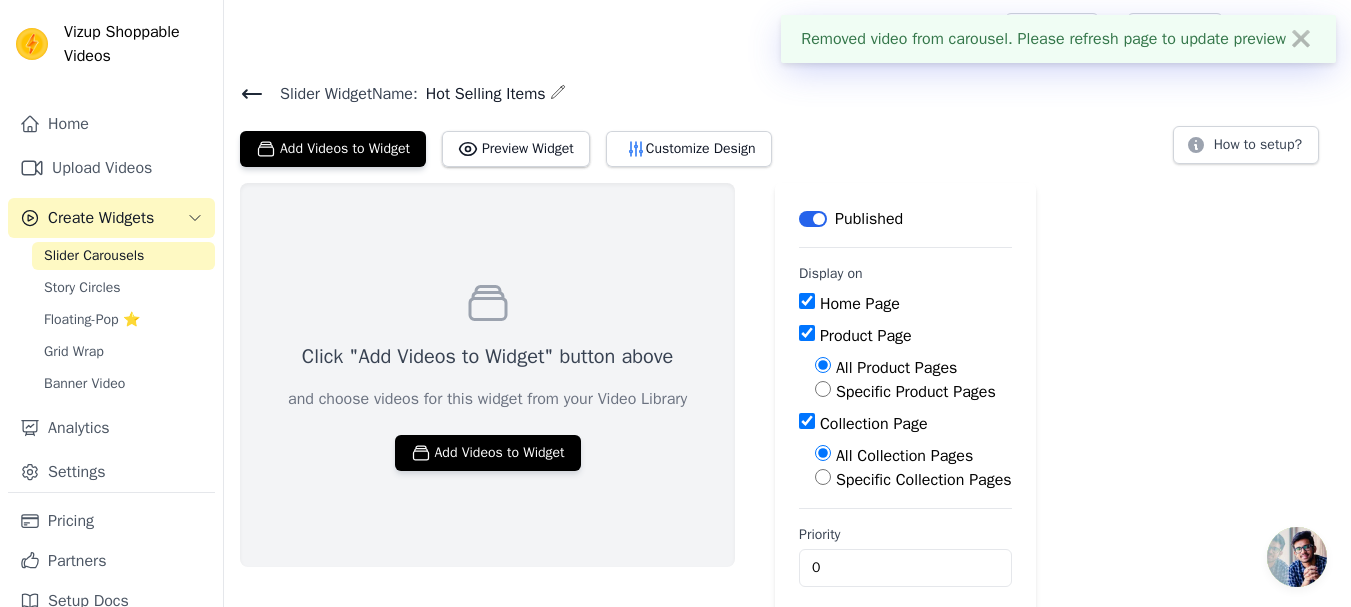 click on "Product Page" at bounding box center (905, 336) 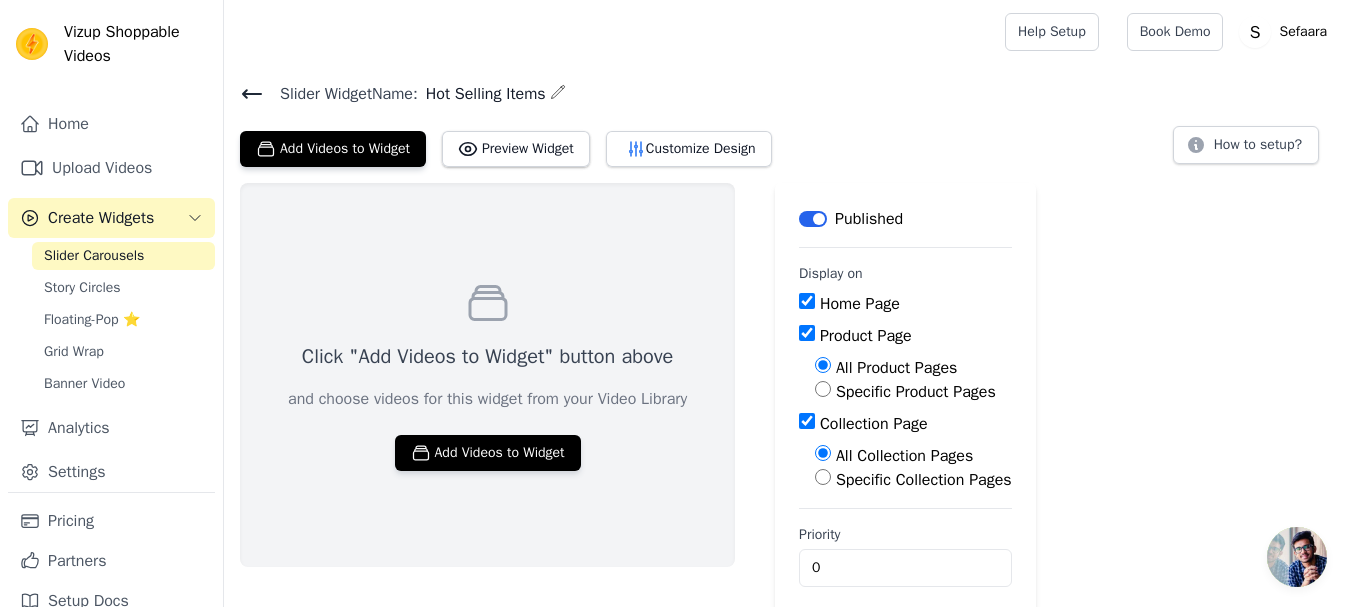 click on "Product Page" at bounding box center [807, 333] 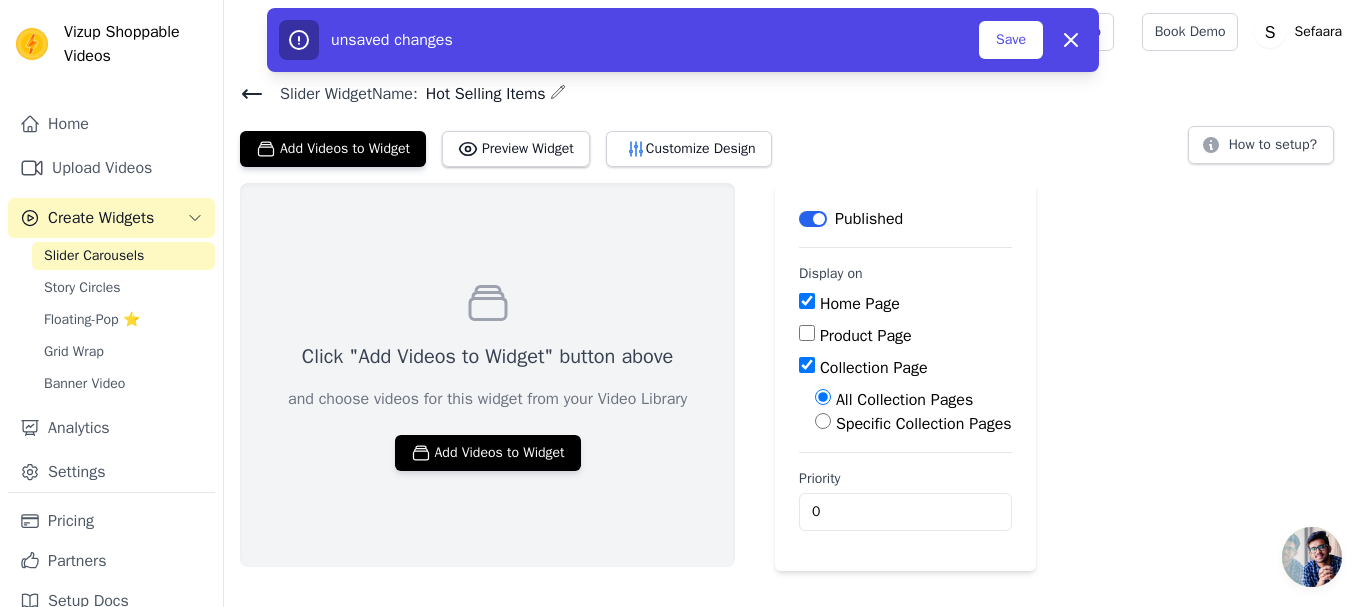 click on "Collection Page" at bounding box center (807, 365) 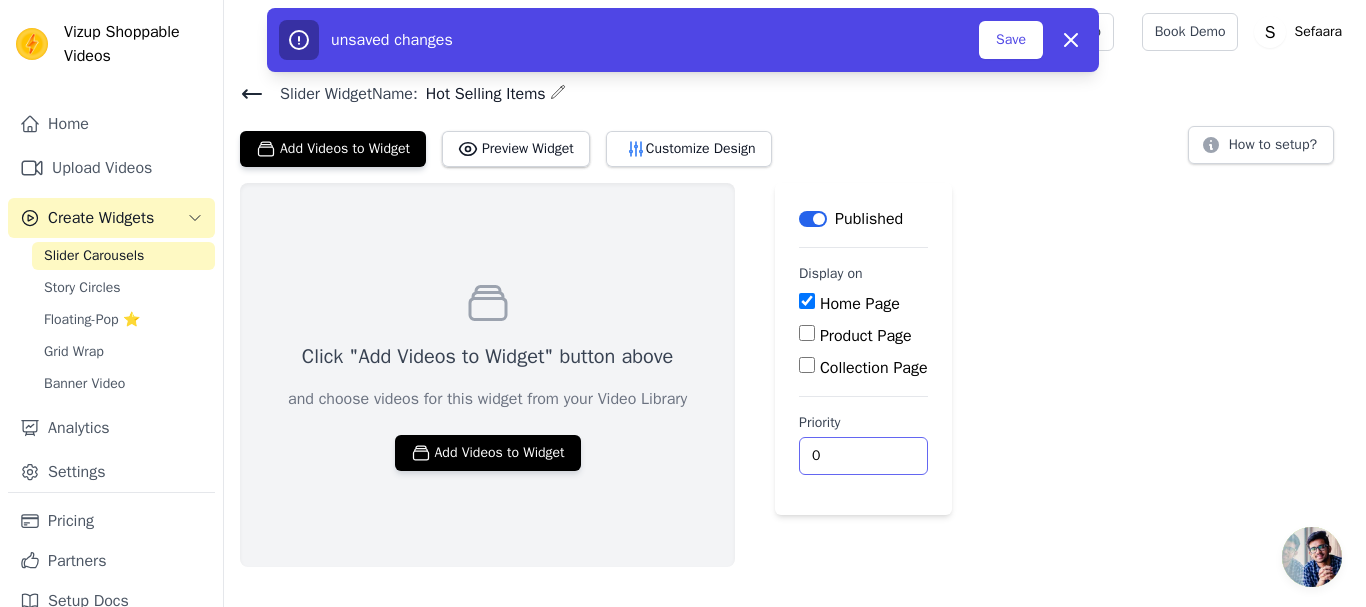 click on "0" at bounding box center (863, 456) 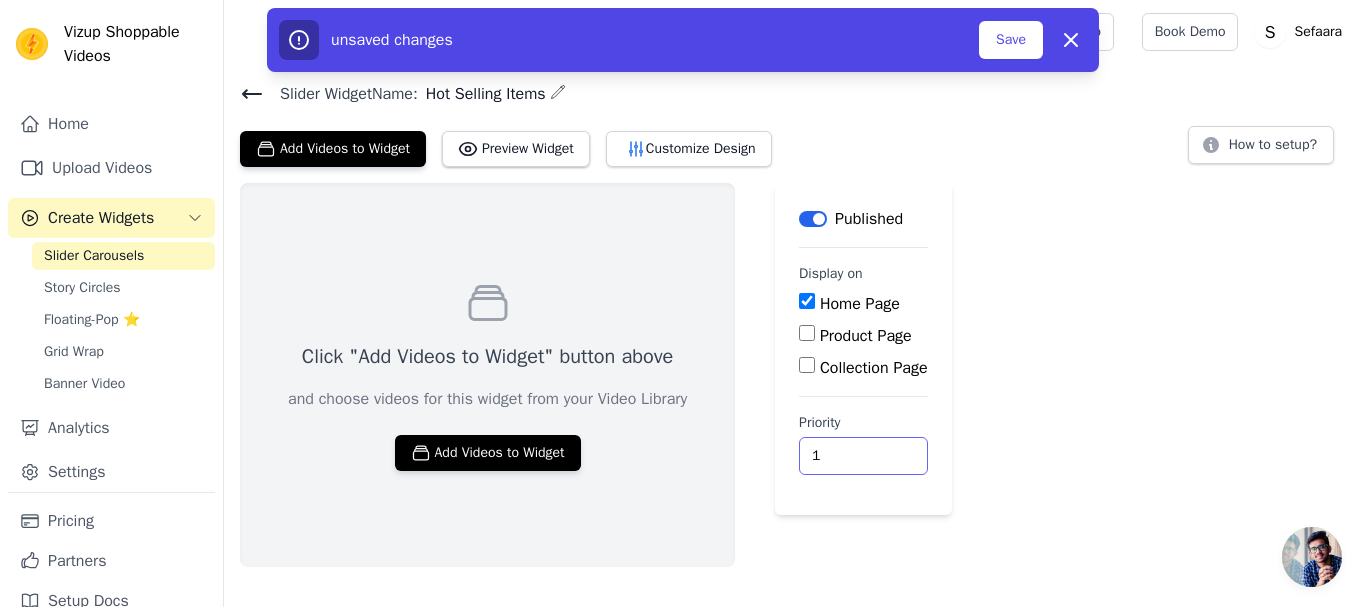click on "1" at bounding box center [863, 456] 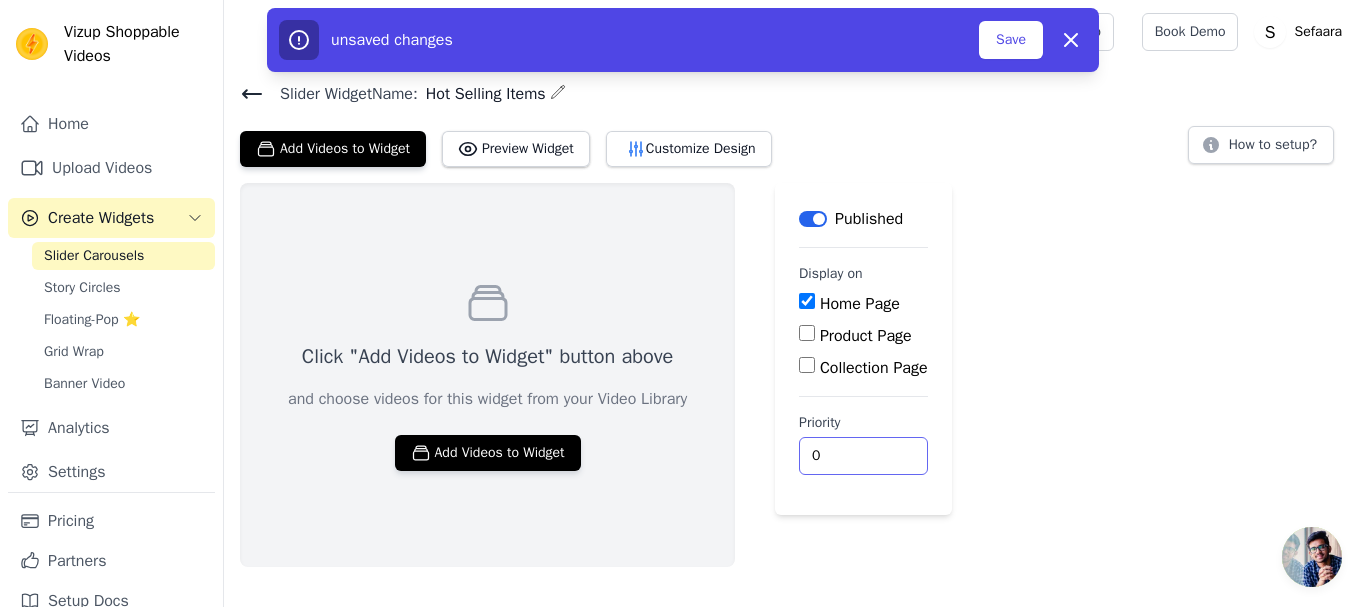 click on "0" at bounding box center [863, 456] 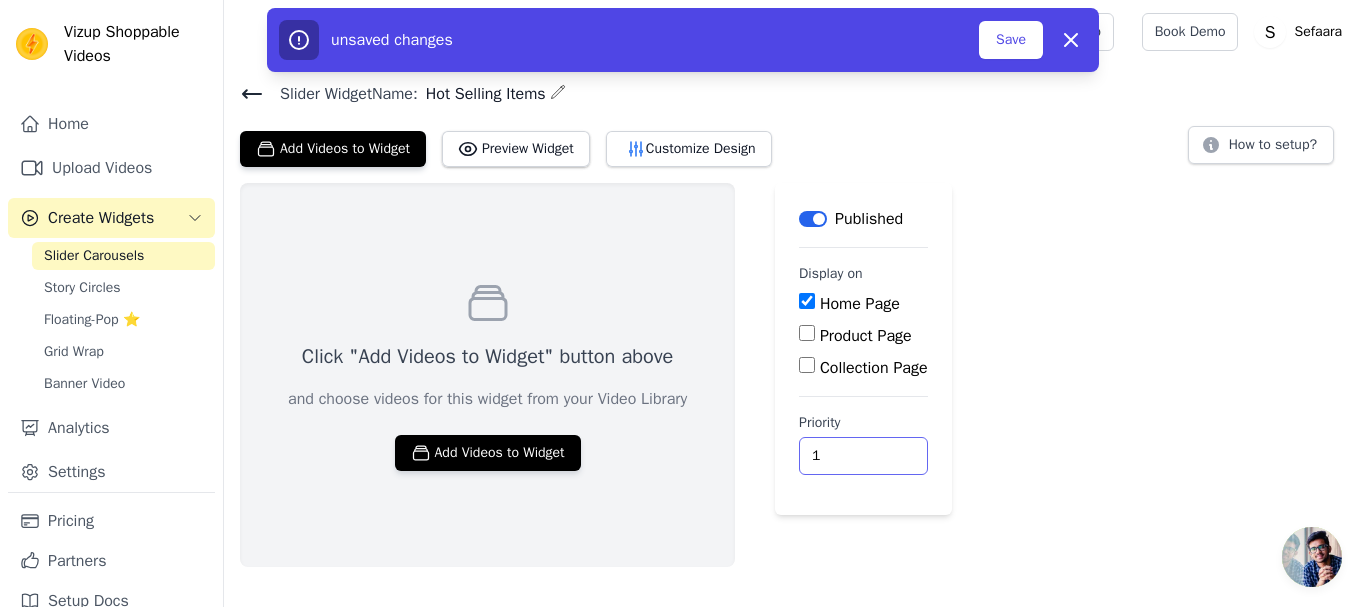 click on "1" at bounding box center [863, 456] 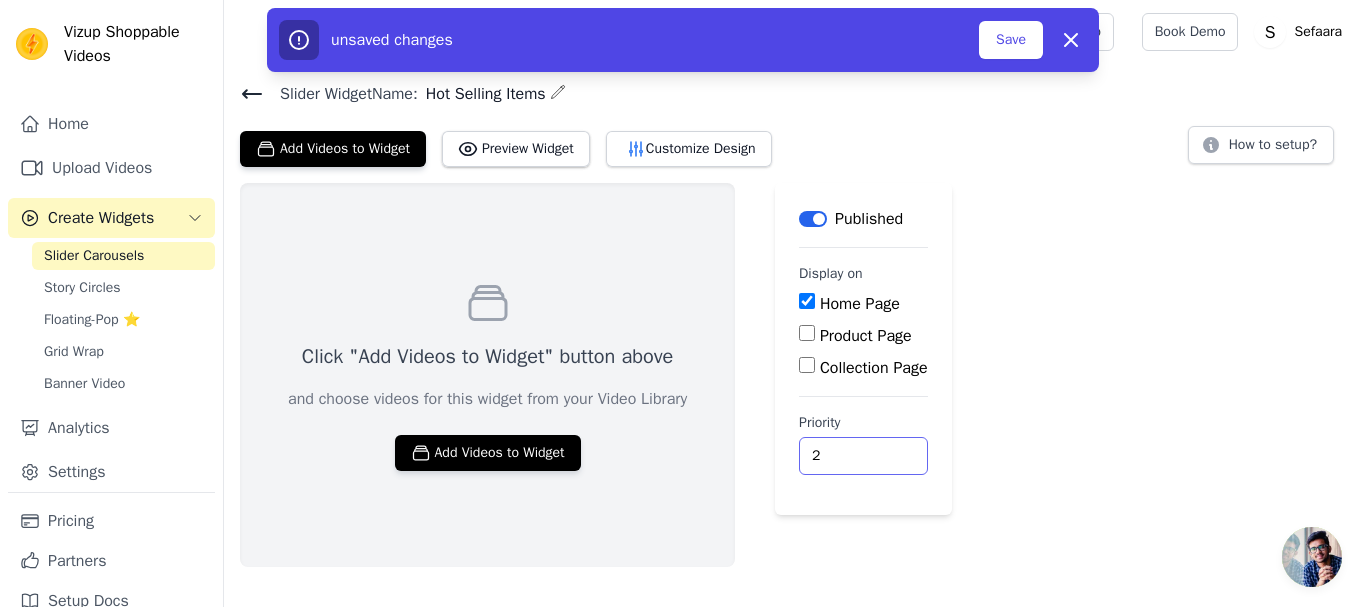 type on "2" 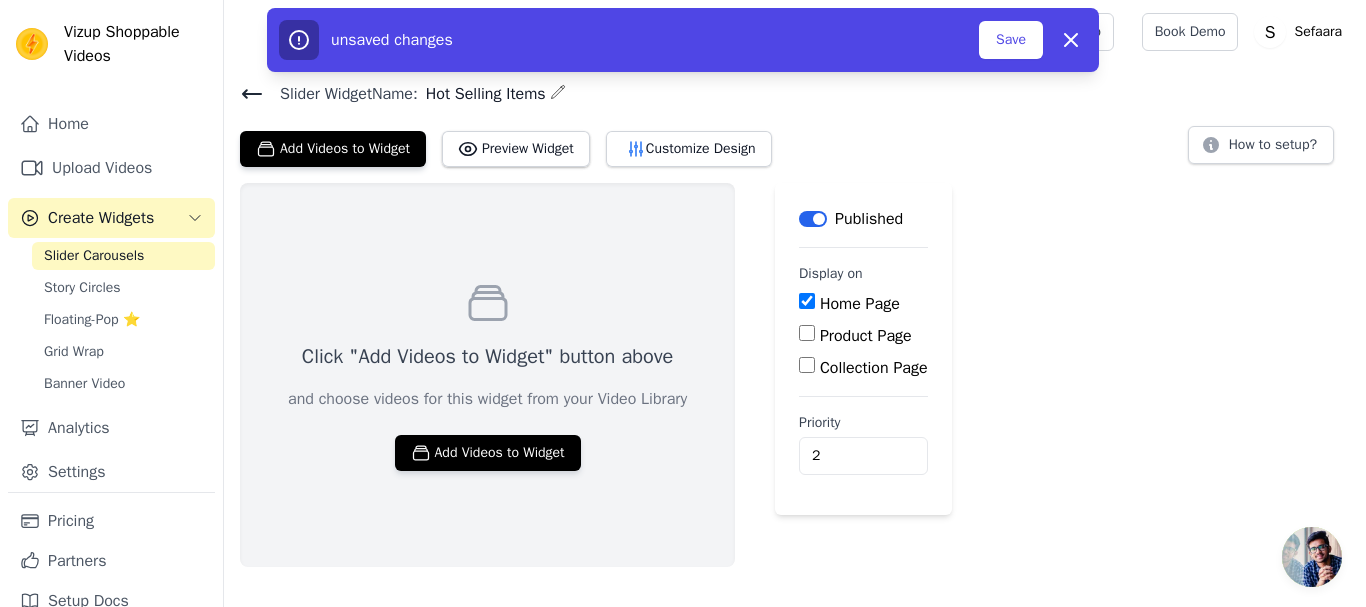 click on "Slider Carousels" at bounding box center [94, 256] 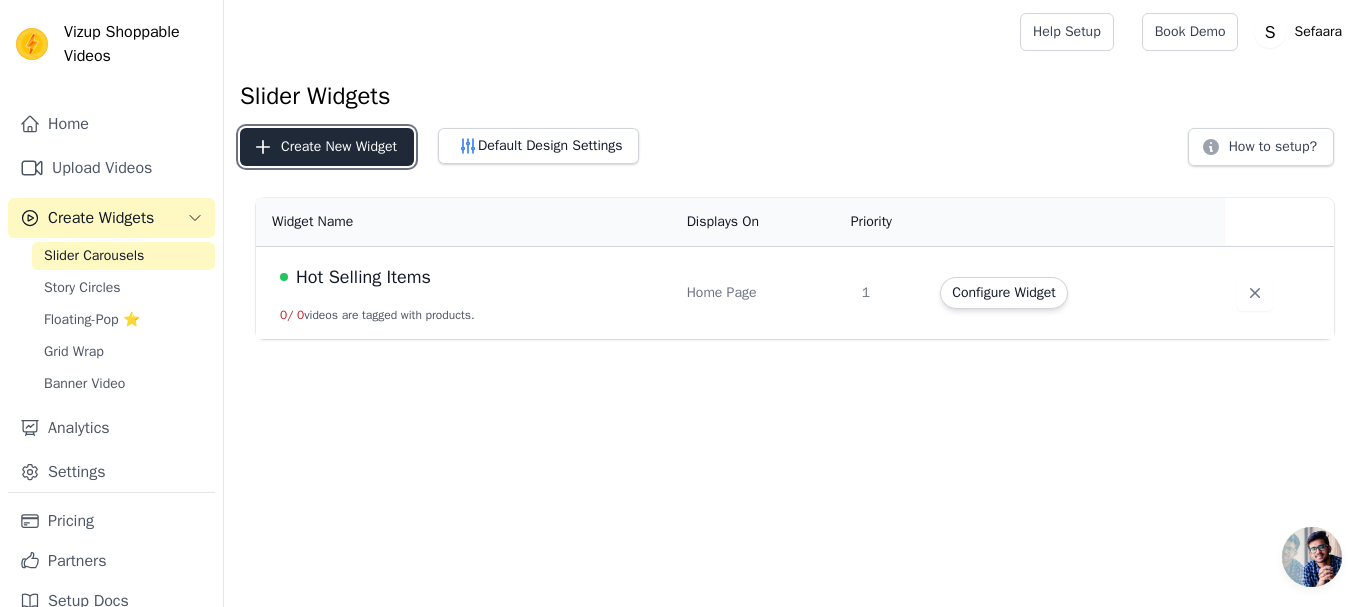 click on "Create New Widget" at bounding box center [327, 147] 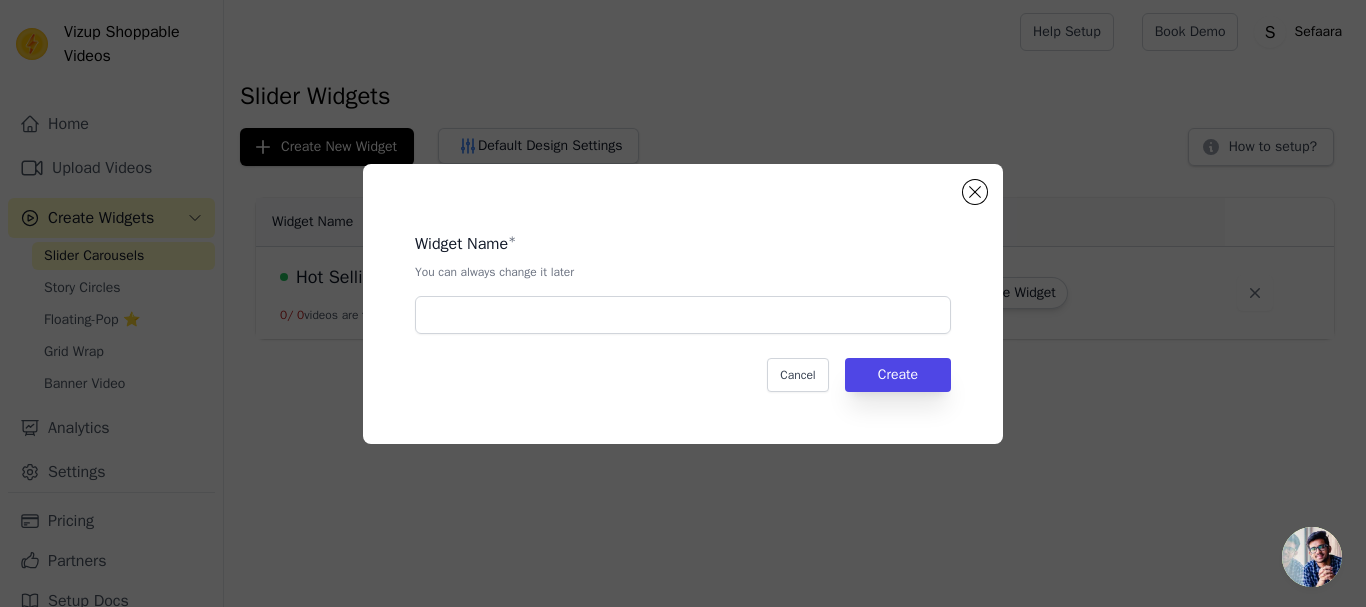 click on "Widget Name   *   You can always change it later" at bounding box center (683, 275) 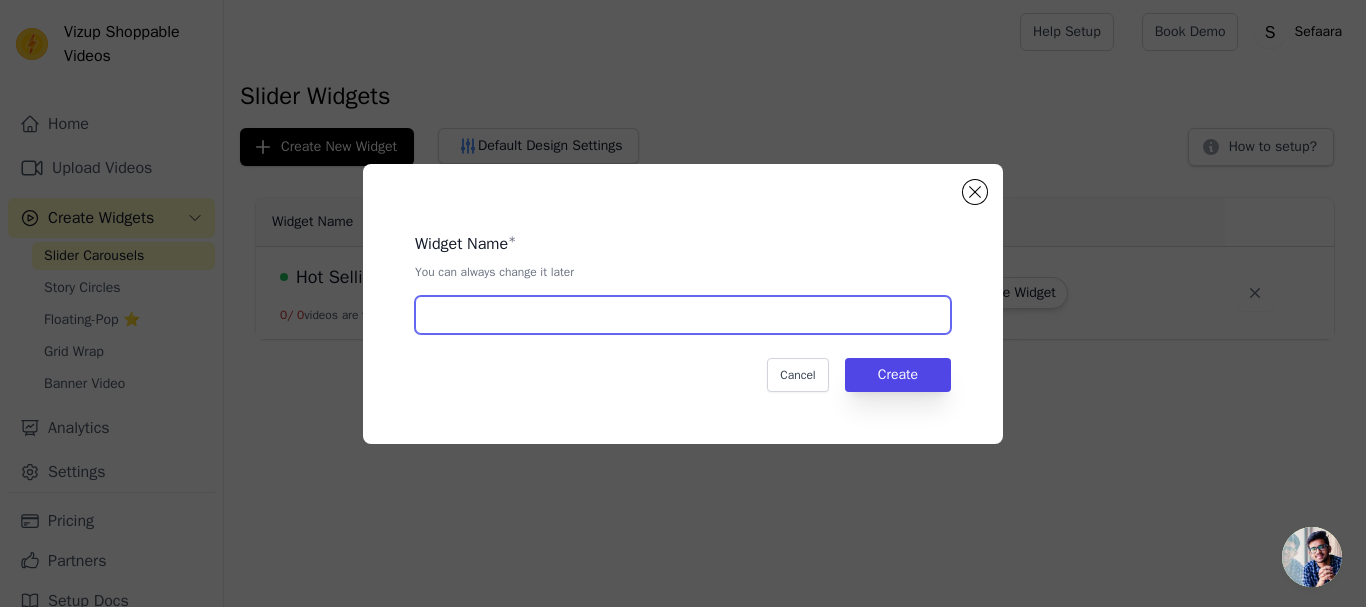 click at bounding box center (683, 315) 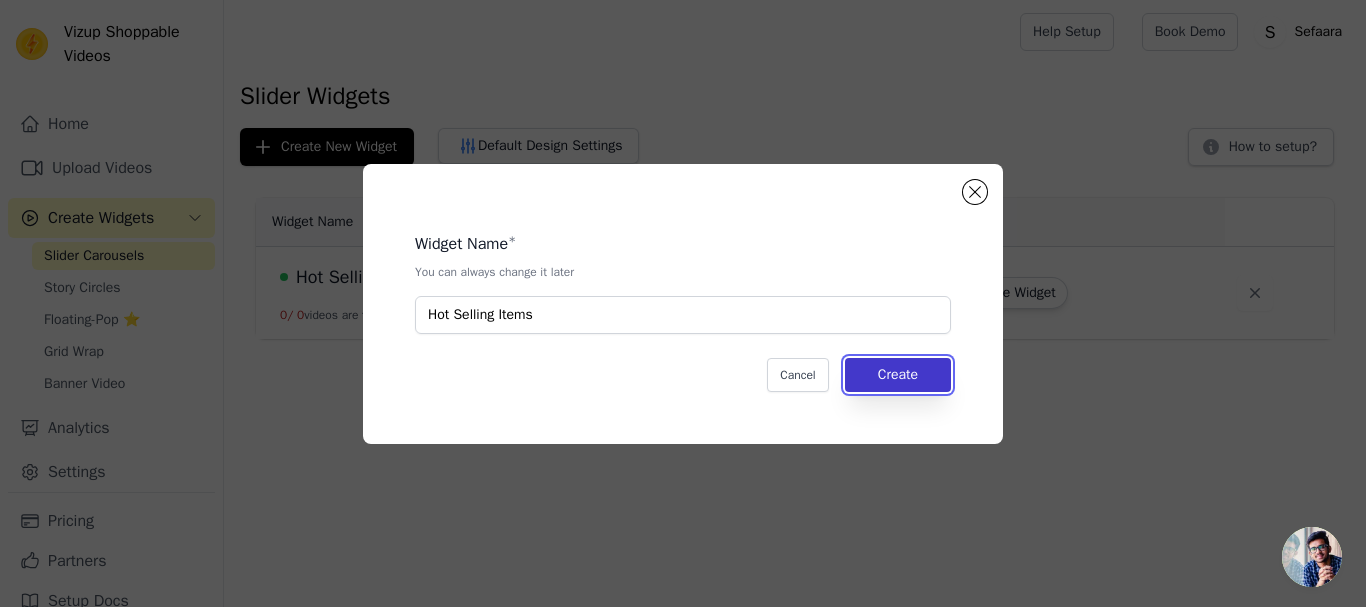 click on "Create" at bounding box center (898, 375) 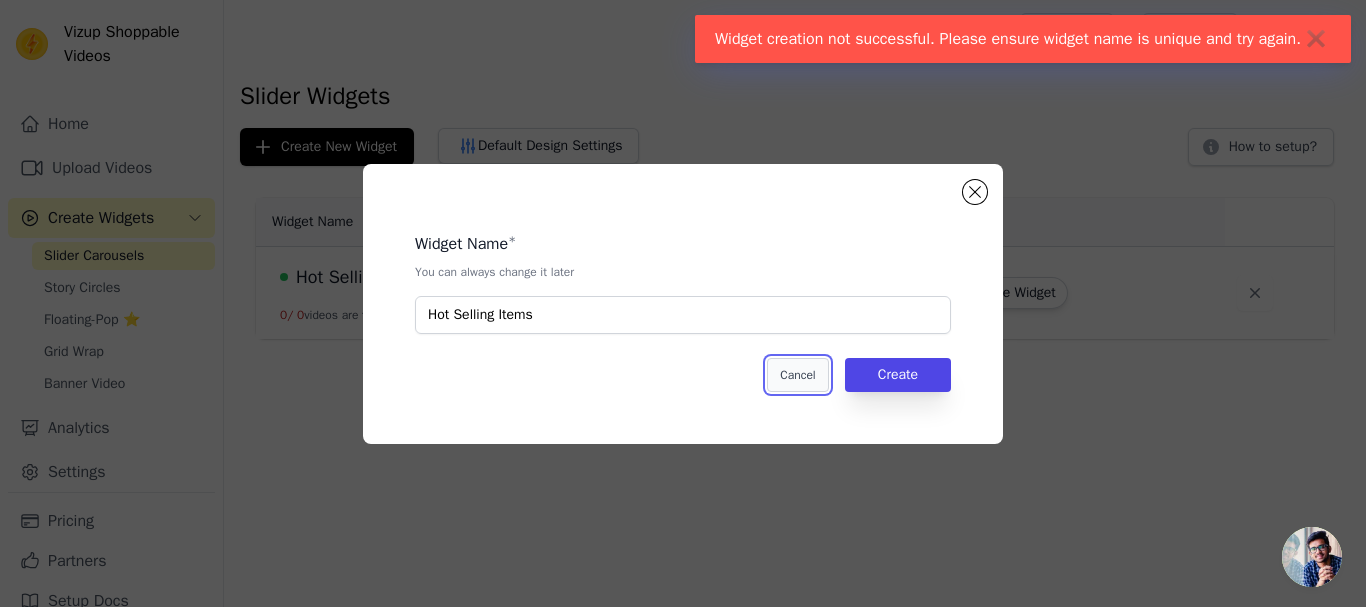 click on "Cancel" at bounding box center (797, 375) 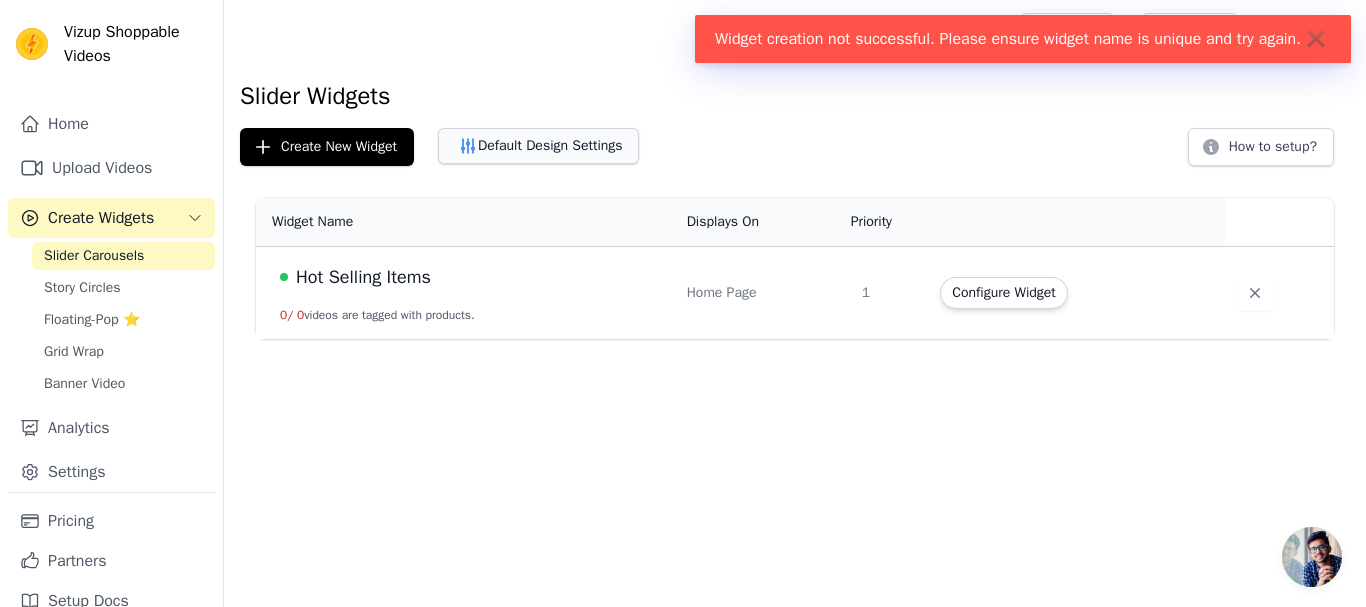 click on "Default Design Settings" at bounding box center (538, 146) 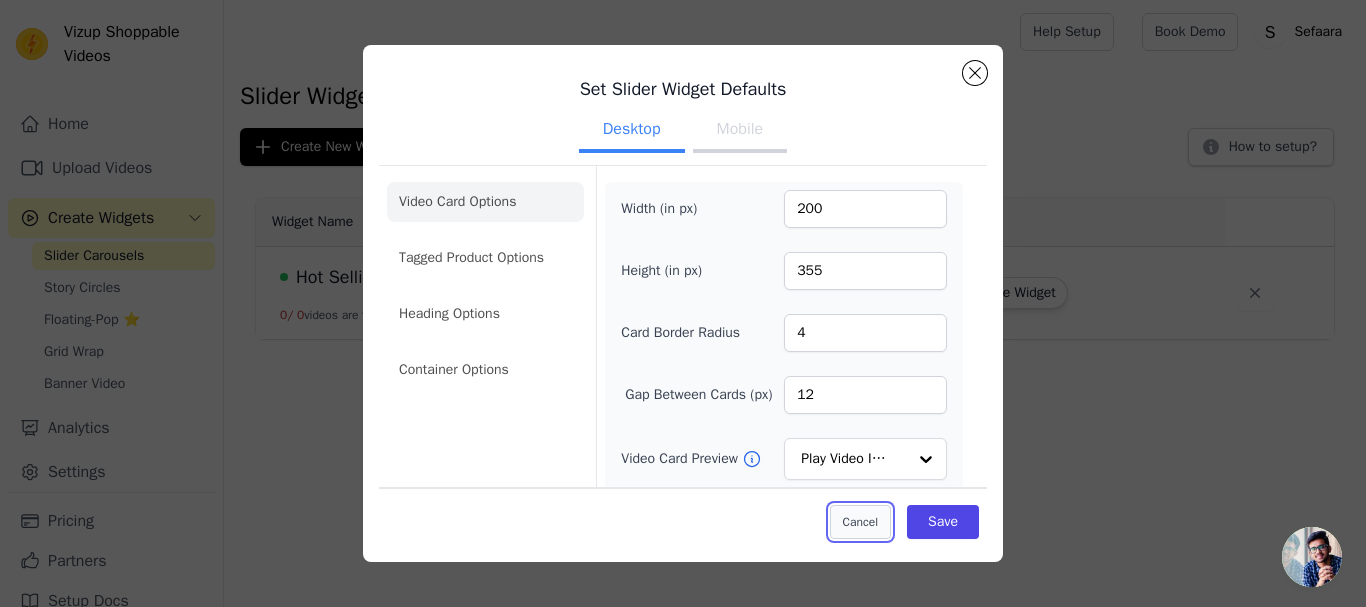 click on "Cancel" at bounding box center [860, 521] 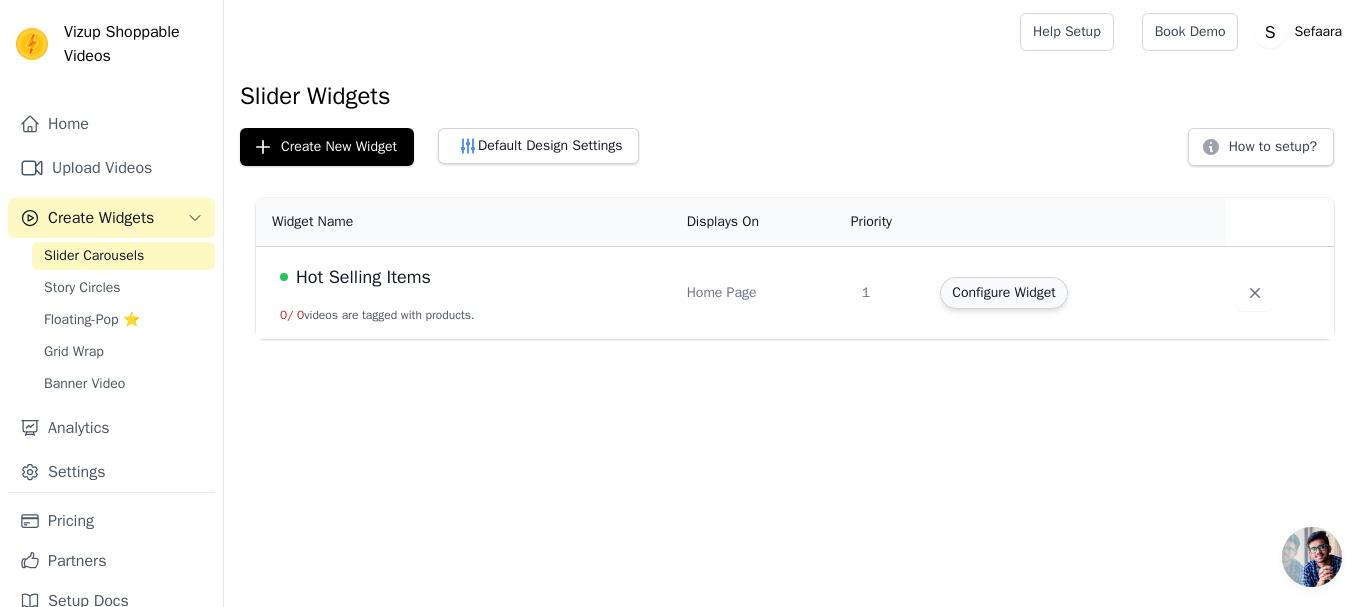 click on "Configure Widget" at bounding box center [1003, 293] 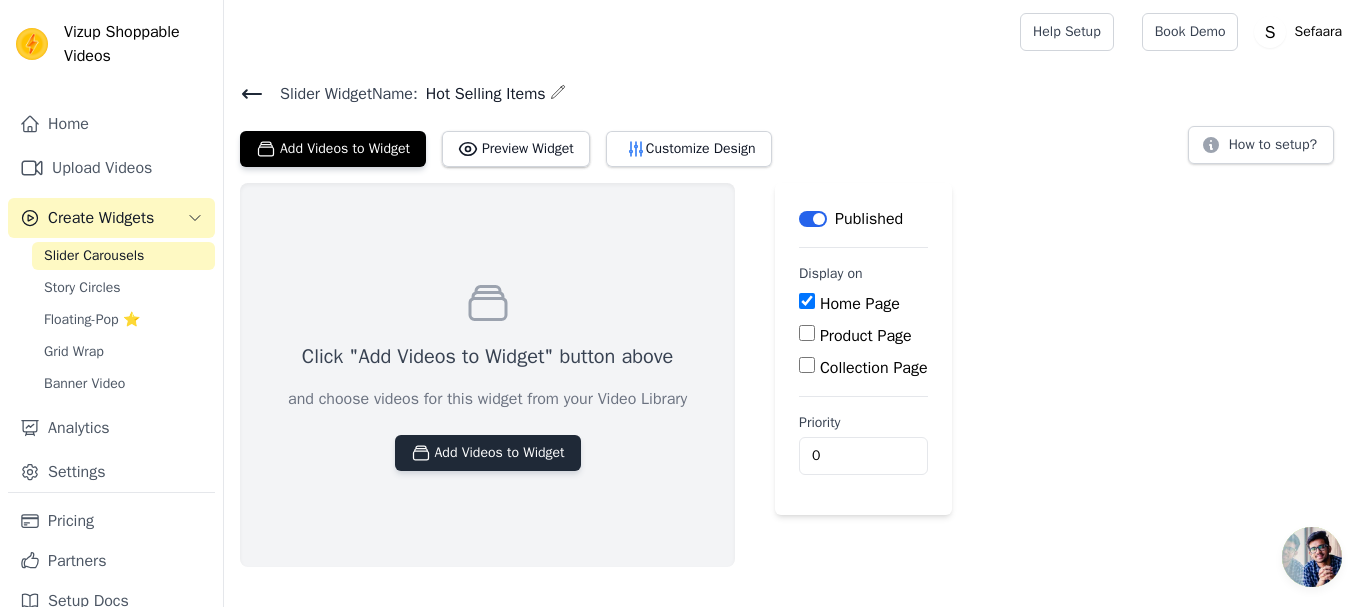 click on "Add Videos to Widget" at bounding box center [488, 453] 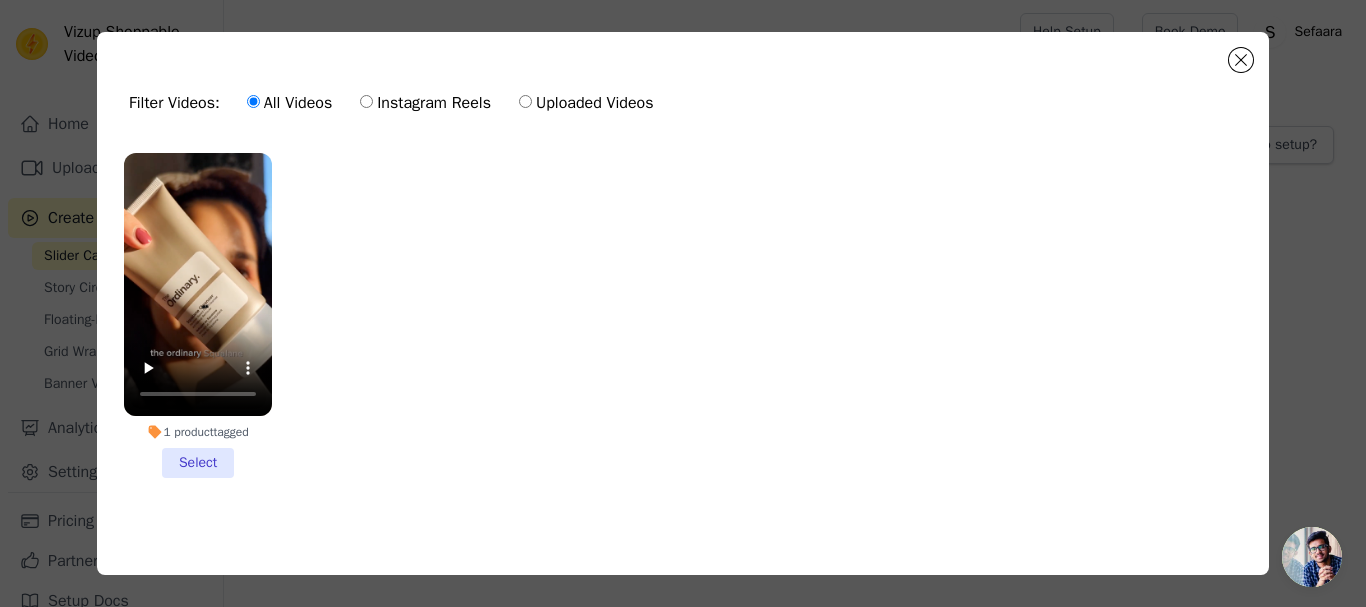 click on "1   product  tagged     Select" at bounding box center (198, 315) 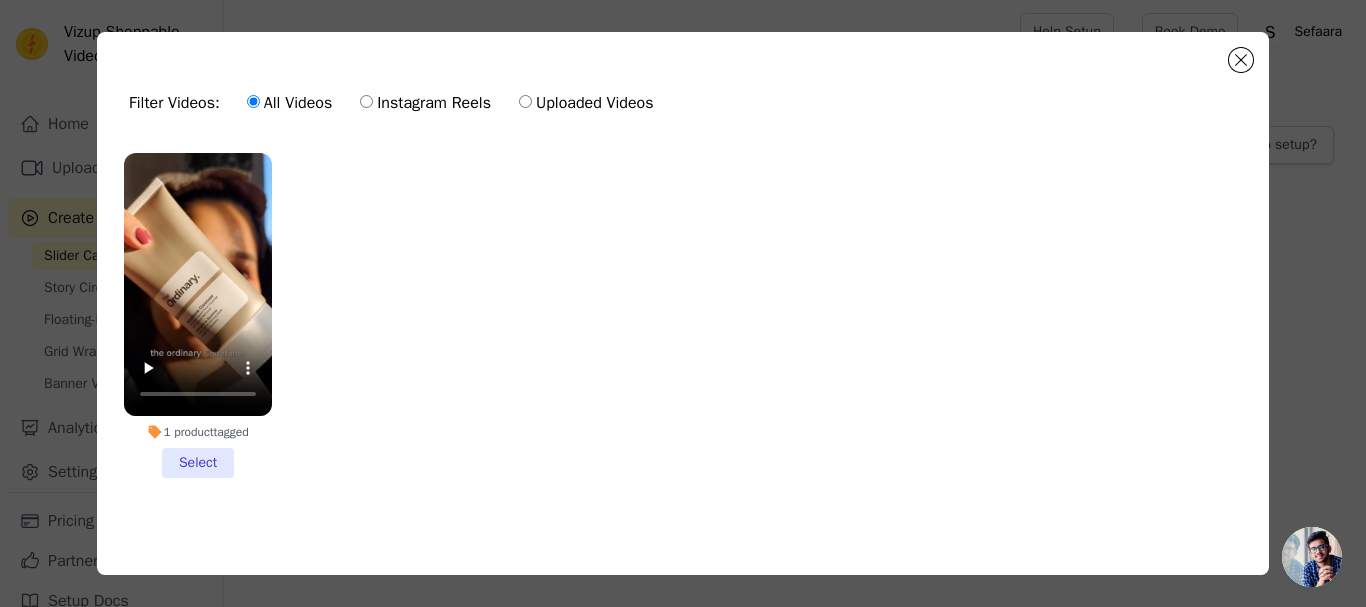 click on "1   product  tagged     Select" at bounding box center (0, 0) 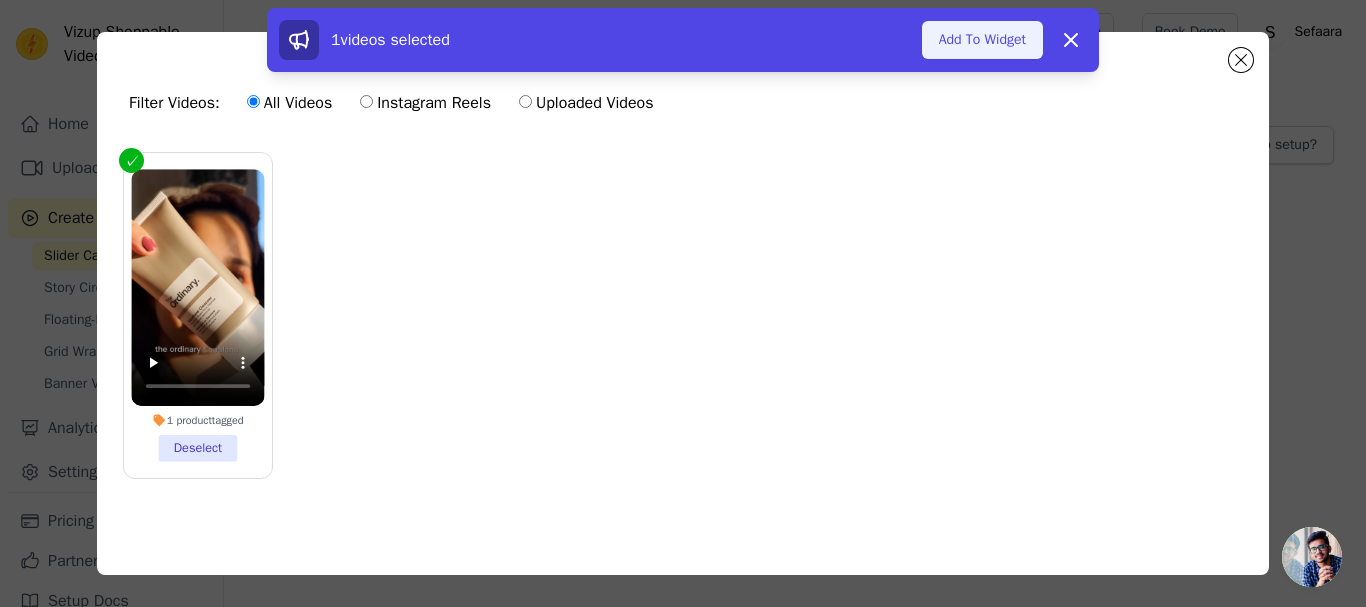 click on "Add To Widget" at bounding box center (982, 40) 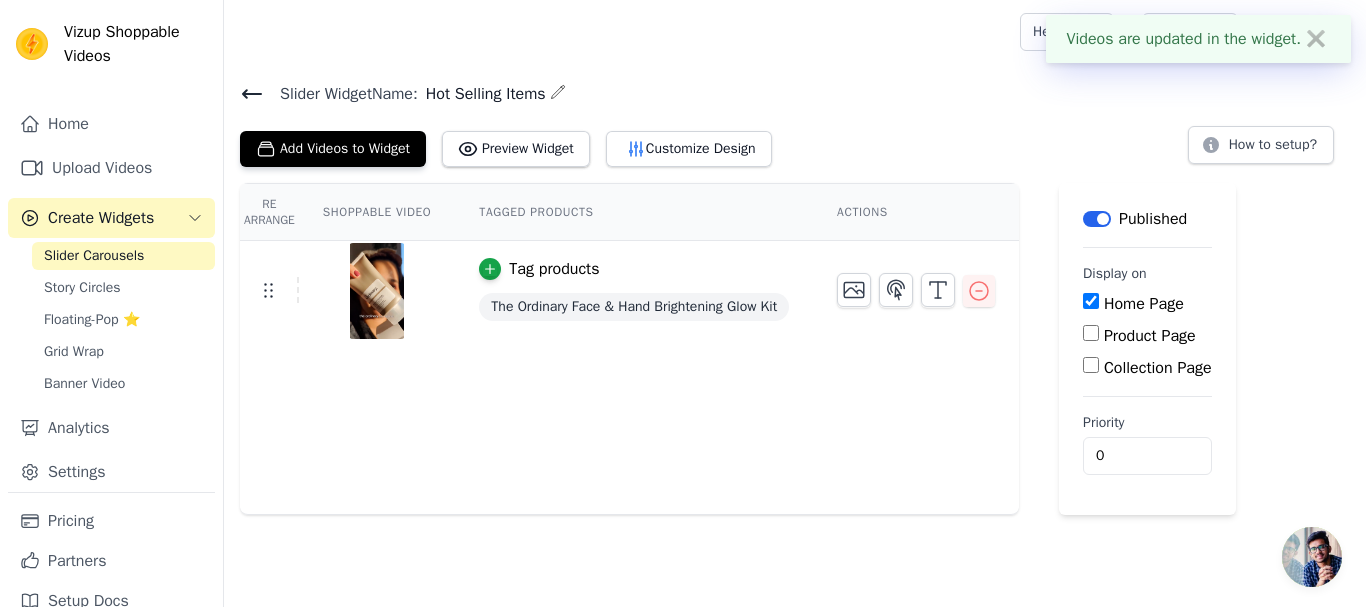 click on "✖" at bounding box center [1316, 39] 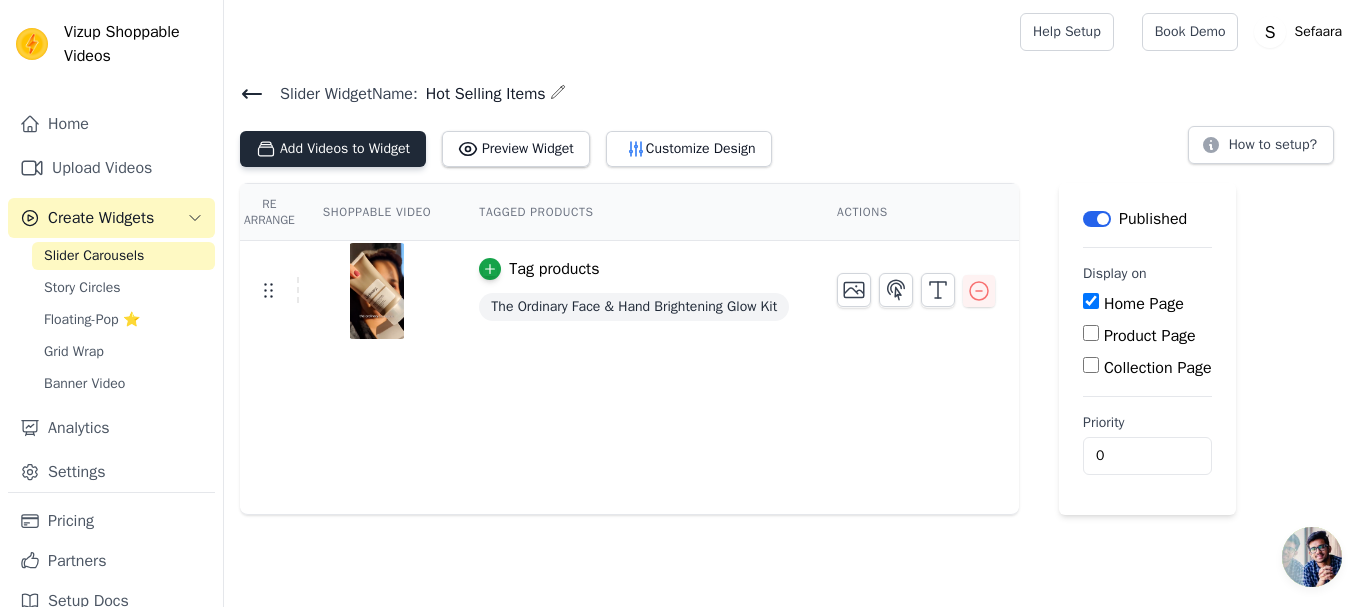 click on "Add Videos to Widget" at bounding box center [333, 149] 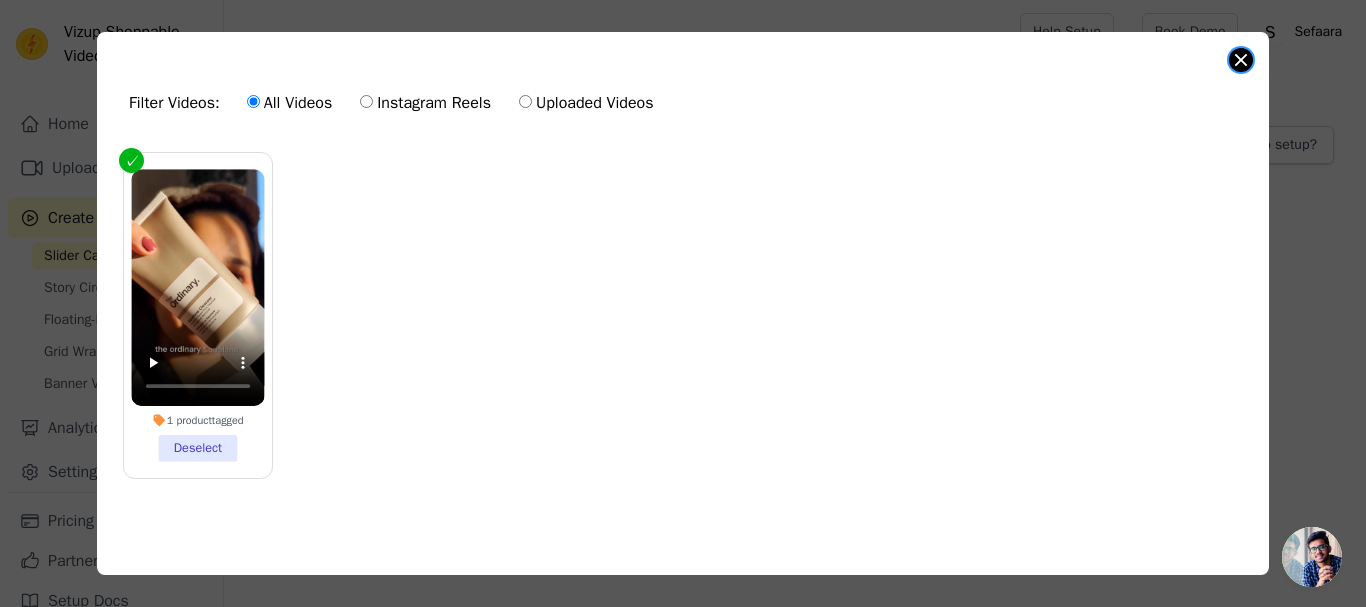 click at bounding box center [1241, 60] 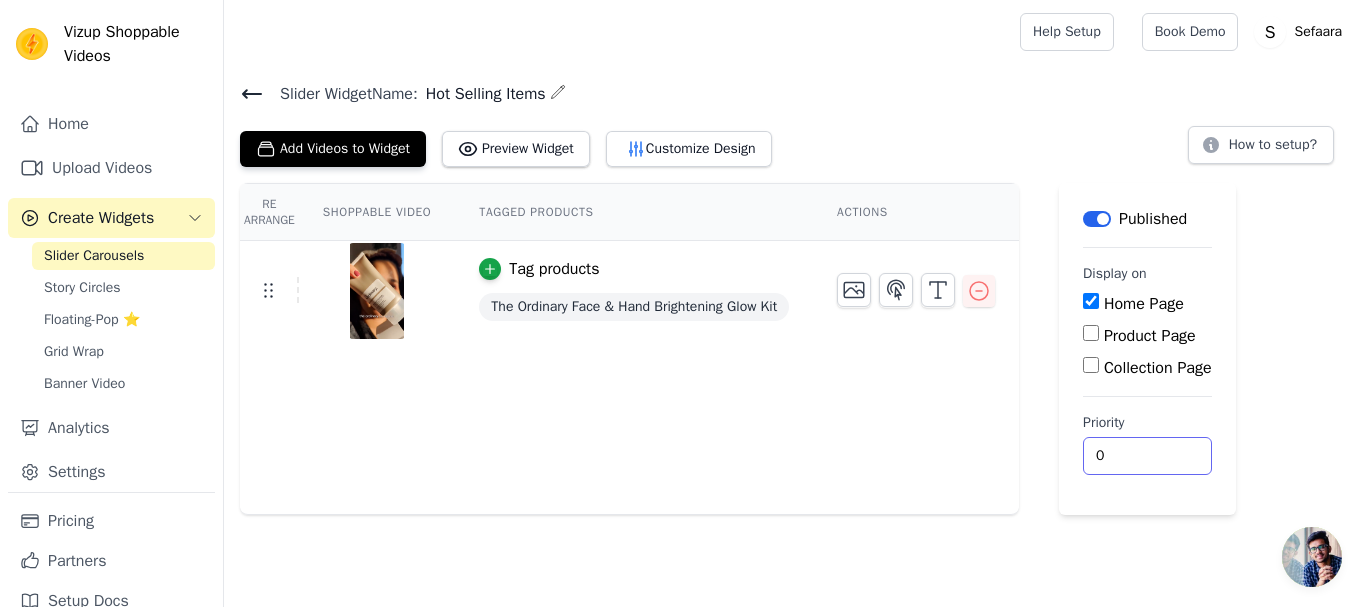 click on "0" at bounding box center [1147, 456] 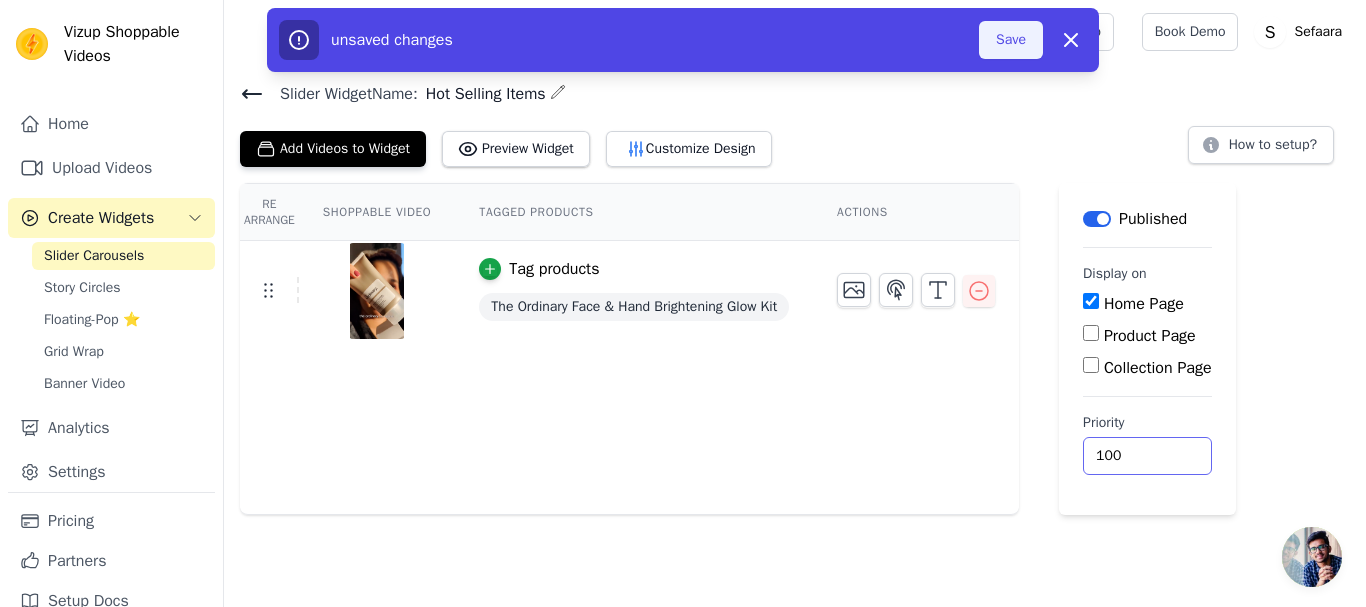 type on "100" 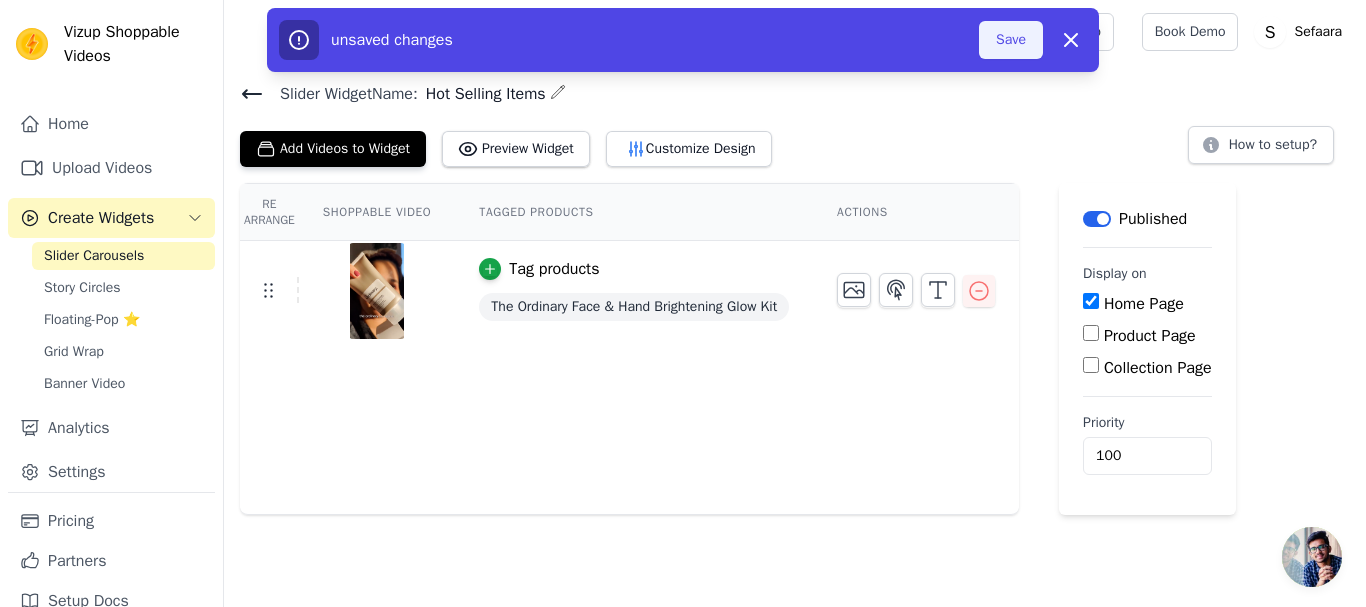 click on "Save" at bounding box center (1011, 40) 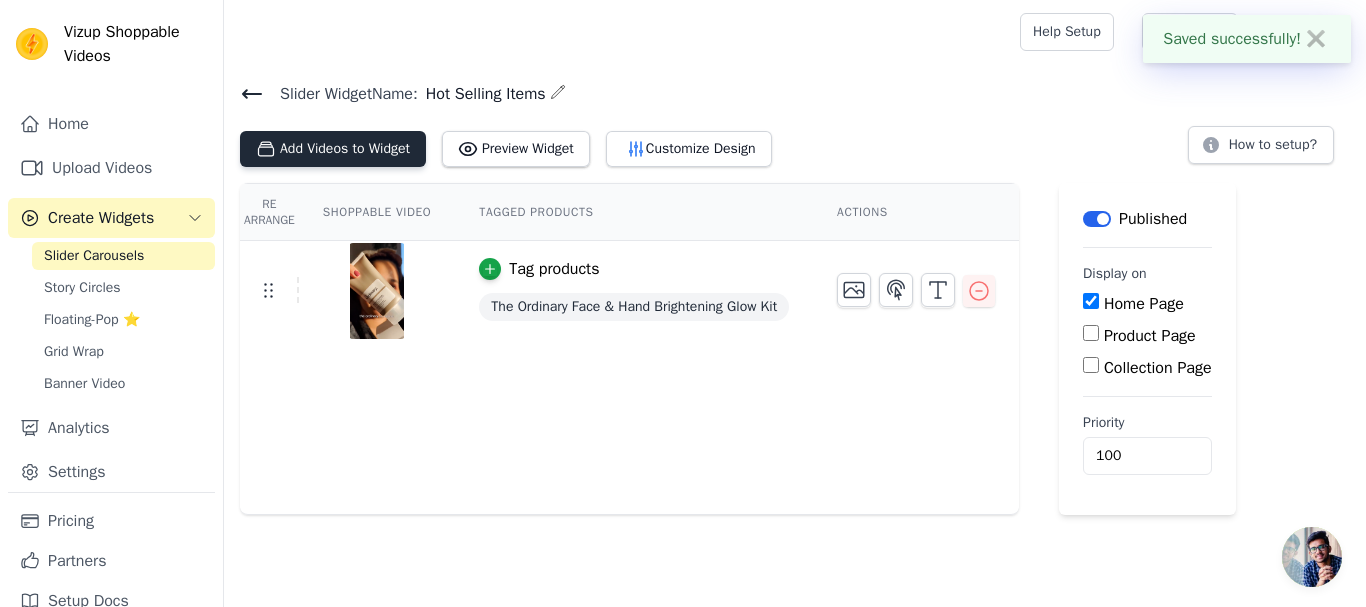 click on "Add Videos to Widget" at bounding box center [333, 149] 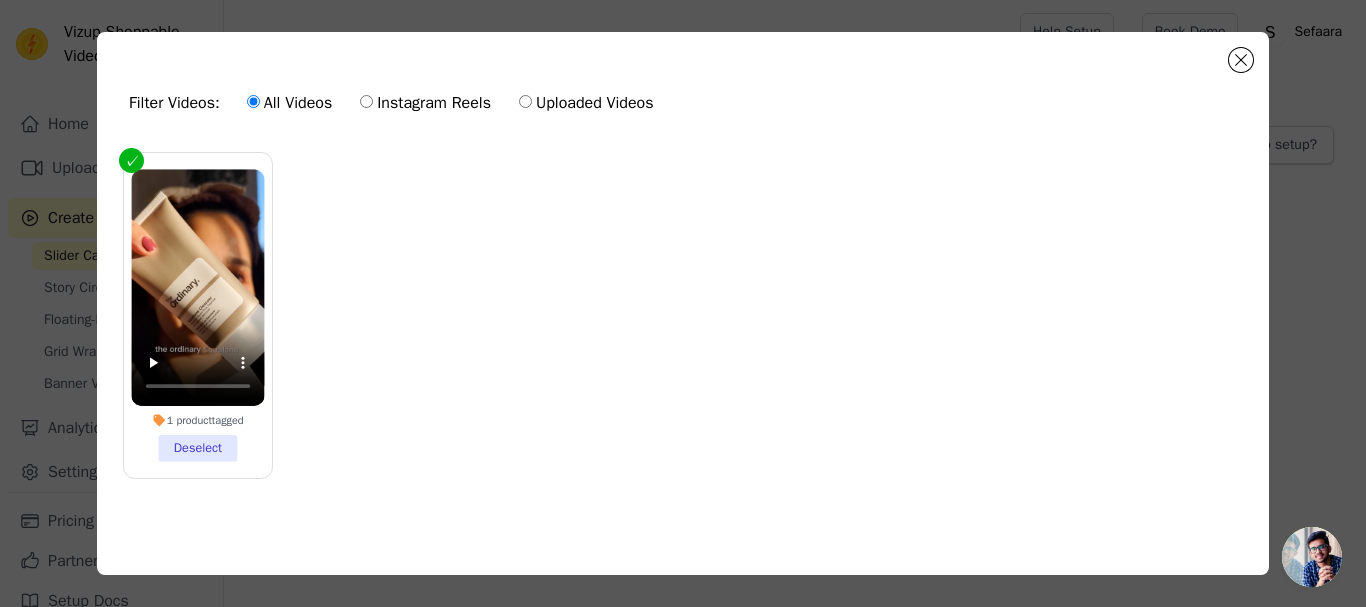 click on "Instagram Reels" at bounding box center [425, 103] 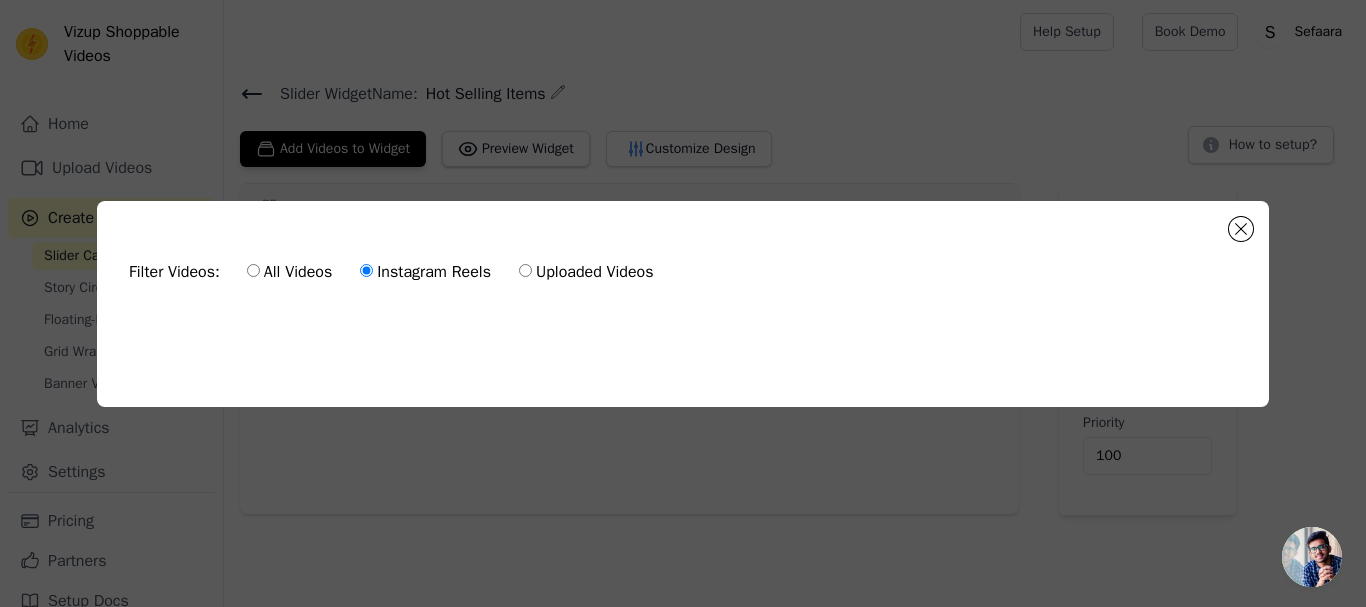 click on "All Videos" at bounding box center [289, 272] 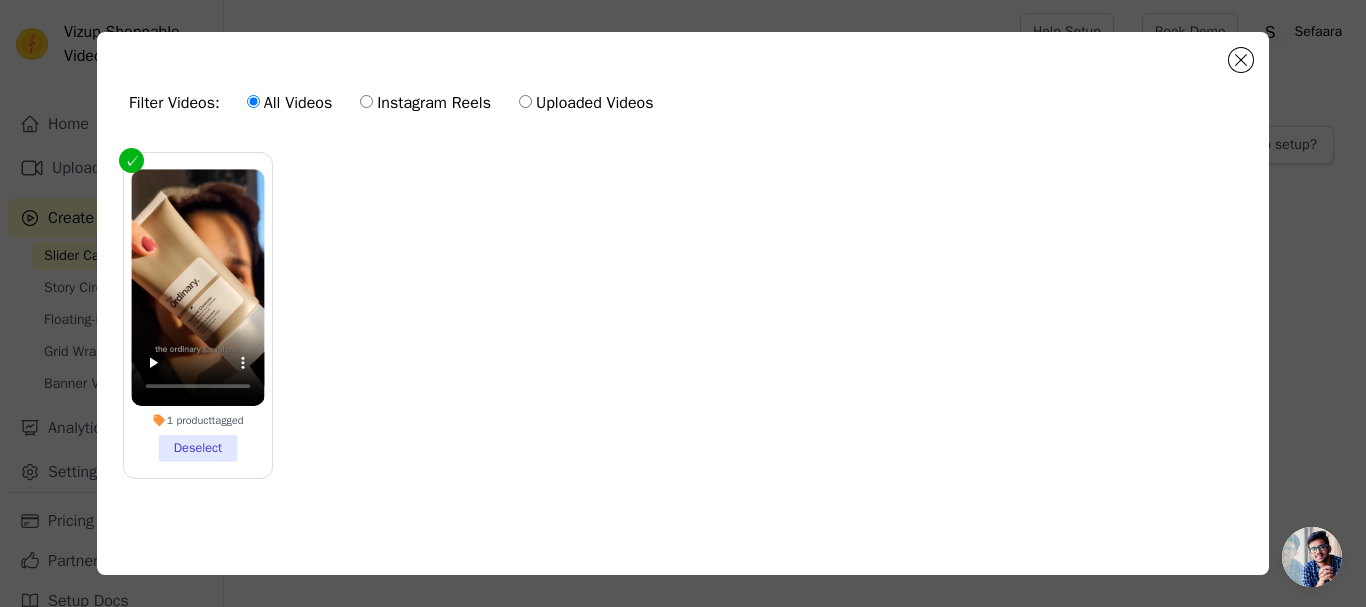 drag, startPoint x: 347, startPoint y: 414, endPoint x: 358, endPoint y: 414, distance: 11 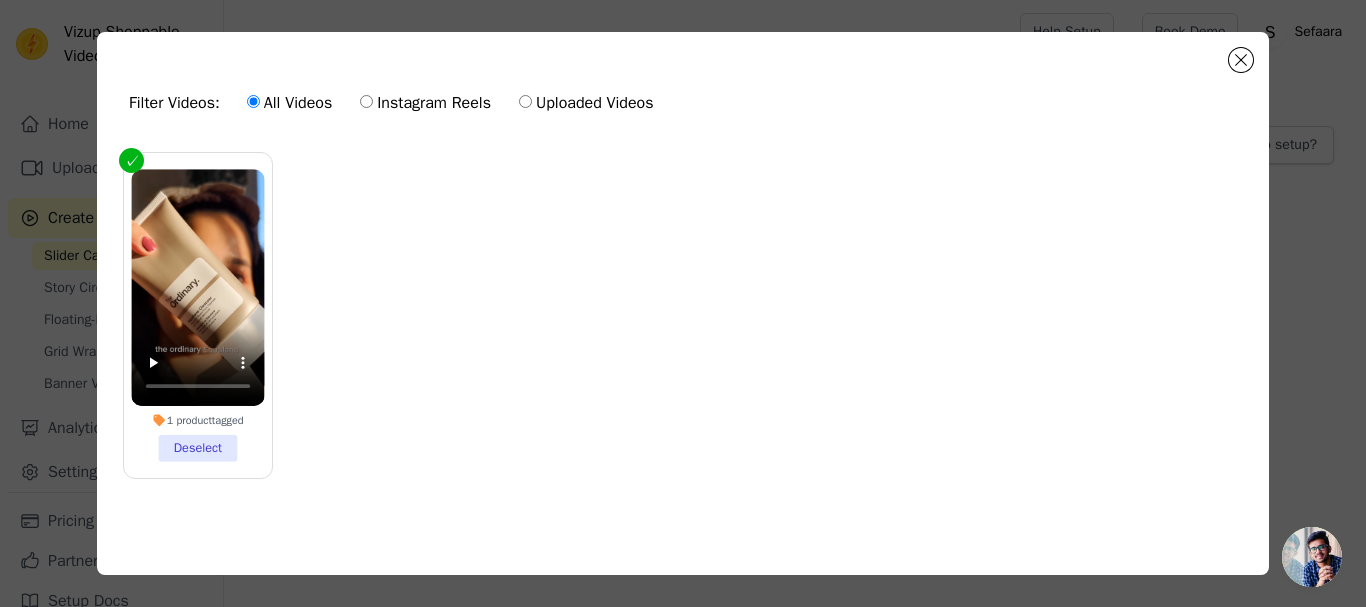 click on "1   product  tagged     Deselect" at bounding box center [683, 331] 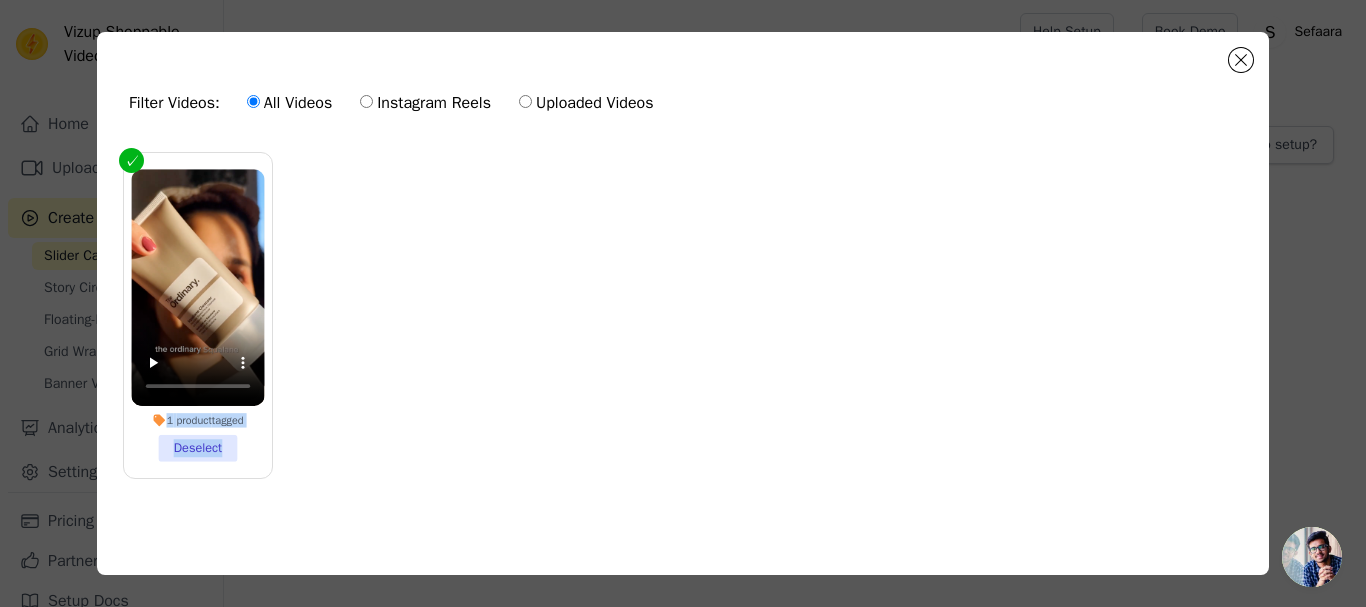 click on "1   product  tagged     Deselect" at bounding box center (198, 315) 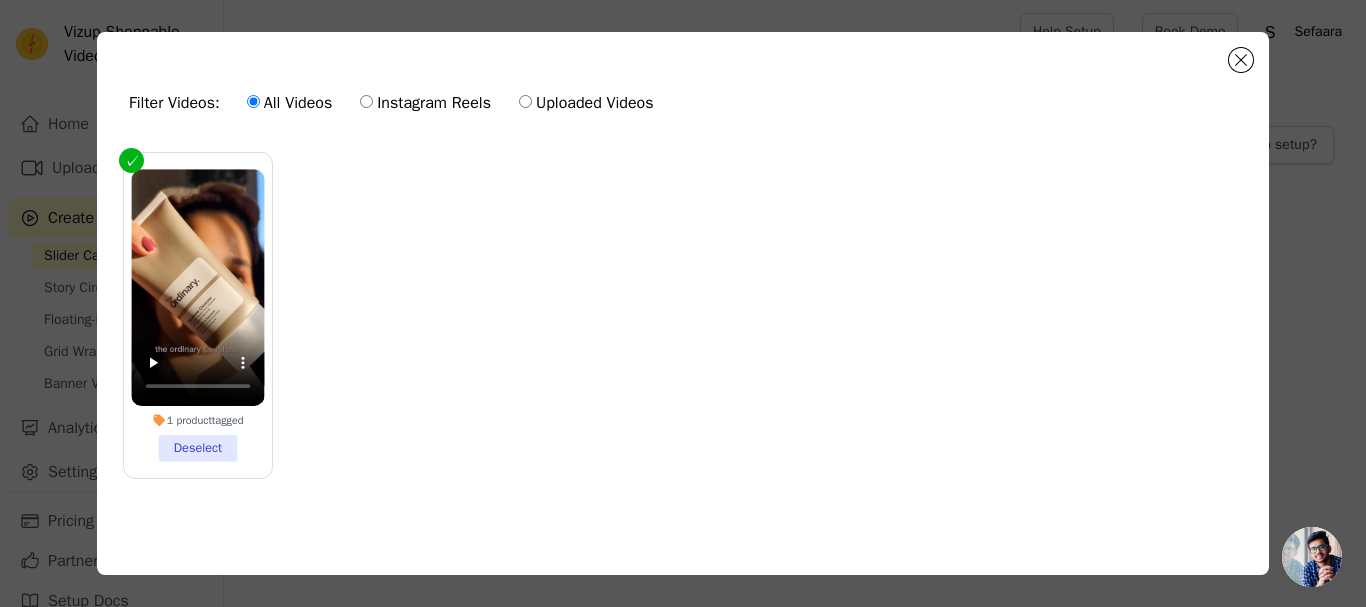 click on "1   product  tagged     Deselect" at bounding box center [198, 315] 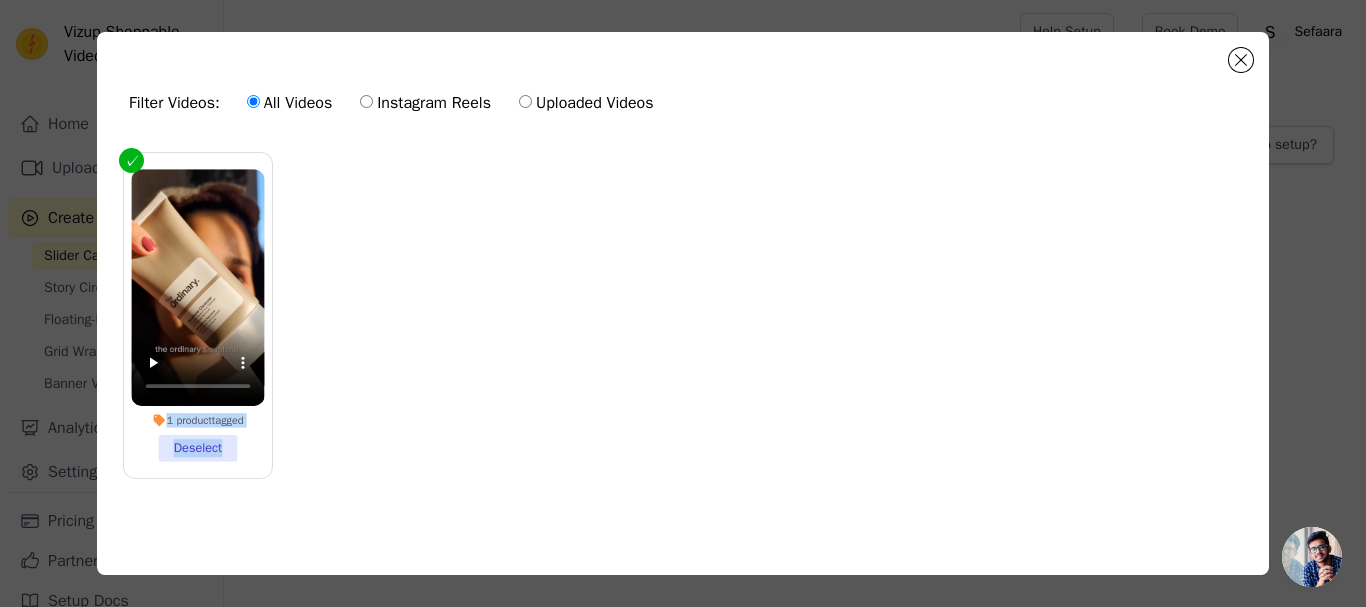 click on "1   product  tagged     Deselect" at bounding box center [197, 315] 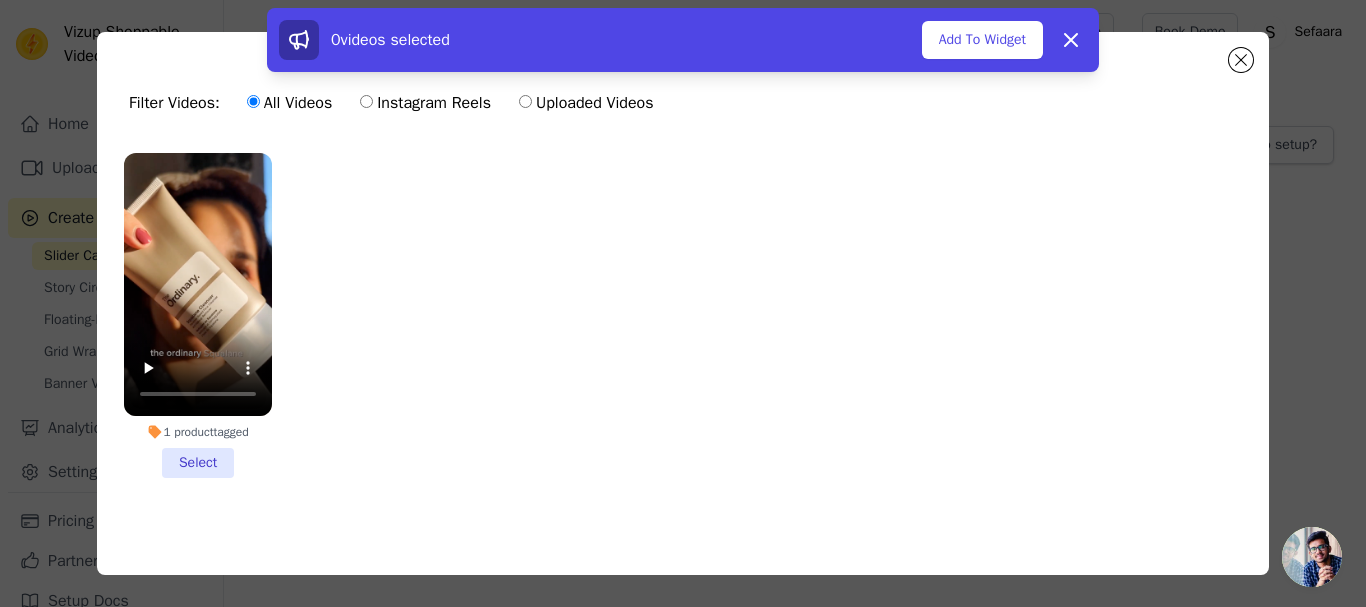 click on "1   product  tagged     Select" at bounding box center (198, 315) 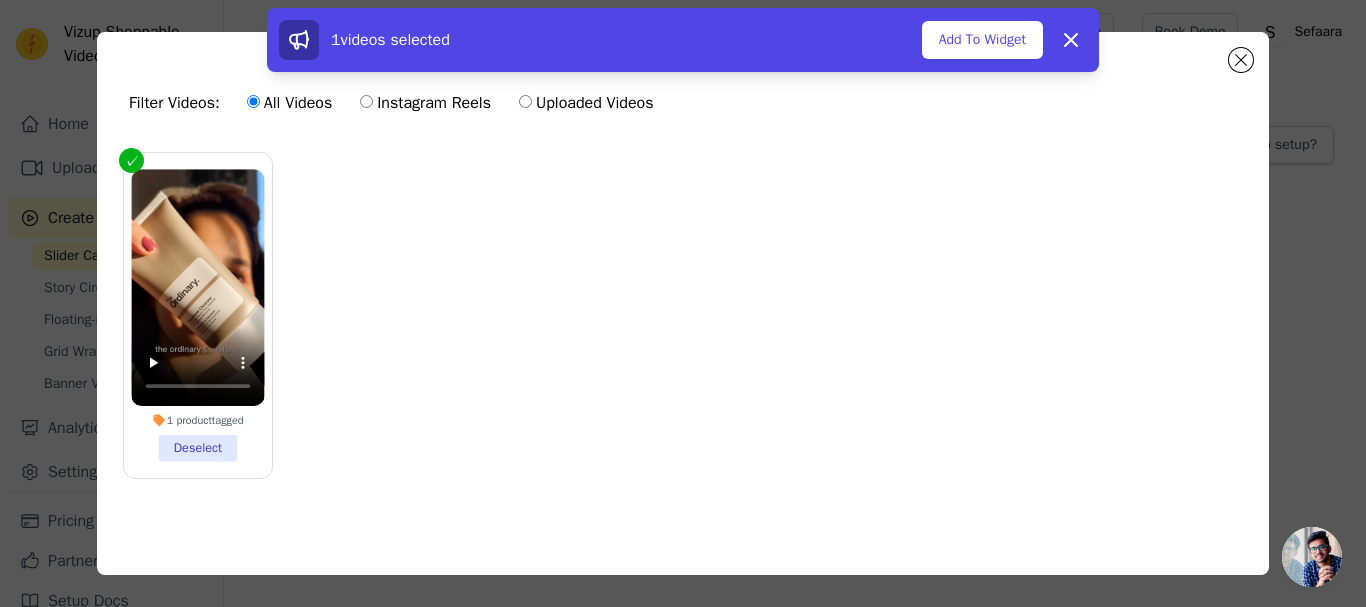 click on "1   product  tagged     Deselect" at bounding box center (197, 315) 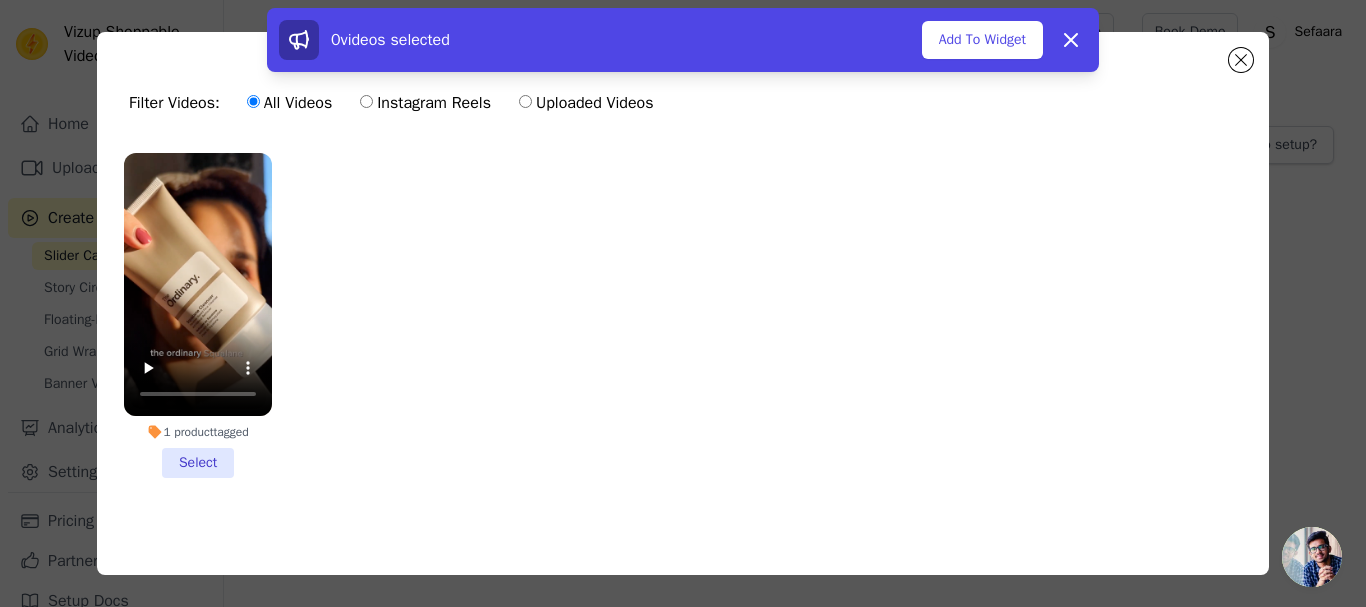click on "1   product  tagged     Select" at bounding box center [683, 331] 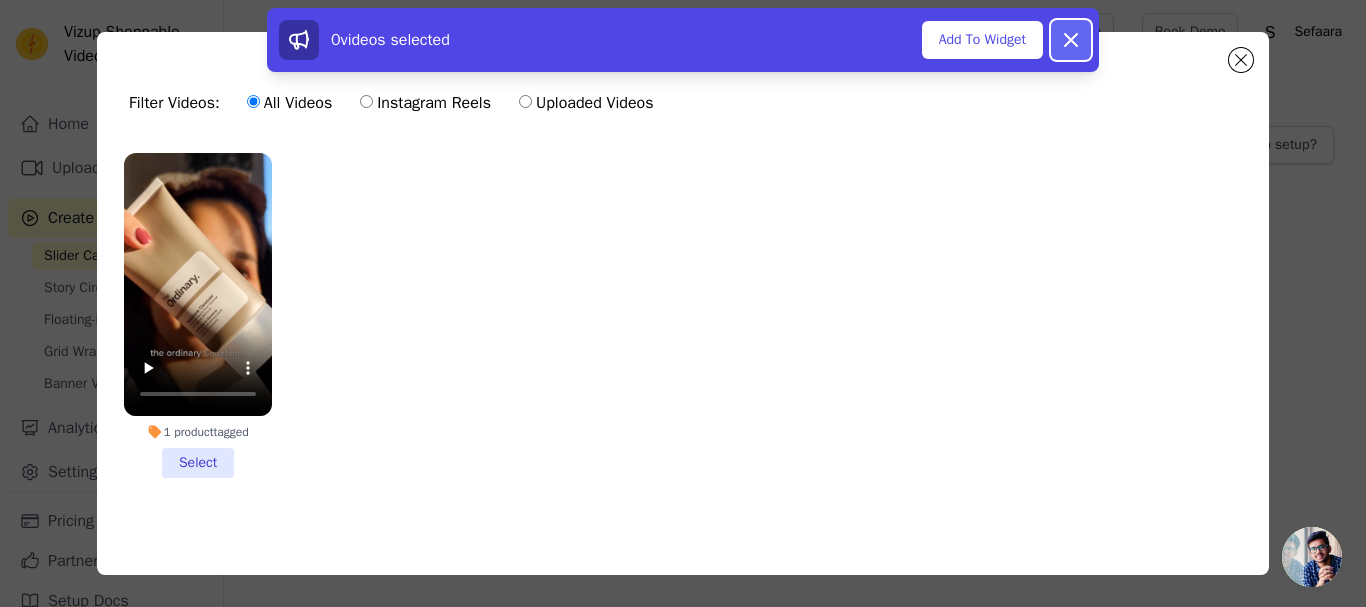 click 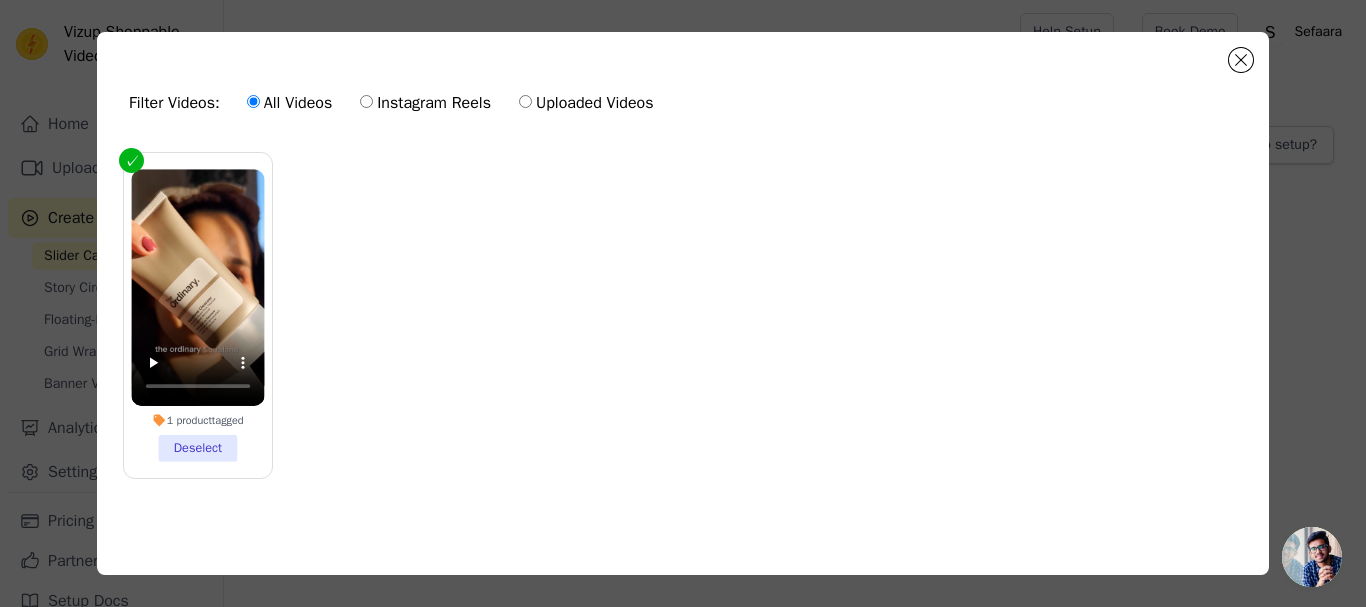 click on "Filter Videos:
All Videos
Instagram Reels
Uploaded Videos               1   product  tagged     Deselect       0  videos selected     Add To Widget   Dismiss" 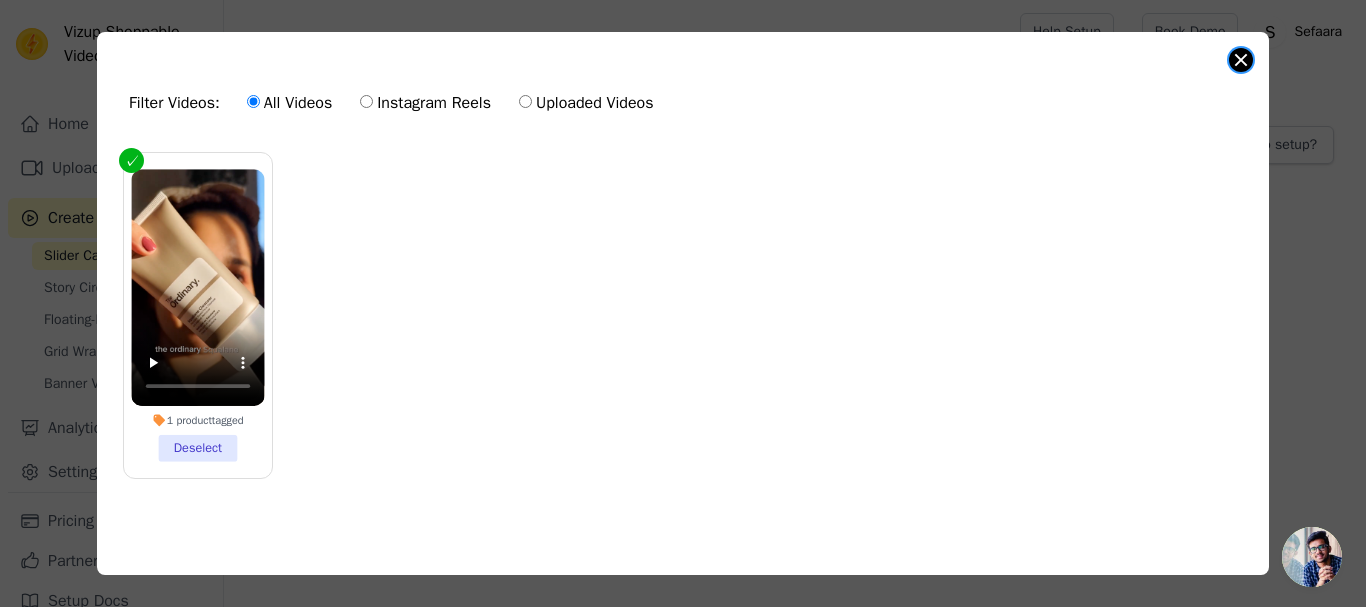 click at bounding box center [1241, 60] 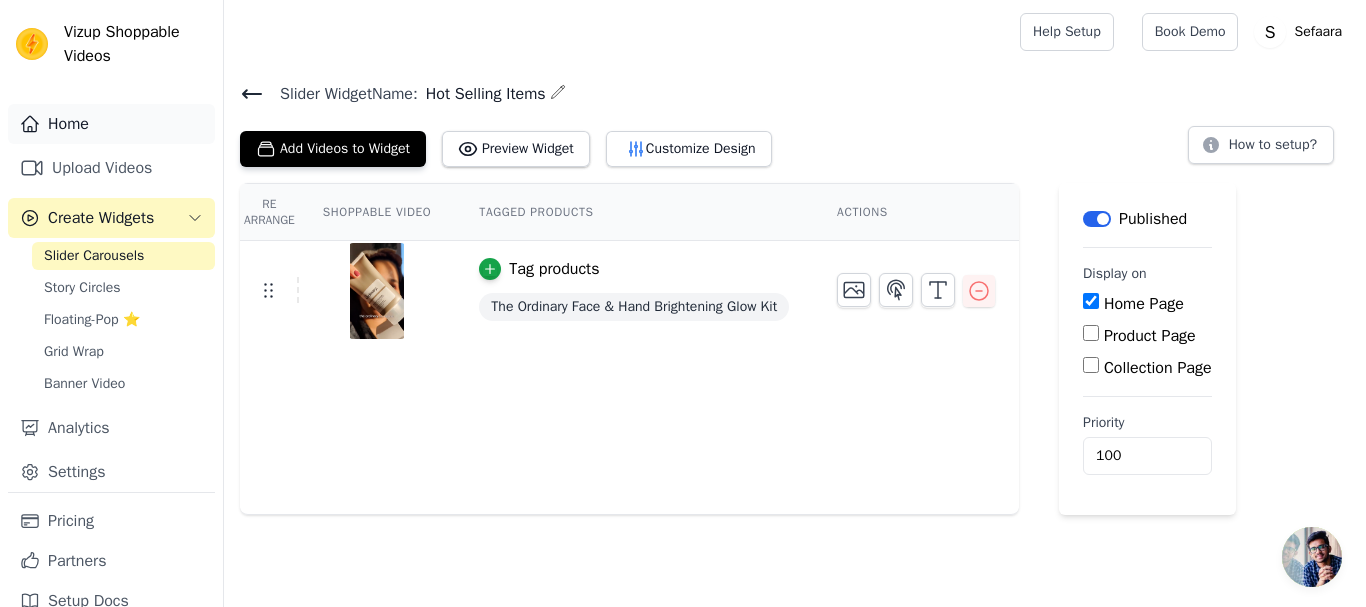 click on "Home" at bounding box center (111, 124) 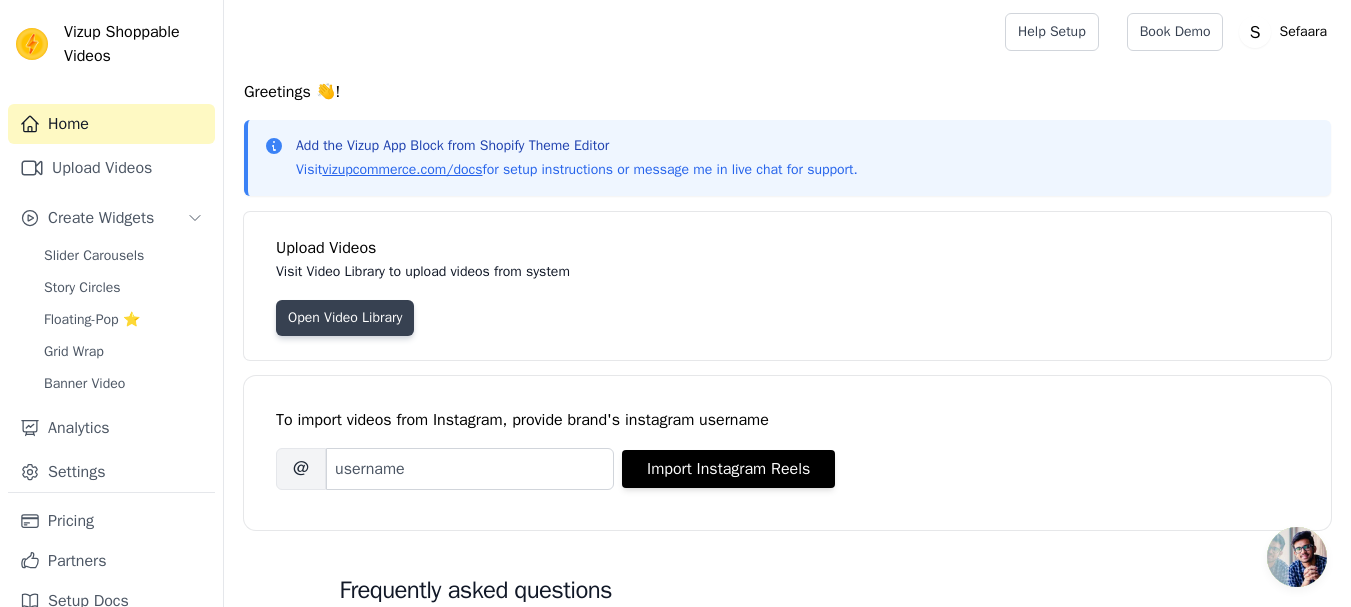 click on "Open Video Library" at bounding box center [345, 318] 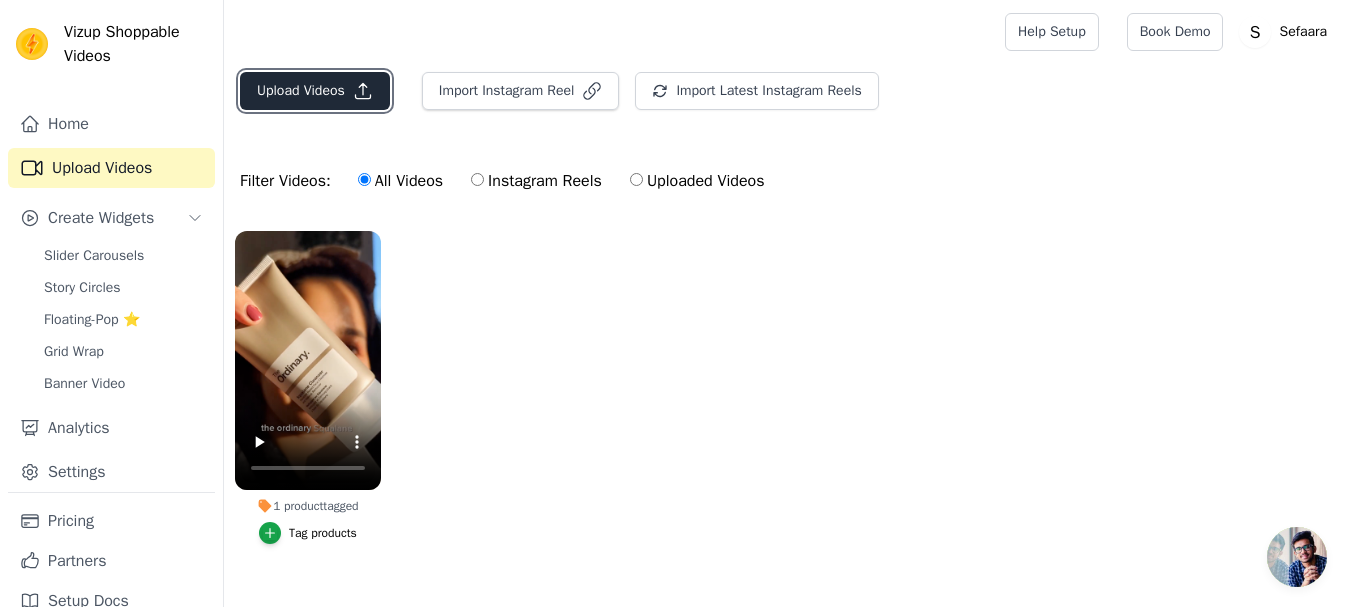 click on "Upload Videos" at bounding box center (315, 91) 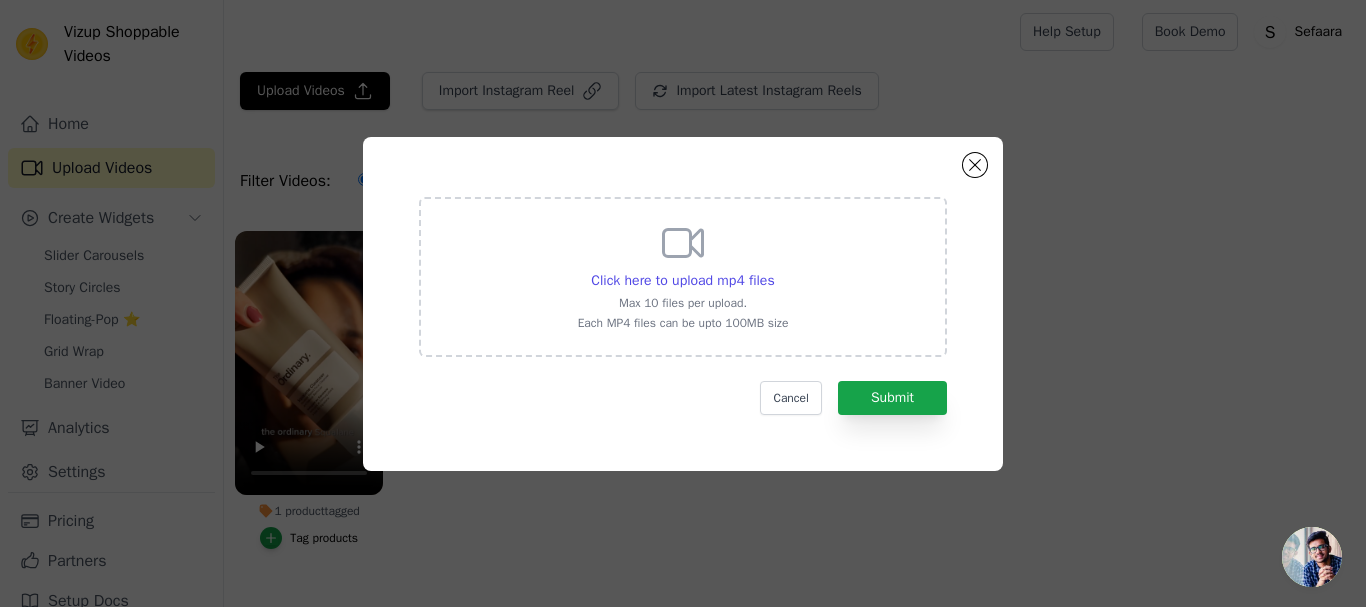 click on "Max 10 files per upload." at bounding box center (683, 303) 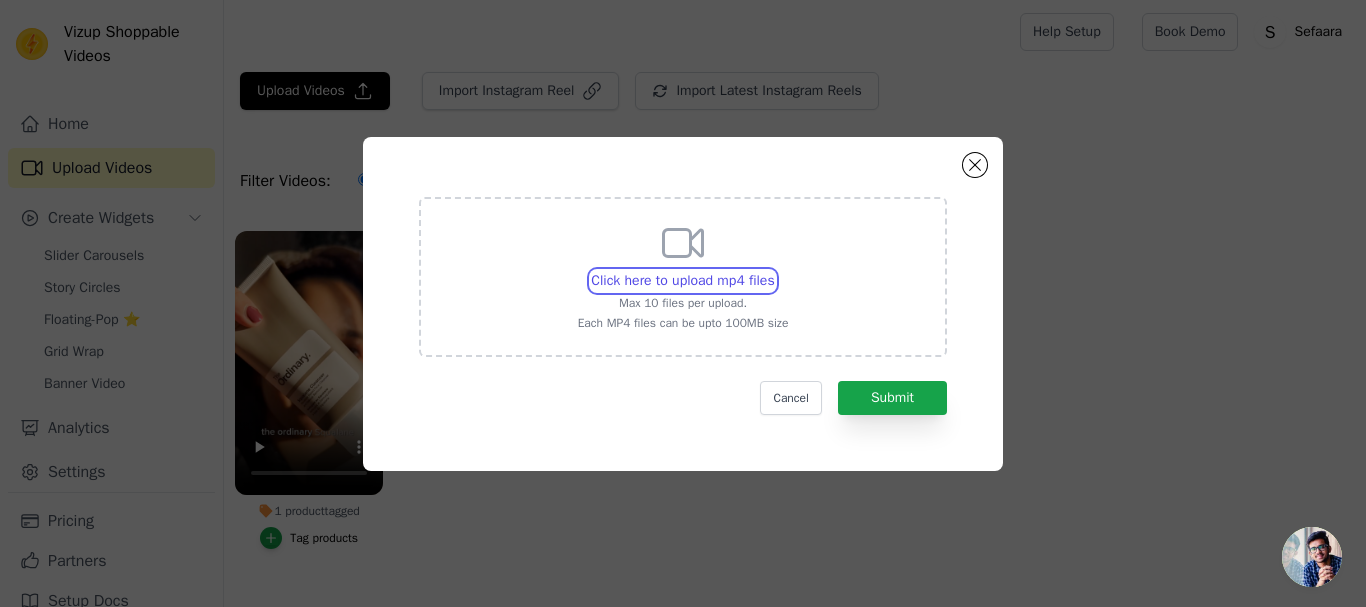 type on "C:\fakepath\Get ready to glow! 💫 Introducing our Brightening Formula, designed to reduce pigmentation, dark.mp4" 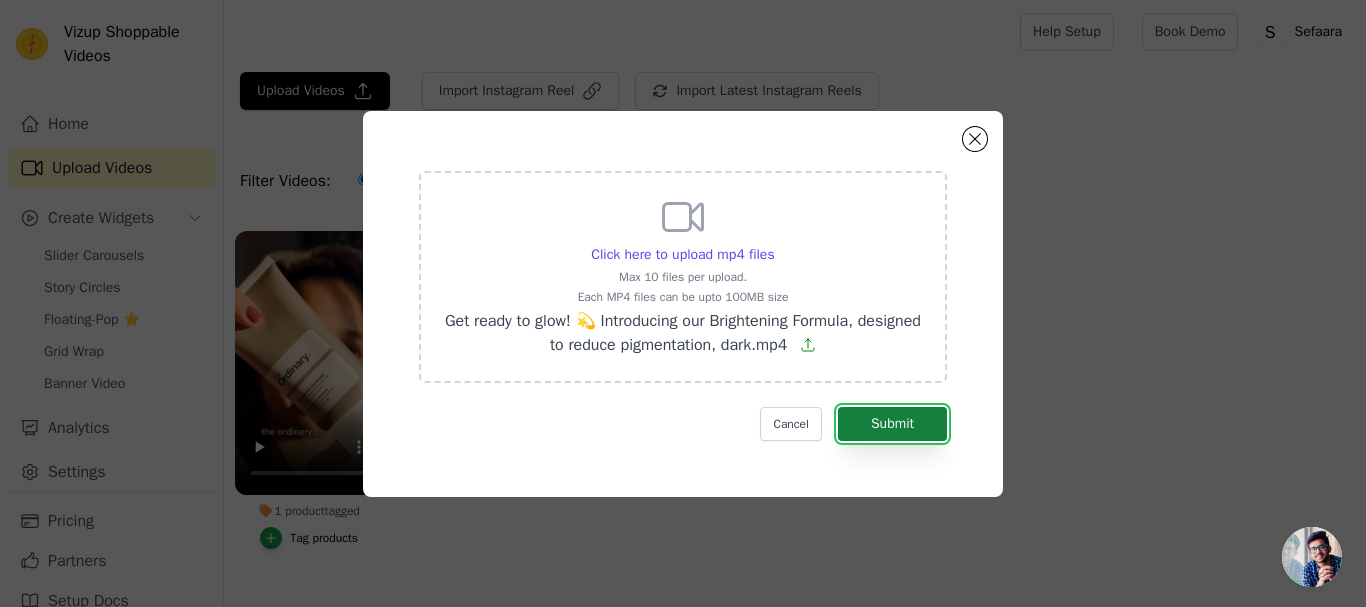 click on "Submit" at bounding box center (892, 424) 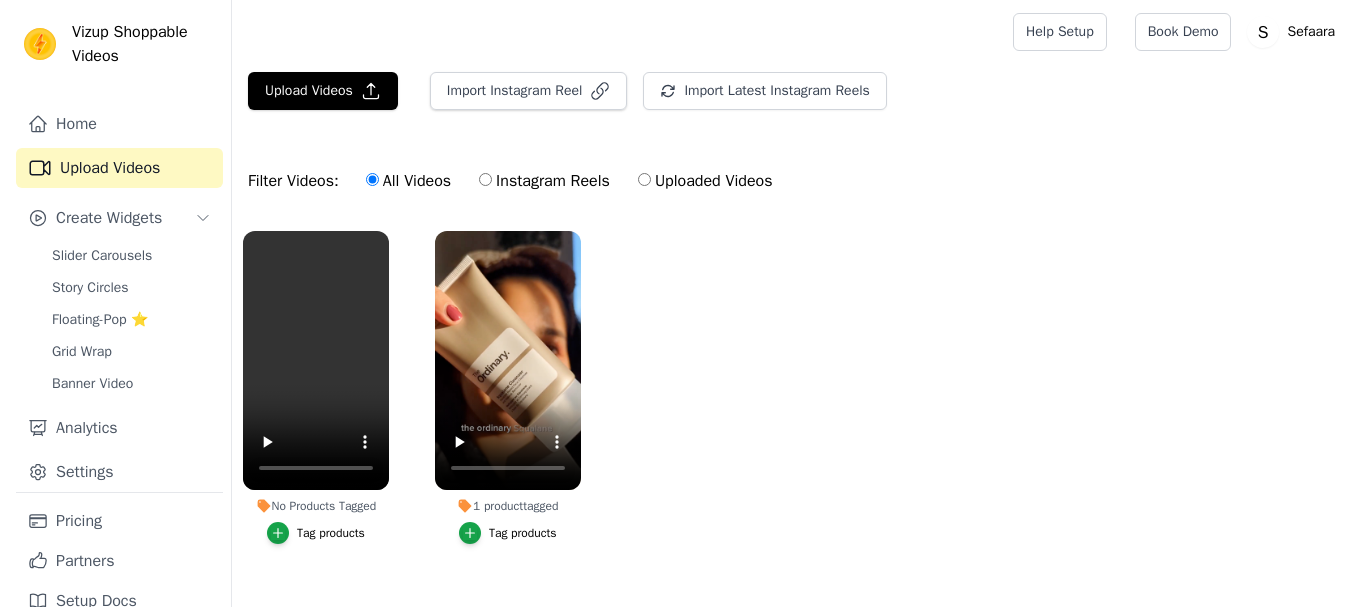 scroll, scrollTop: 0, scrollLeft: 0, axis: both 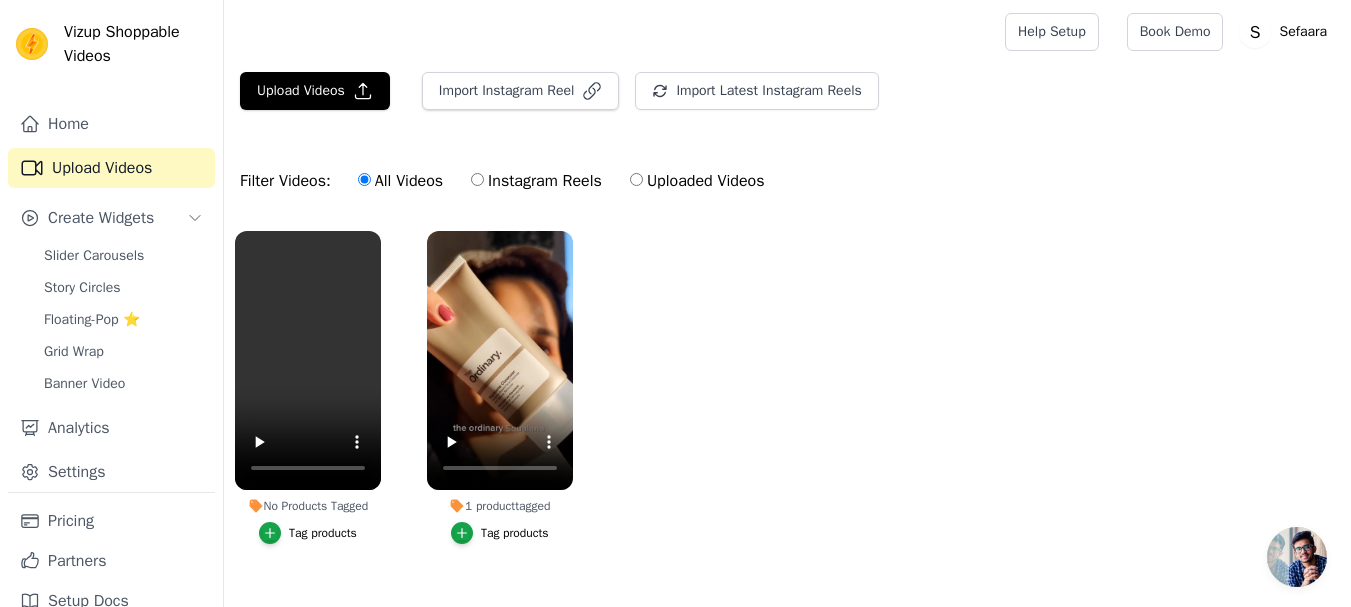 click on "Tag products" at bounding box center (323, 533) 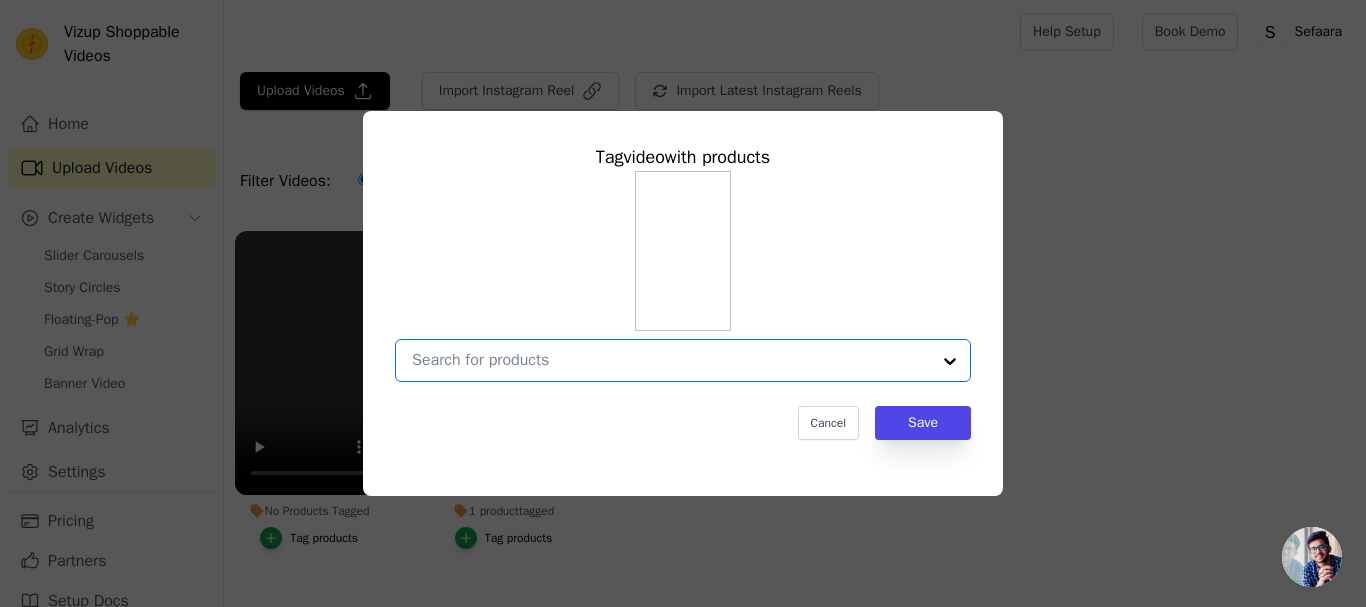 click on "No Products Tagged     Tag  video  with products       Option undefined, selected.   Select is focused, type to refine list, press down to open the menu.                   Cancel   Save     Tag products" at bounding box center (671, 360) 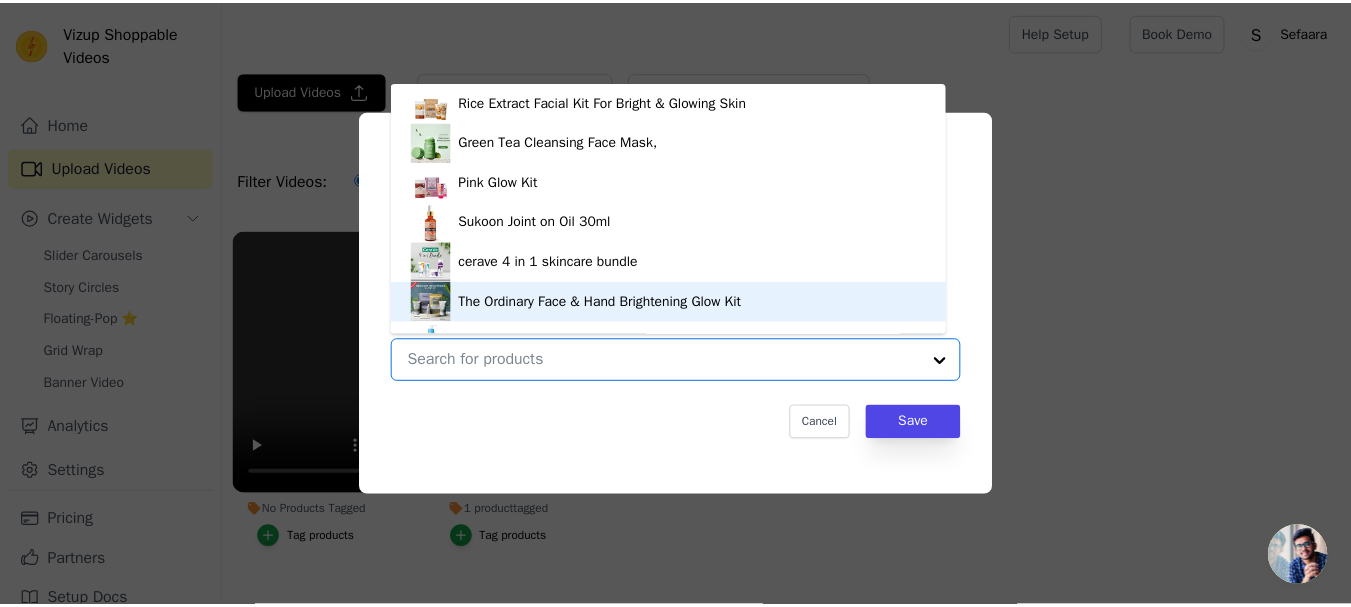 scroll, scrollTop: 28, scrollLeft: 0, axis: vertical 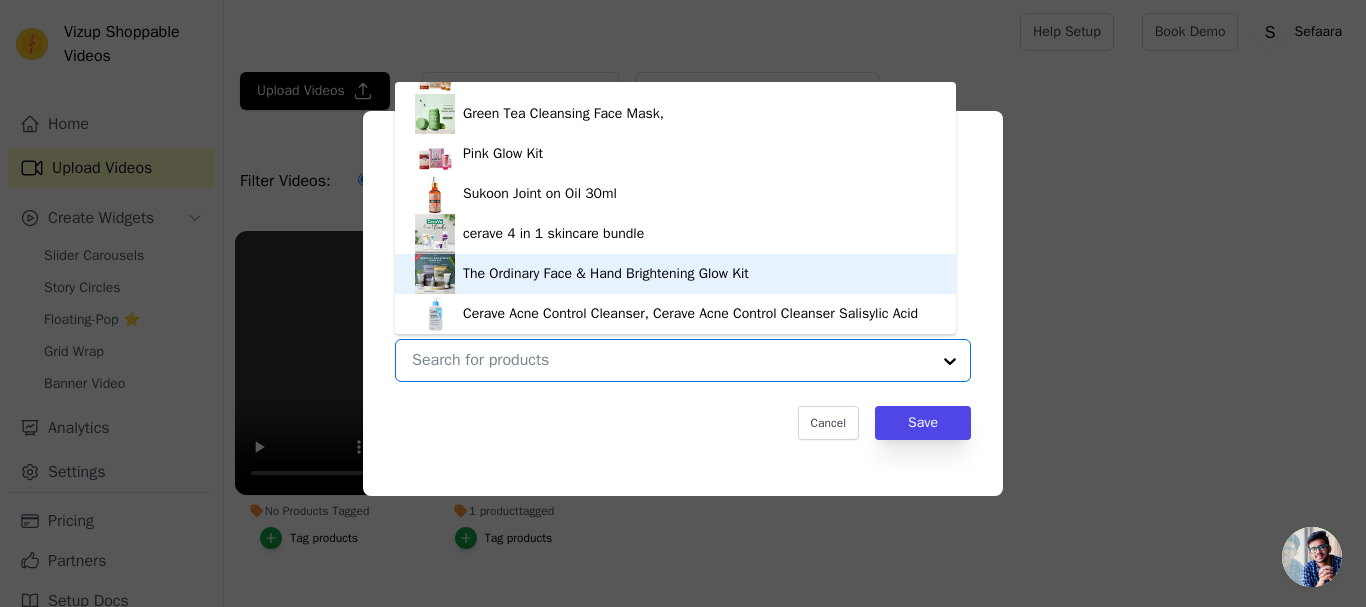 click on "The Ordinary Face & Hand Brightening Glow Kit" at bounding box center [606, 274] 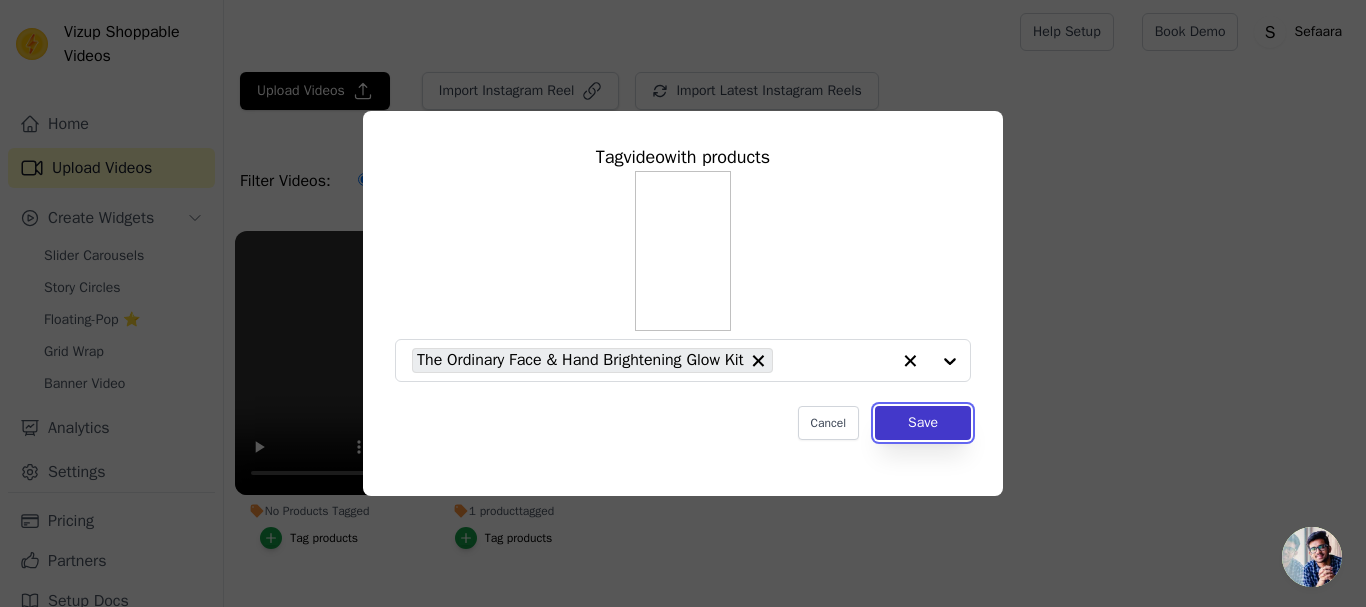 click on "Save" at bounding box center [923, 423] 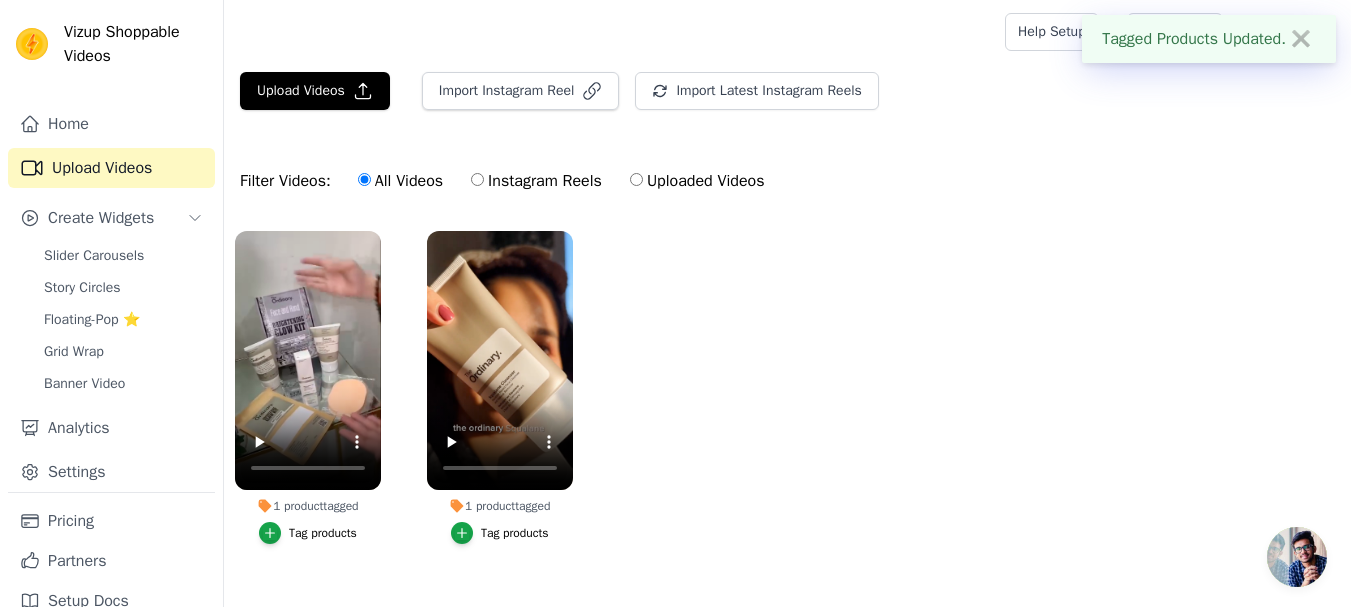 drag, startPoint x: 764, startPoint y: 361, endPoint x: 716, endPoint y: 345, distance: 50.596443 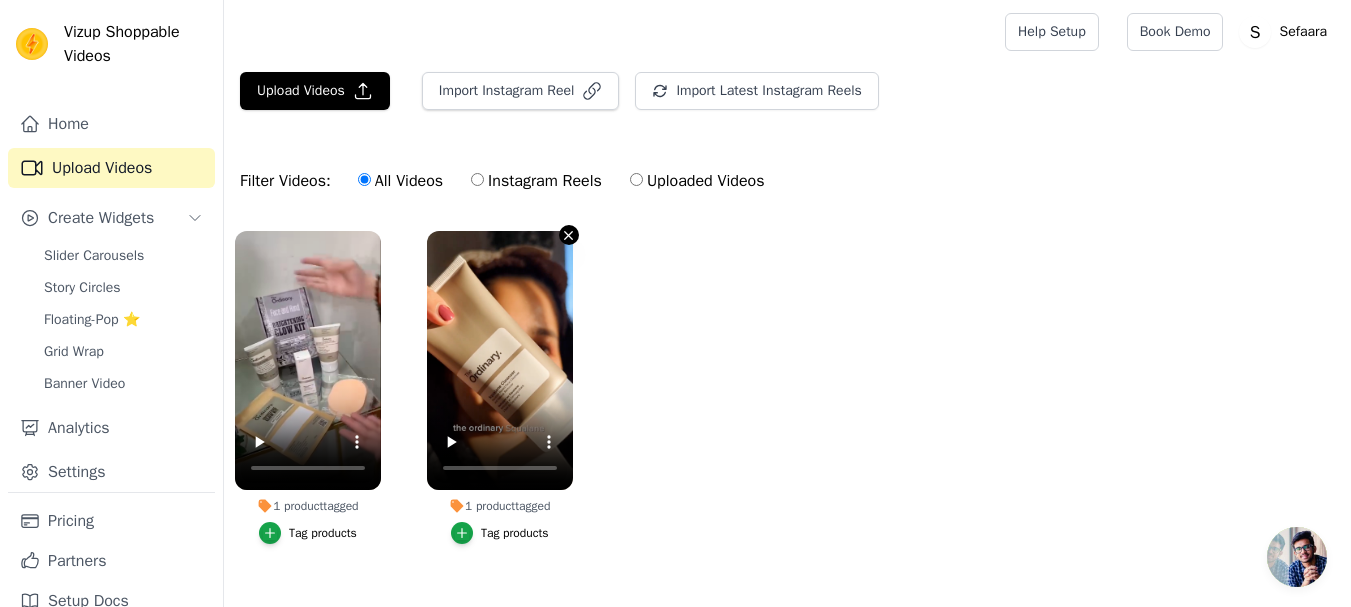 click 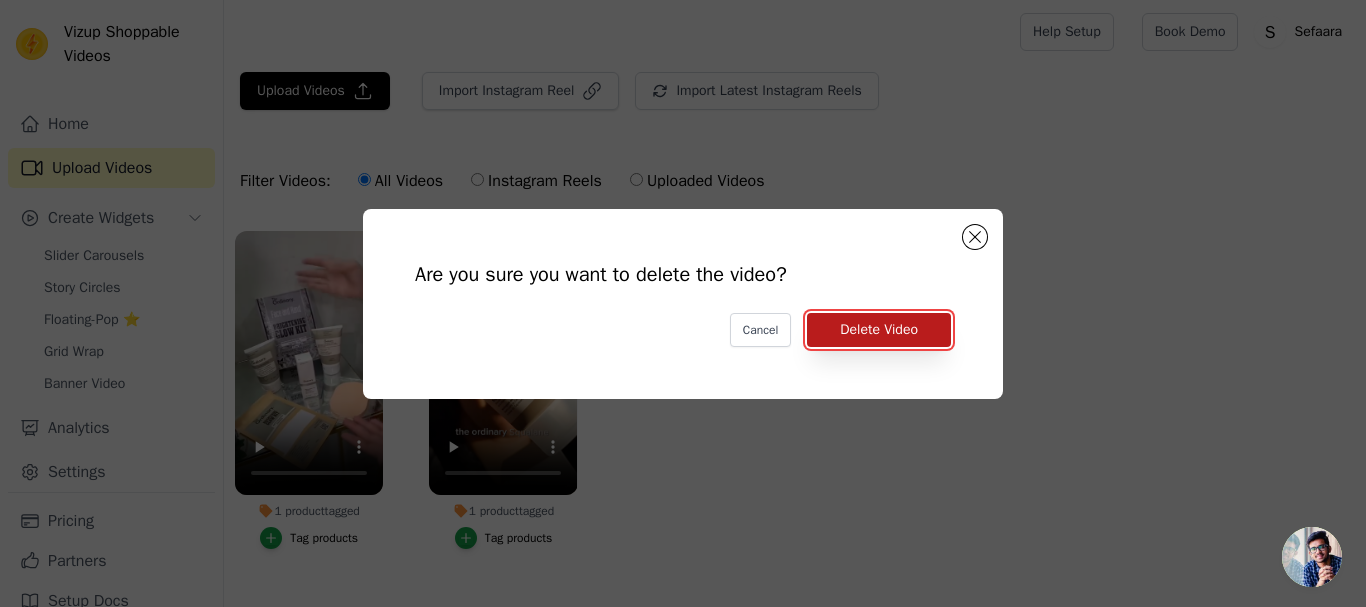 click on "Delete Video" at bounding box center (879, 330) 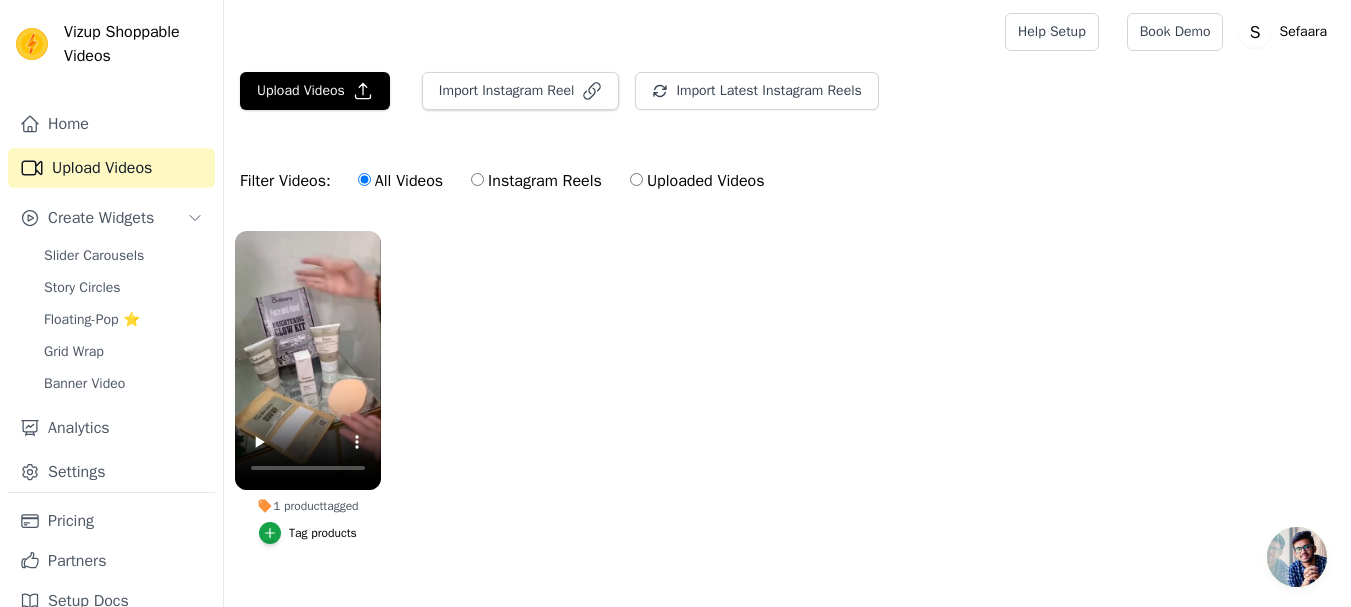 click on "Tag products" at bounding box center (323, 533) 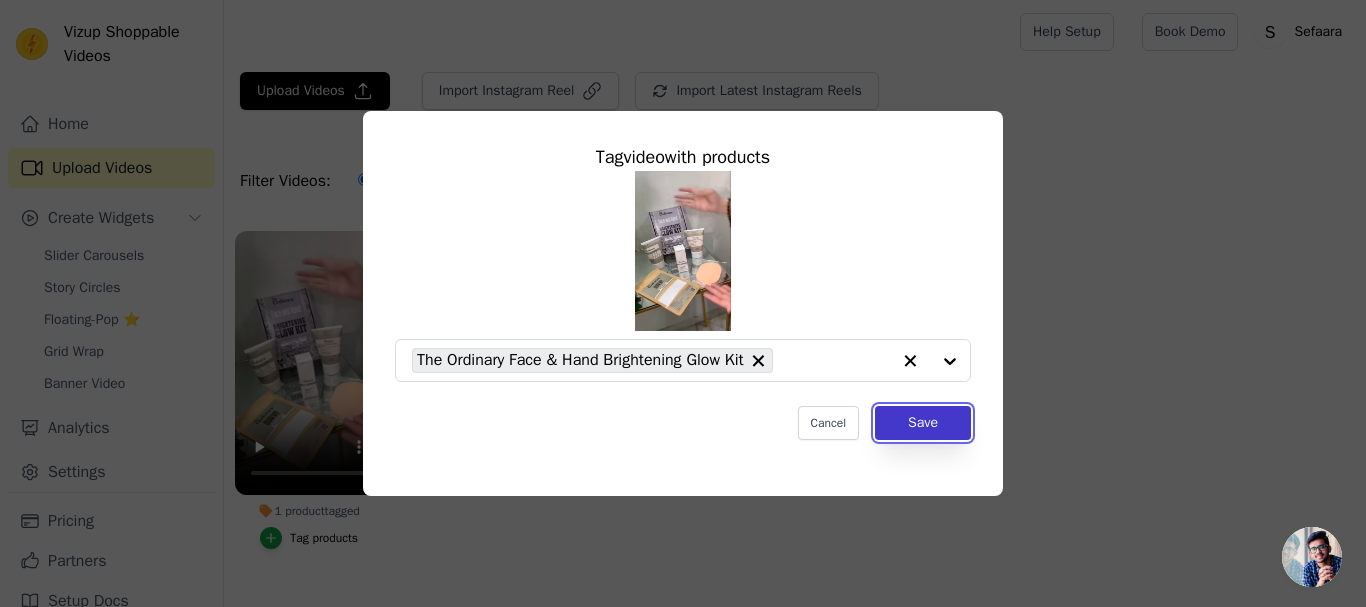click on "Save" at bounding box center [923, 423] 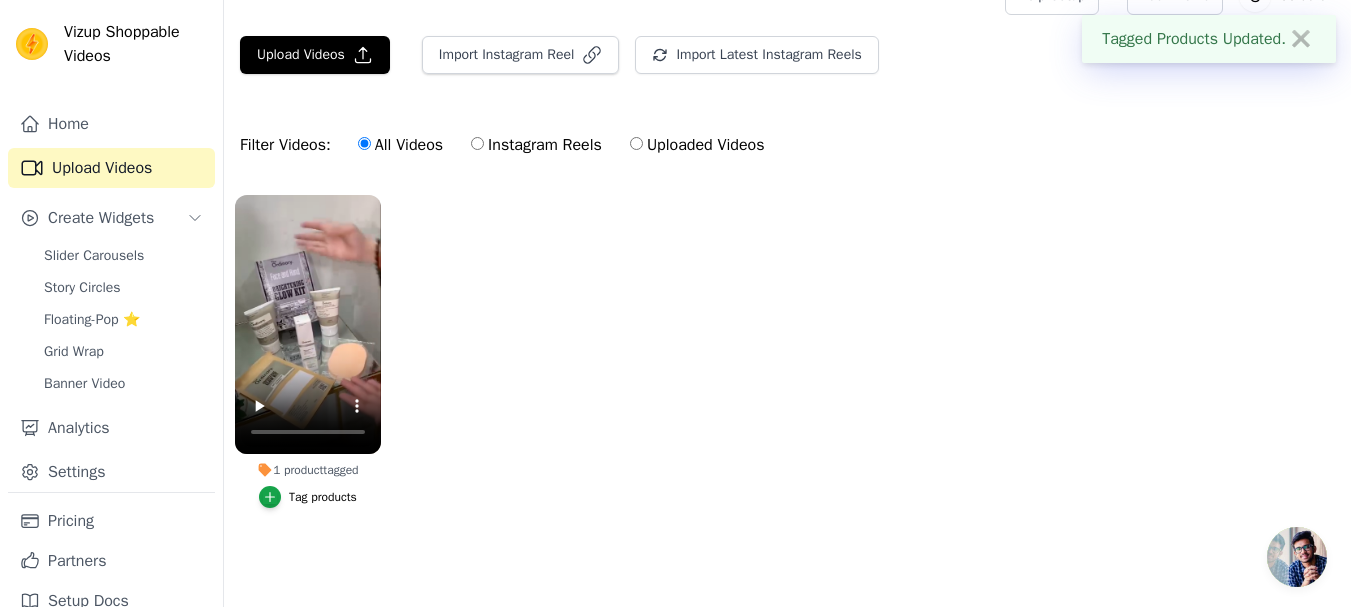 scroll, scrollTop: 0, scrollLeft: 0, axis: both 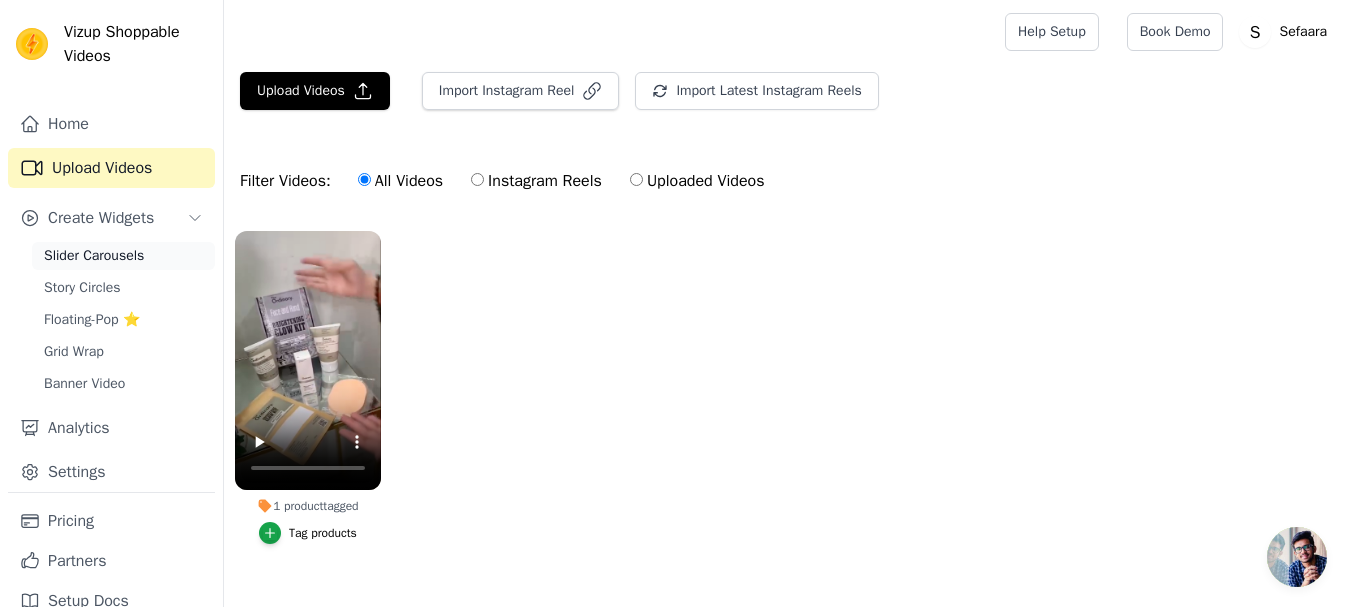 click on "Slider Carousels" at bounding box center [123, 256] 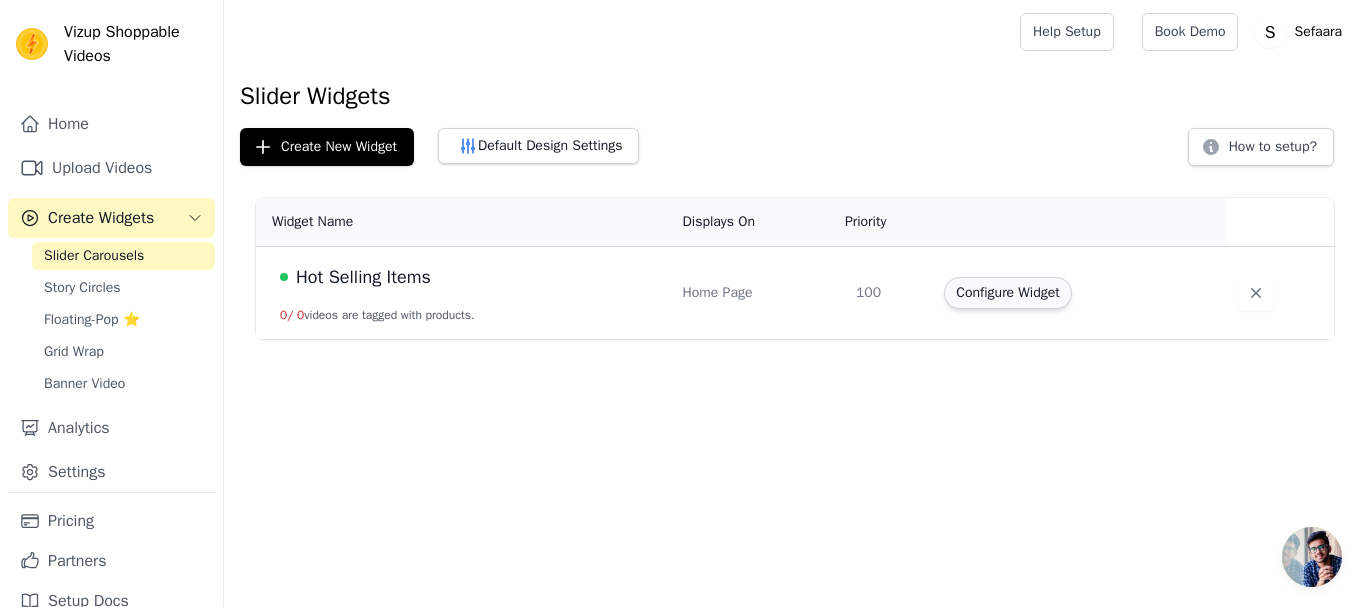 click on "Configure Widget" at bounding box center [1007, 293] 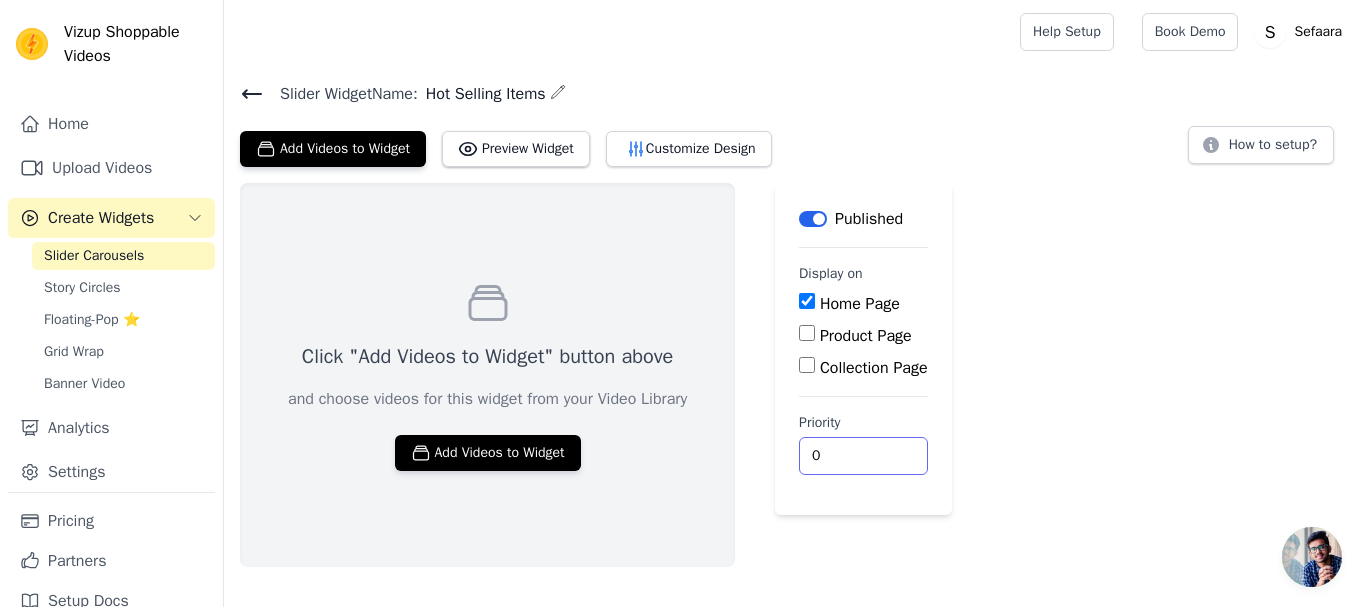 click on "0" at bounding box center (863, 456) 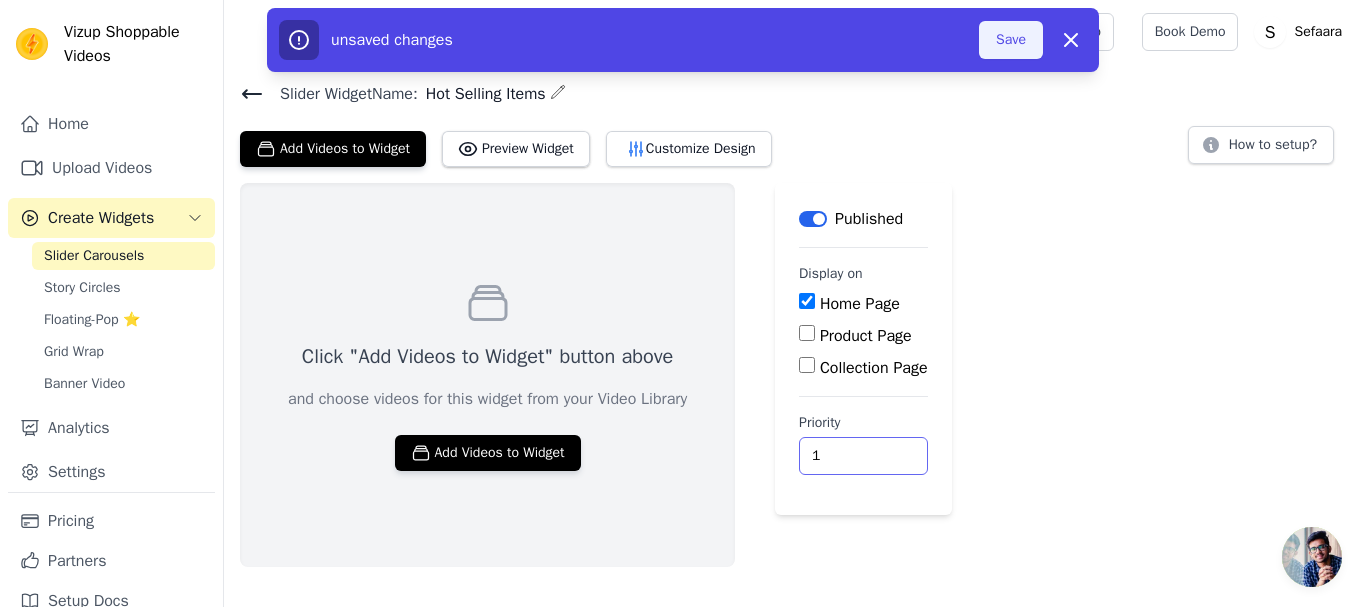 type on "1" 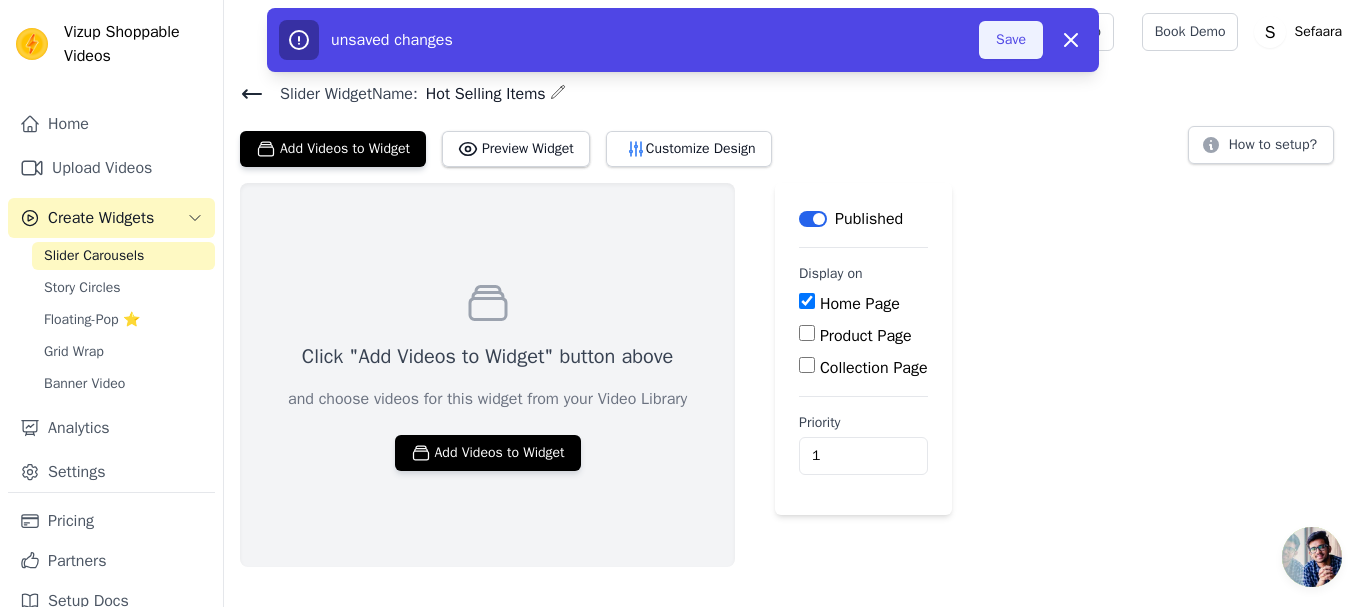 click on "Save" at bounding box center [1011, 40] 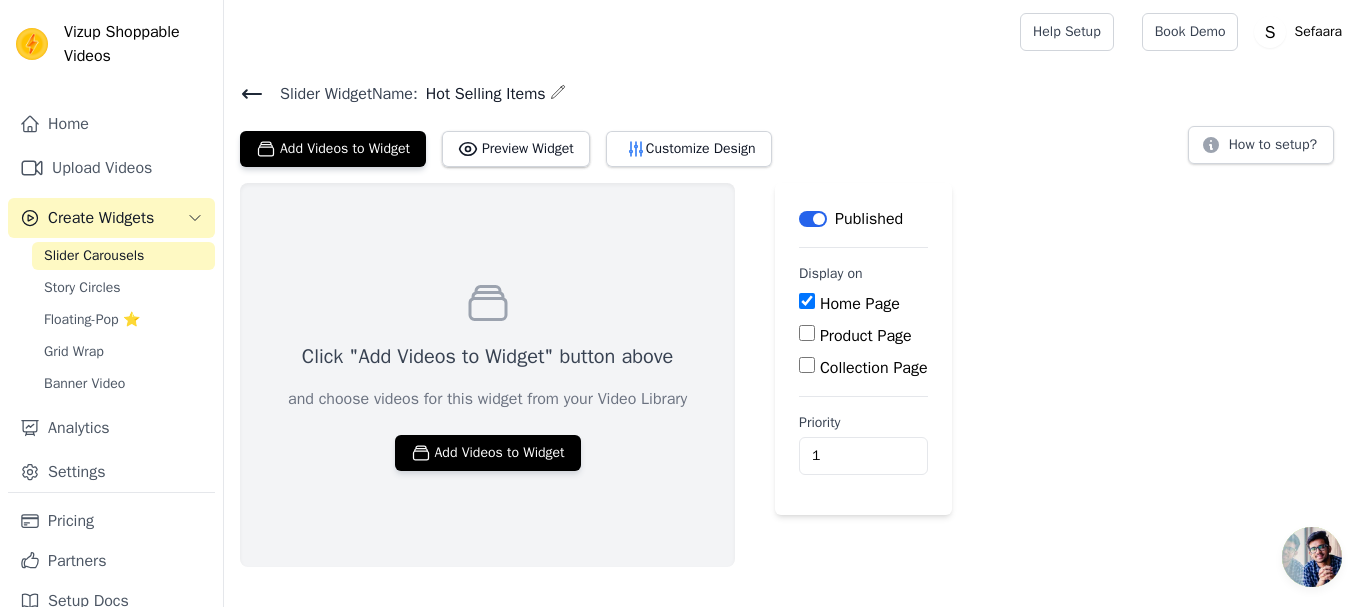 click on "Click "Add Videos to Widget" button above" at bounding box center (487, 357) 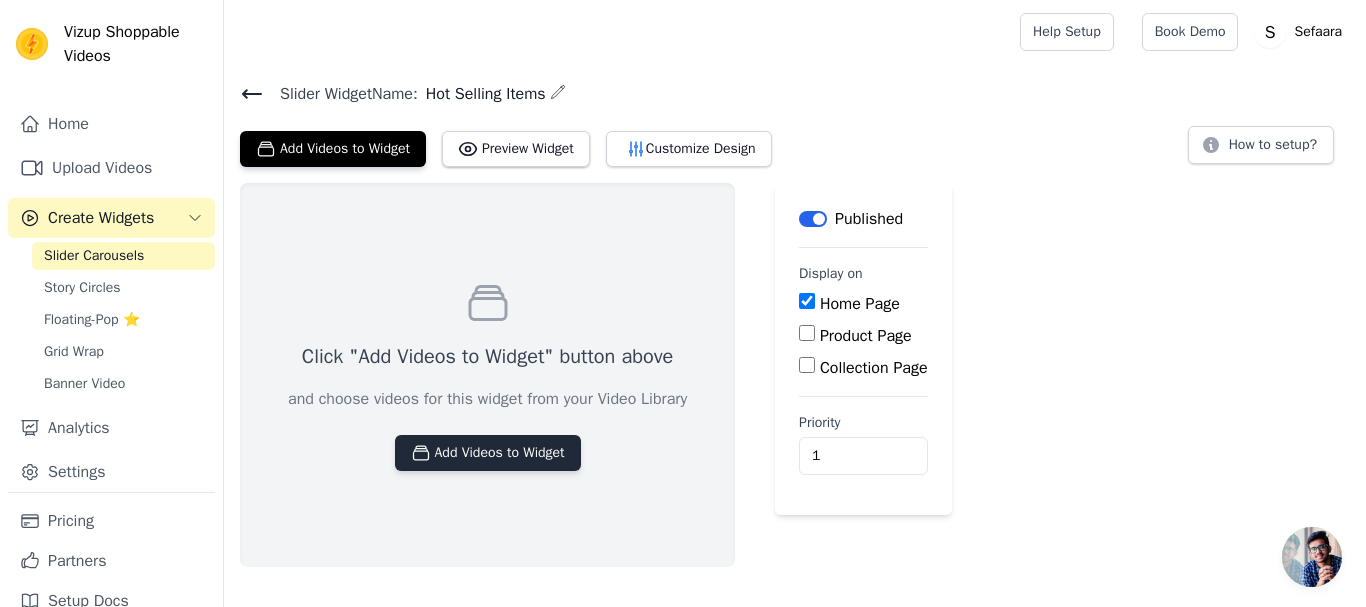 click on "Add Videos to Widget" at bounding box center (488, 453) 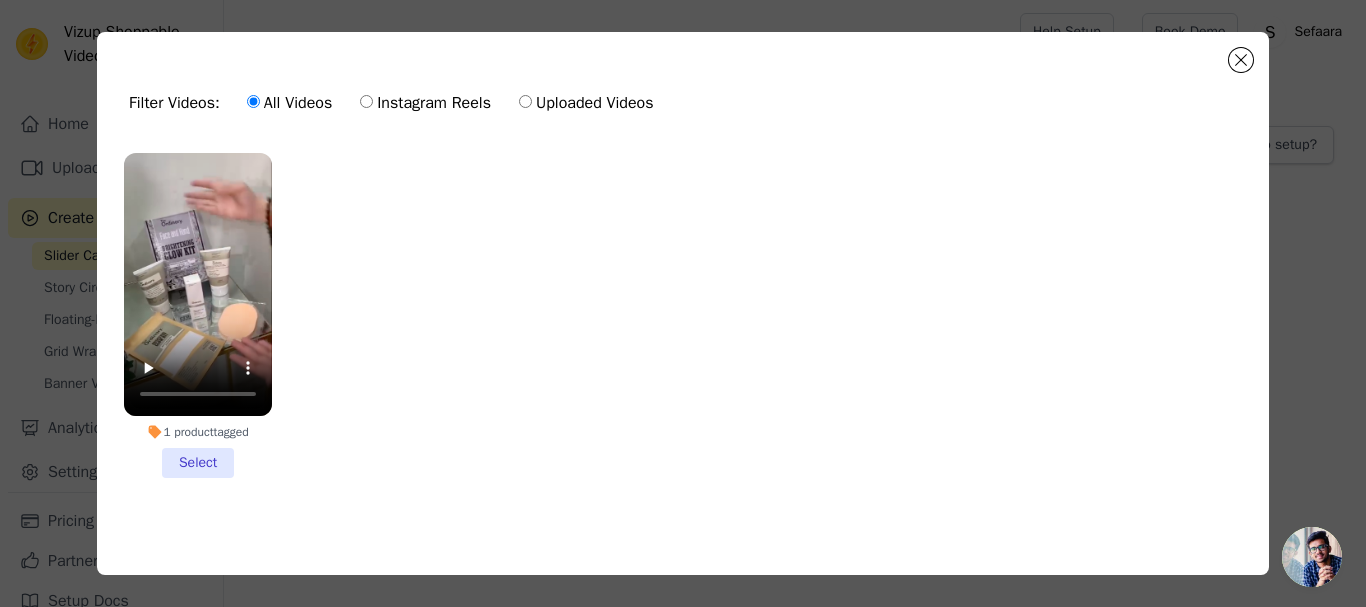 click on "1   product  tagged     Select" at bounding box center [198, 315] 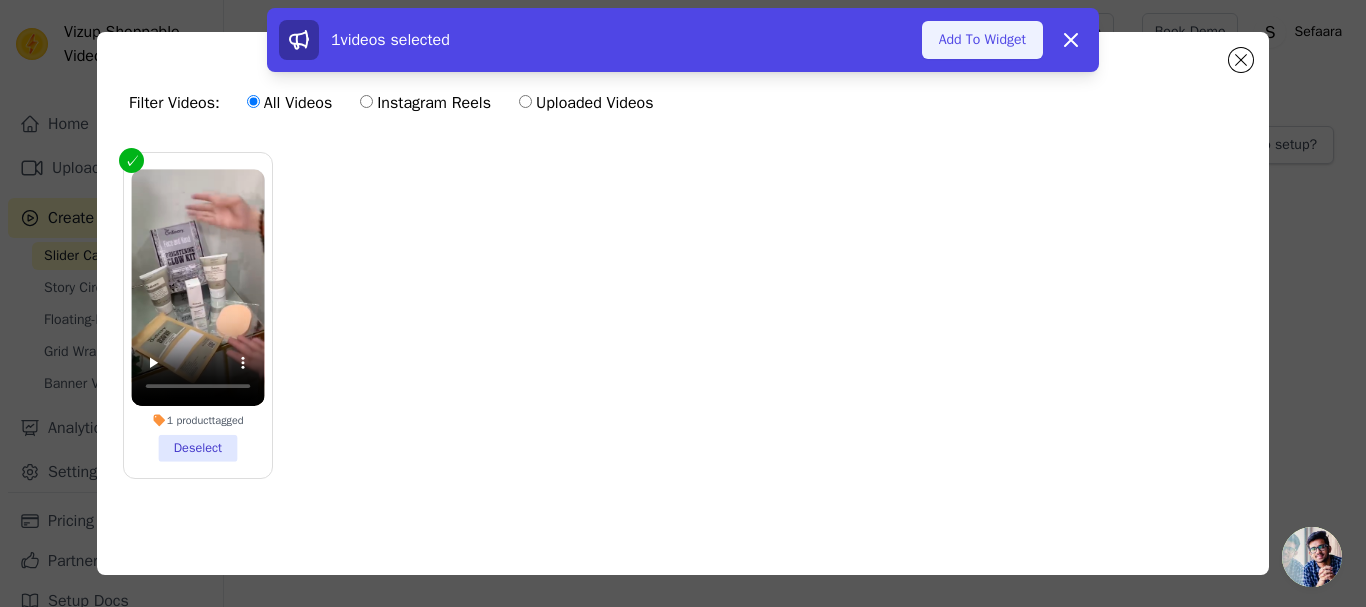 click on "Add To Widget" at bounding box center (982, 40) 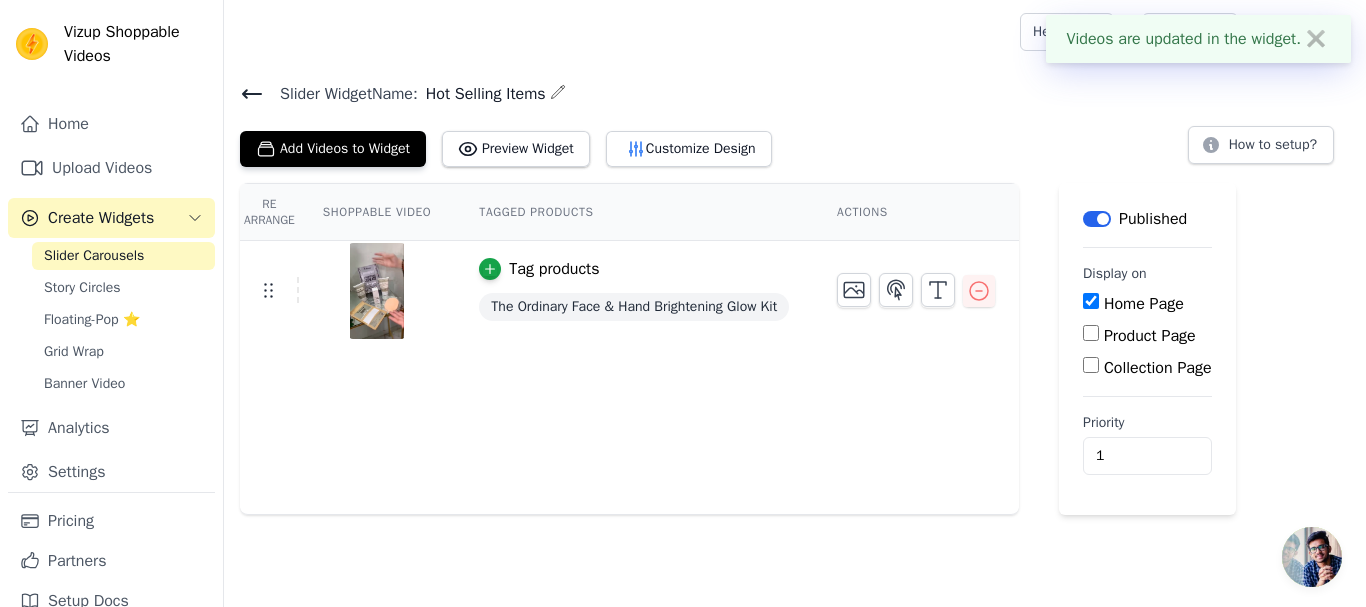click on "Re Arrange   Shoppable Video   Tagged Products   Actions             Tag products   The Ordinary Face & Hand Brightening Glow Kit" at bounding box center (629, 349) 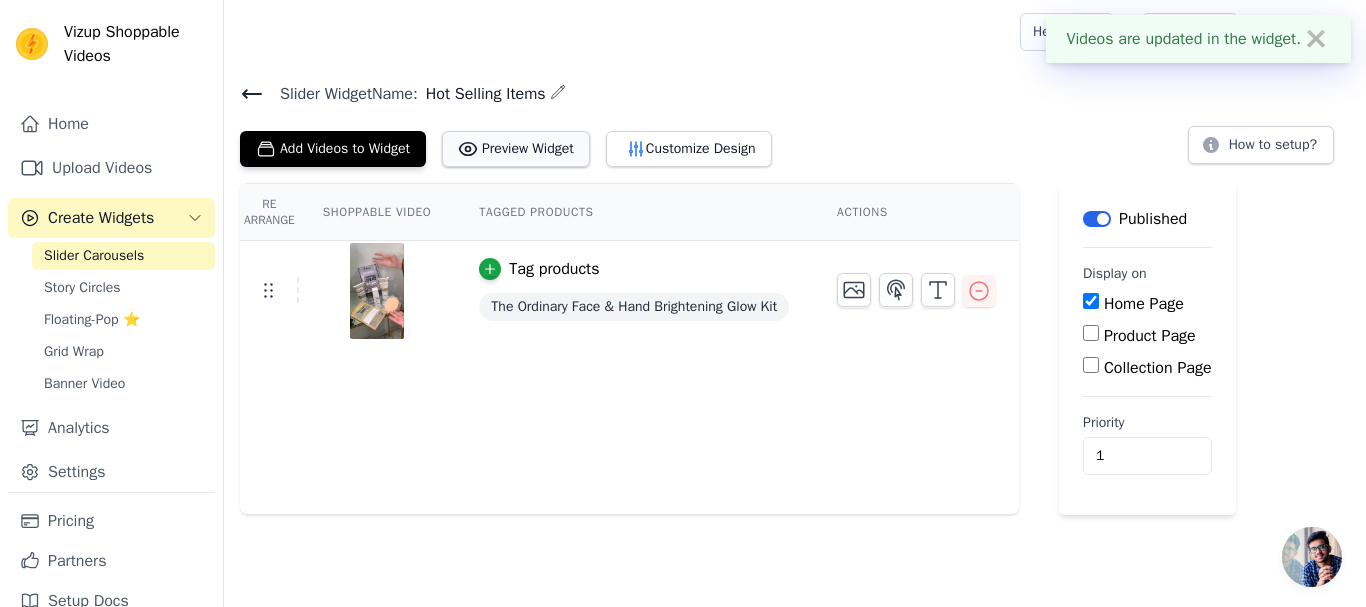 click on "Preview Widget" at bounding box center (516, 149) 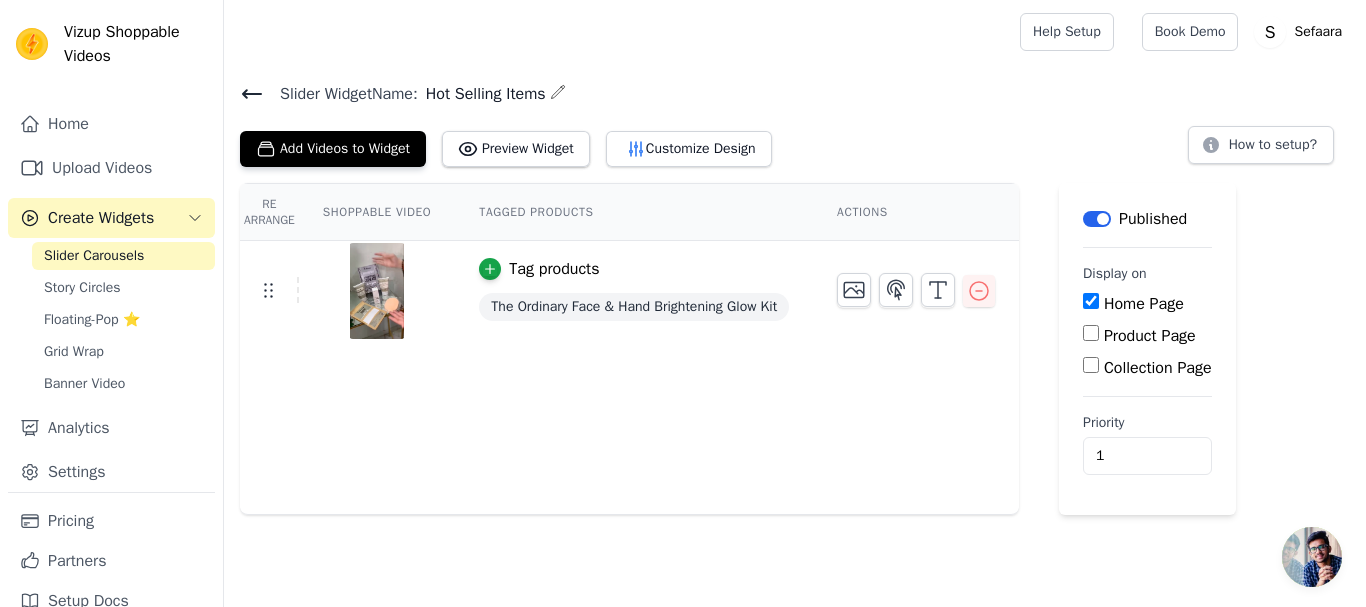 click 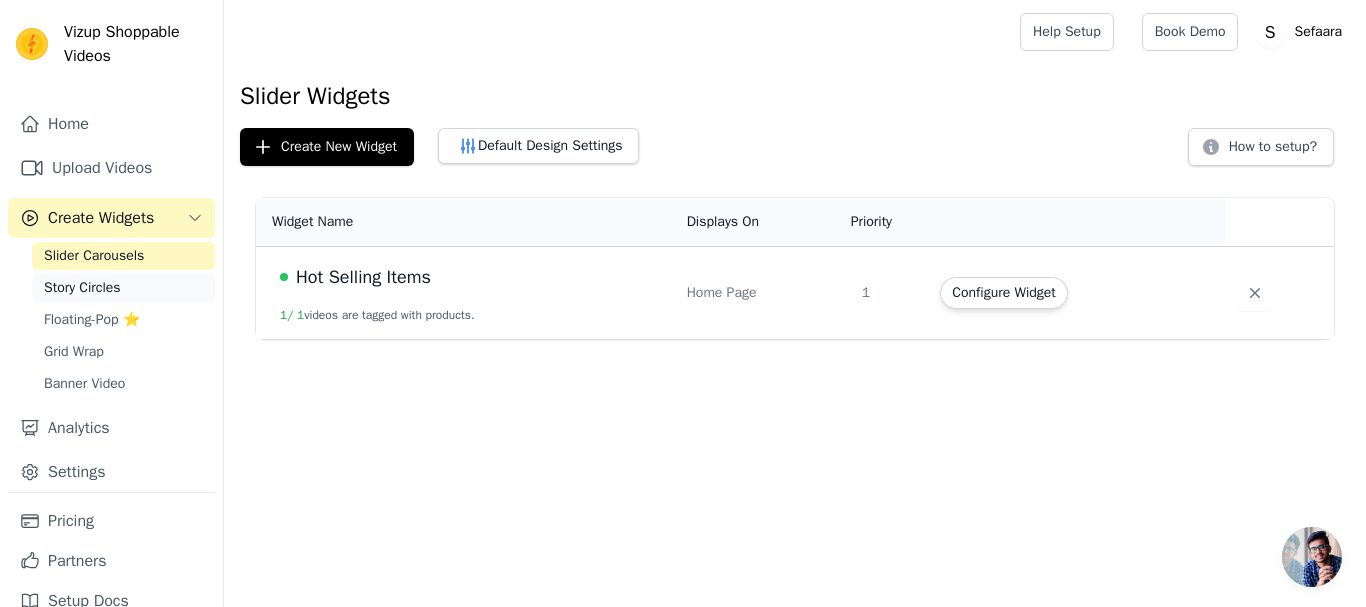 click on "Story Circles" at bounding box center (82, 288) 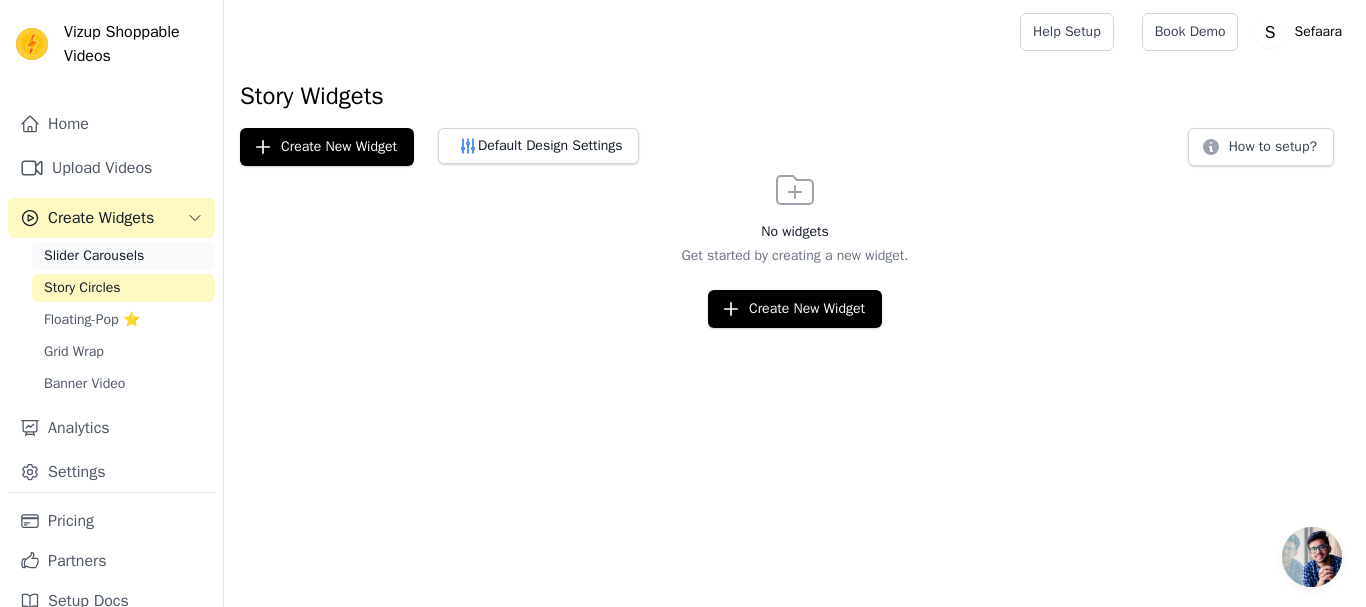 click on "Slider Carousels" at bounding box center (94, 256) 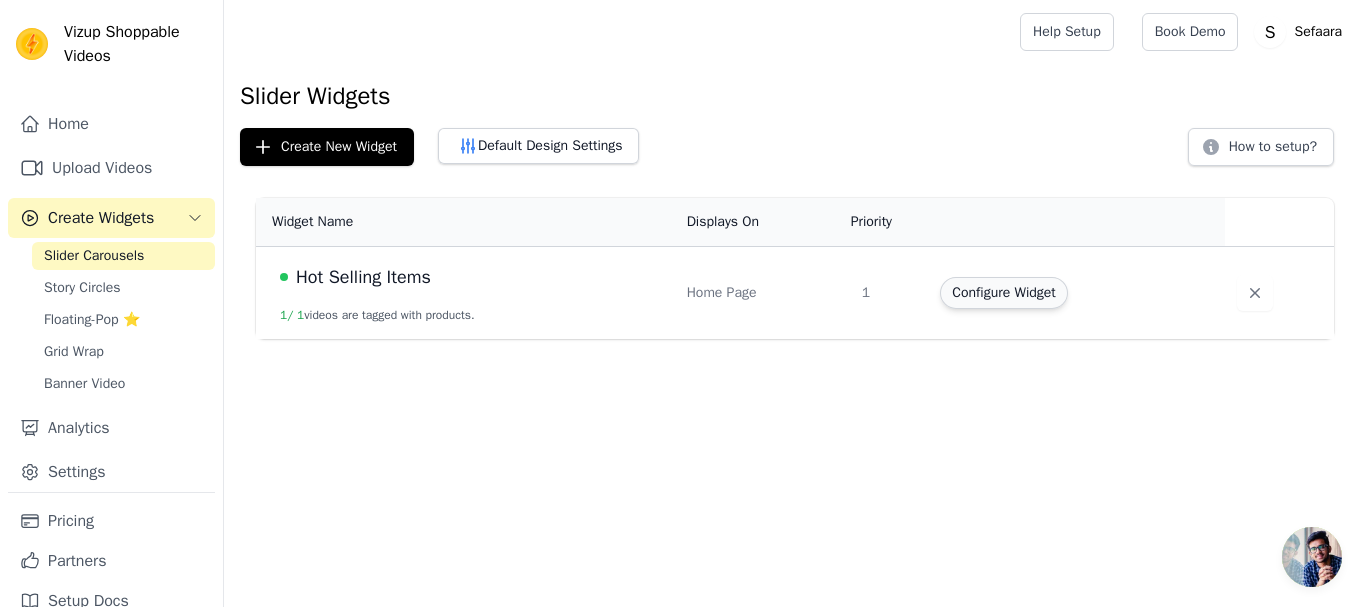 click on "Configure Widget" at bounding box center [1003, 293] 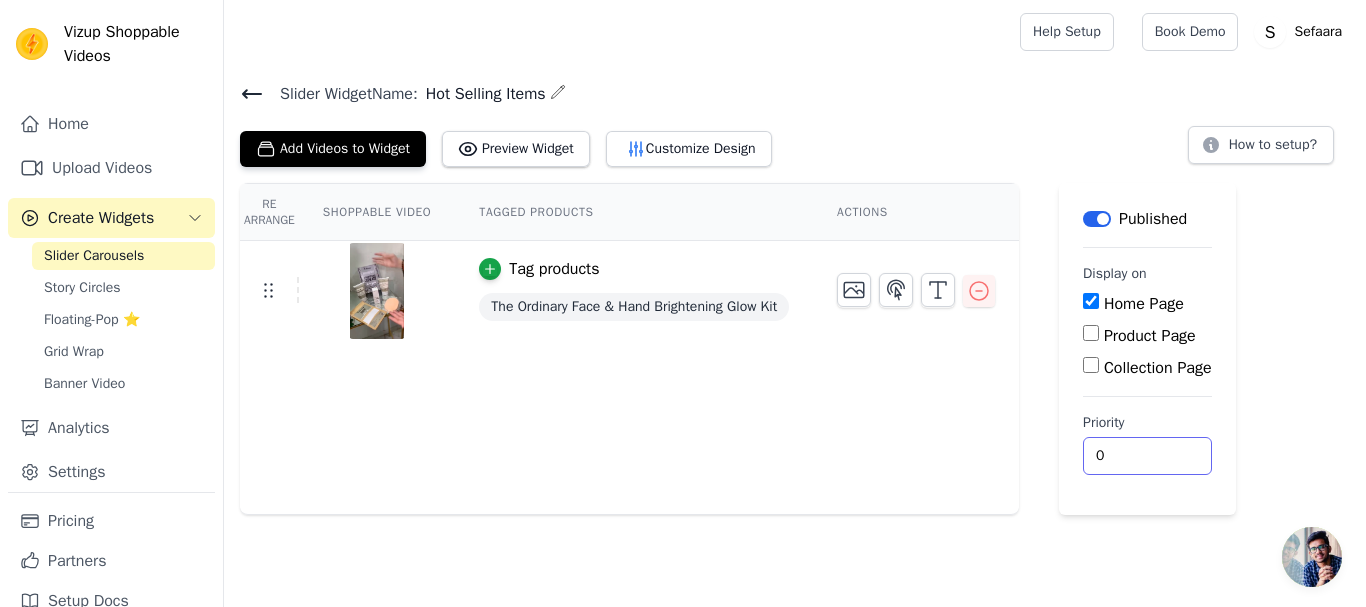 drag, startPoint x: 1144, startPoint y: 437, endPoint x: 1179, endPoint y: 449, distance: 37 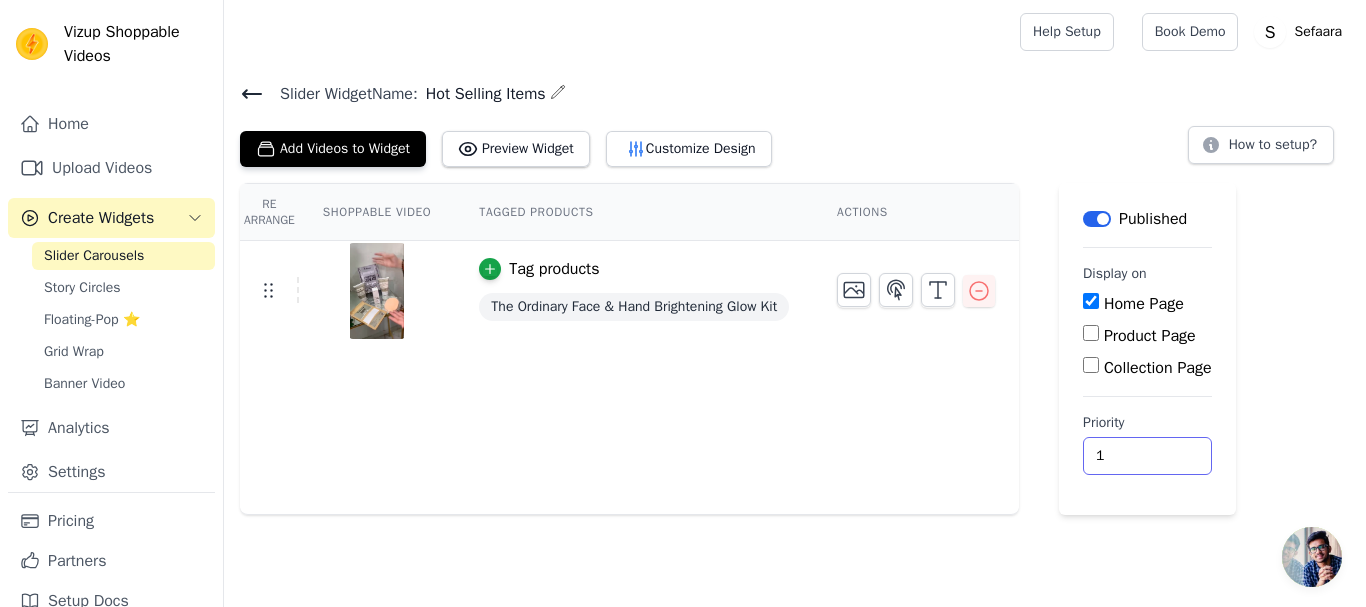 click on "1" at bounding box center (1147, 456) 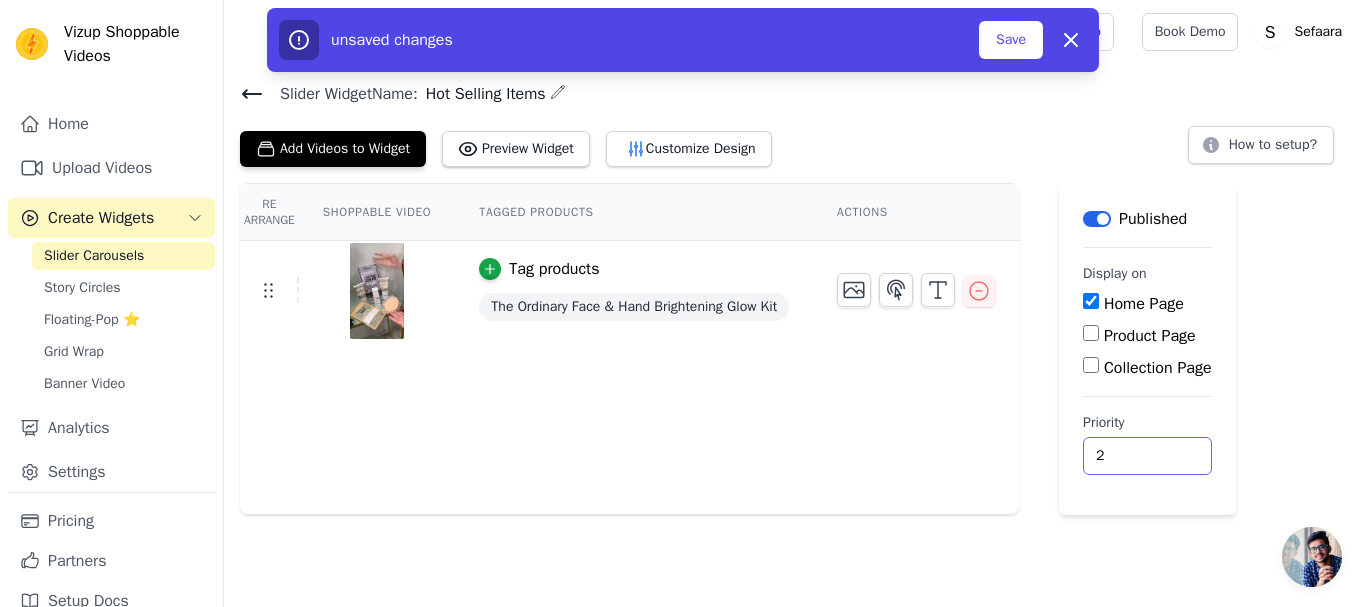 type on "2" 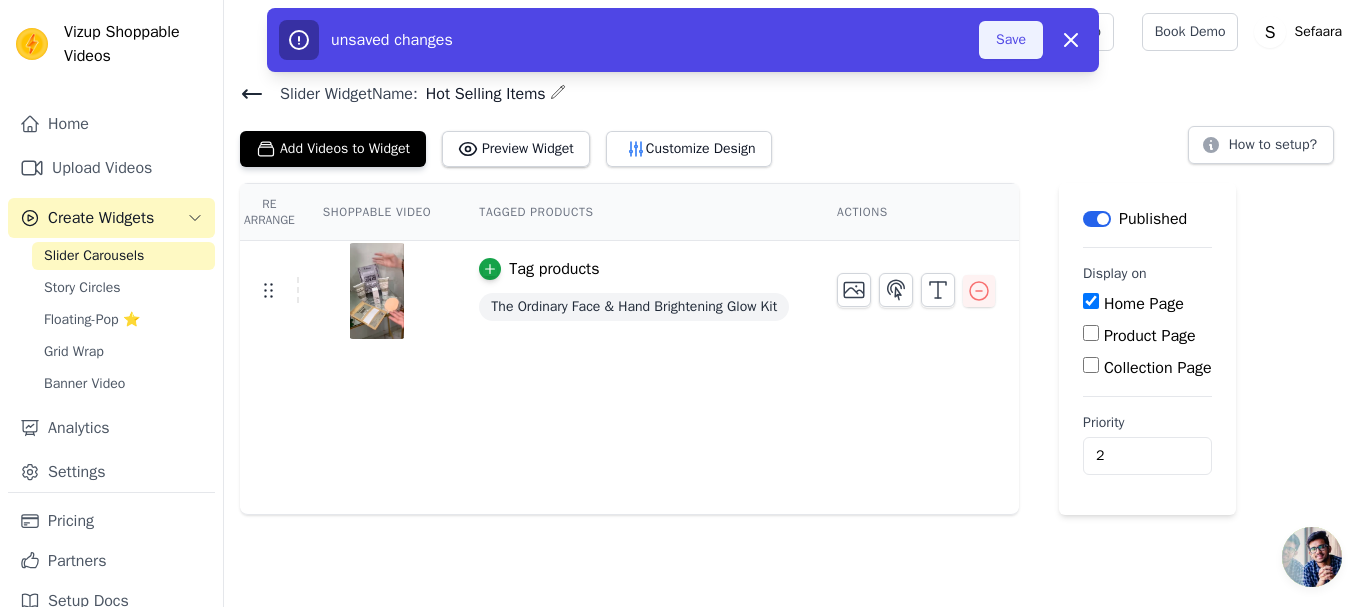click on "Save" at bounding box center [1011, 40] 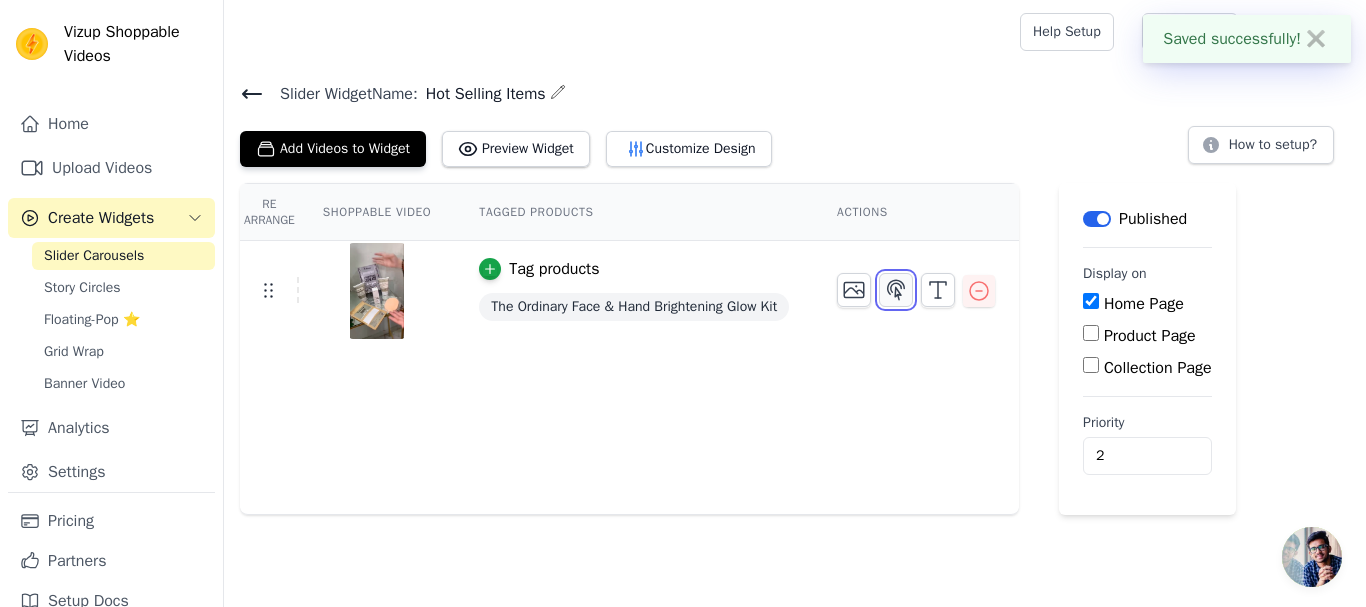 click 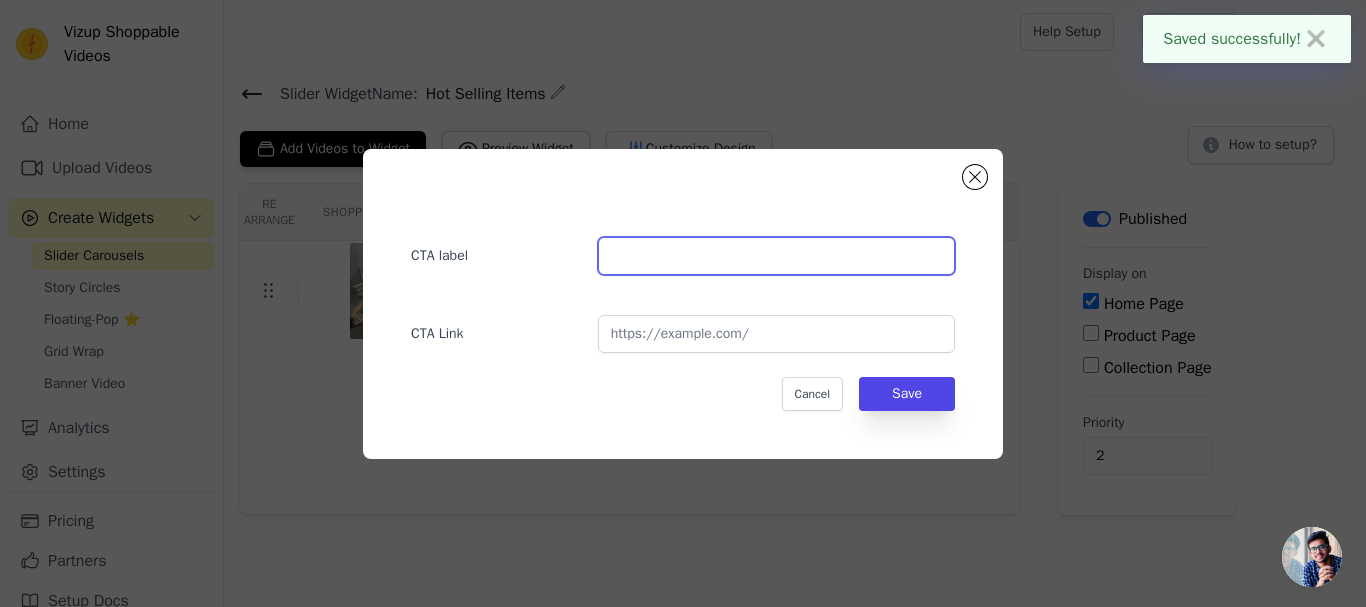 click at bounding box center (776, 256) 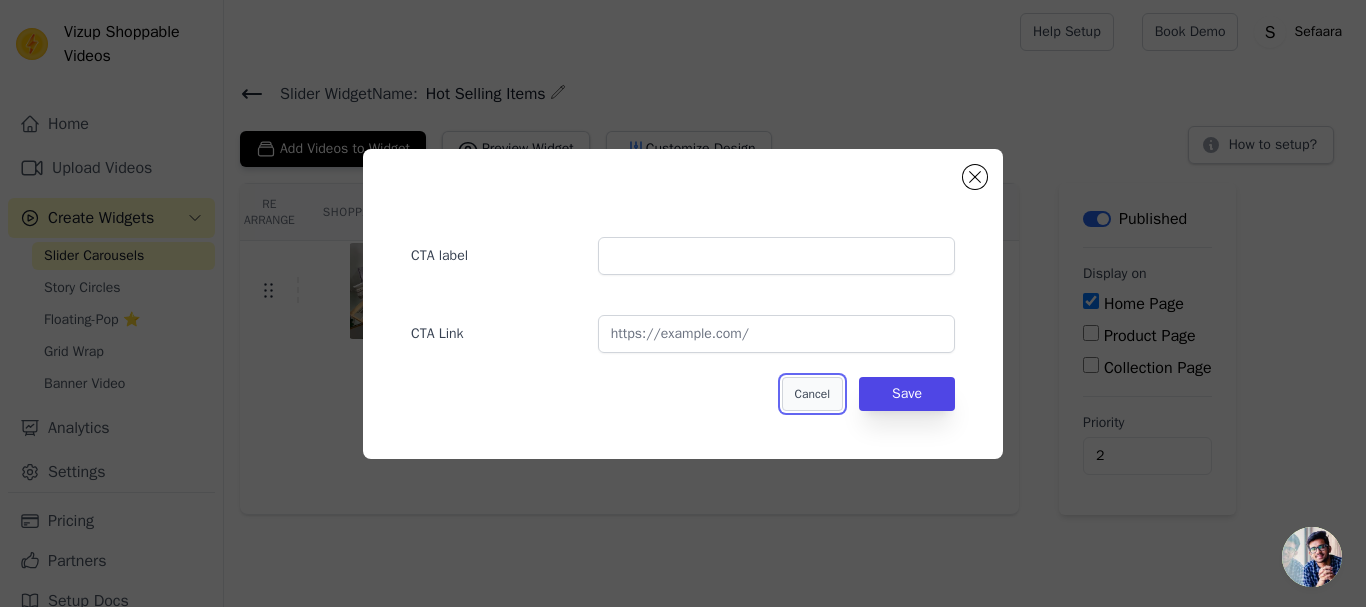 click on "Cancel" at bounding box center [812, 394] 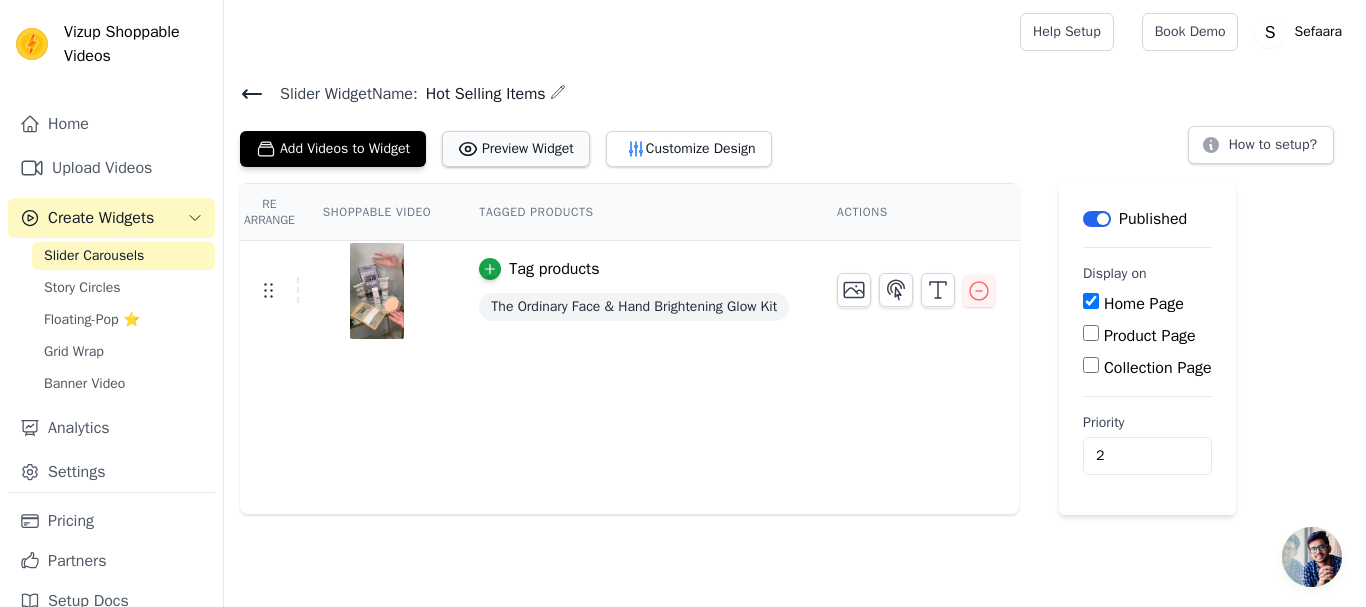 click on "Preview Widget" at bounding box center [516, 149] 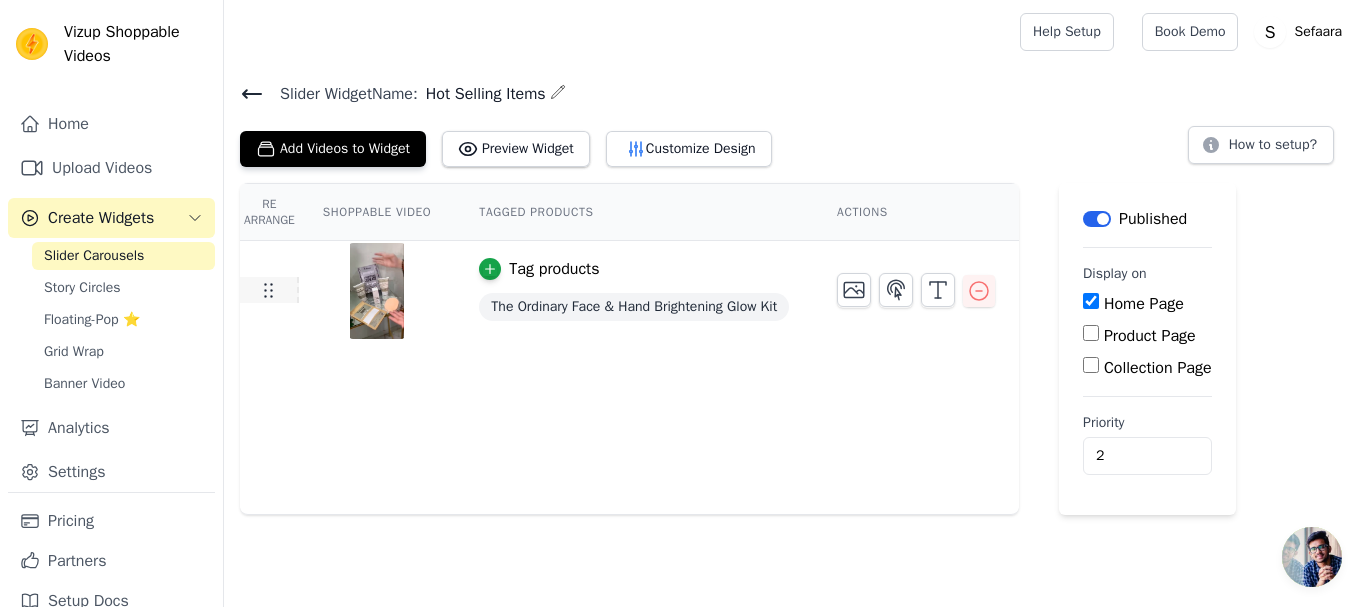 click 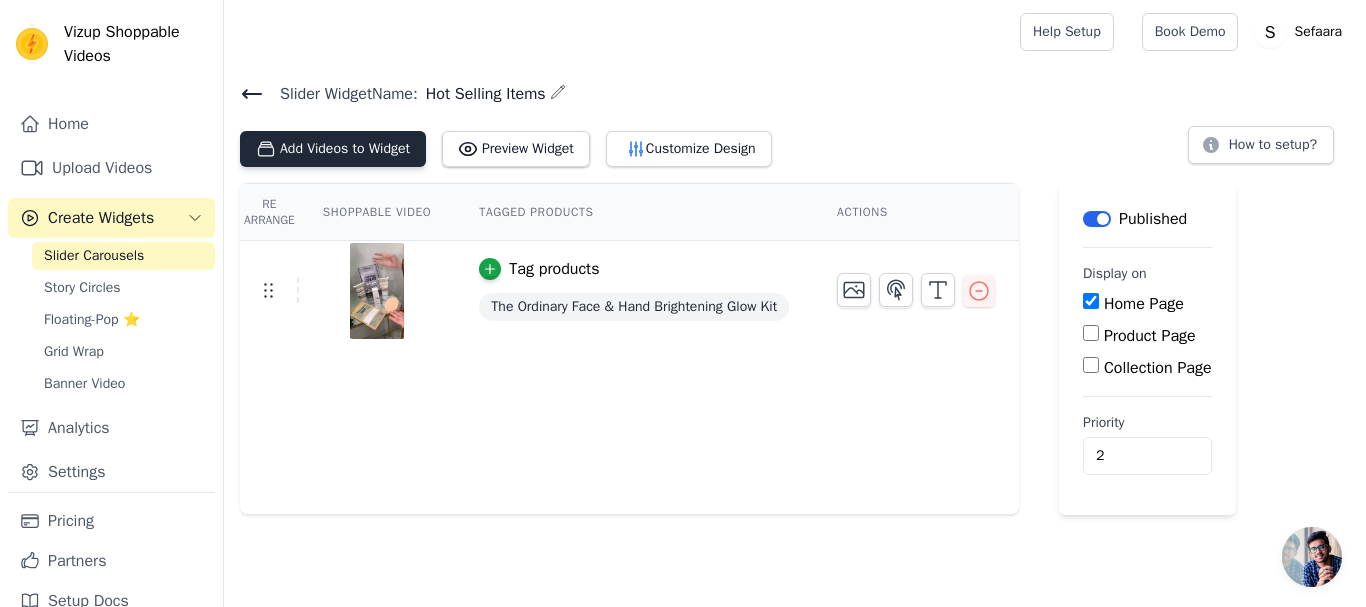 click on "Add Videos to Widget" at bounding box center (333, 149) 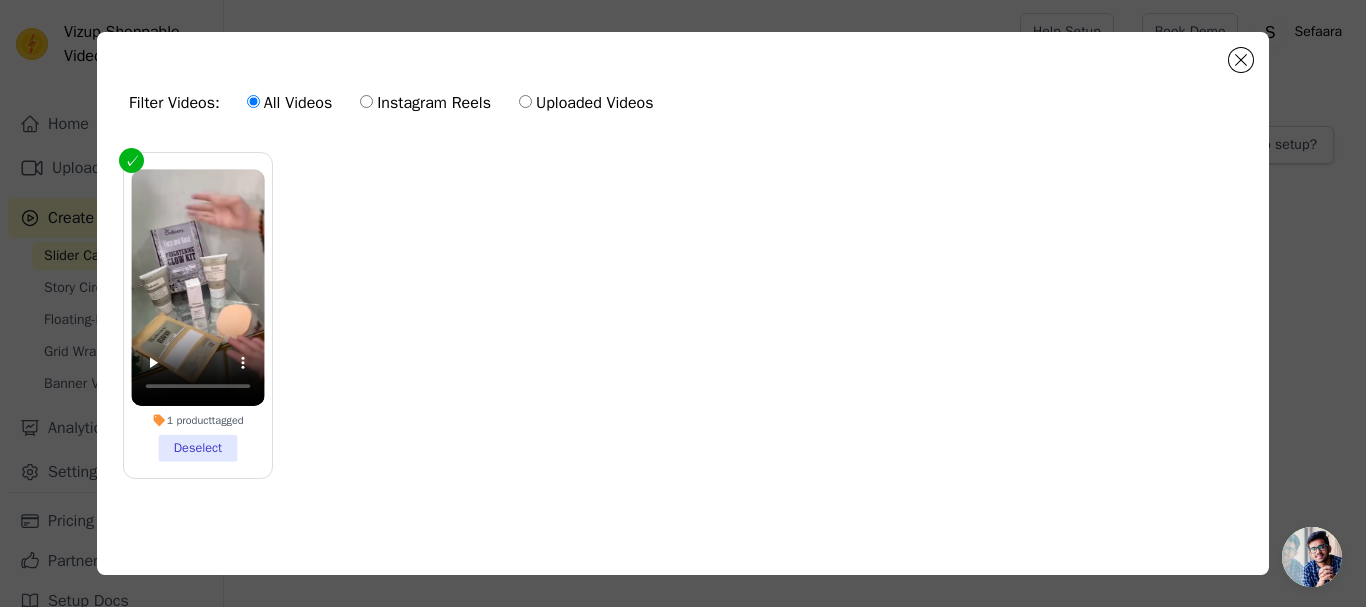 click on "1   product  tagged     Deselect" at bounding box center (197, 315) 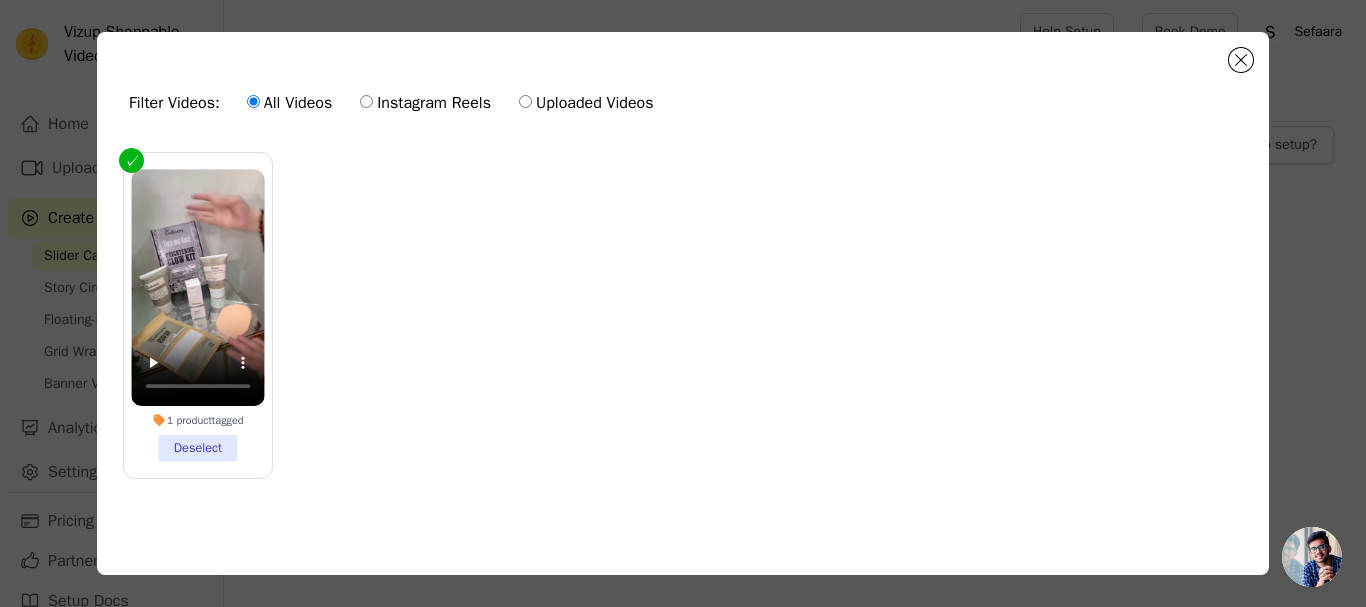 click on "1   product  tagged     Deselect" at bounding box center [0, 0] 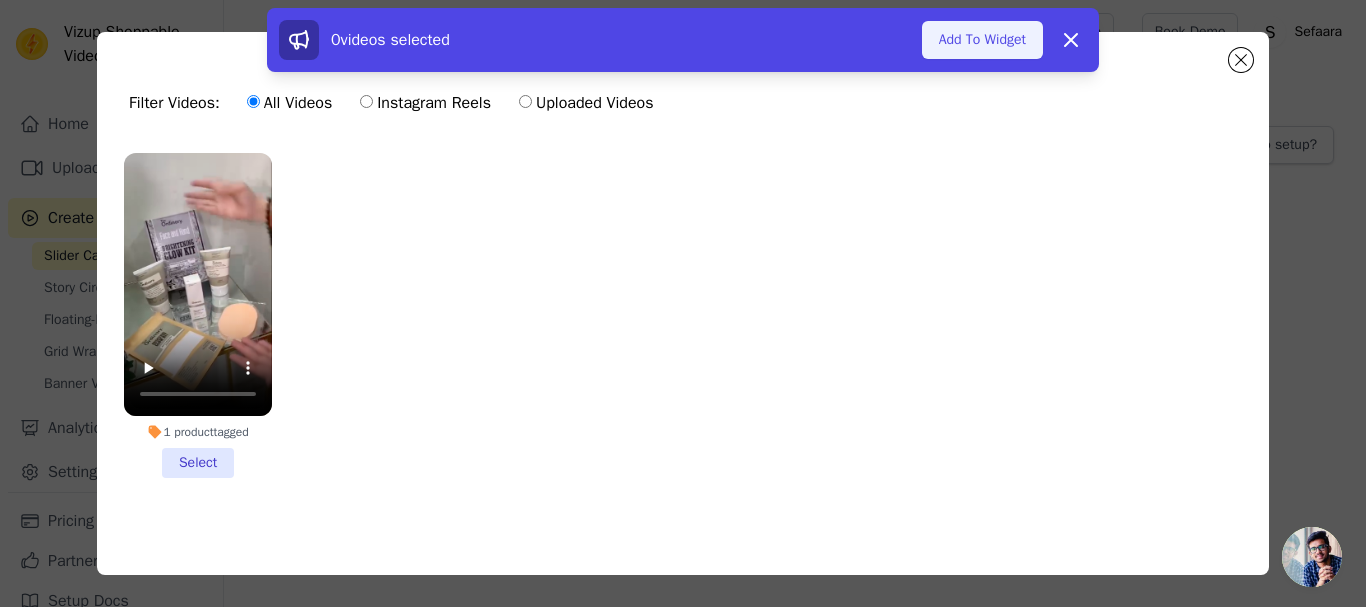 click on "Add To Widget" at bounding box center (982, 40) 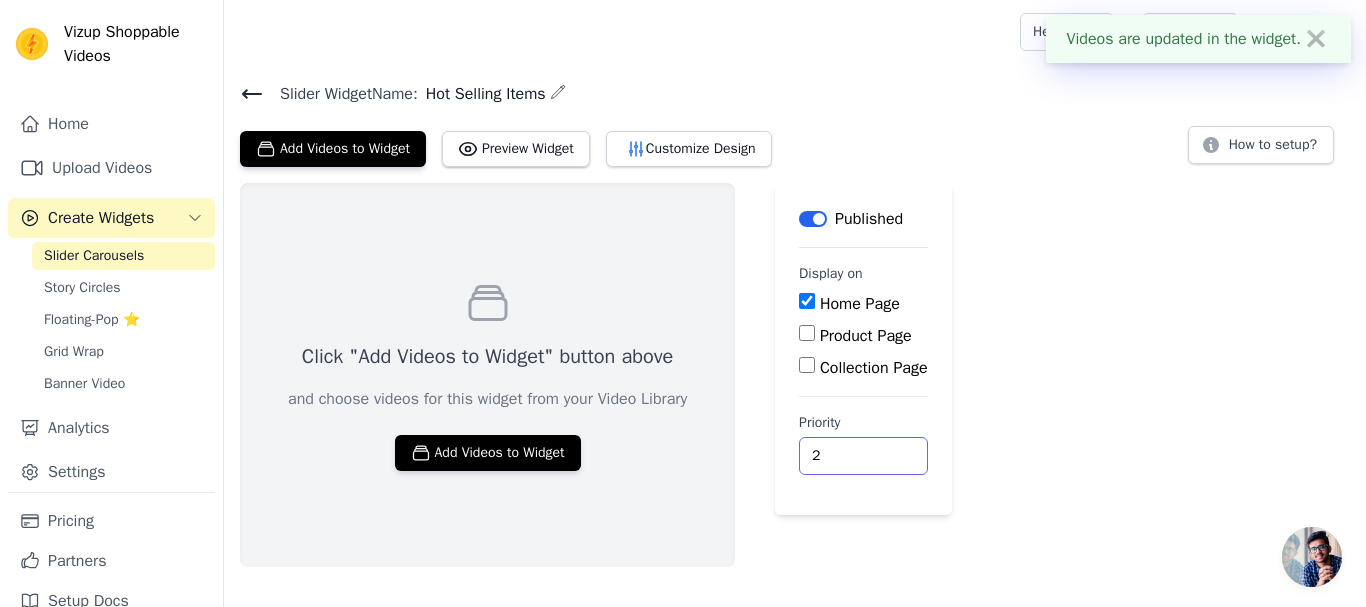 click on "Click "Add Videos to Widget" button above   and choose videos for this widget from your Video Library
Add Videos to Widget   Label     Published     Display on     Home Page     Product Page       Collection Page       Priority   2" at bounding box center [795, 375] 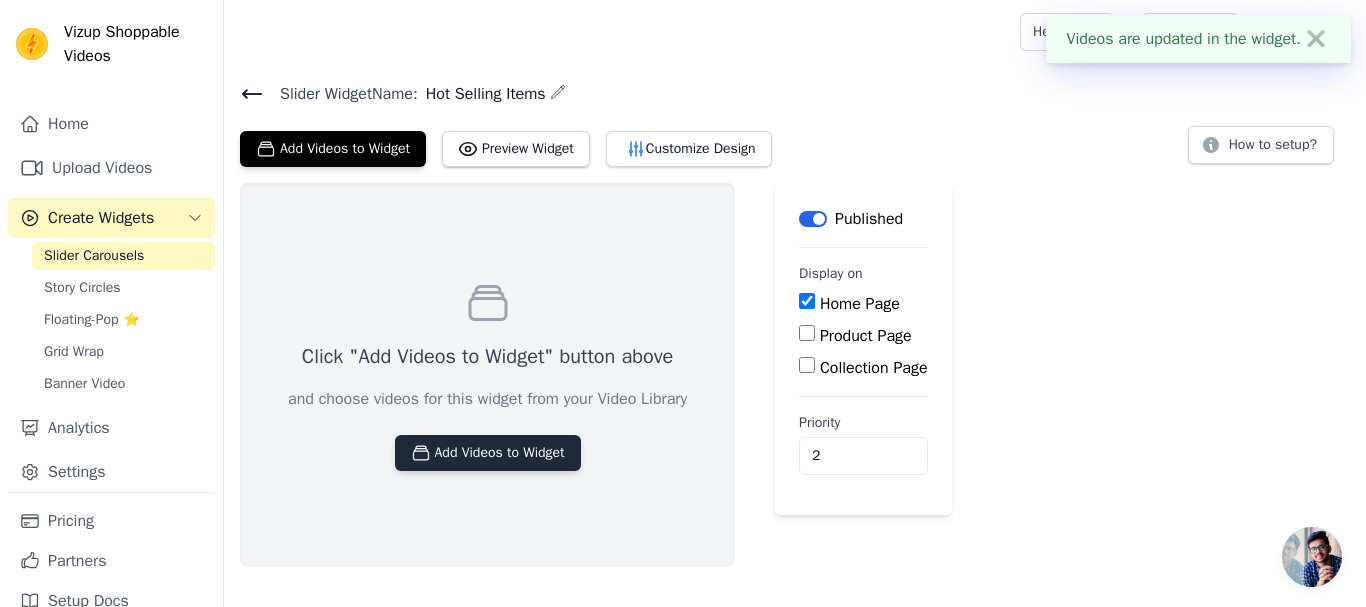 click on "Add Videos to Widget" at bounding box center (488, 453) 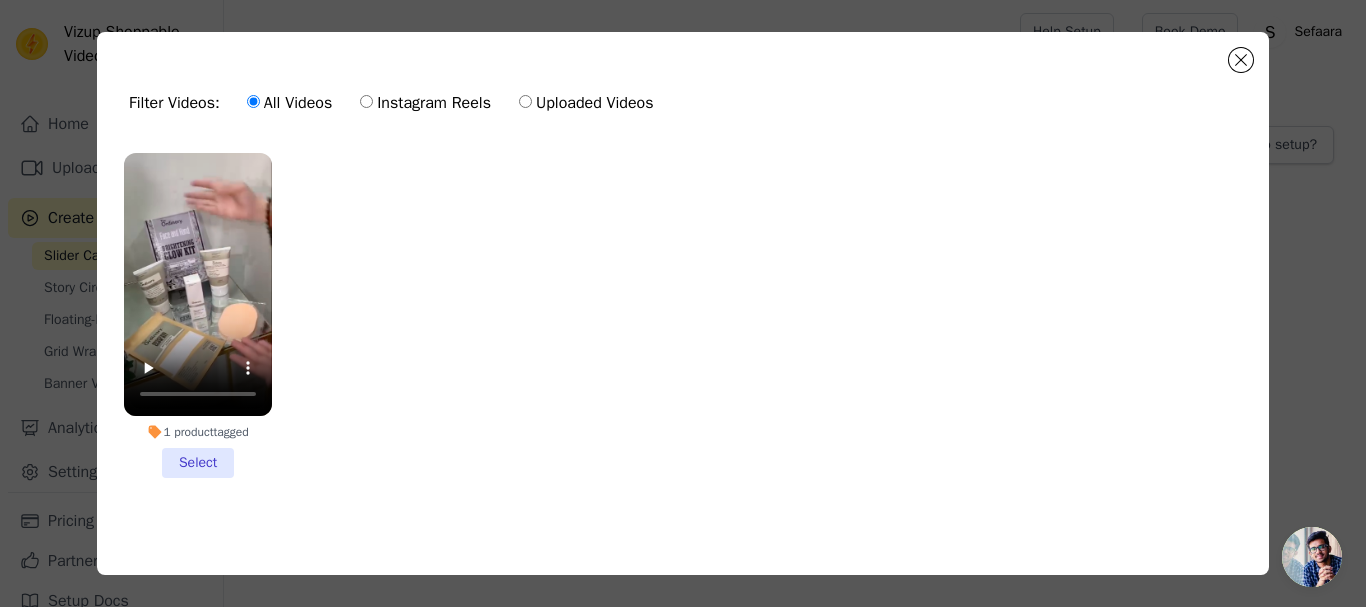 click on "1   product  tagged     Select" at bounding box center [198, 315] 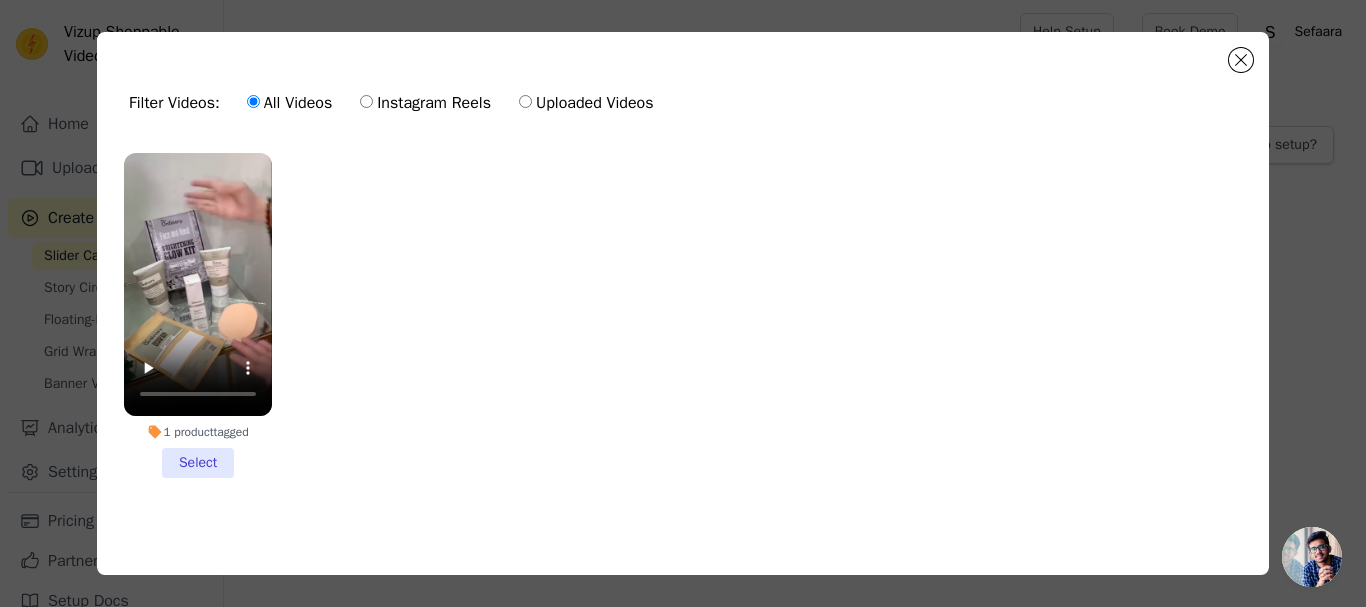 click on "1   product  tagged     Select" at bounding box center (0, 0) 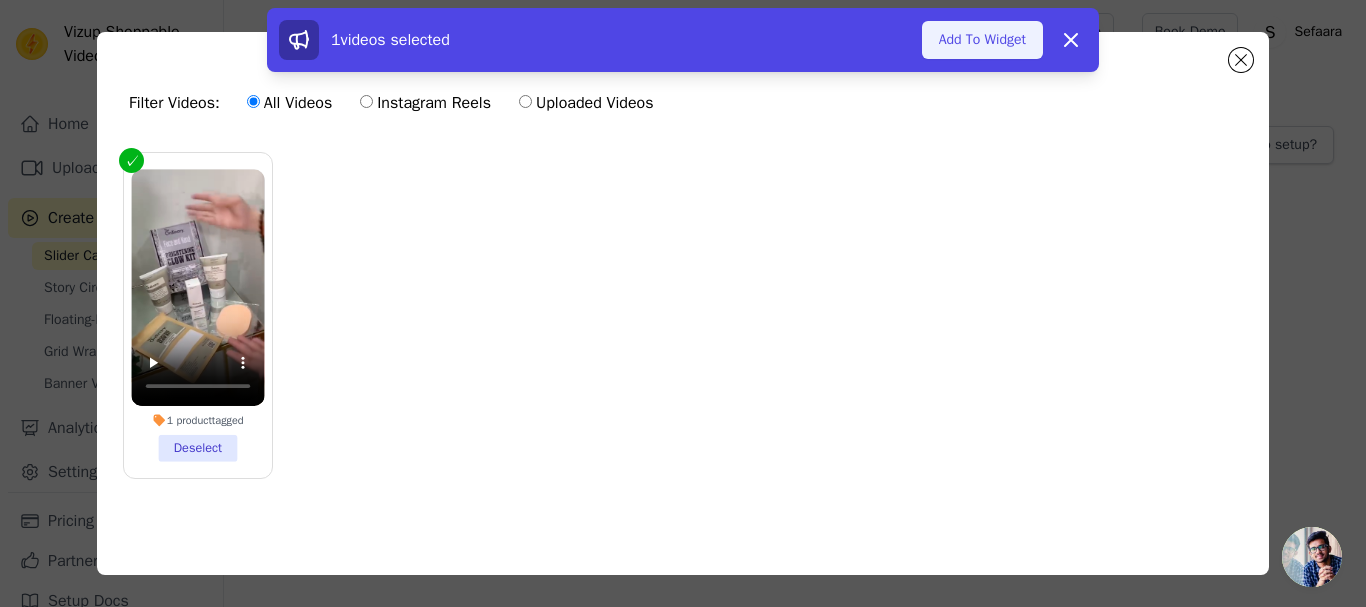 click on "Add To Widget" at bounding box center [982, 40] 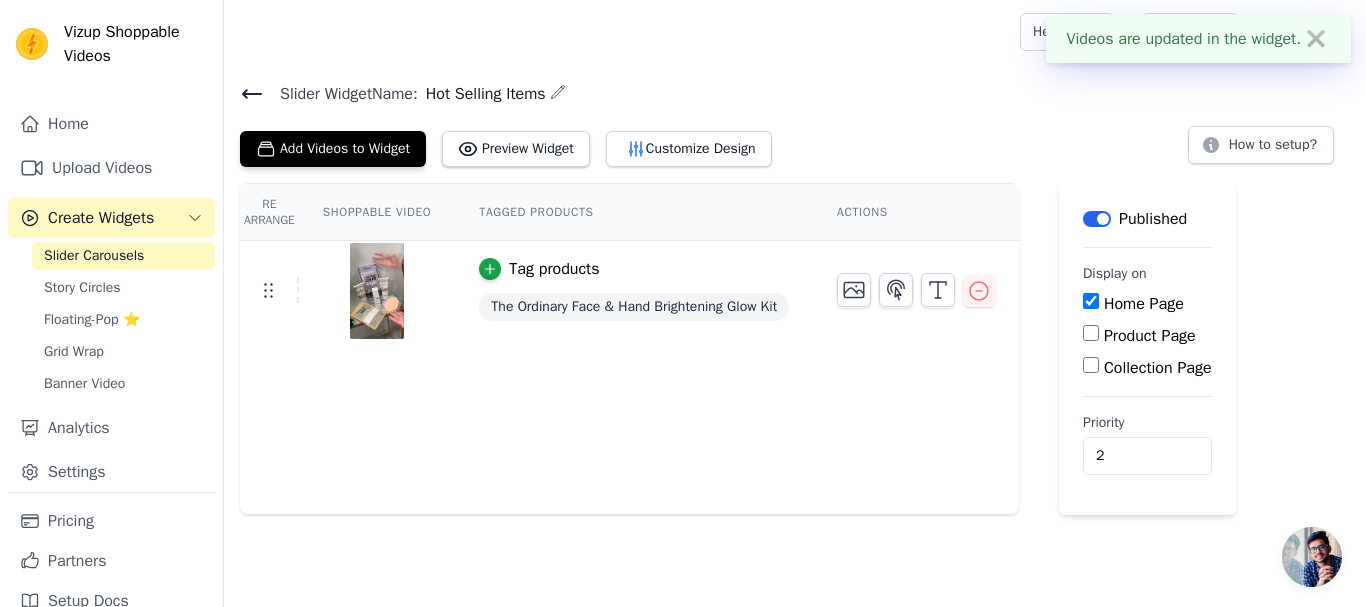 click on "Label" at bounding box center (1097, 219) 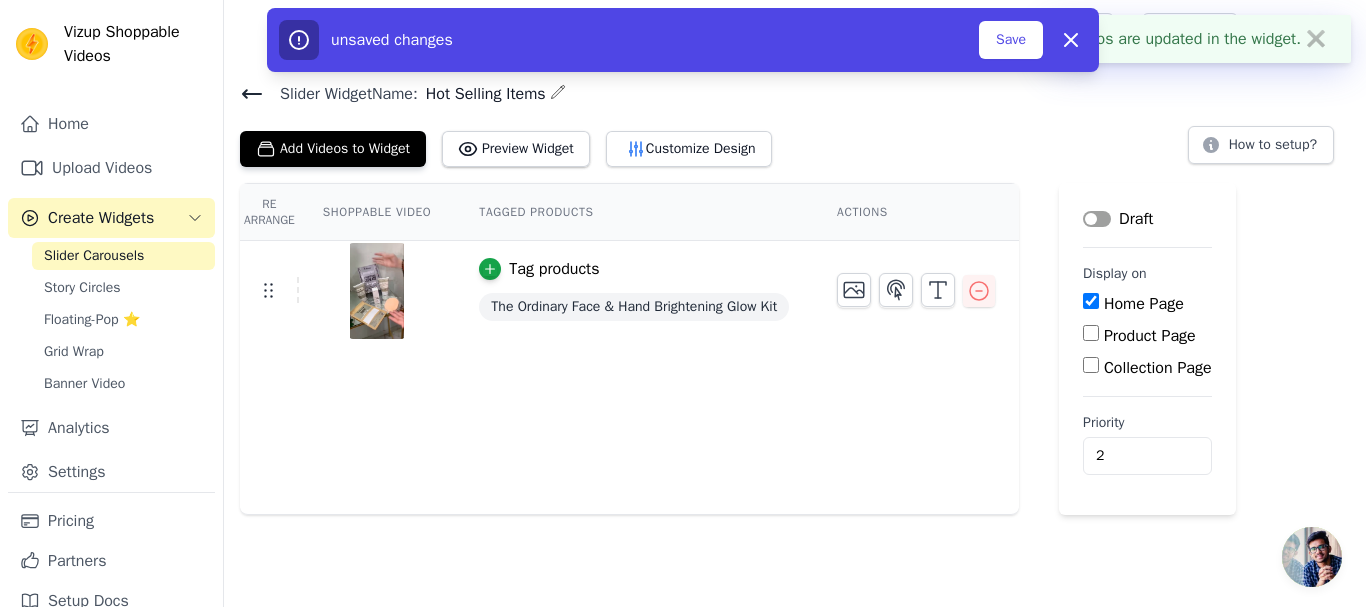 click on "Label" at bounding box center (1097, 219) 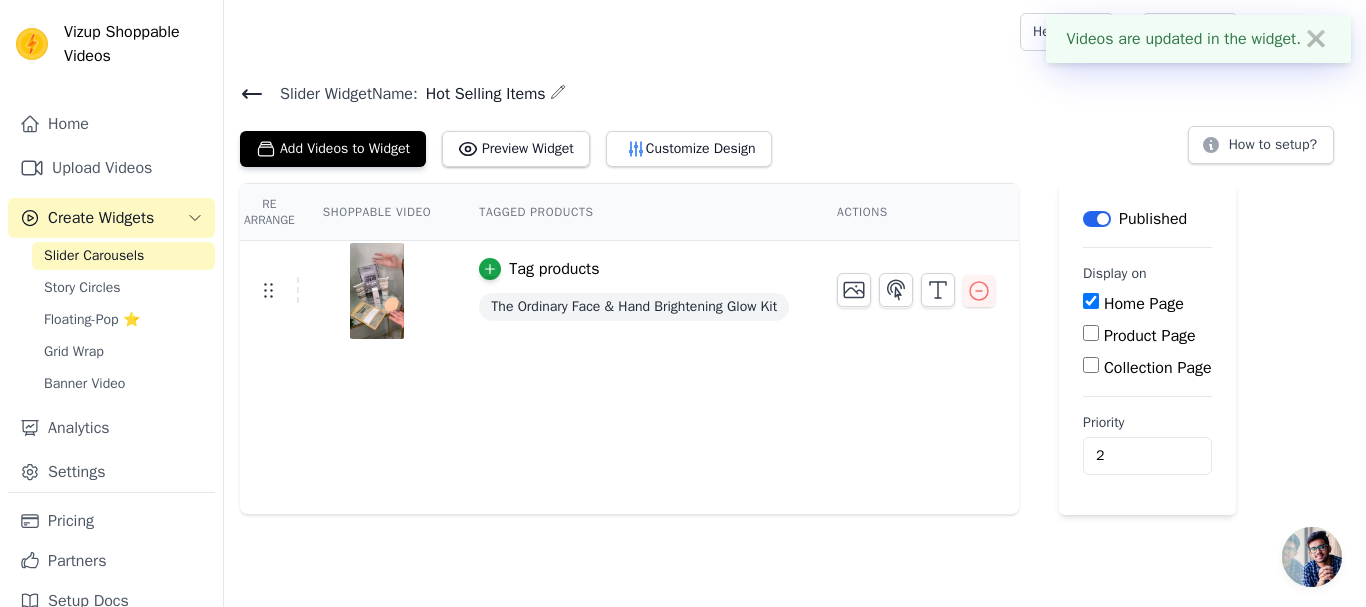 click on "✖" at bounding box center [1316, 39] 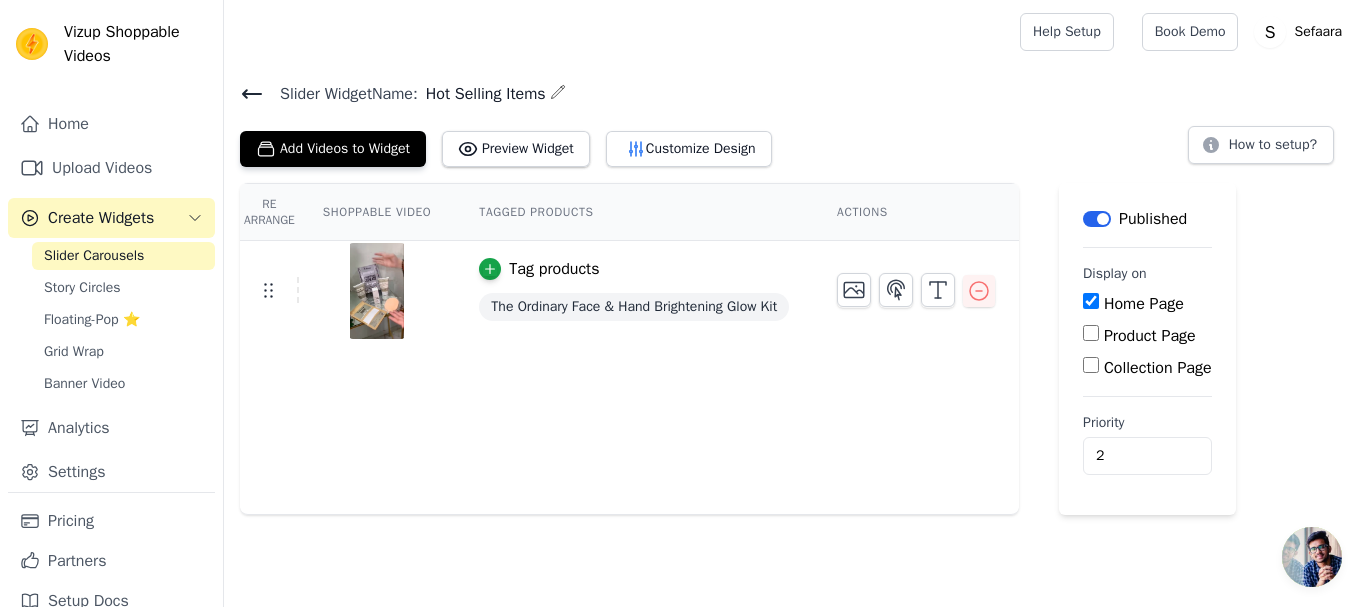 click on "Slider Widget  Name:   Hot Selling Items" at bounding box center (795, 93) 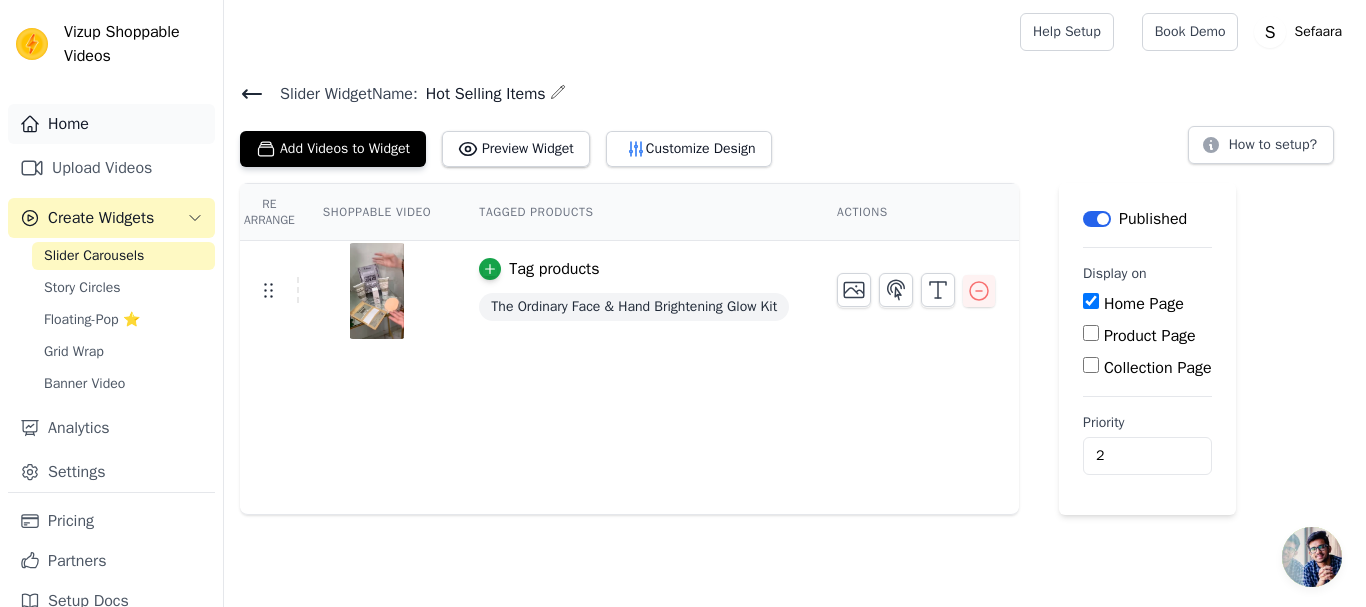 click on "Home" at bounding box center [111, 124] 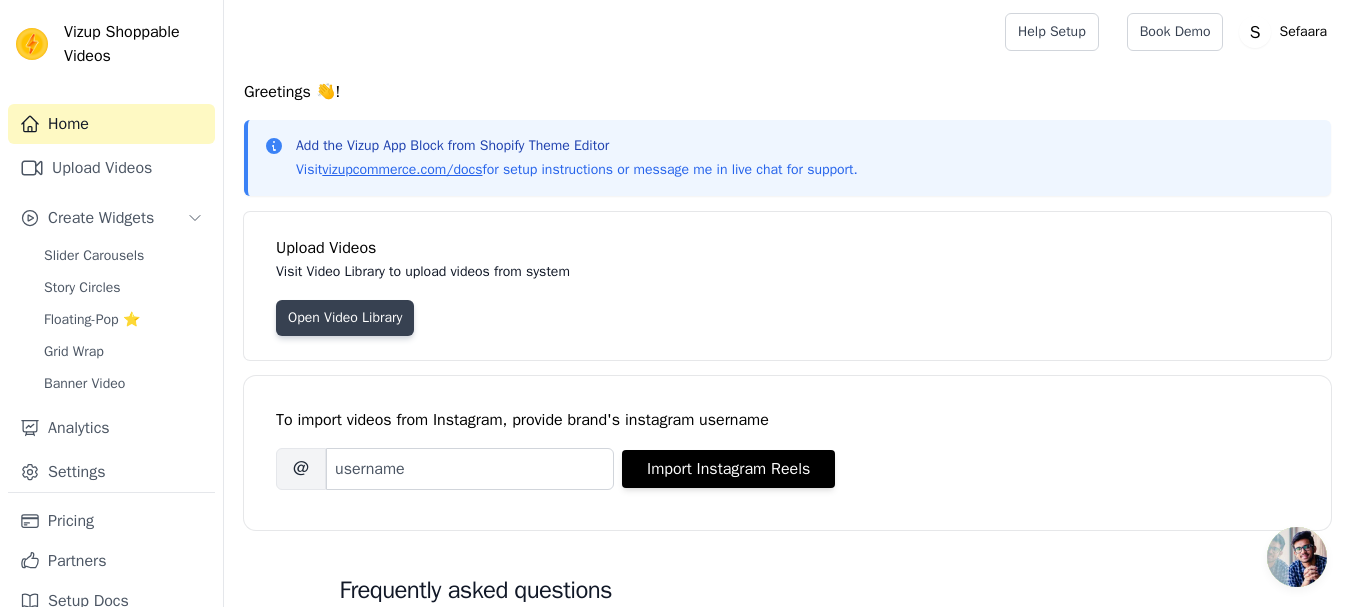 click on "Open Video Library" at bounding box center [345, 318] 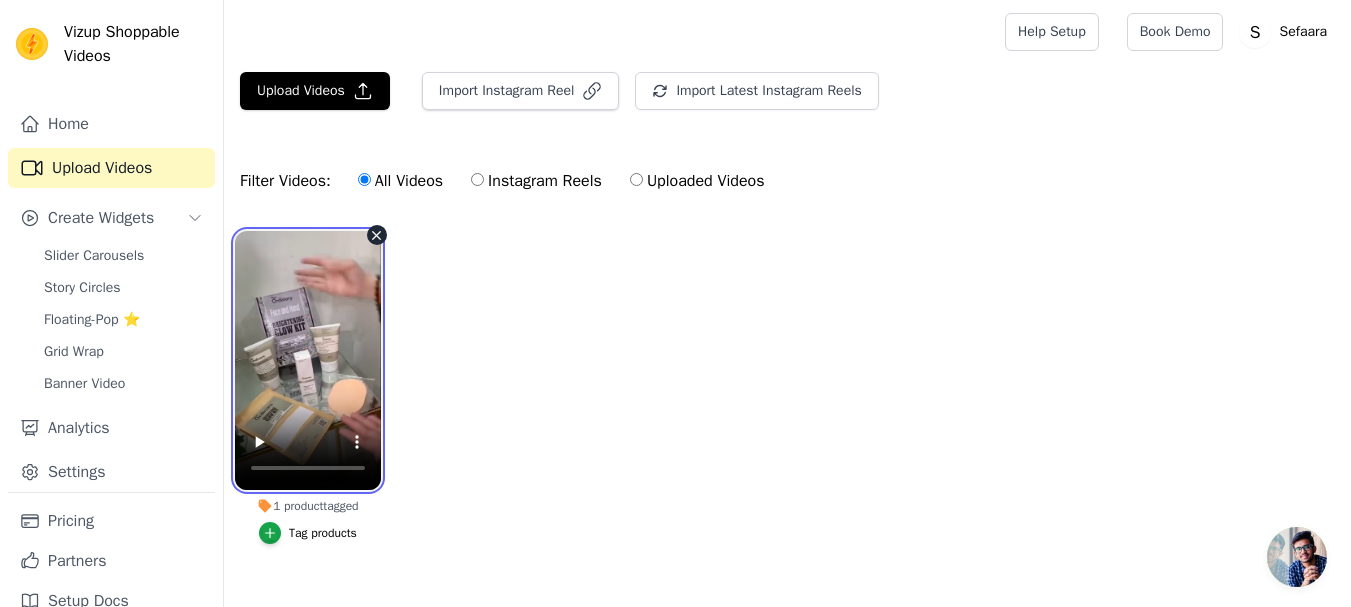 click at bounding box center (308, 360) 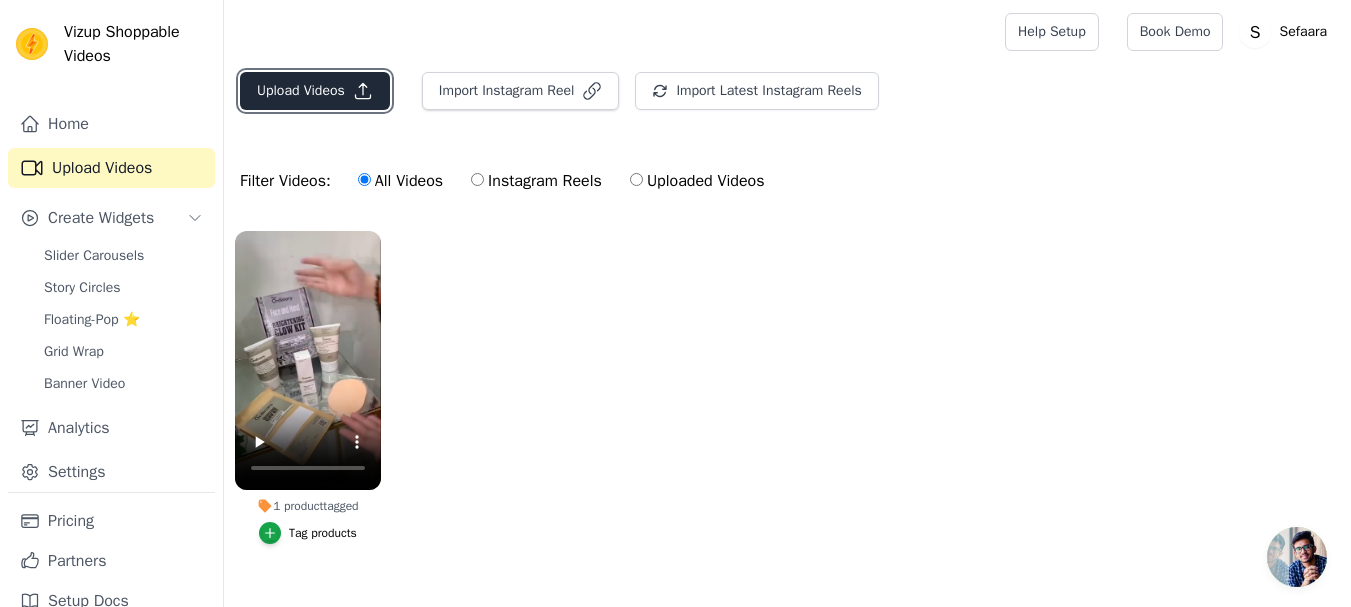 click on "Upload Videos" at bounding box center (315, 91) 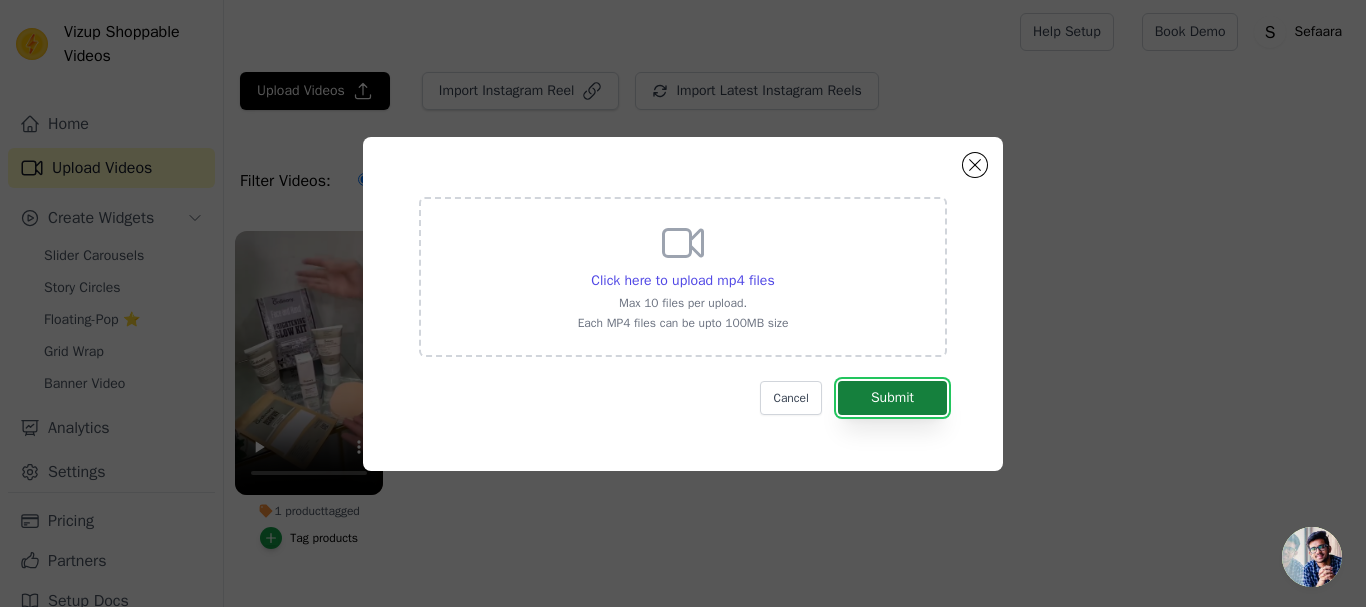 click on "Submit" at bounding box center [892, 398] 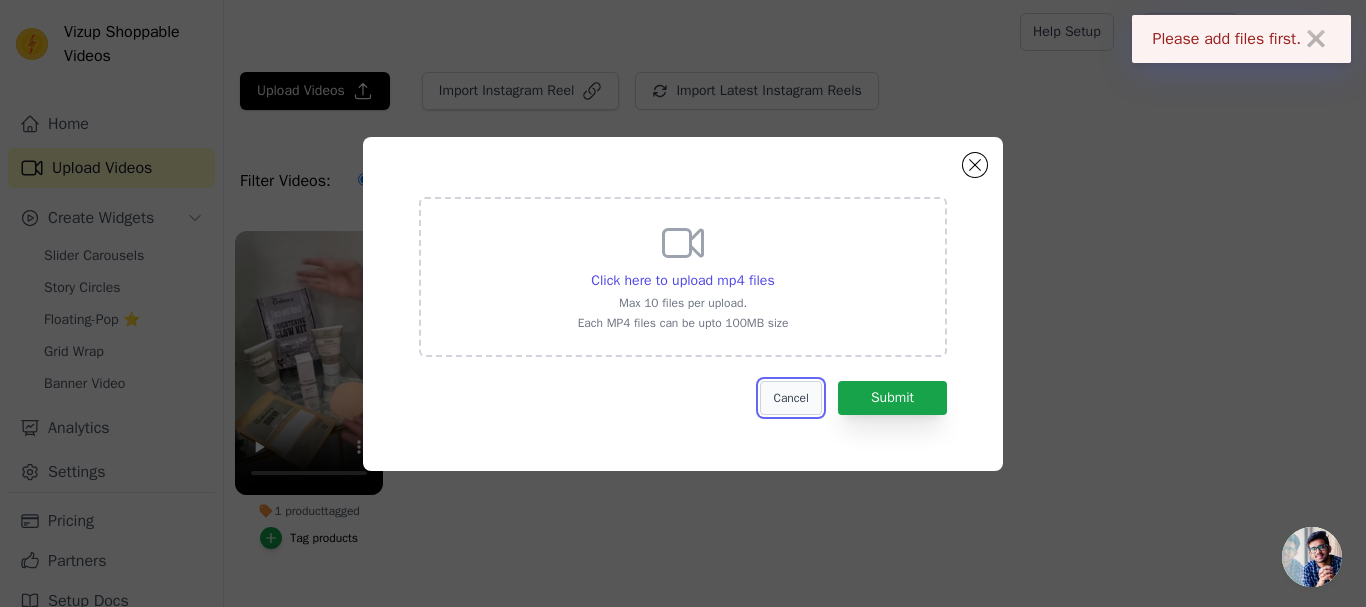 click on "Cancel" at bounding box center (790, 398) 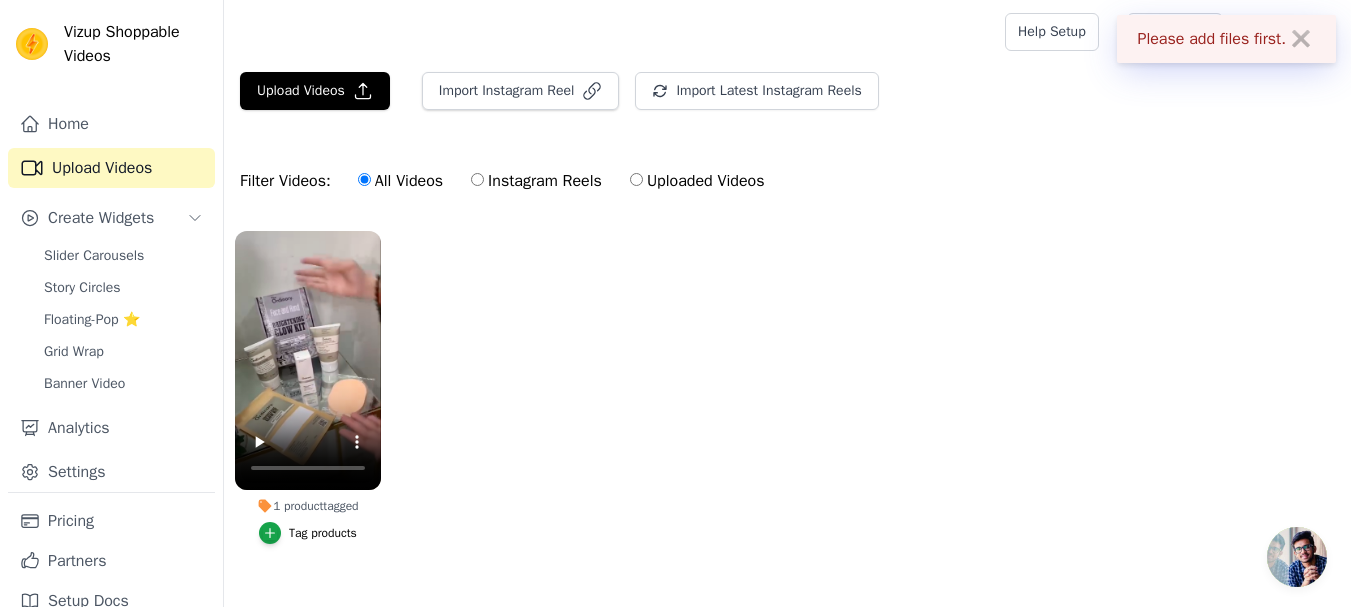 click on "1   product  tagged       Tag products" at bounding box center (787, 407) 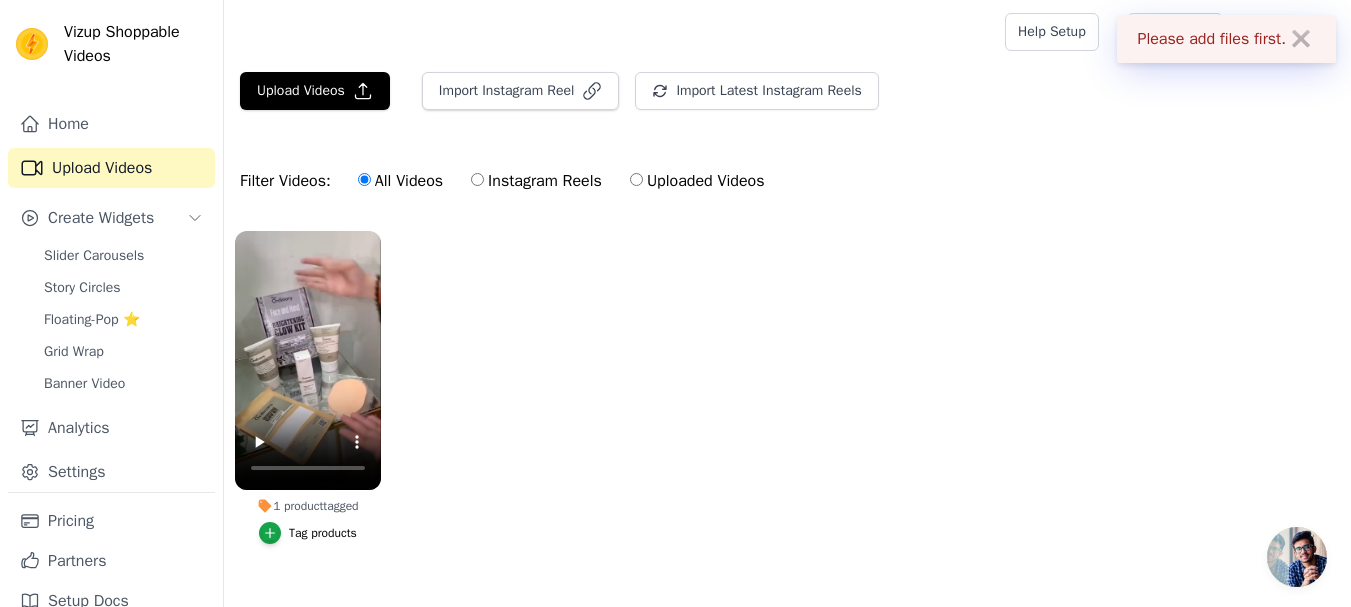 click on "Tag products" at bounding box center (323, 533) 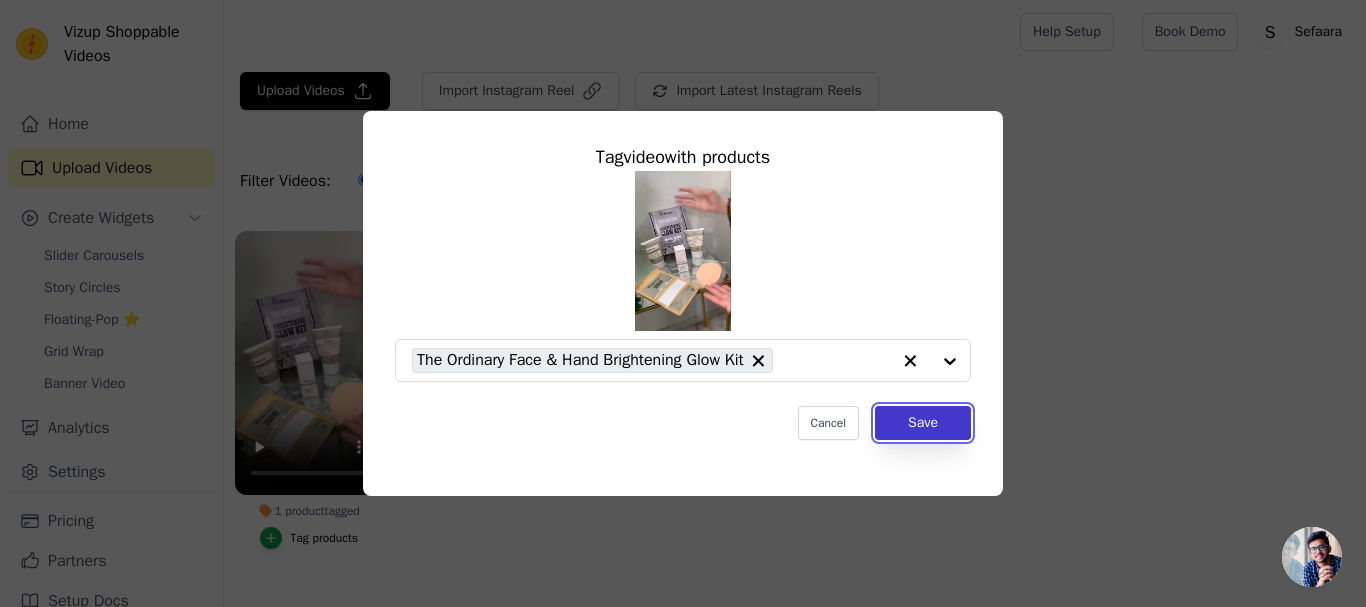 click on "Save" at bounding box center (923, 423) 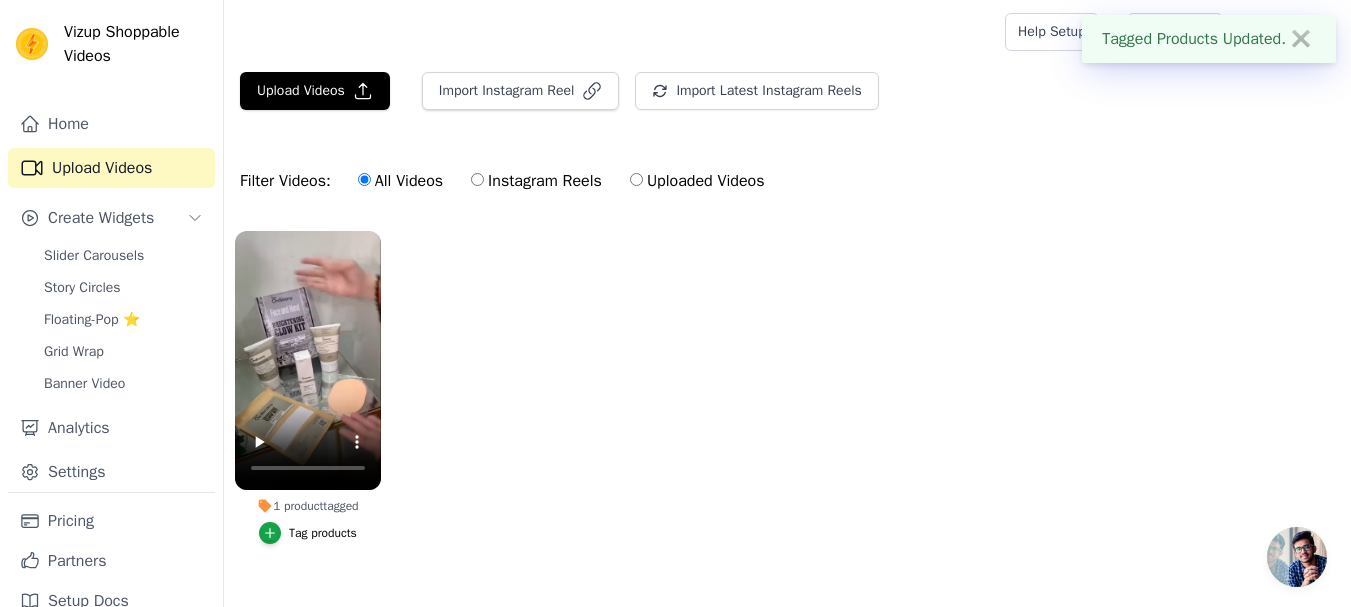 click on "✖" at bounding box center [1301, 39] 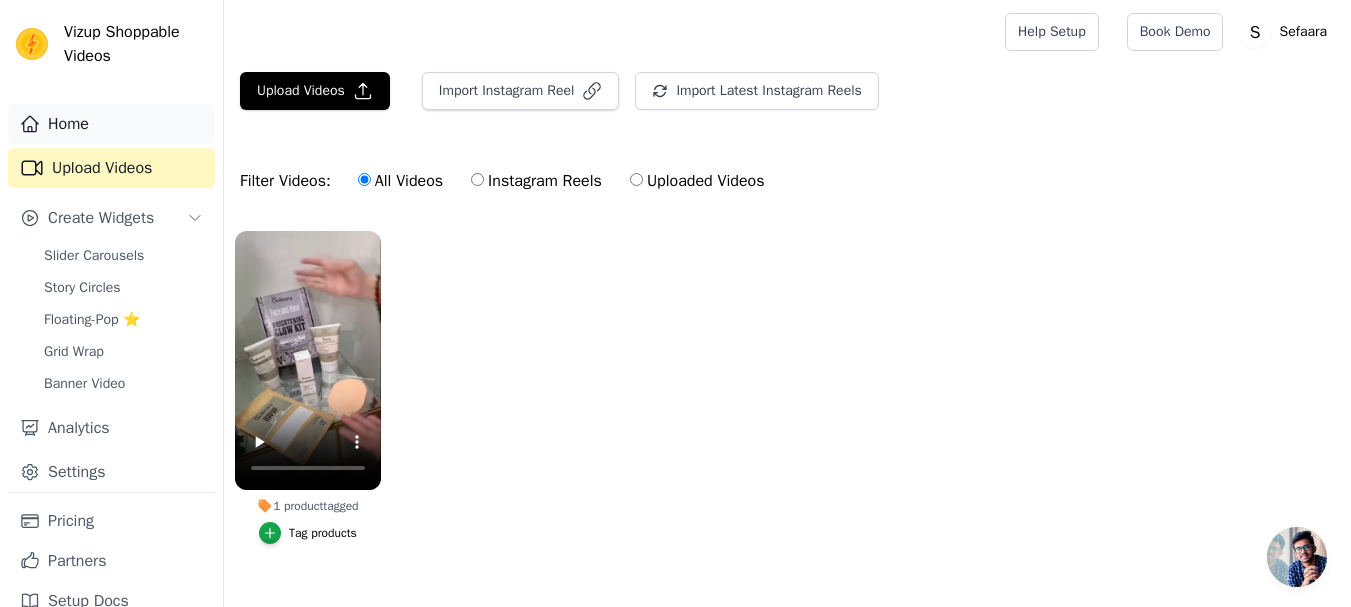 click on "Home" at bounding box center [111, 124] 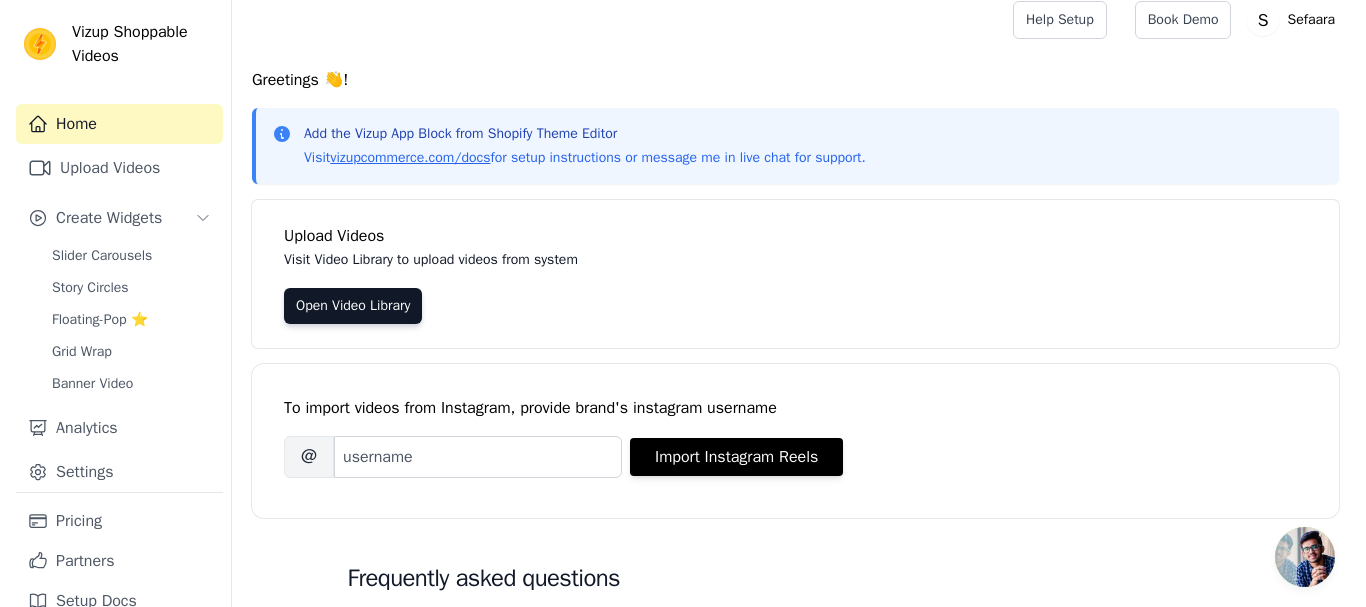 scroll, scrollTop: 0, scrollLeft: 0, axis: both 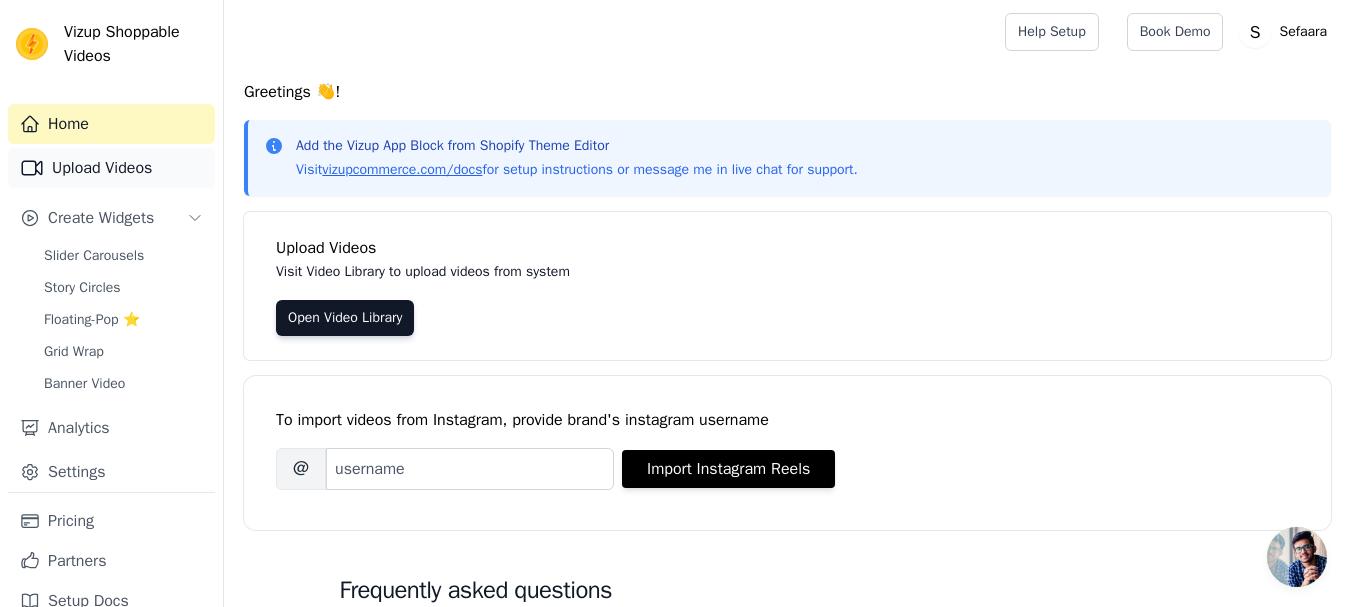 click on "Upload Videos" at bounding box center [111, 168] 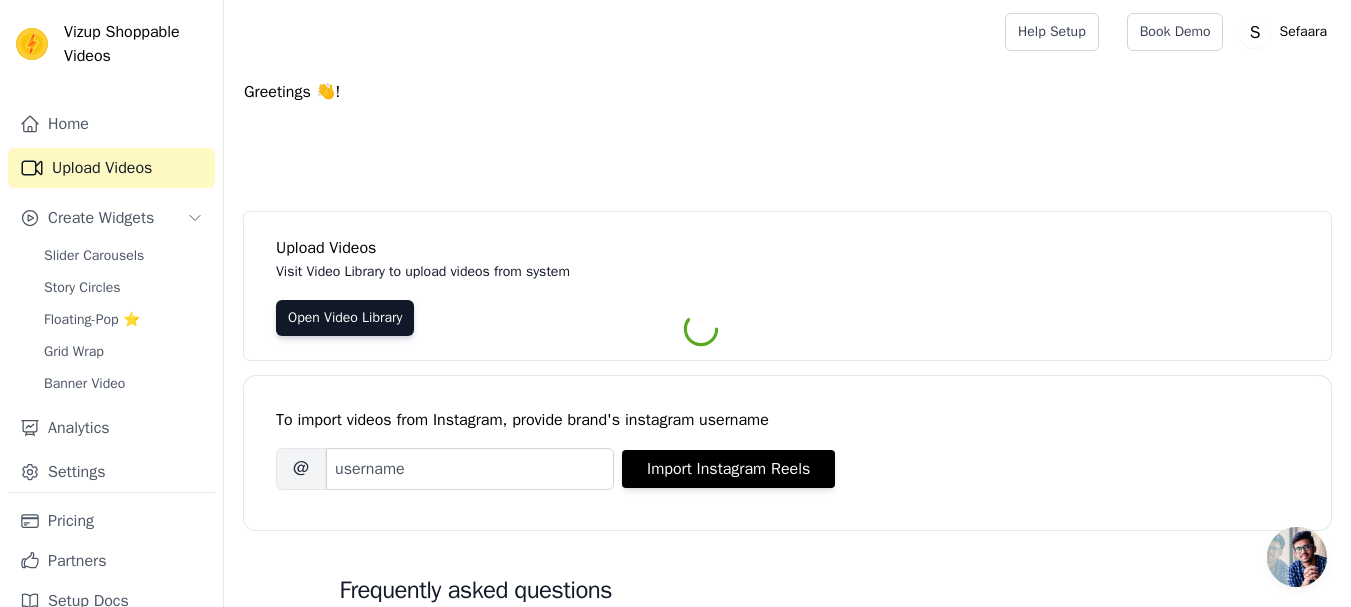 click on "Upload Videos" at bounding box center [111, 168] 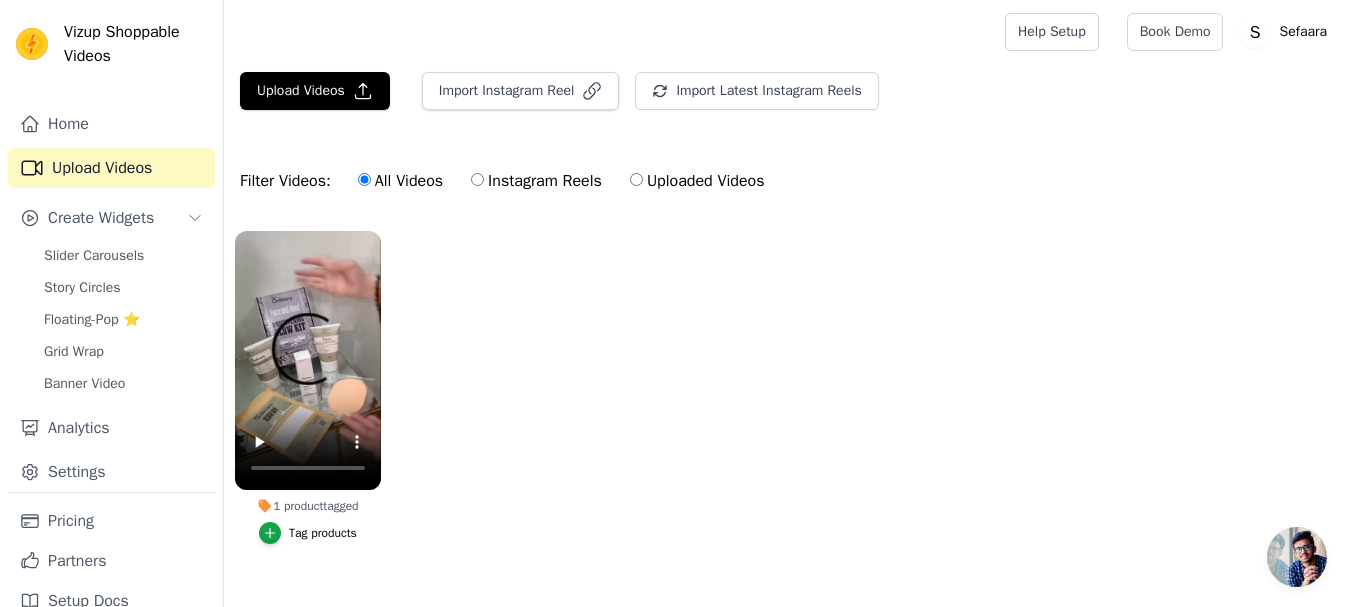 click on "1   product  tagged       Tag products" at bounding box center (787, 407) 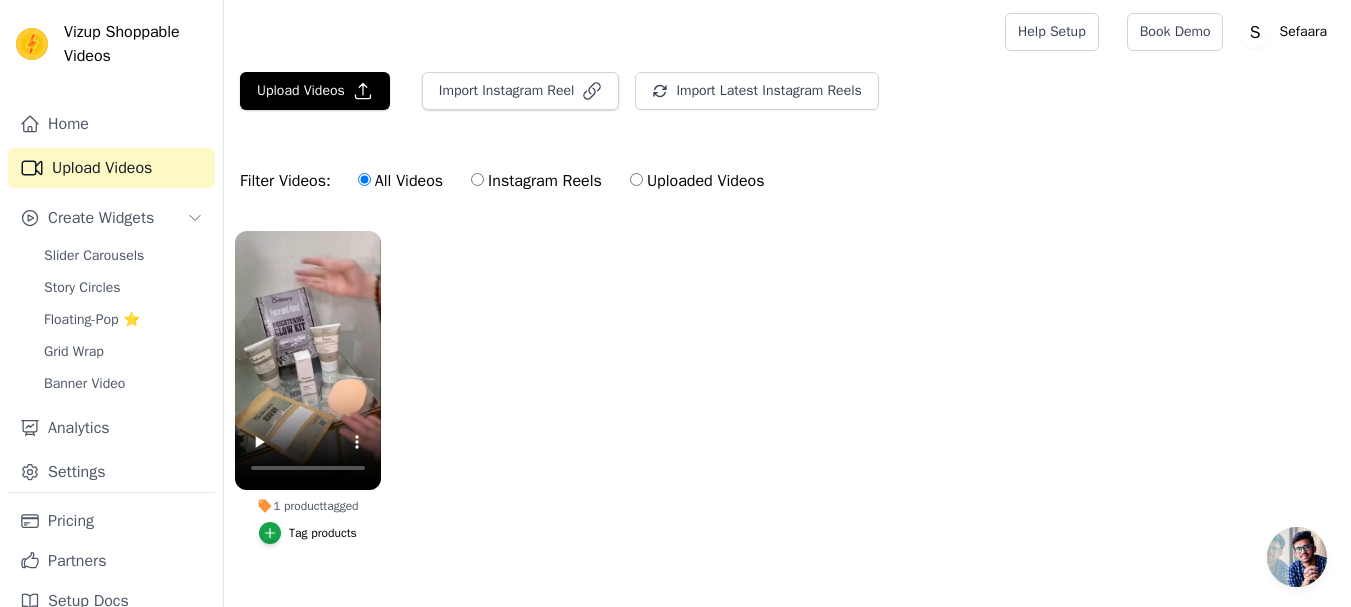 click on "Tag products" at bounding box center [323, 533] 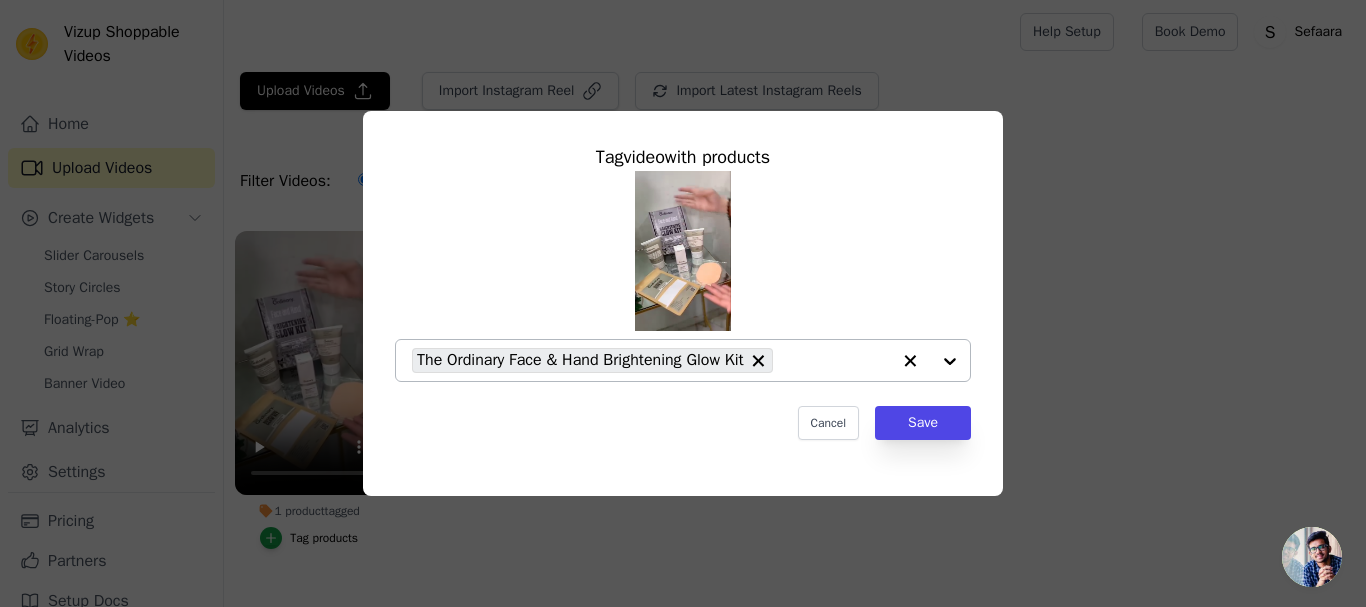 click at bounding box center [930, 360] 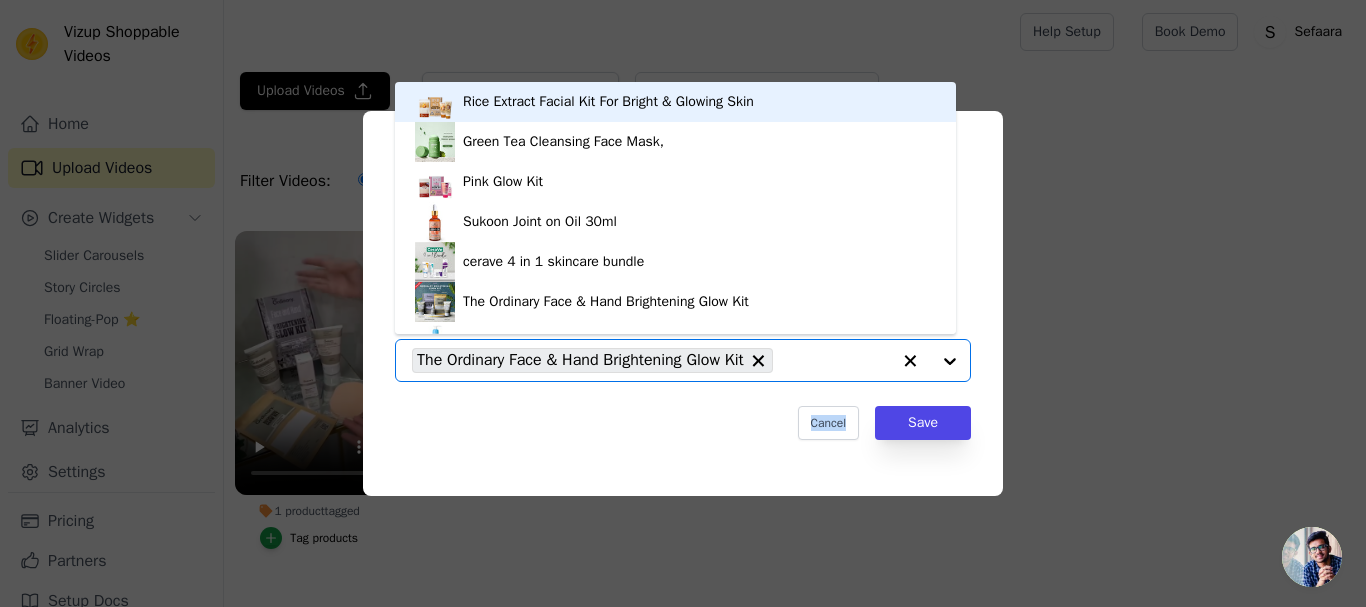 click at bounding box center (930, 360) 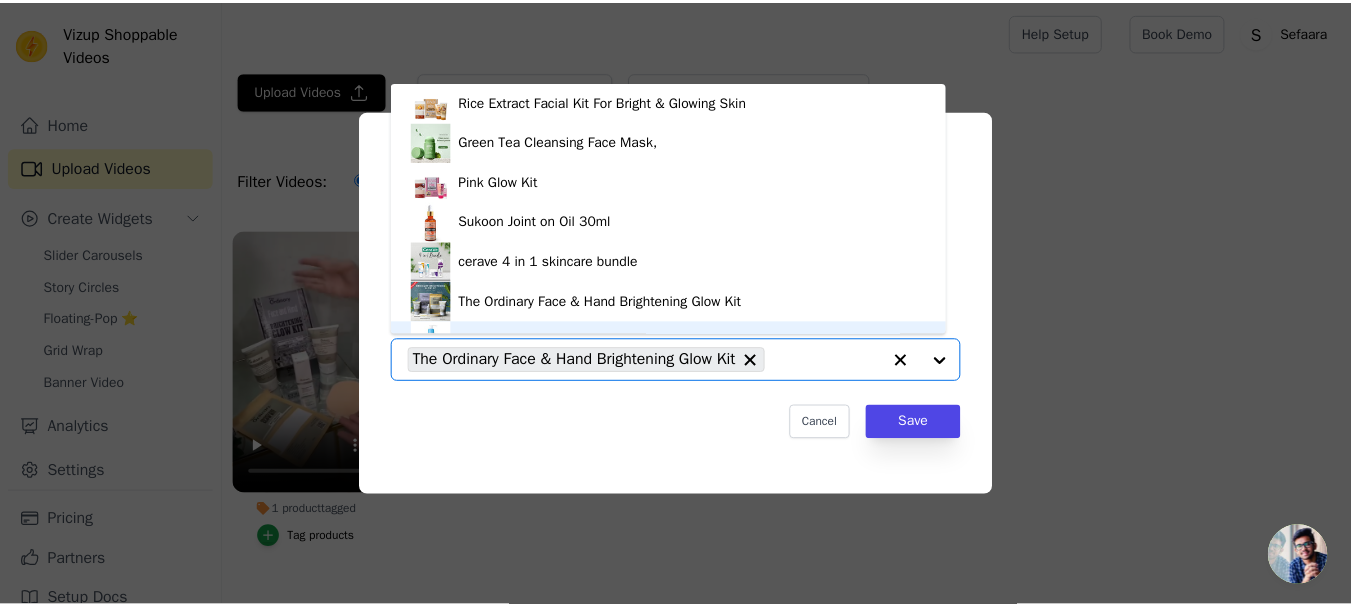 scroll, scrollTop: 28, scrollLeft: 0, axis: vertical 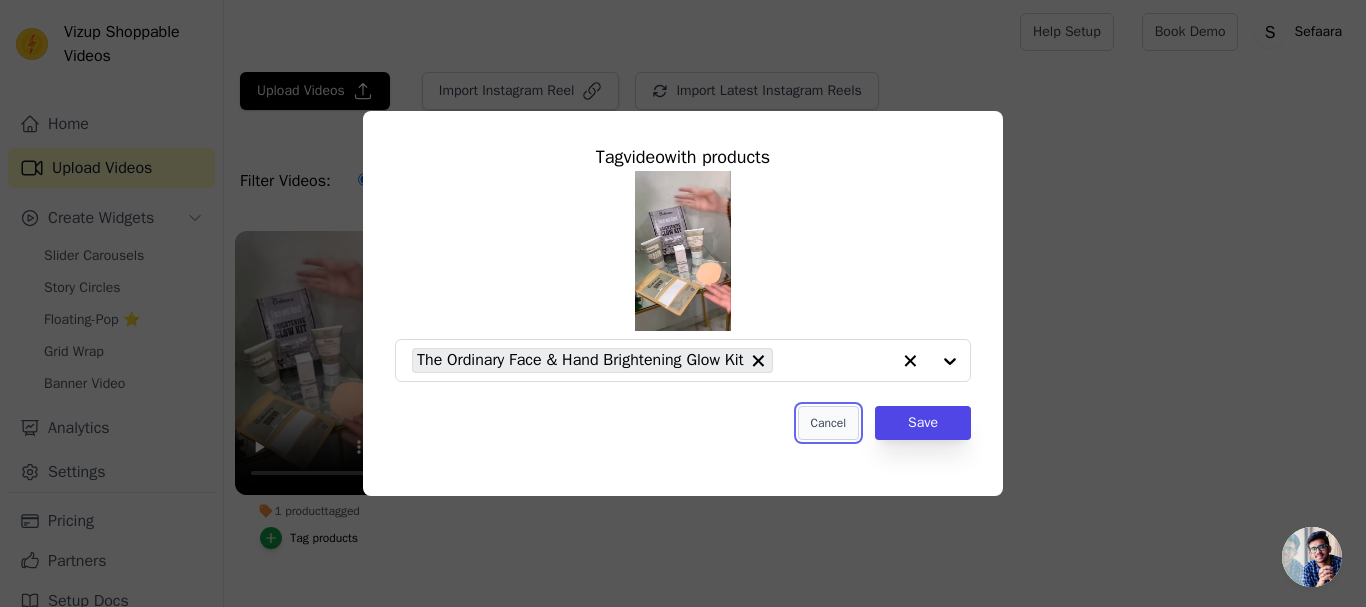 click on "Cancel" at bounding box center [828, 423] 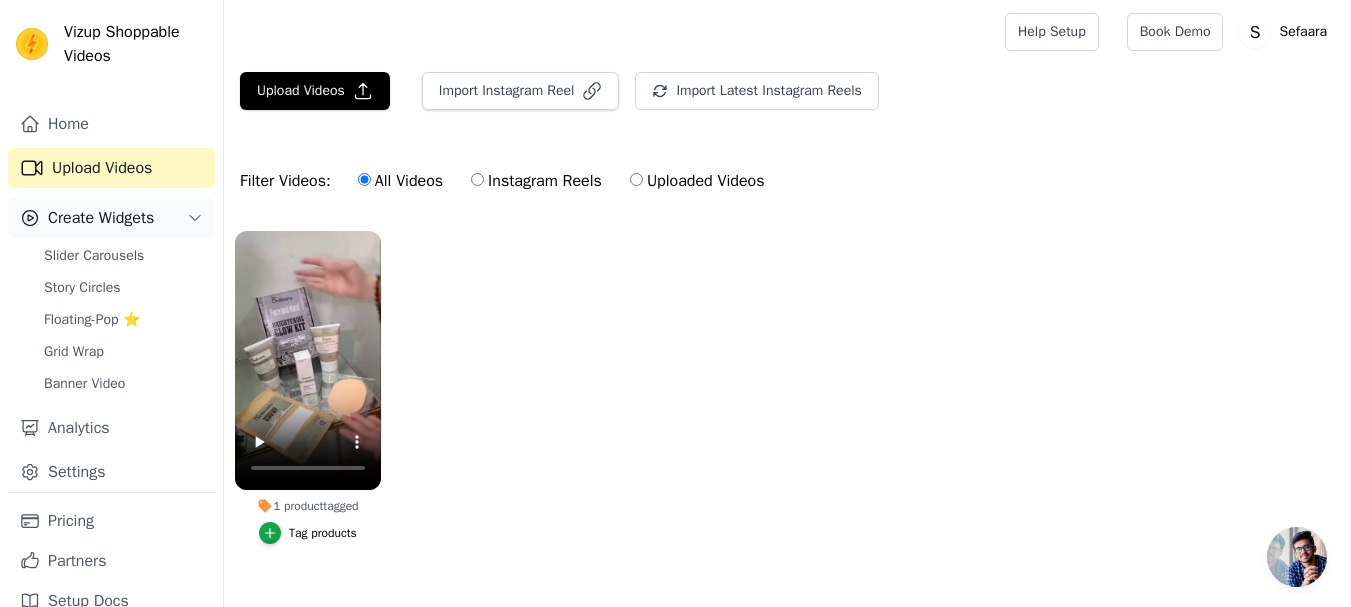 click on "Create Widgets" at bounding box center (111, 218) 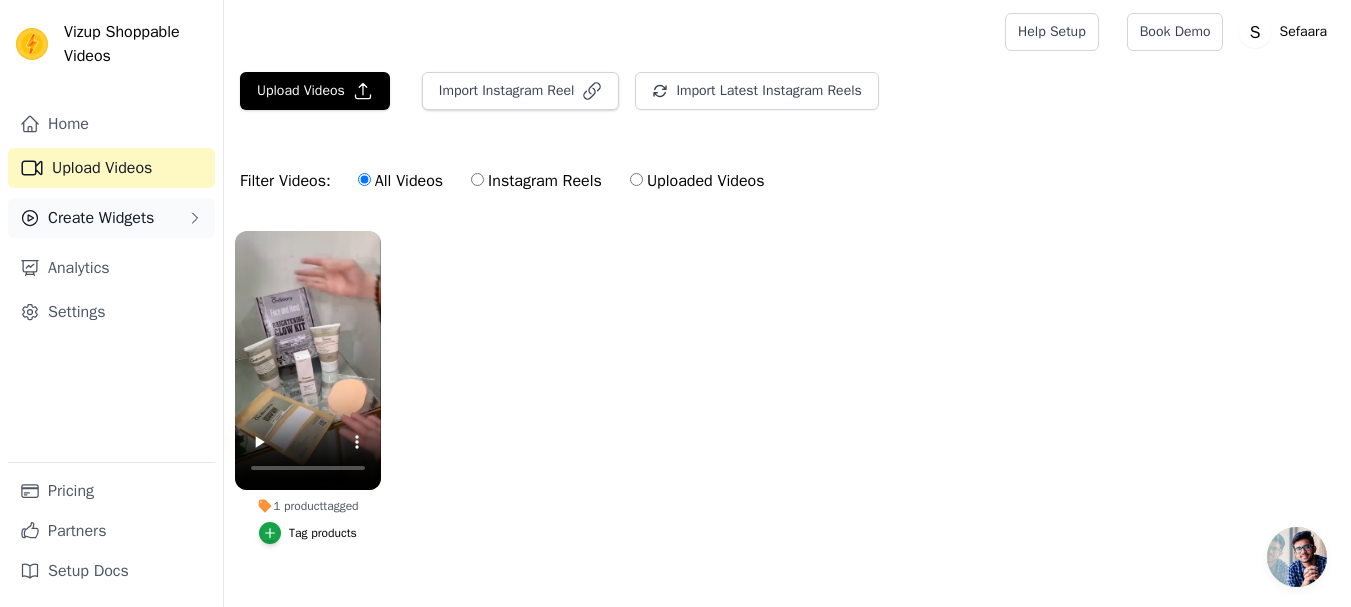 click on "Create Widgets" at bounding box center (111, 218) 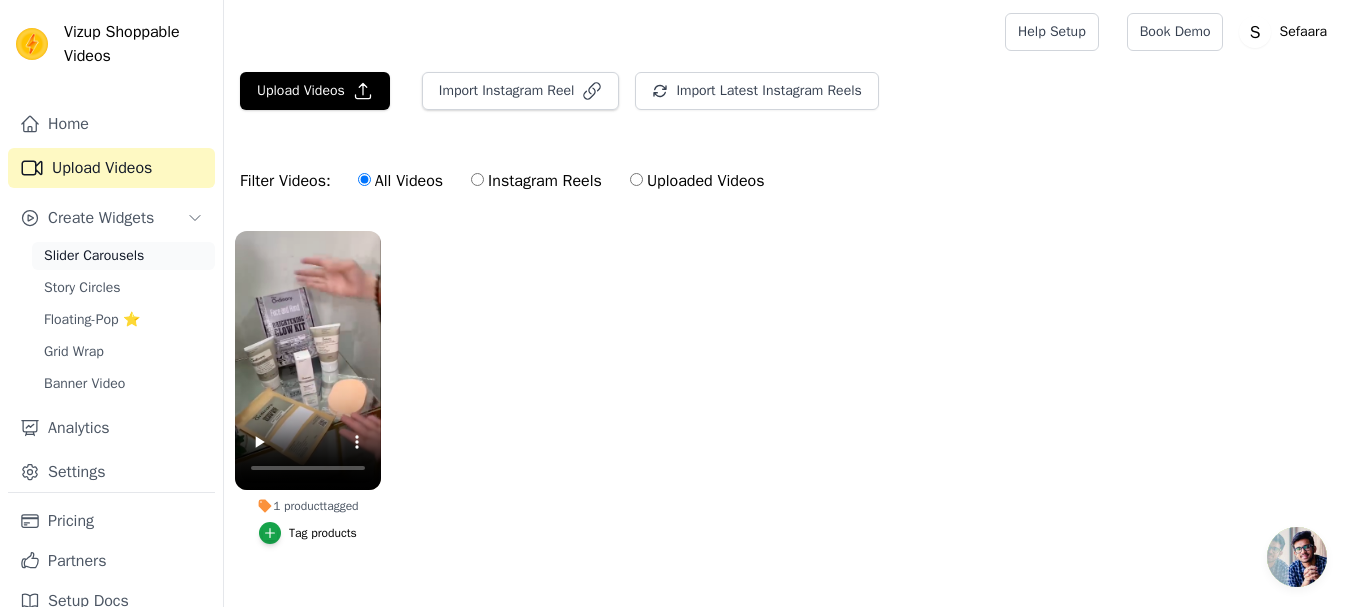 click on "Slider Carousels" at bounding box center [94, 256] 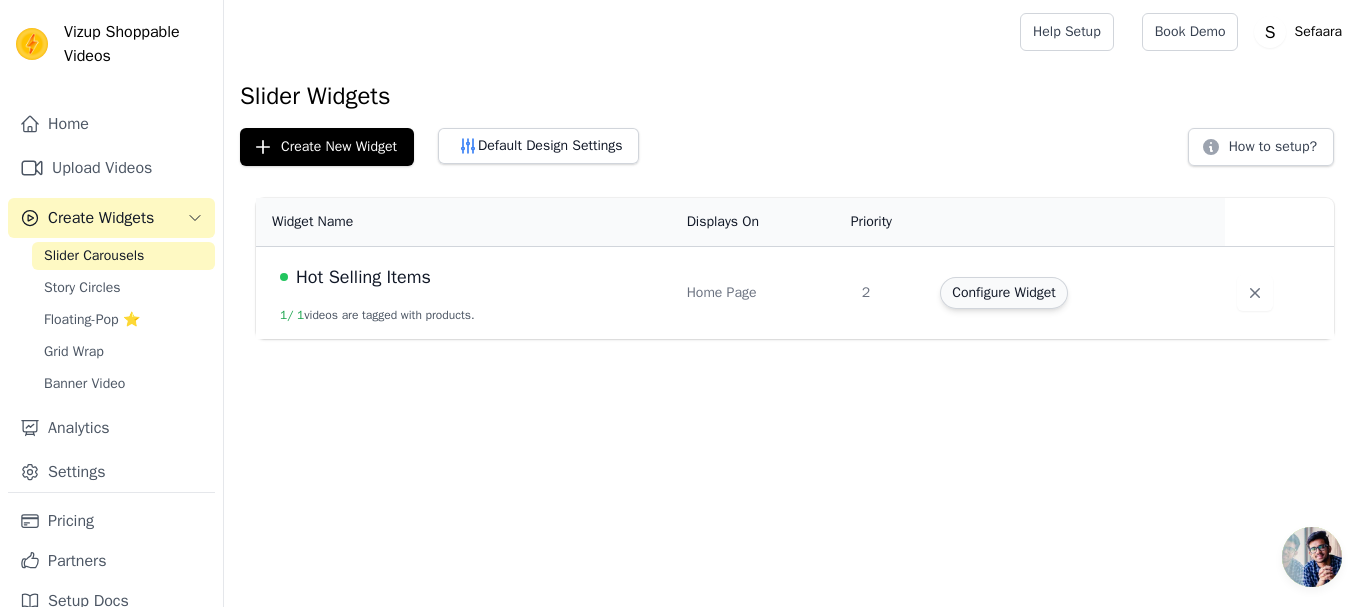 click on "Configure Widget" at bounding box center [1003, 293] 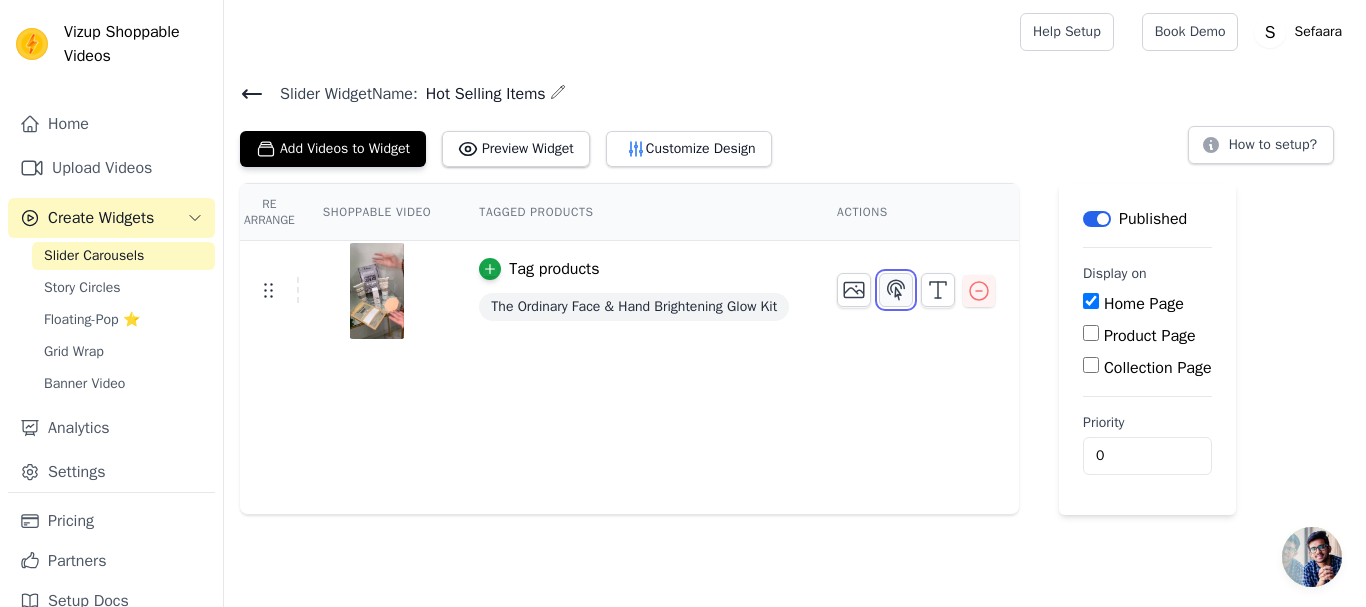 click 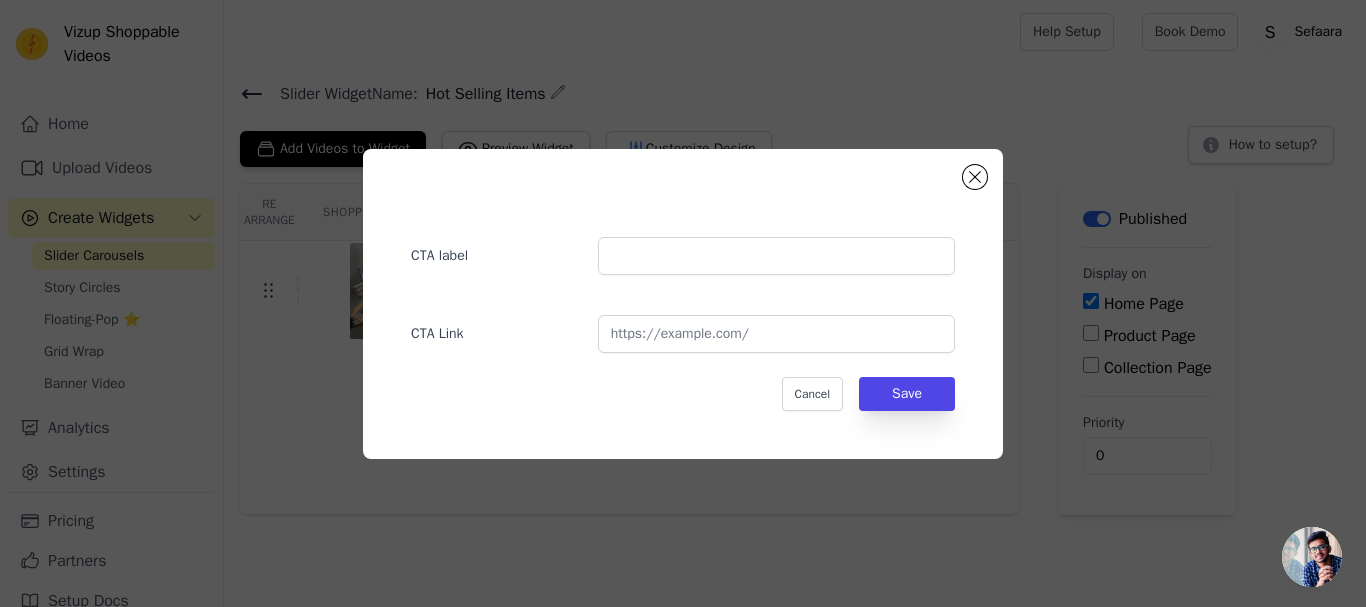 click on "CTA label     CTA Link     Cancel   Save" at bounding box center [683, 304] 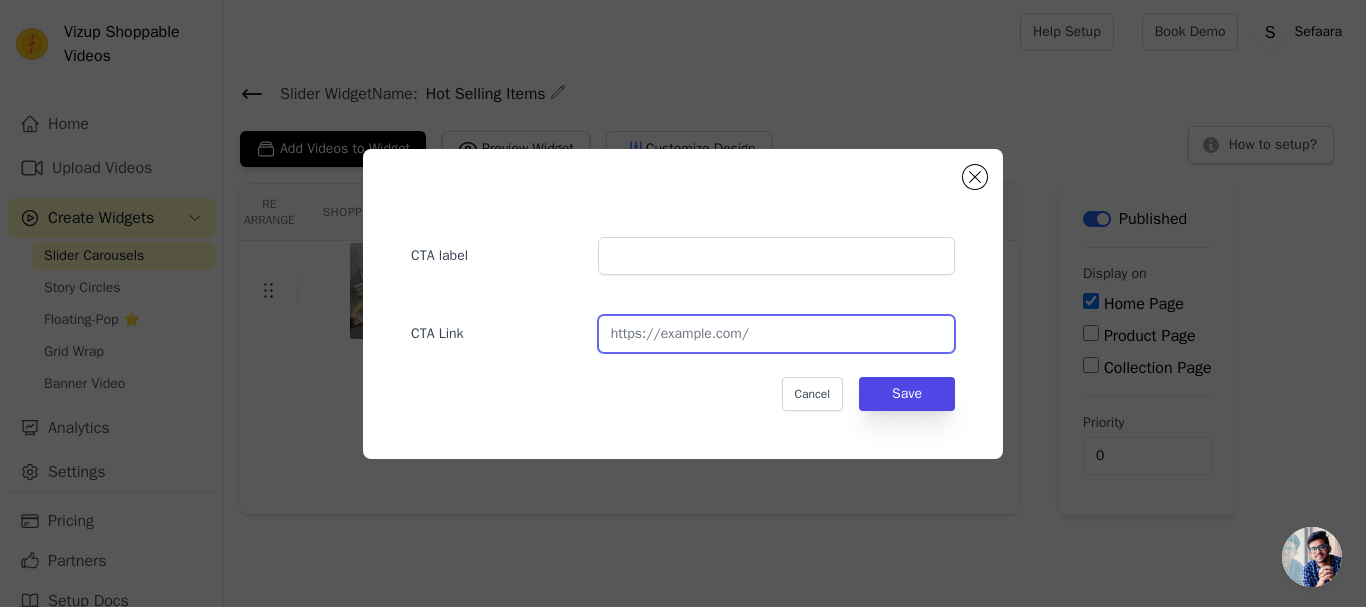 click at bounding box center [776, 334] 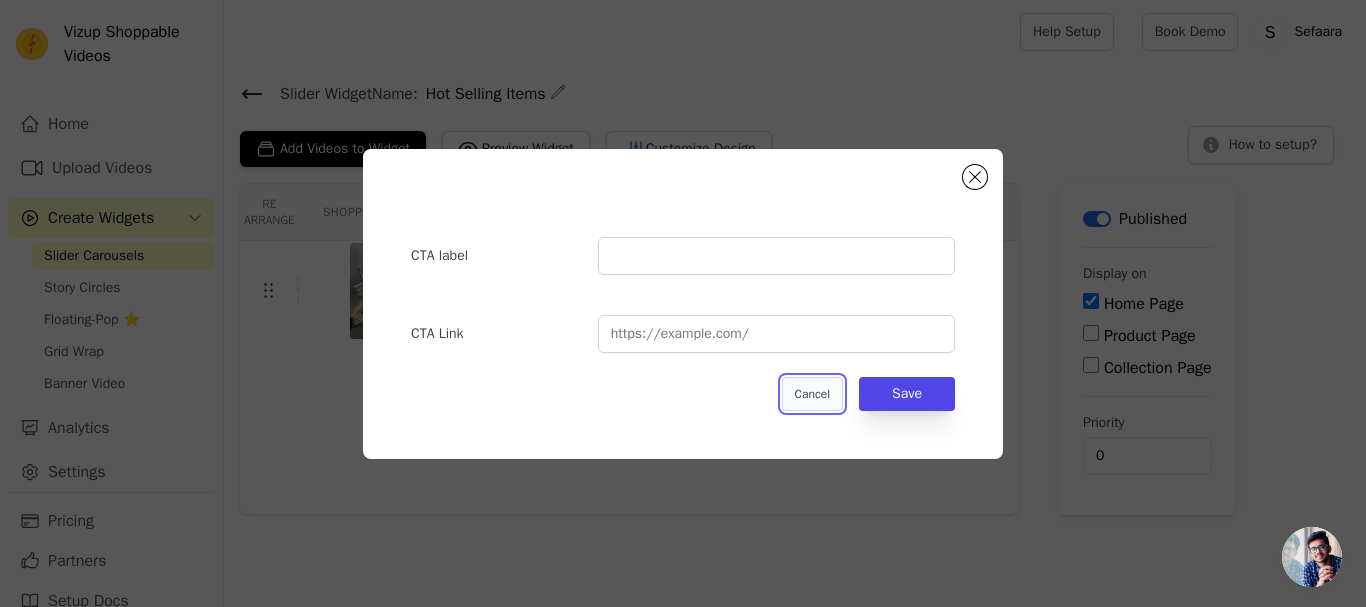 click on "Cancel" at bounding box center [812, 394] 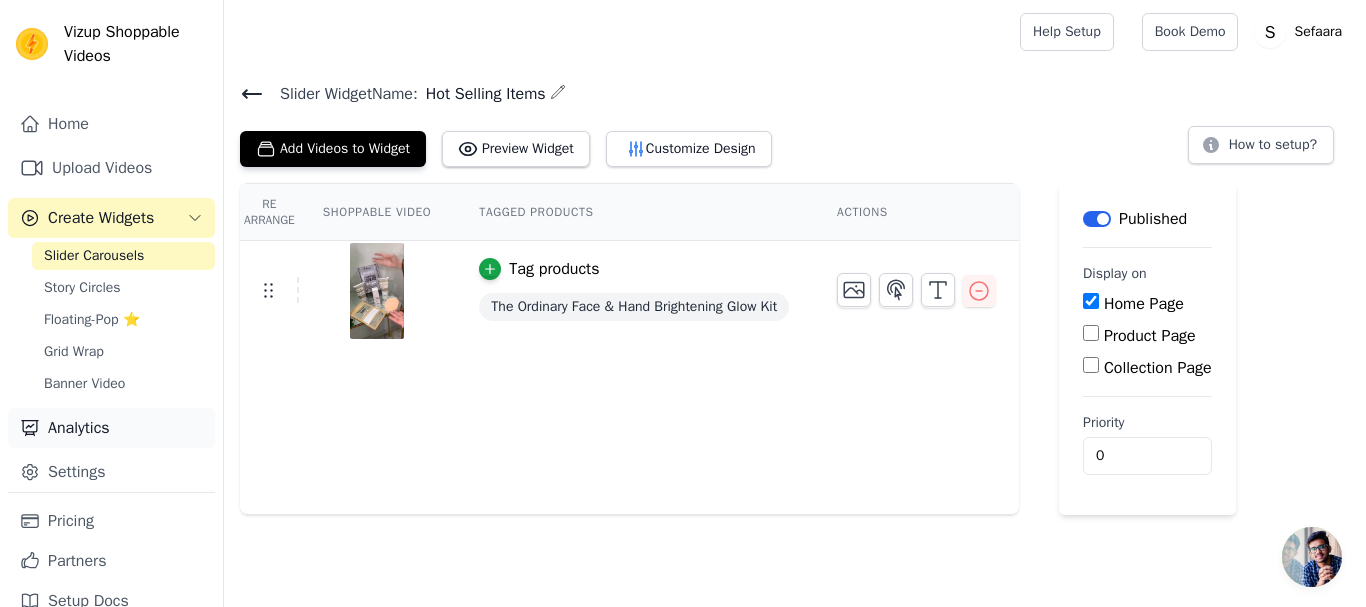 click on "Analytics" at bounding box center [111, 428] 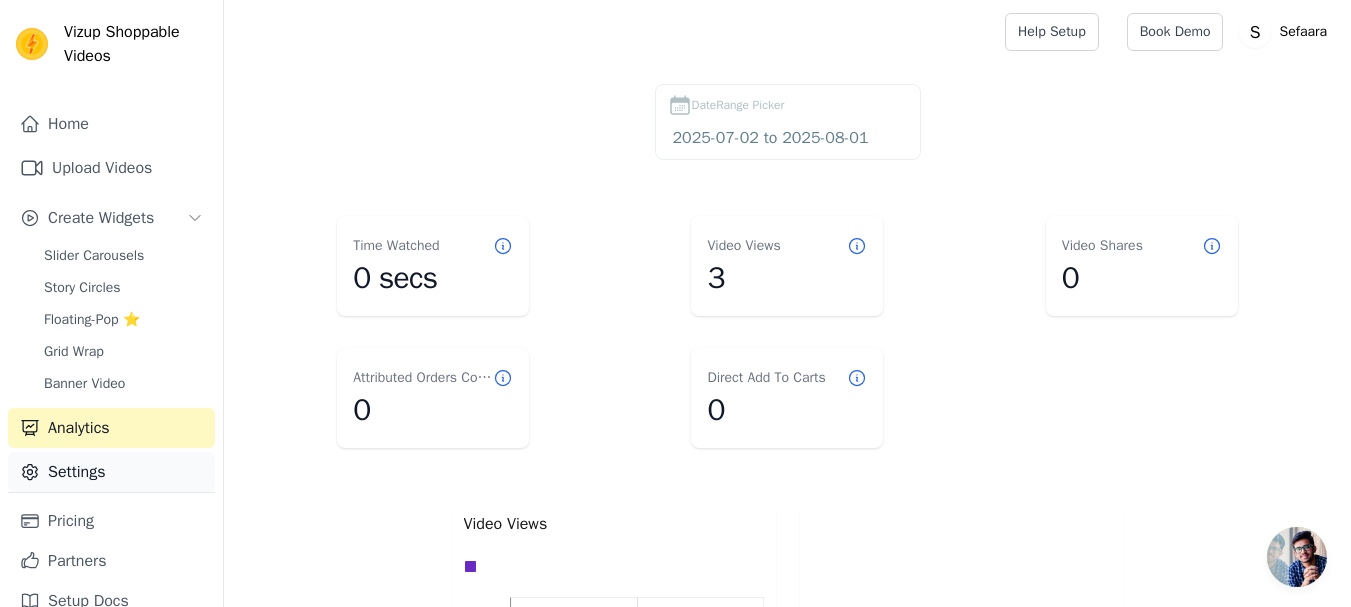 click on "Settings" at bounding box center (111, 472) 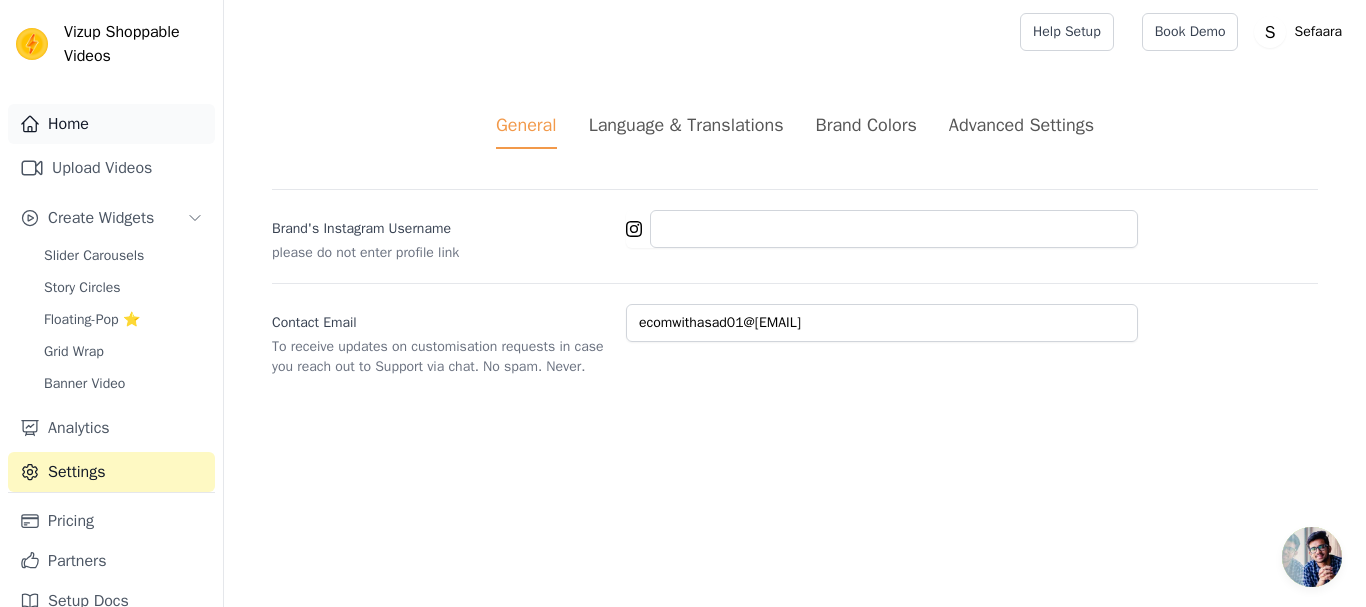 click on "Home" at bounding box center (111, 124) 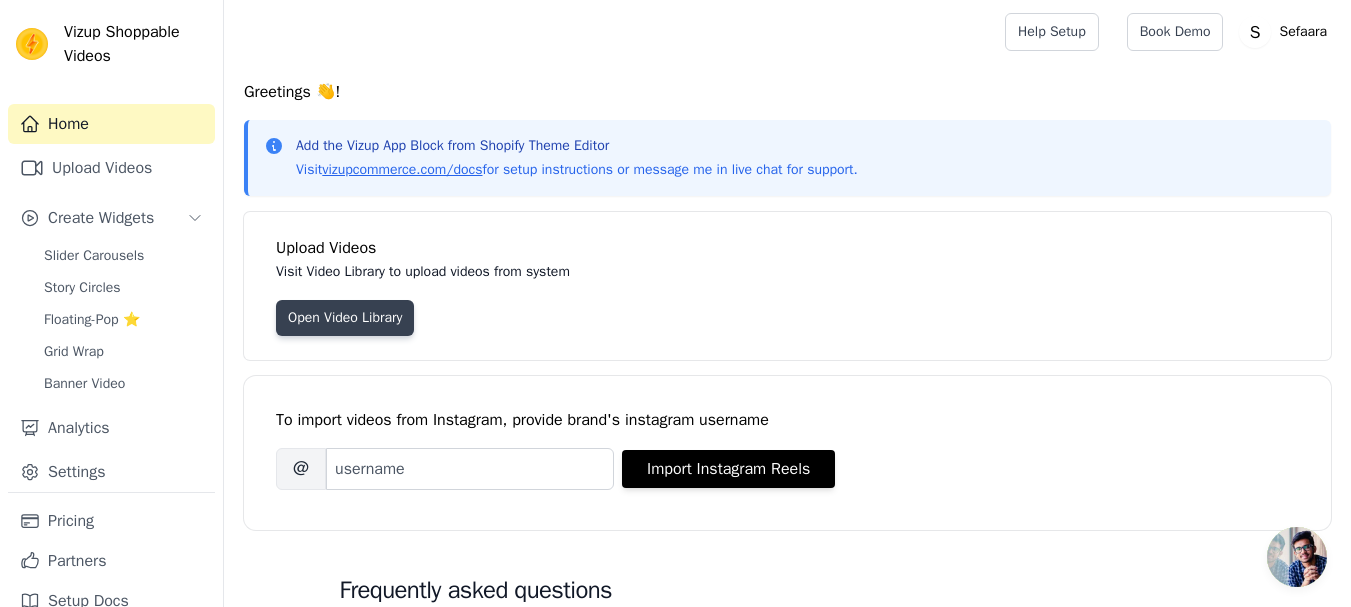 click on "Open Video Library" at bounding box center (345, 318) 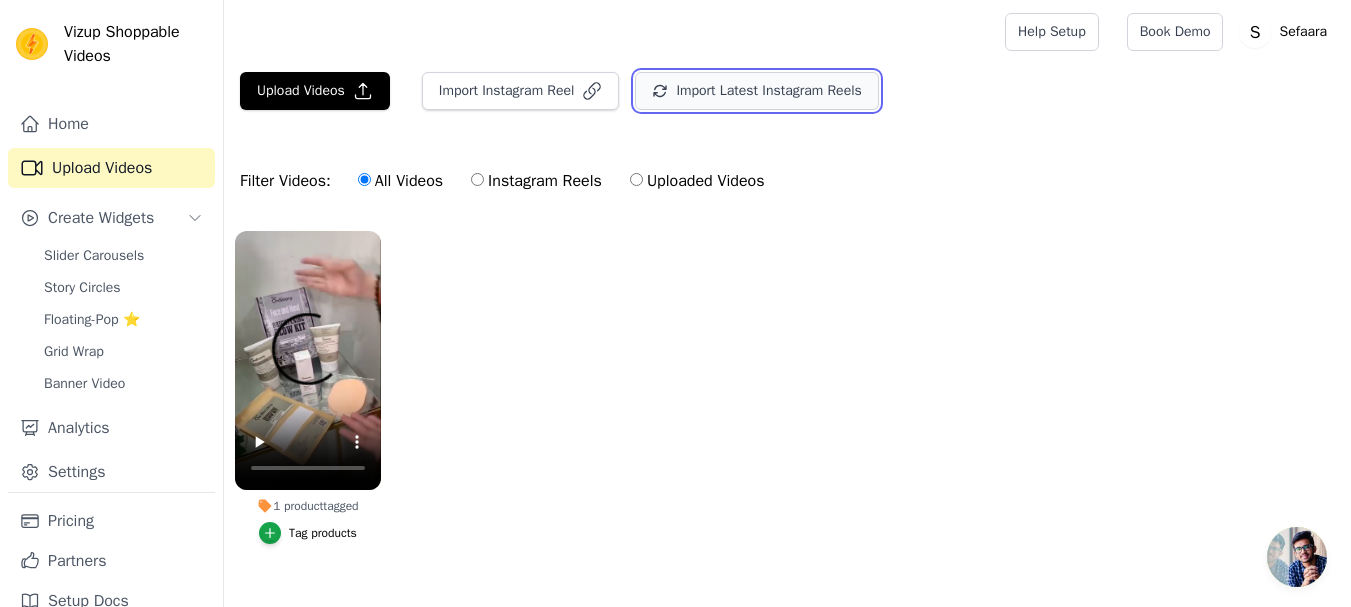 click on "Import Latest Instagram Reels" at bounding box center (756, 91) 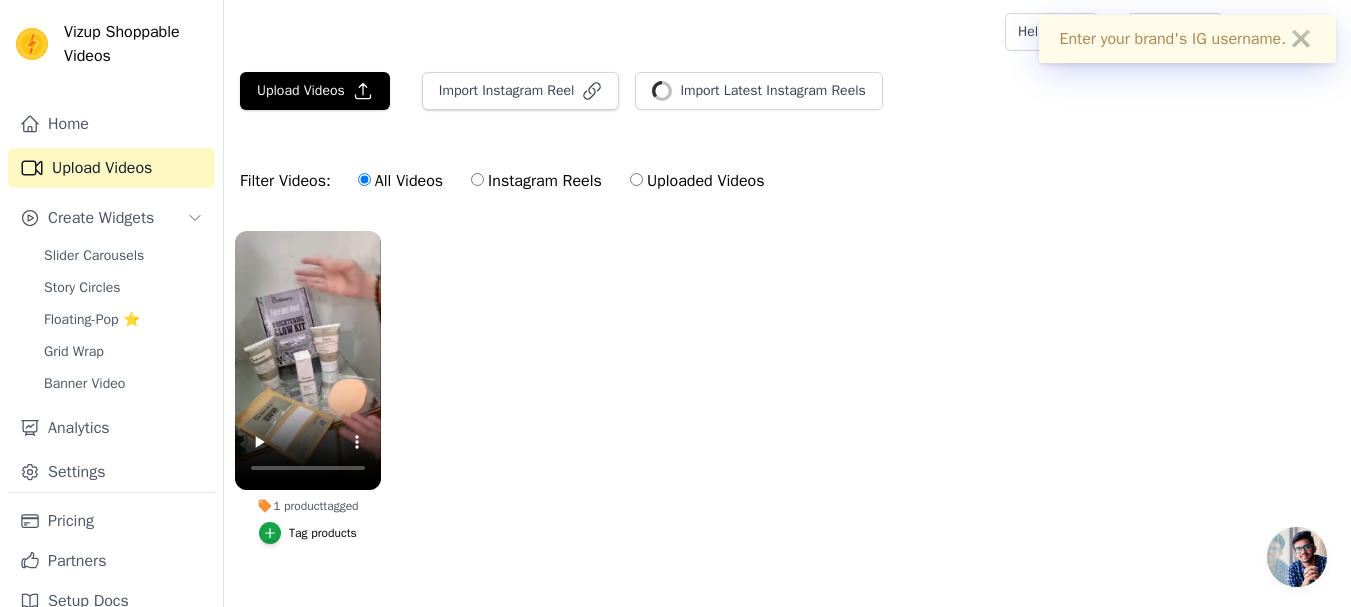 click on "✖" at bounding box center [1301, 39] 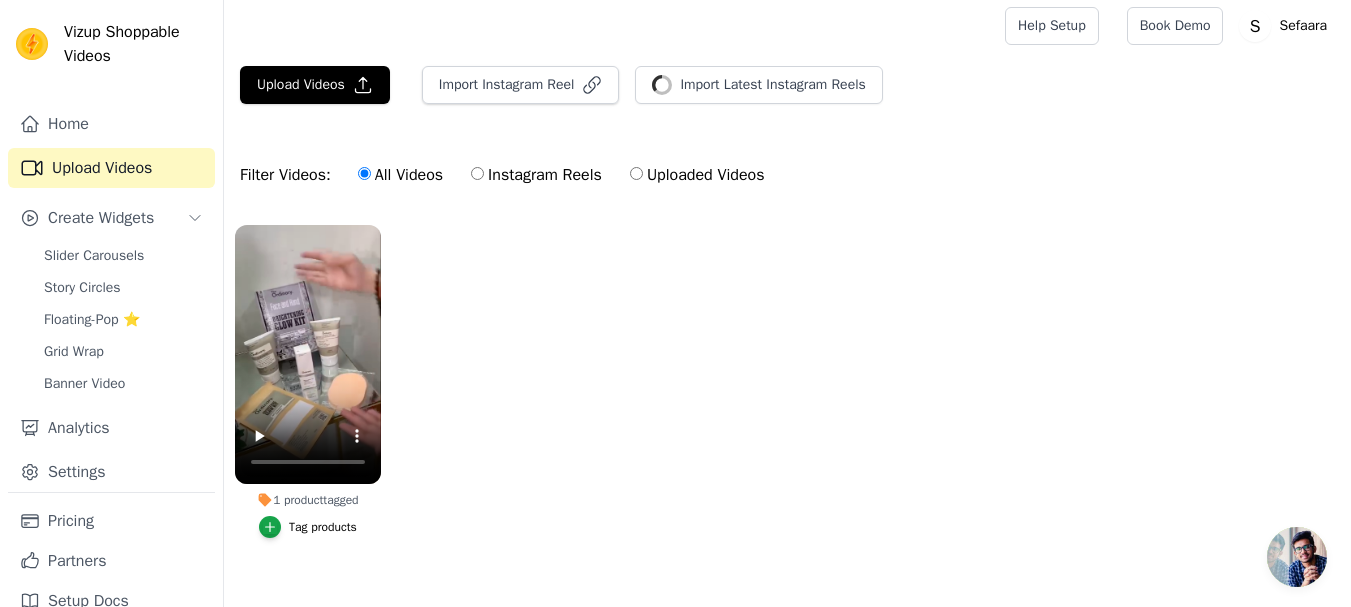 scroll, scrollTop: 0, scrollLeft: 0, axis: both 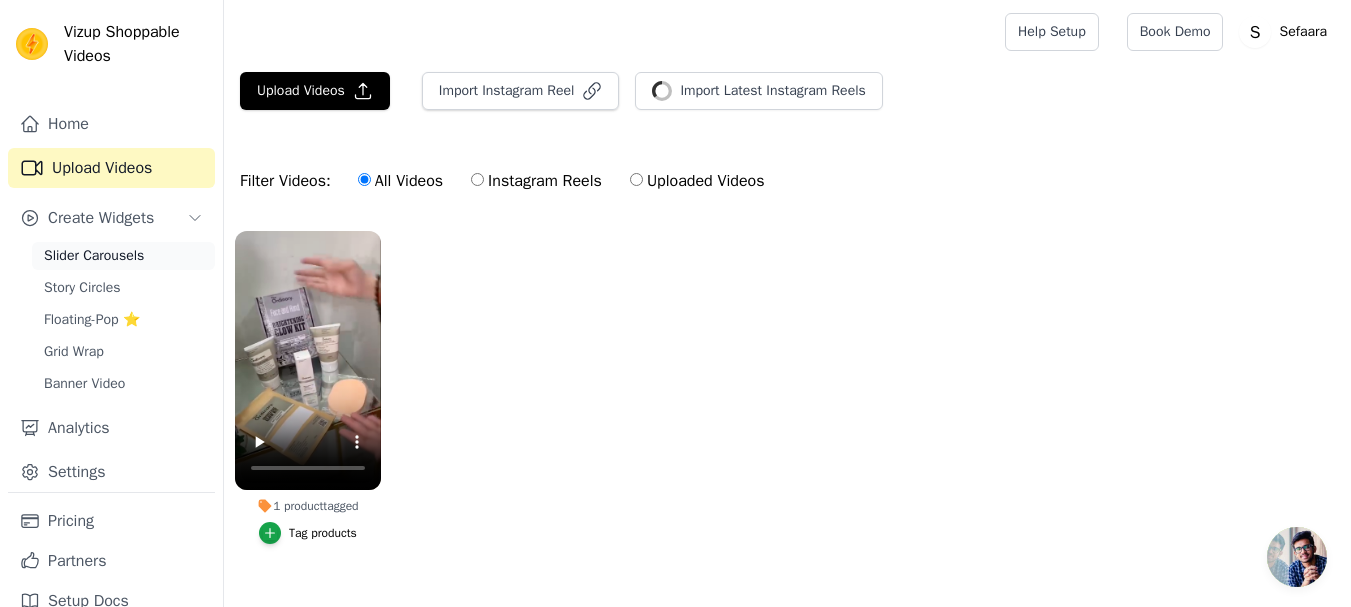 click on "Slider Carousels" at bounding box center [94, 256] 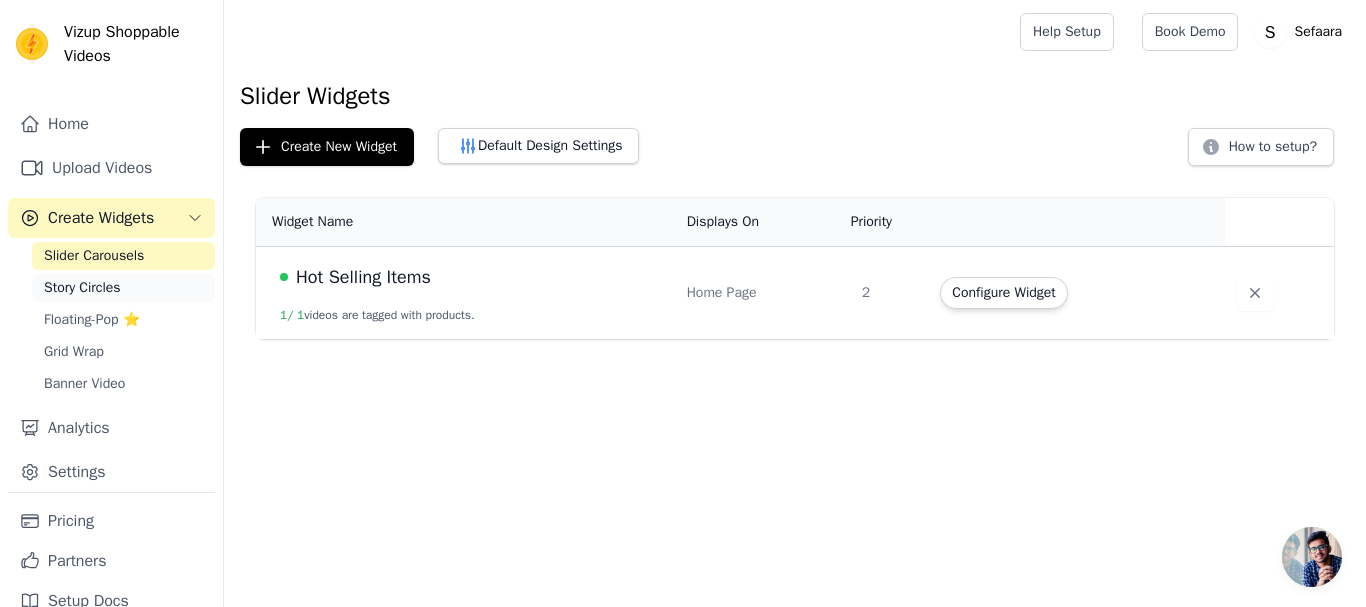 click on "Story Circles" at bounding box center (82, 288) 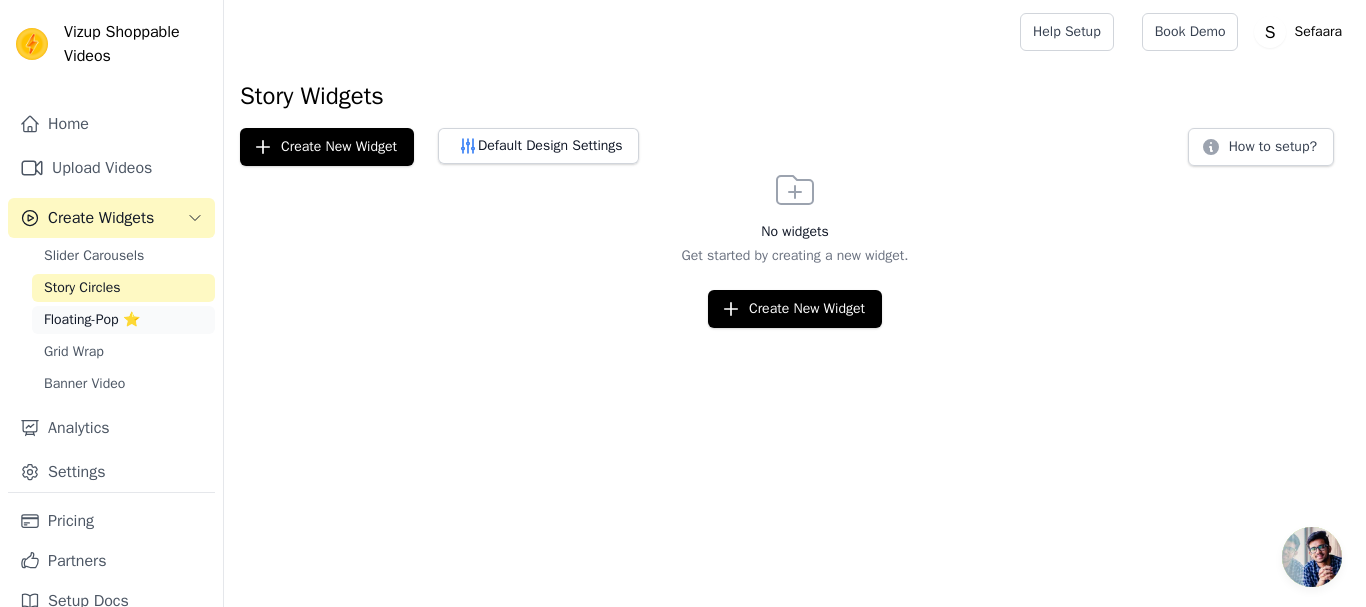click on "Floating-Pop ⭐" at bounding box center (92, 320) 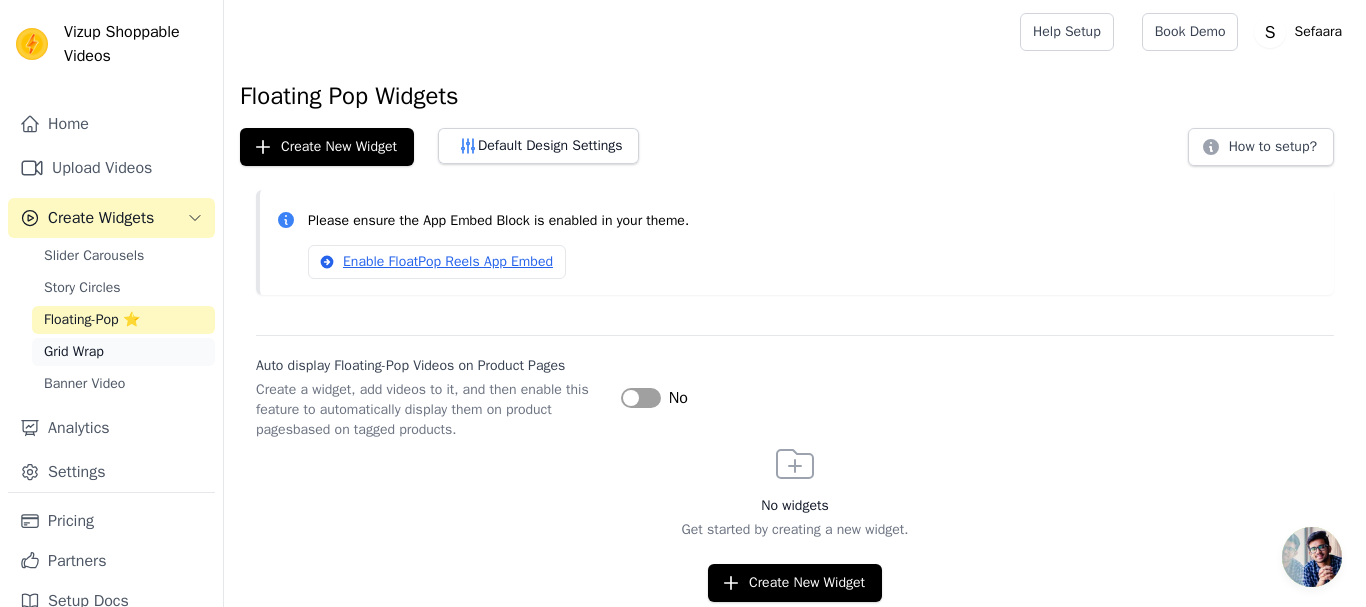 click on "Grid Wrap" at bounding box center [123, 352] 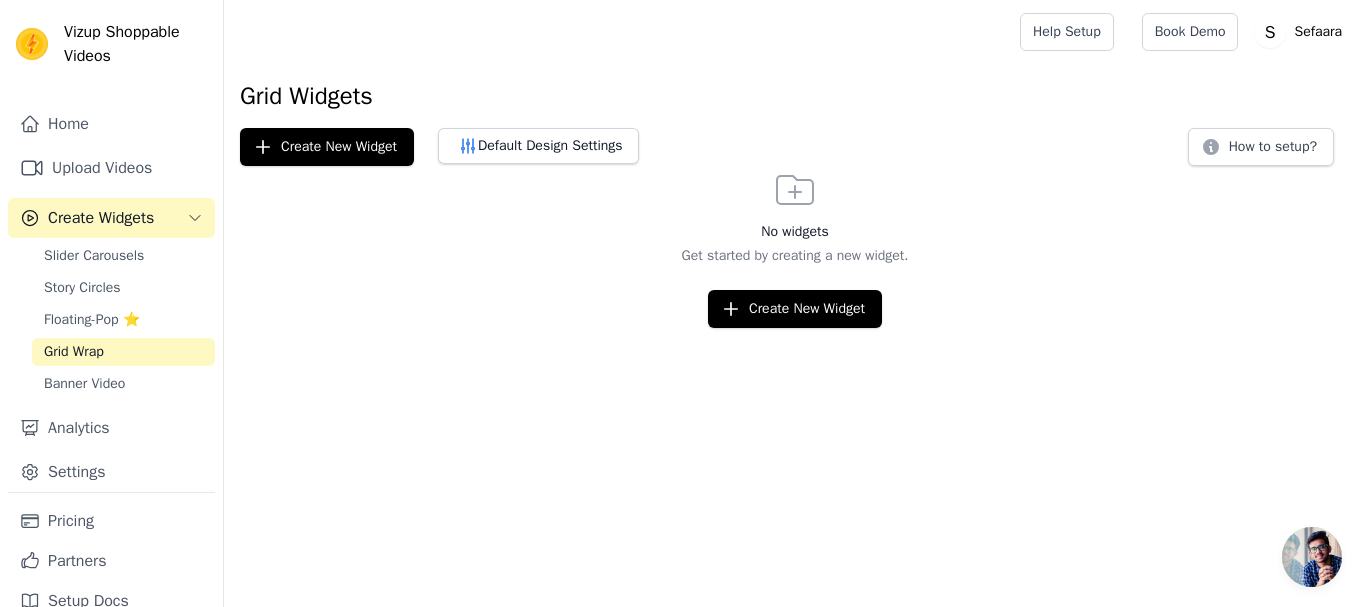click on "Grid Wrap" at bounding box center (123, 352) 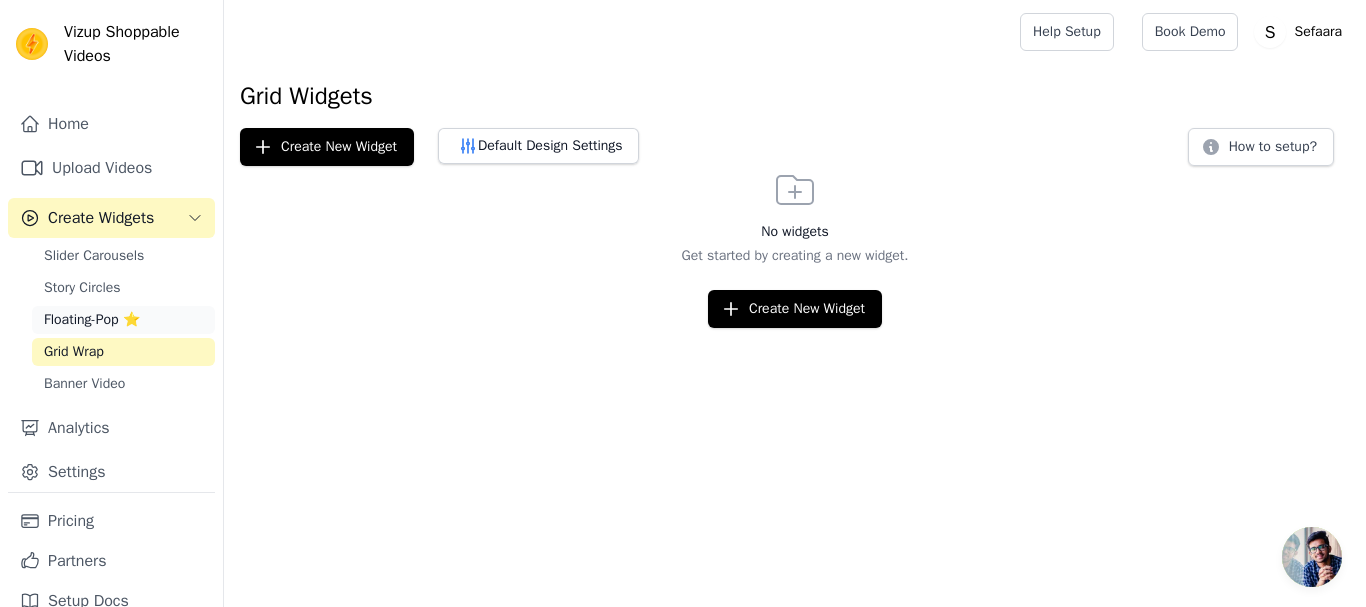 click on "Floating-Pop ⭐" at bounding box center (92, 320) 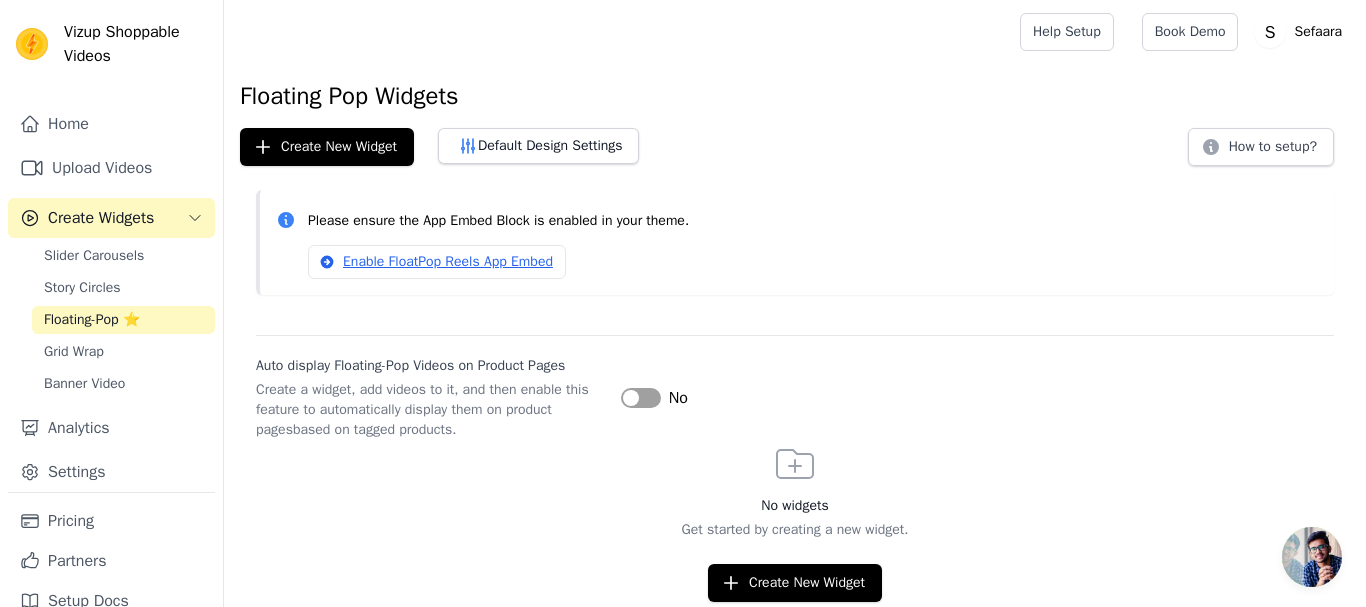click on "Label" at bounding box center [641, 398] 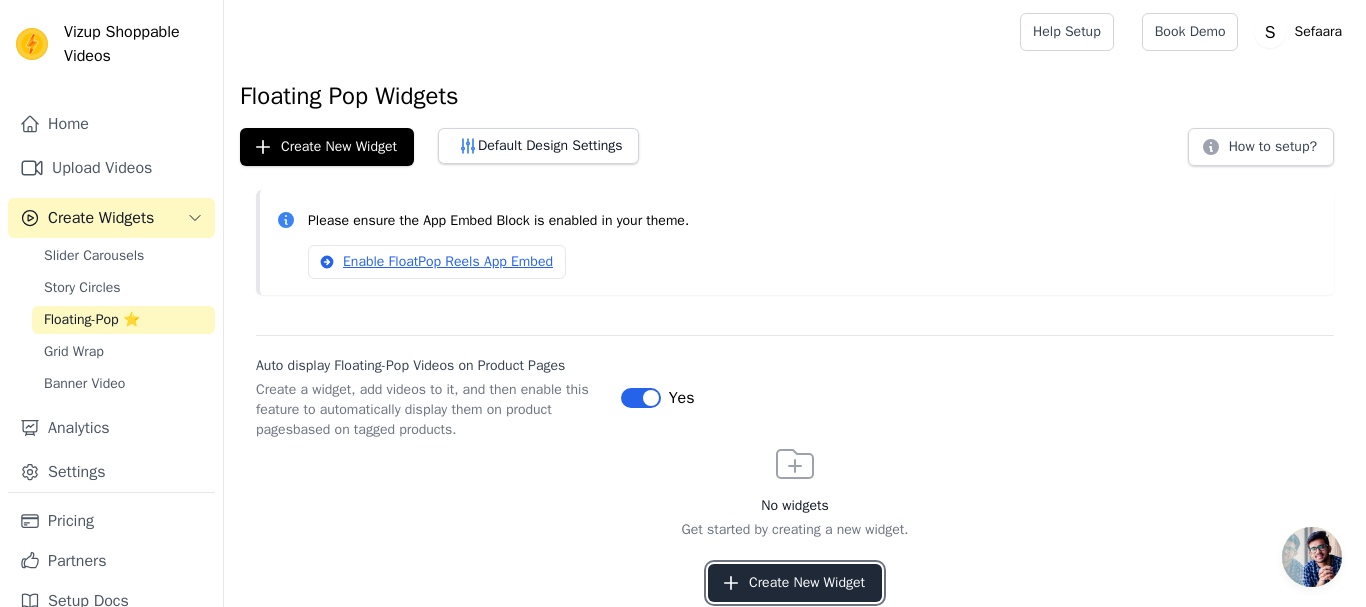 click on "Create New Widget" at bounding box center [795, 583] 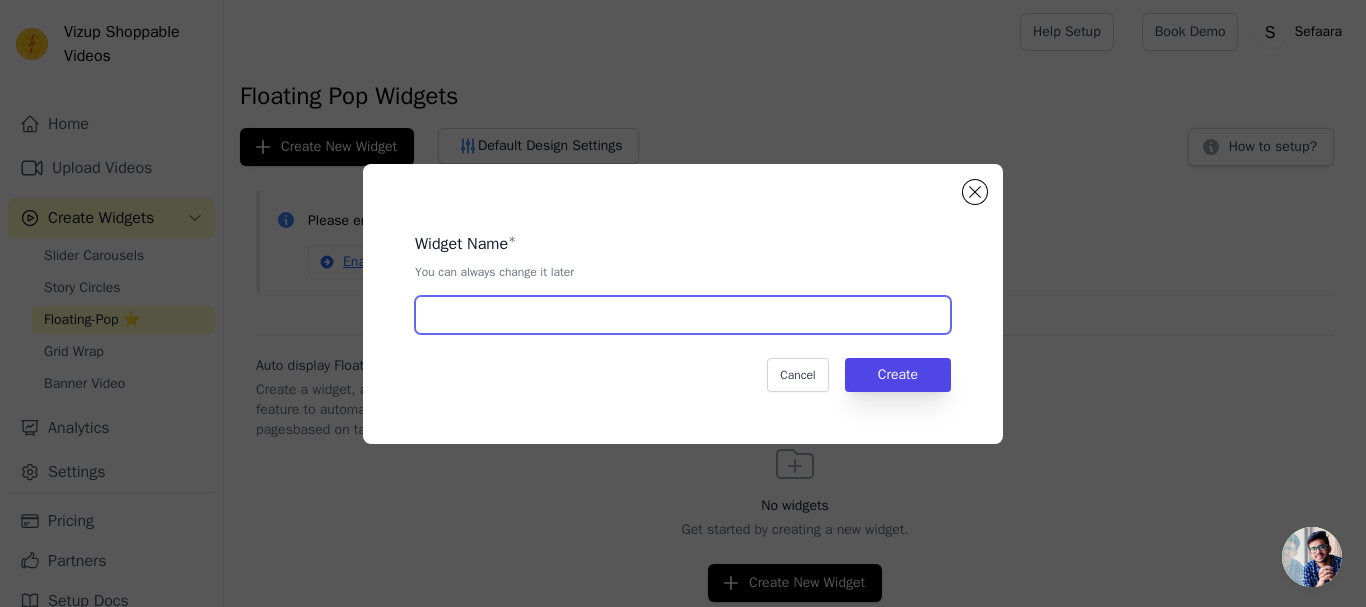 click at bounding box center [683, 315] 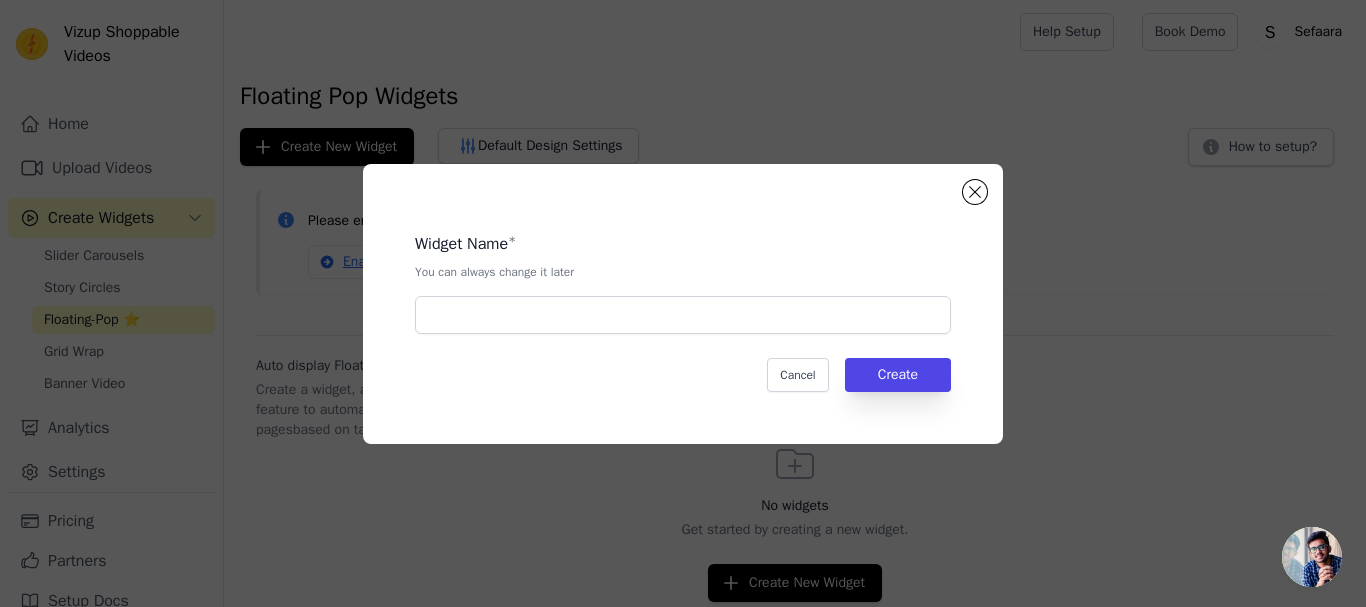 click on "Widget Name   *   You can always change it later       Cancel   Create" at bounding box center [683, 304] 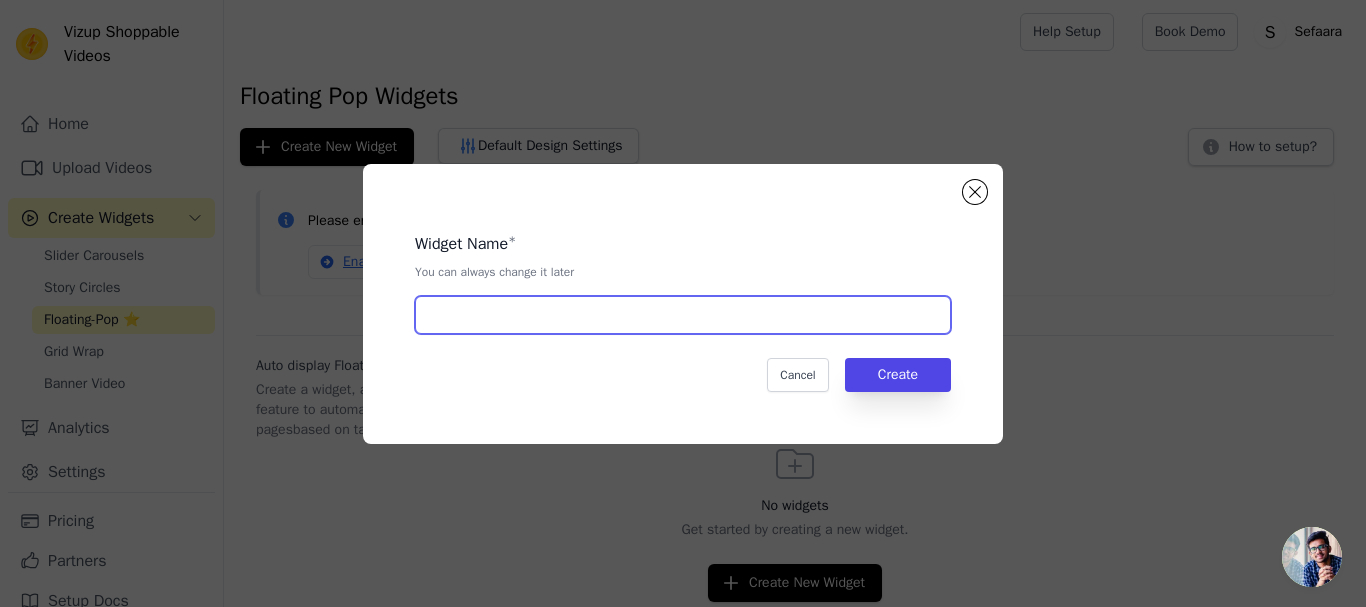 click at bounding box center (683, 315) 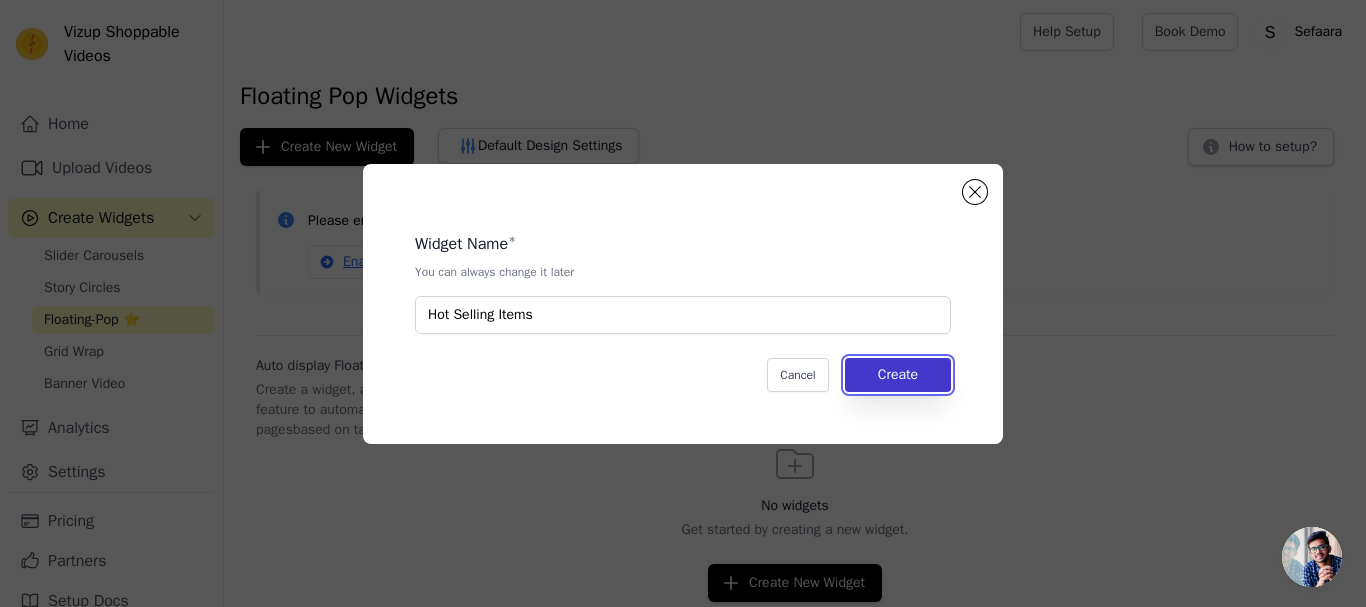 click on "Create" at bounding box center (898, 375) 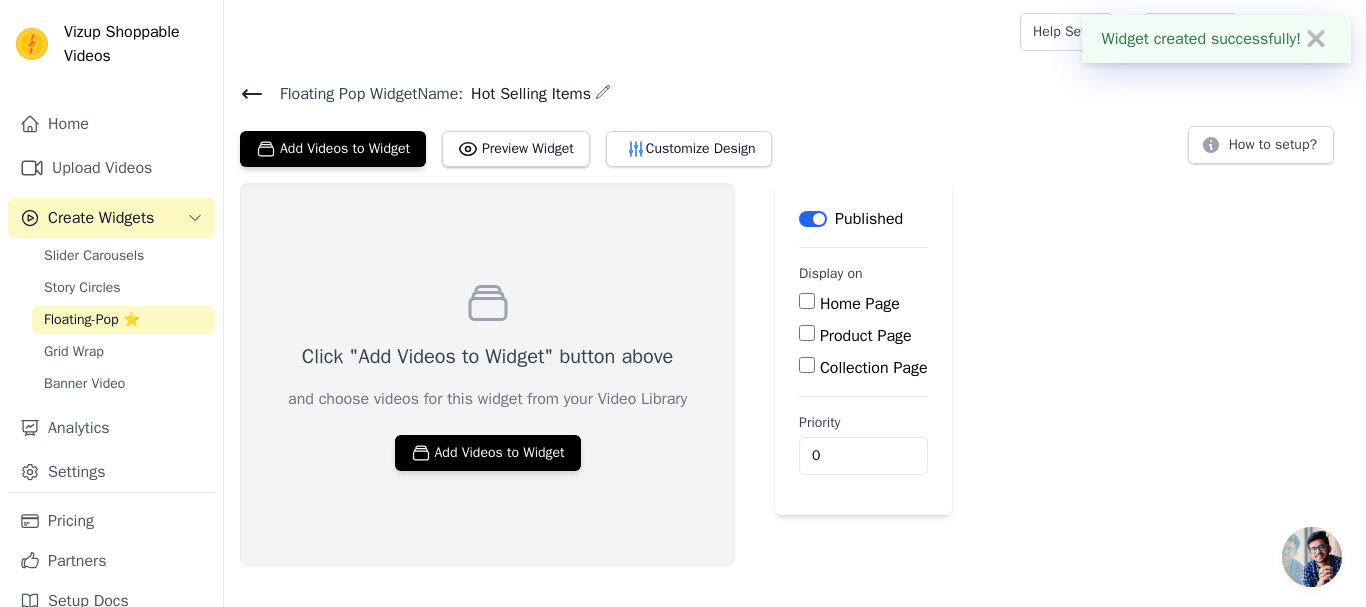 click on "Home Page" at bounding box center [807, 301] 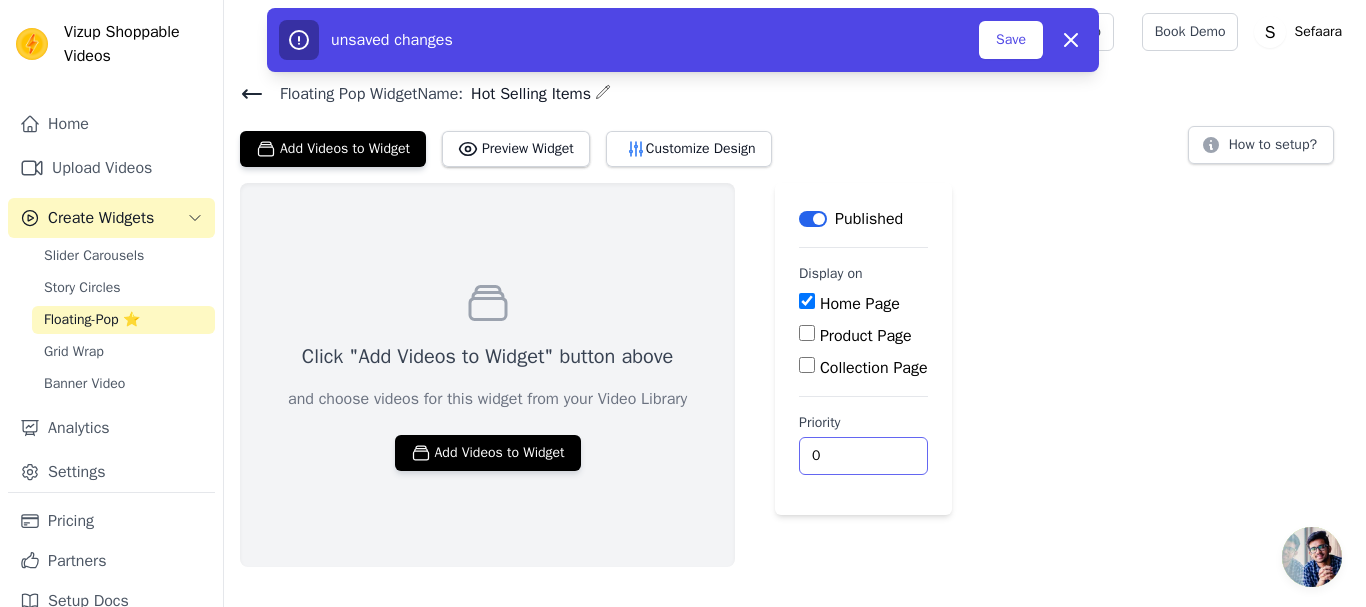 click on "0" at bounding box center (863, 456) 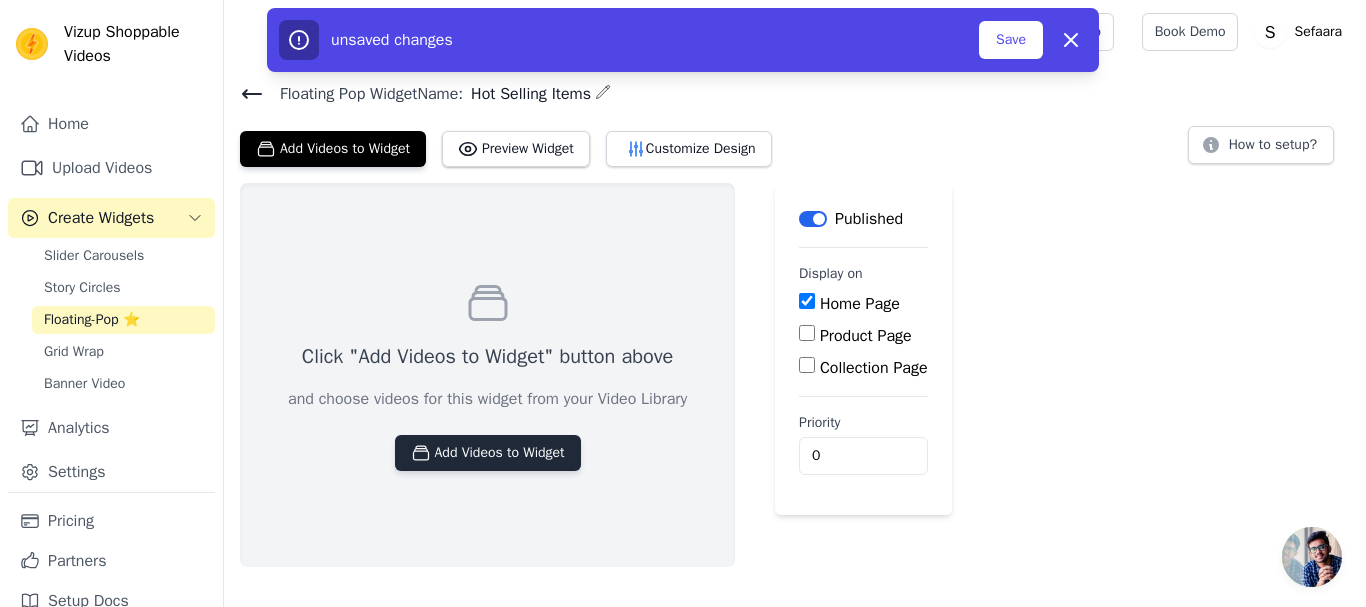 click on "Click "Add Videos to Widget" button above   and choose videos for this widget from your Video Library
Add Videos to Widget" at bounding box center [487, 375] 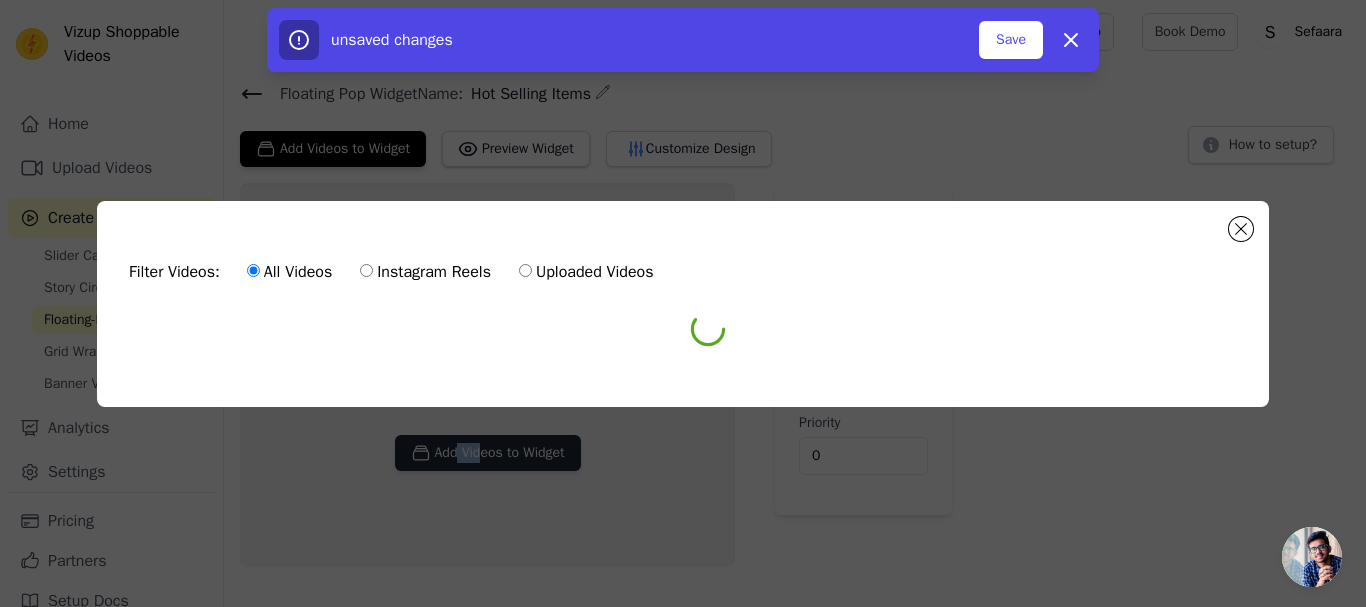 click on "Filter Videos:
All Videos
Instagram Reels
Uploaded Videos             0  videos selected     Add To Widget   Dismiss" at bounding box center (683, 303) 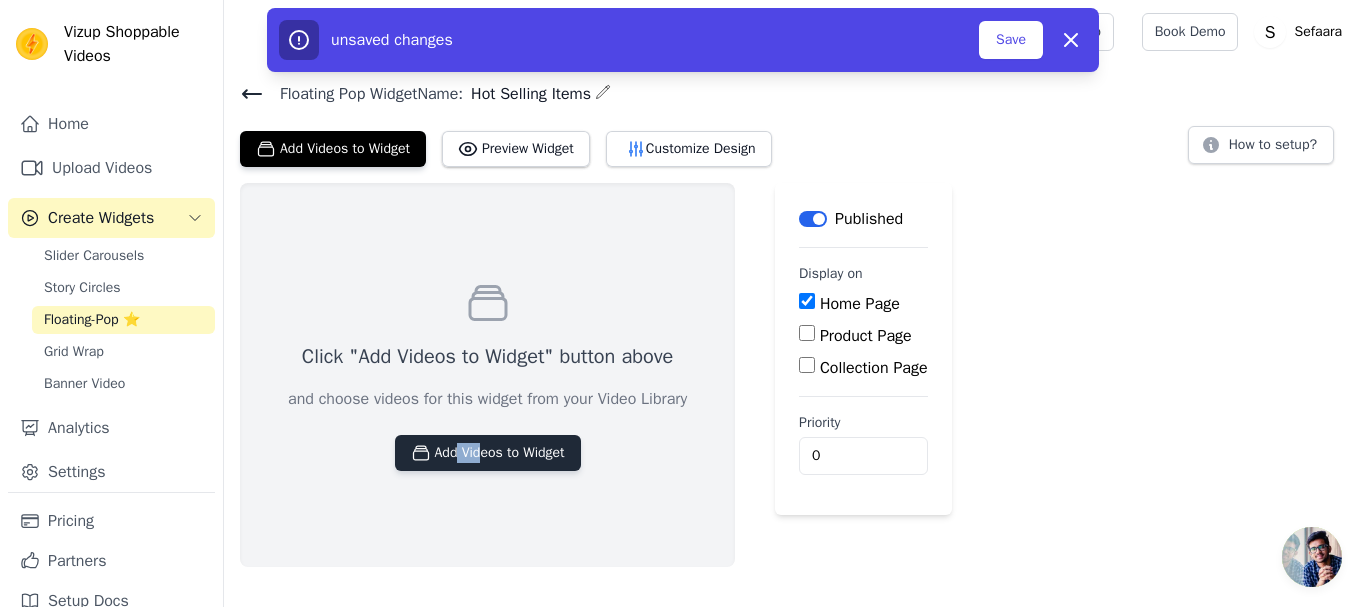 click on "Add Videos to Widget" at bounding box center [488, 453] 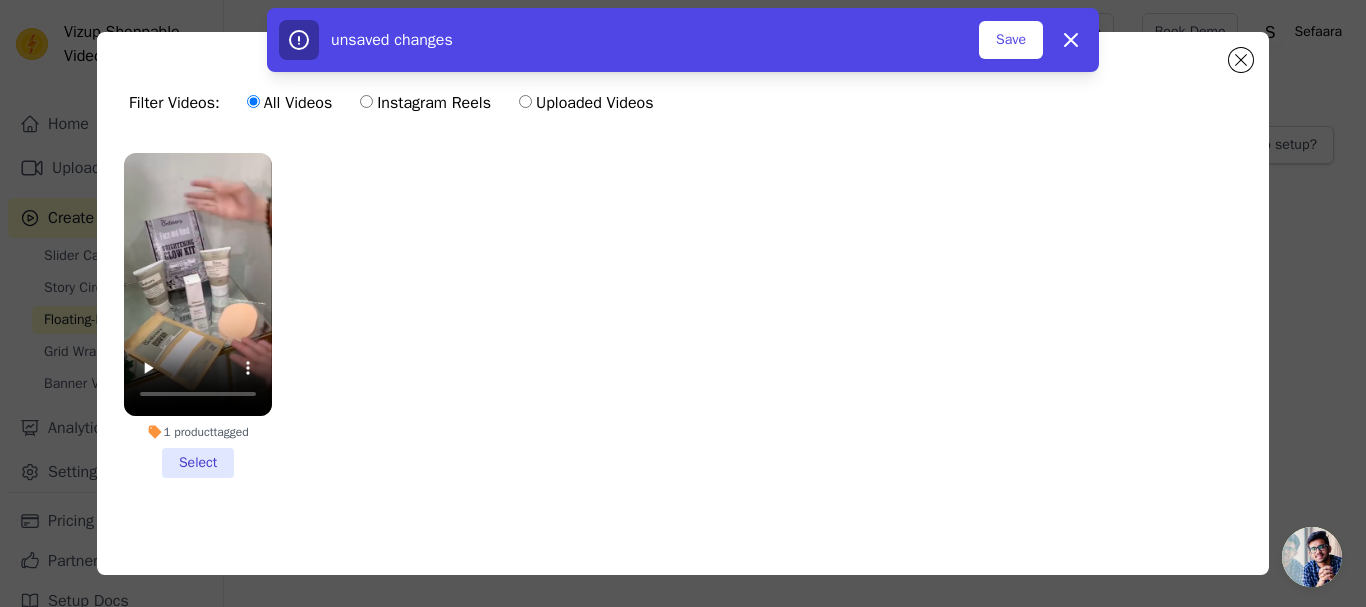 click on "1   product  tagged     Select" at bounding box center (198, 315) 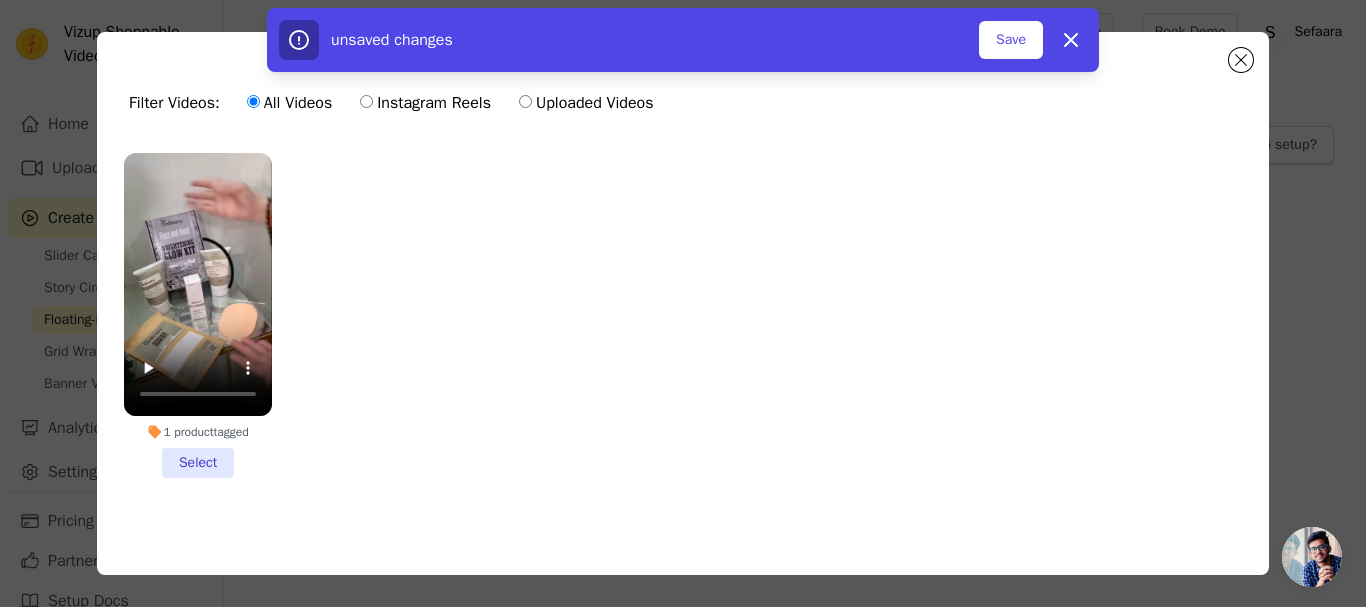 click on "1   product  tagged     Select" at bounding box center (0, 0) 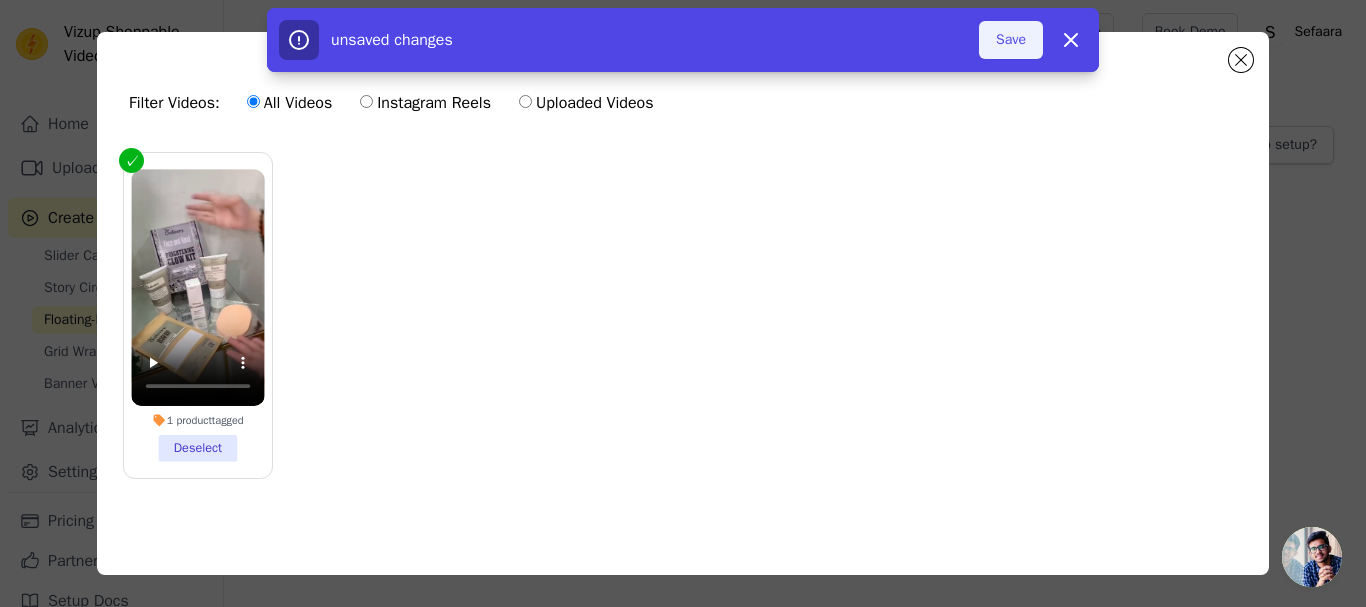 click on "Save" at bounding box center [1011, 40] 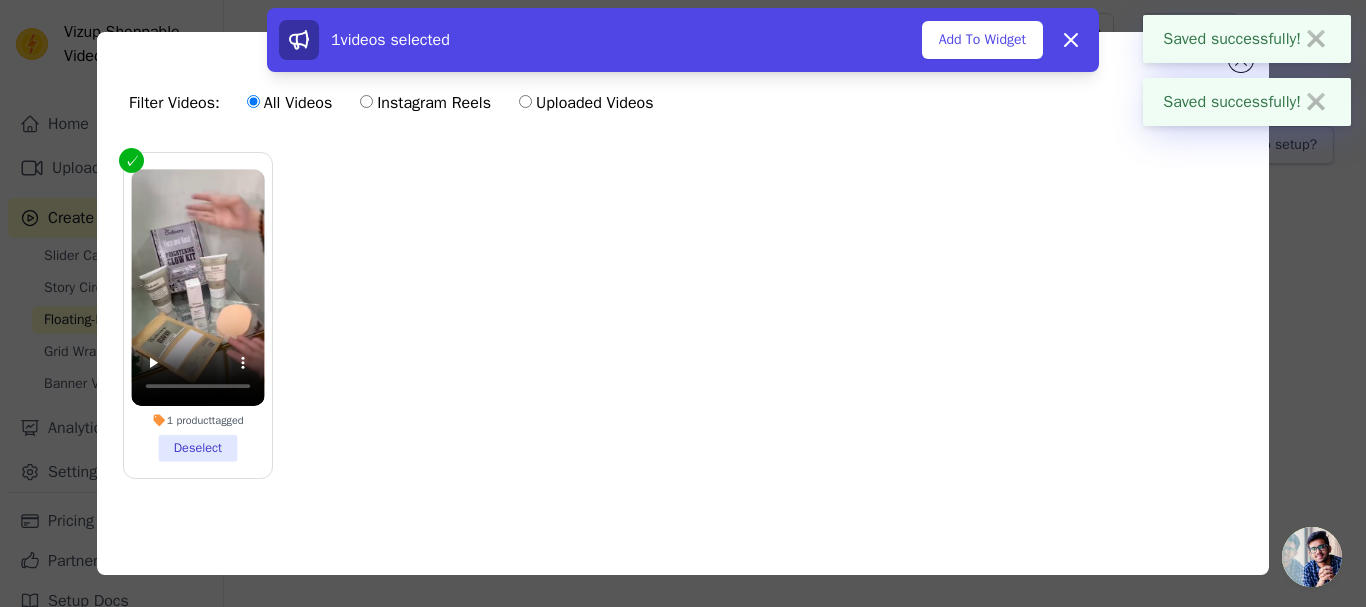click on "✖" at bounding box center (1316, 39) 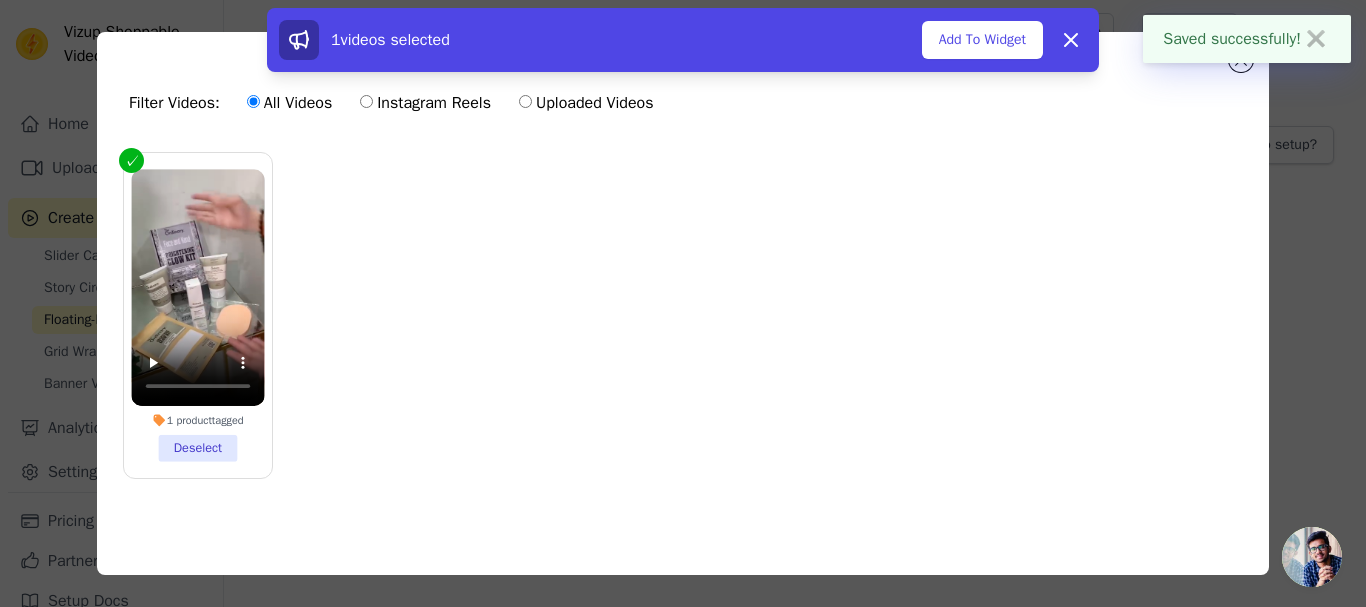 click on "✖" at bounding box center (1316, 39) 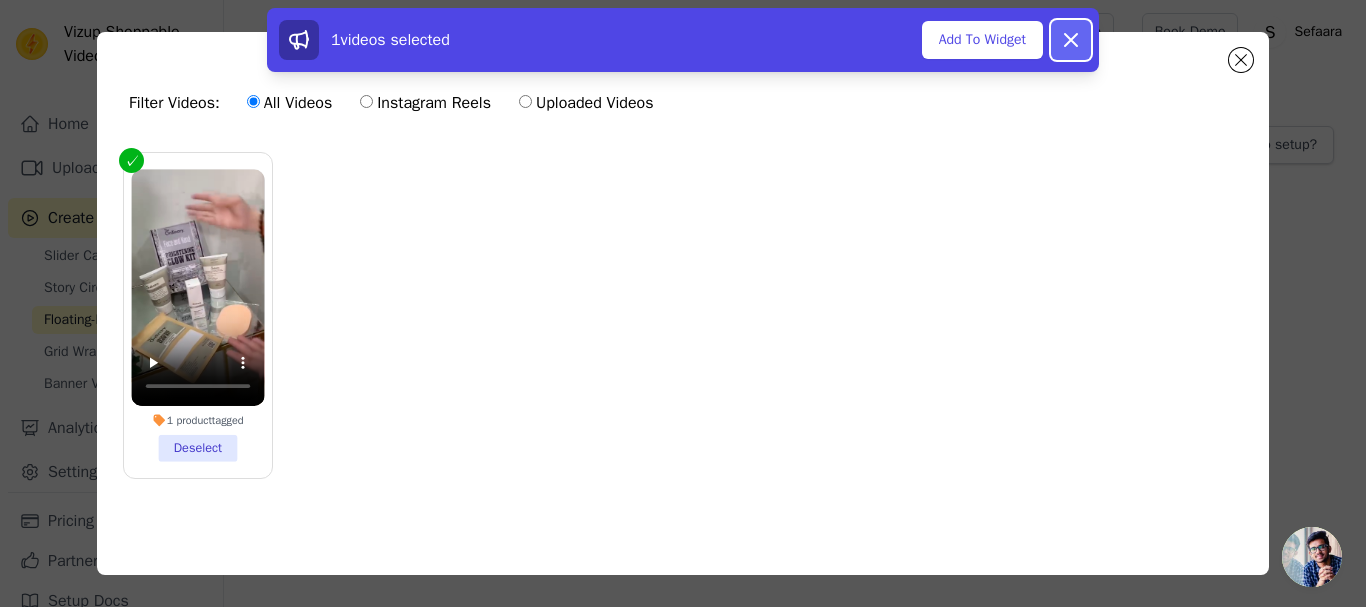click 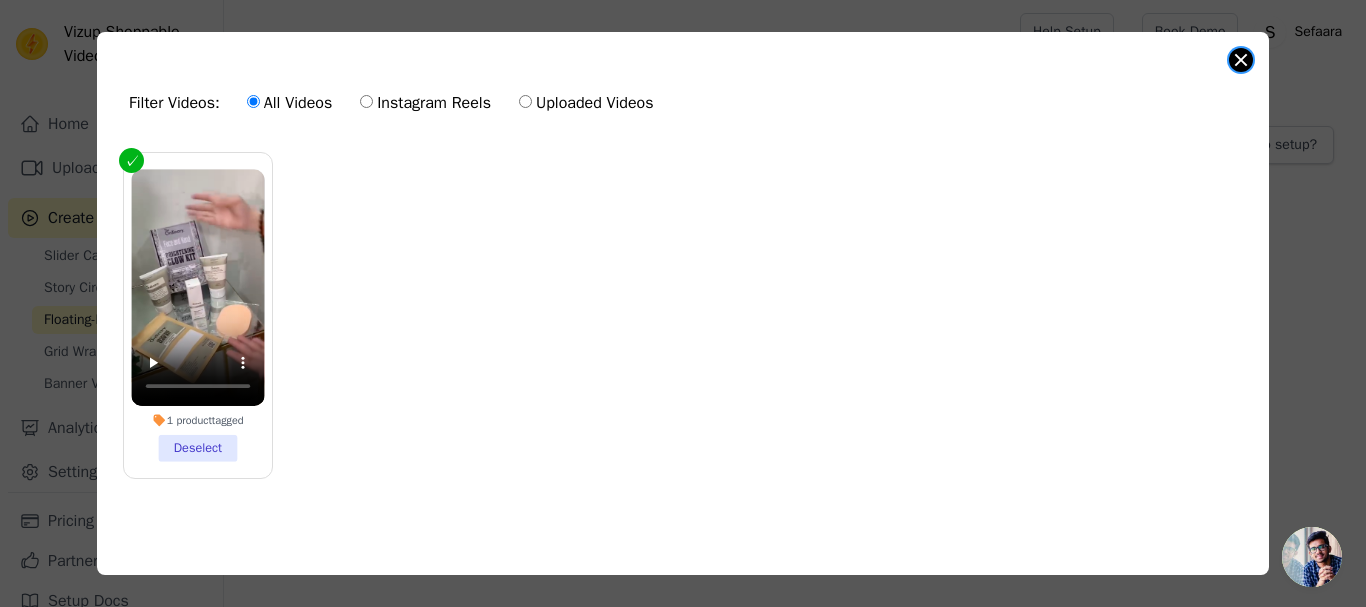 click at bounding box center (1241, 60) 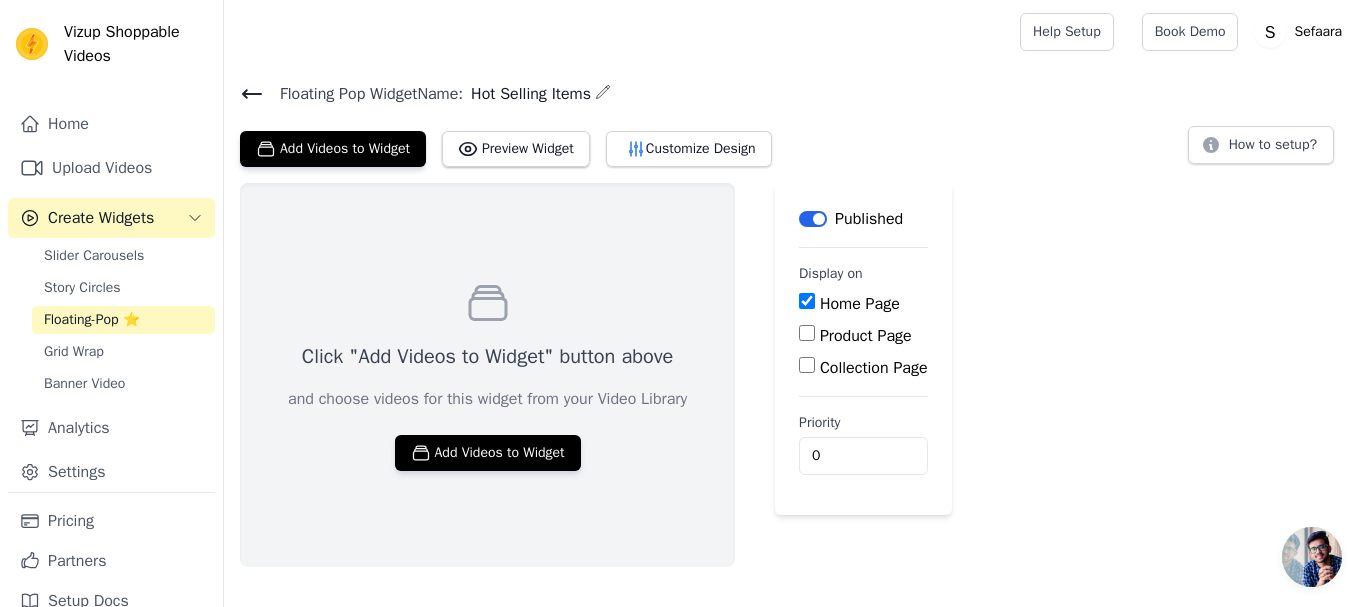 click on "Click "Add Videos to Widget" button above   and choose videos for this widget from your Video Library
Add Videos to Widget   Label     Published     Display on     Home Page     Product Page       Collection Page       Priority   0" at bounding box center [795, 375] 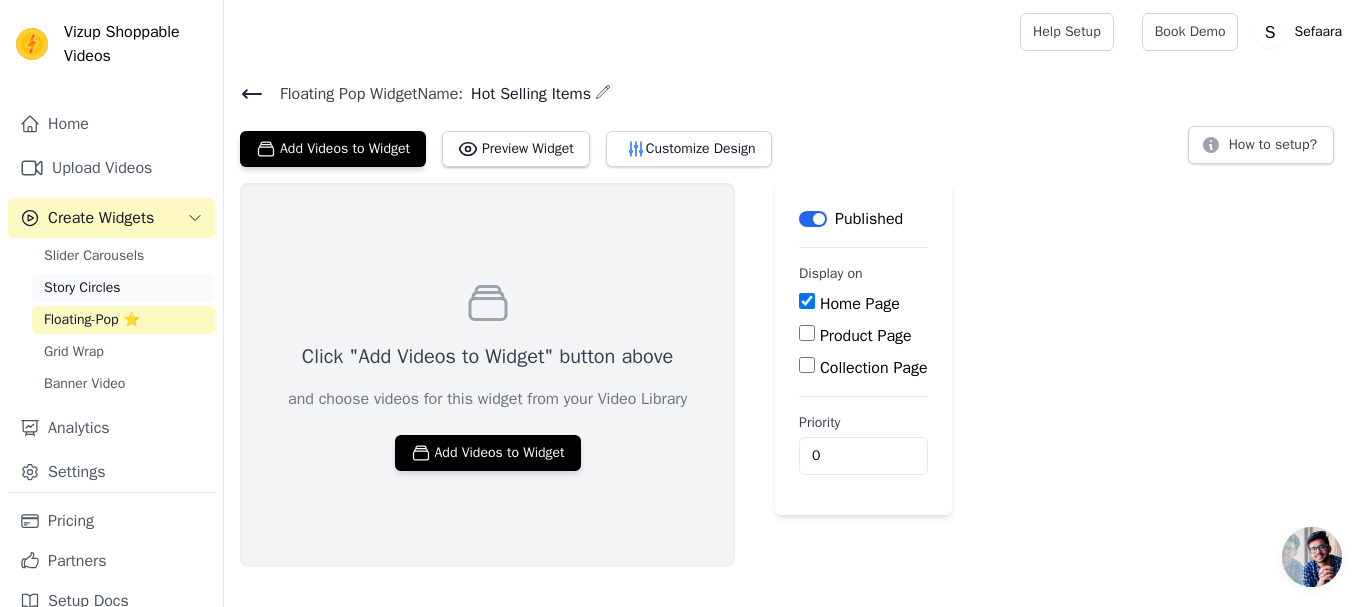 click on "Story Circles" at bounding box center [123, 288] 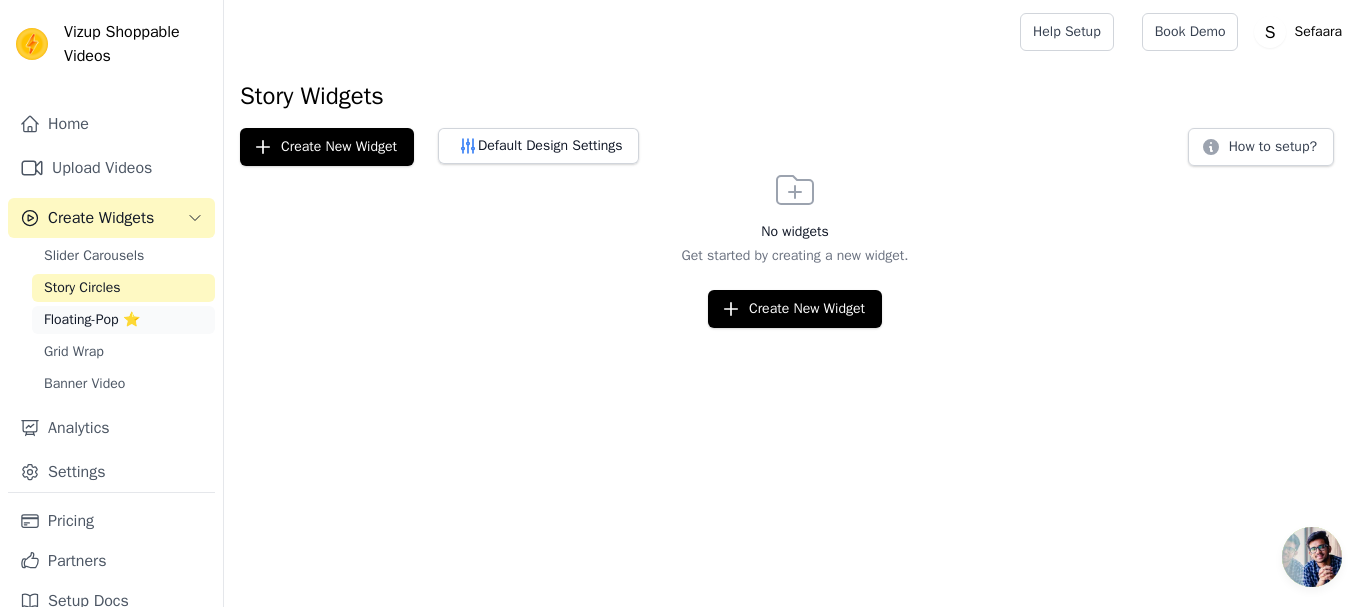 click on "Floating-Pop ⭐" at bounding box center (123, 320) 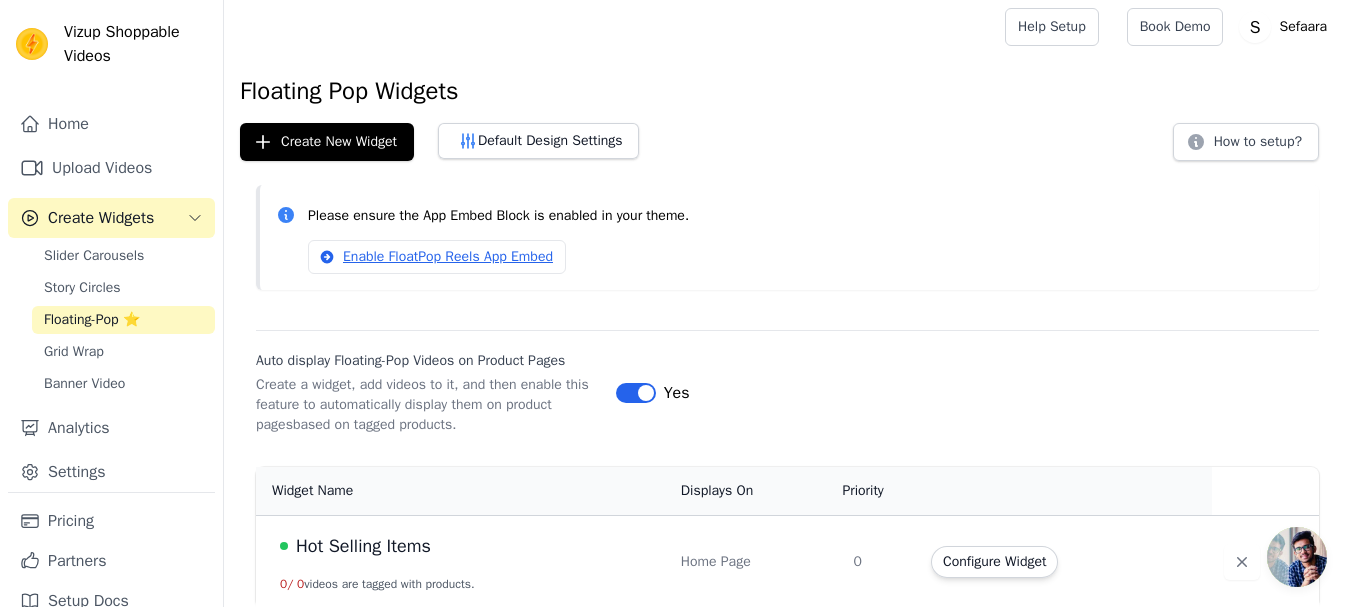 scroll, scrollTop: 14, scrollLeft: 0, axis: vertical 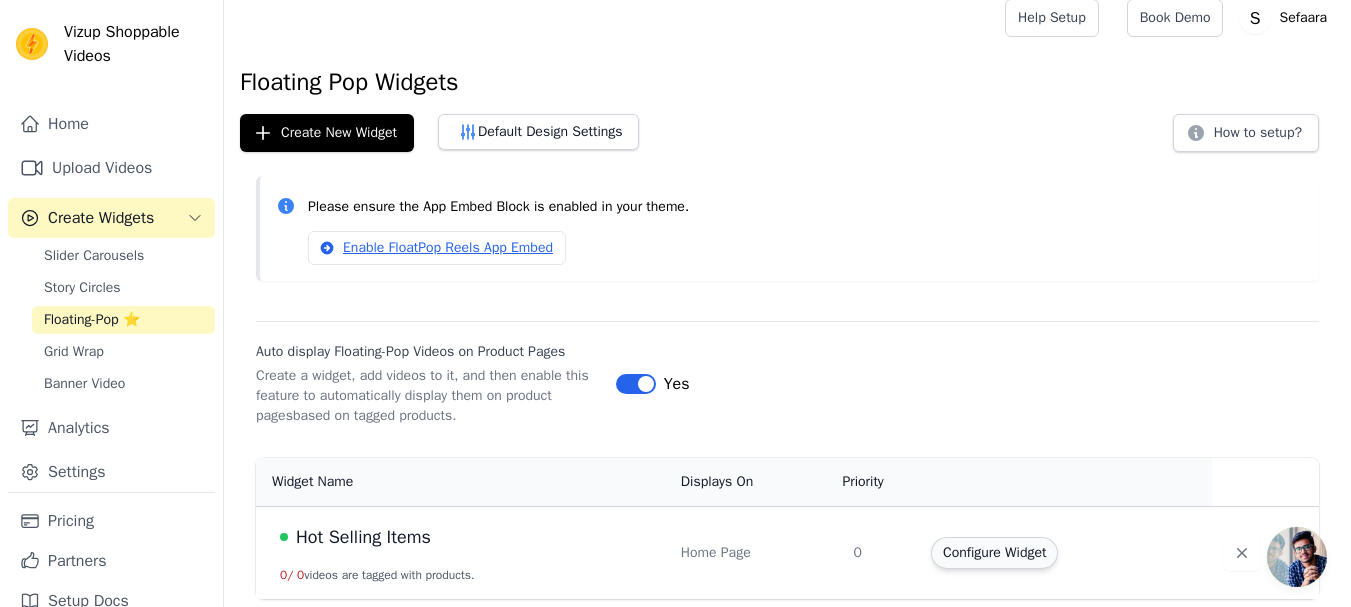 click on "Configure Widget" at bounding box center [994, 553] 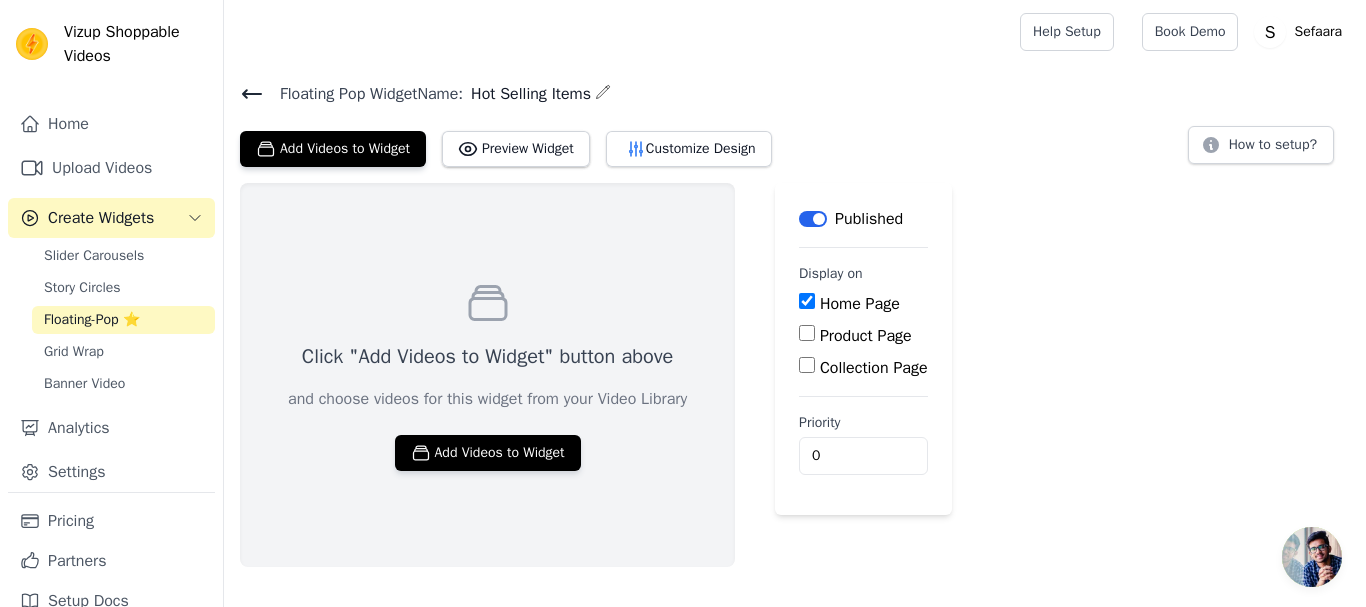 click on "Click "Add Videos to Widget" button above   and choose videos for this widget from your Video Library
Add Videos to Widget   Label     Published     Display on     Home Page     Product Page       Collection Page       Priority   0" at bounding box center [795, 375] 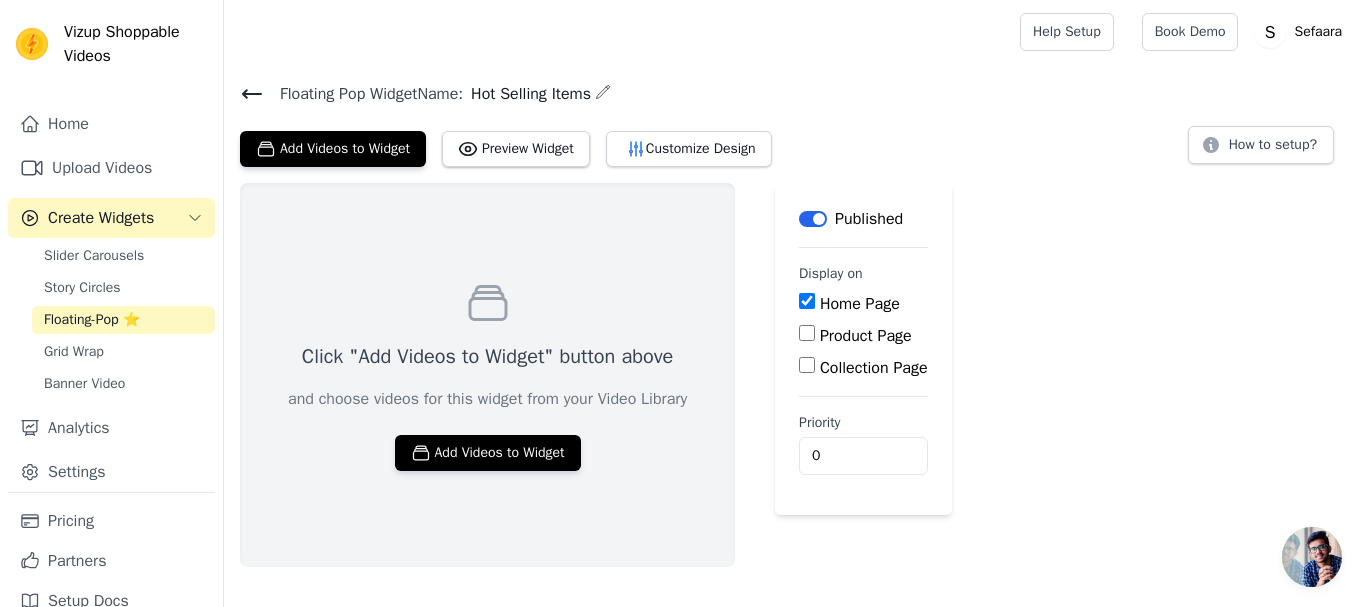 click on "Label" at bounding box center [813, 219] 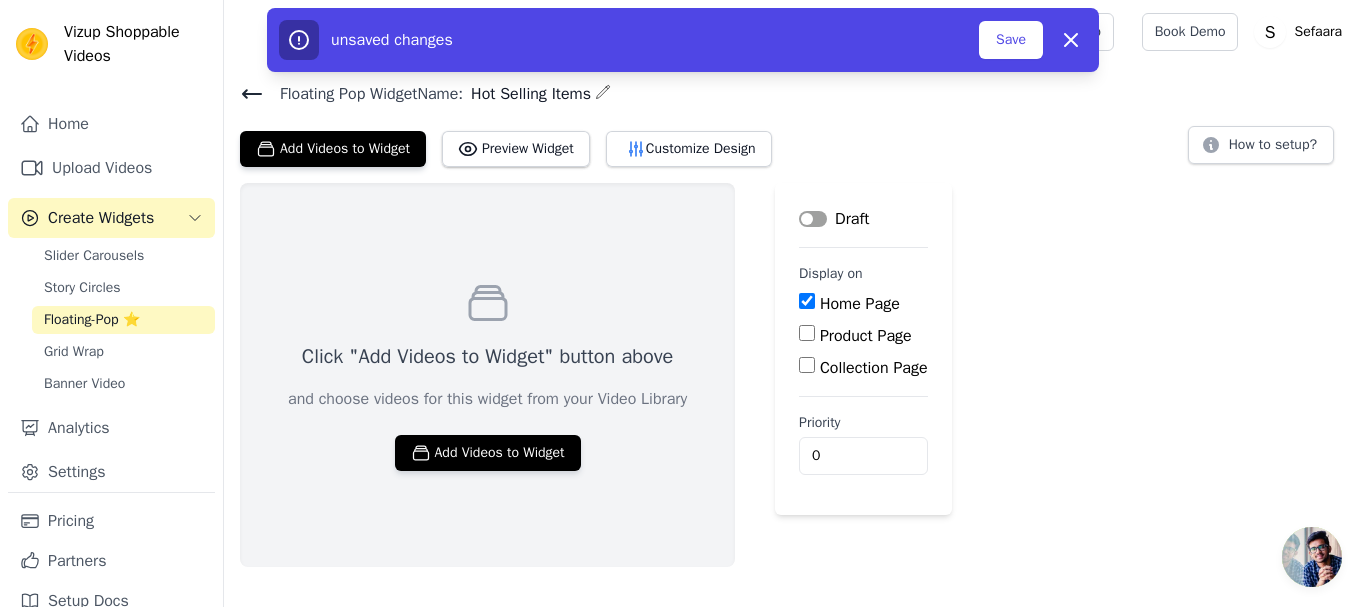 click on "Floating Pop Widget  Name:   Hot Selling Items
Add Videos to Widget
Preview Widget       Customize Design
How to setup?" at bounding box center [795, 123] 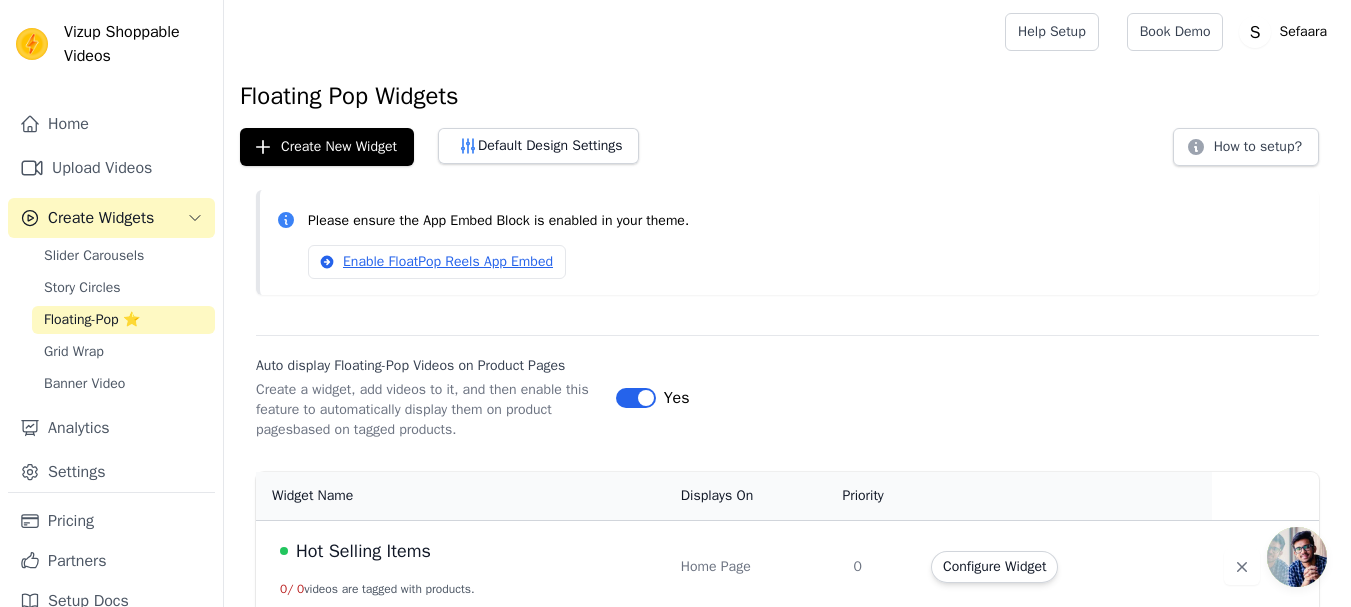 click on "Label" at bounding box center (636, 398) 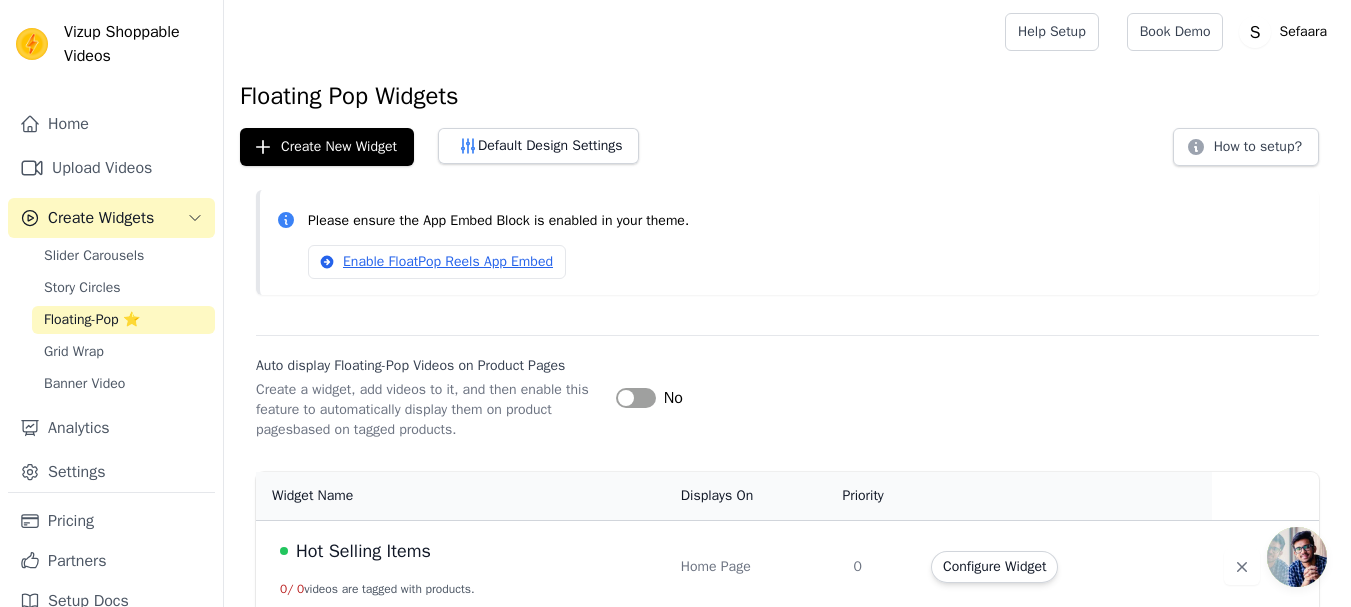 scroll, scrollTop: 14, scrollLeft: 0, axis: vertical 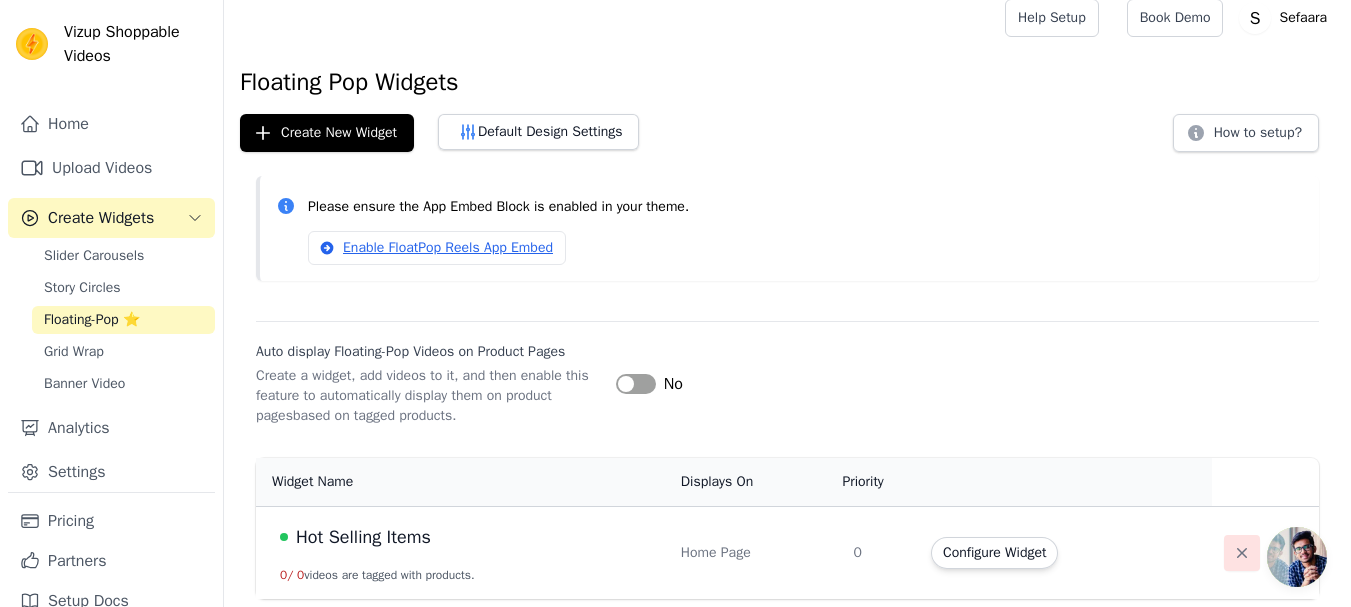 click 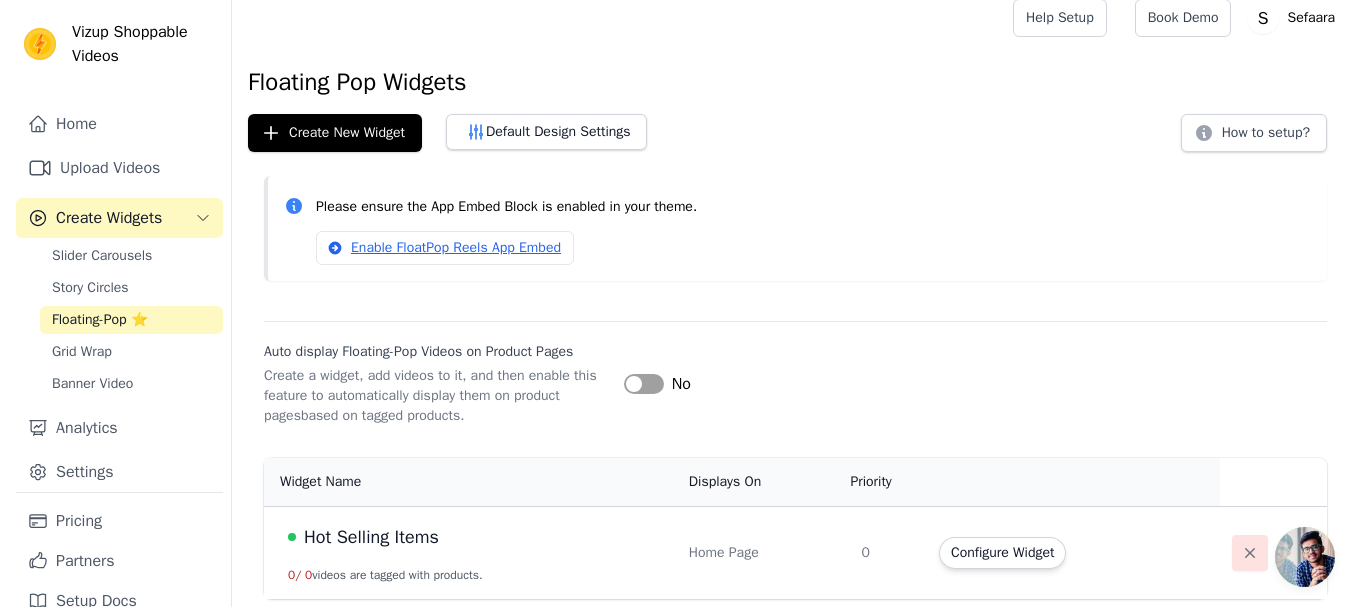scroll, scrollTop: 0, scrollLeft: 0, axis: both 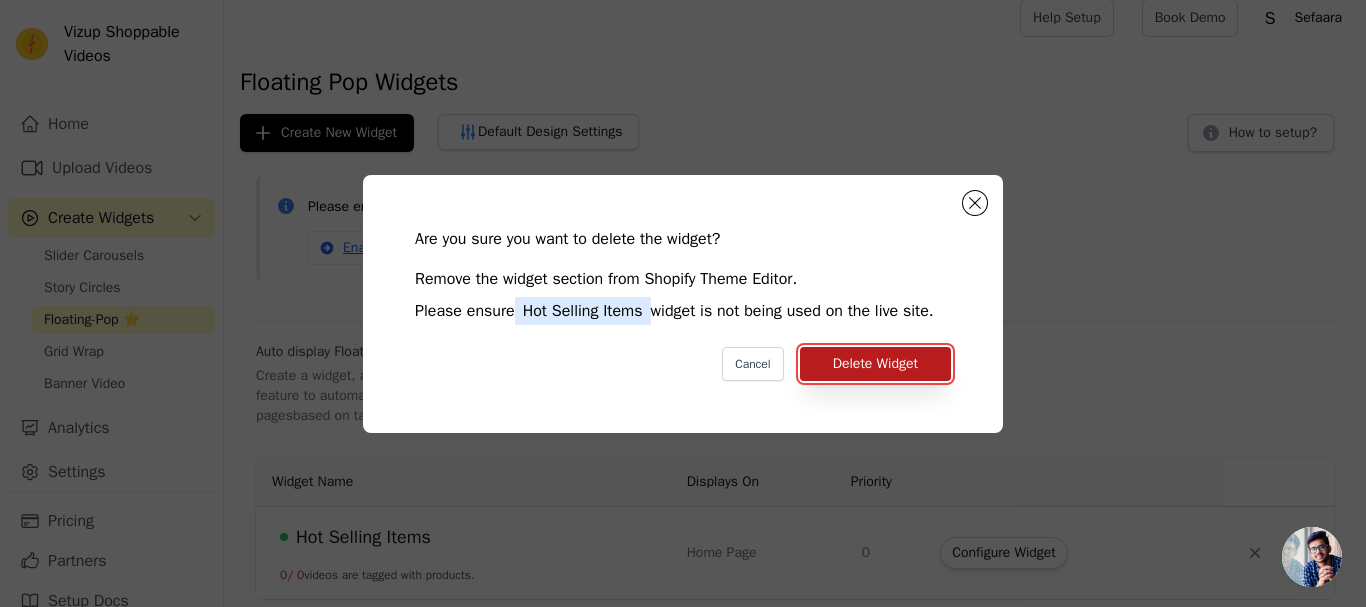 click on "Delete Widget" at bounding box center (875, 364) 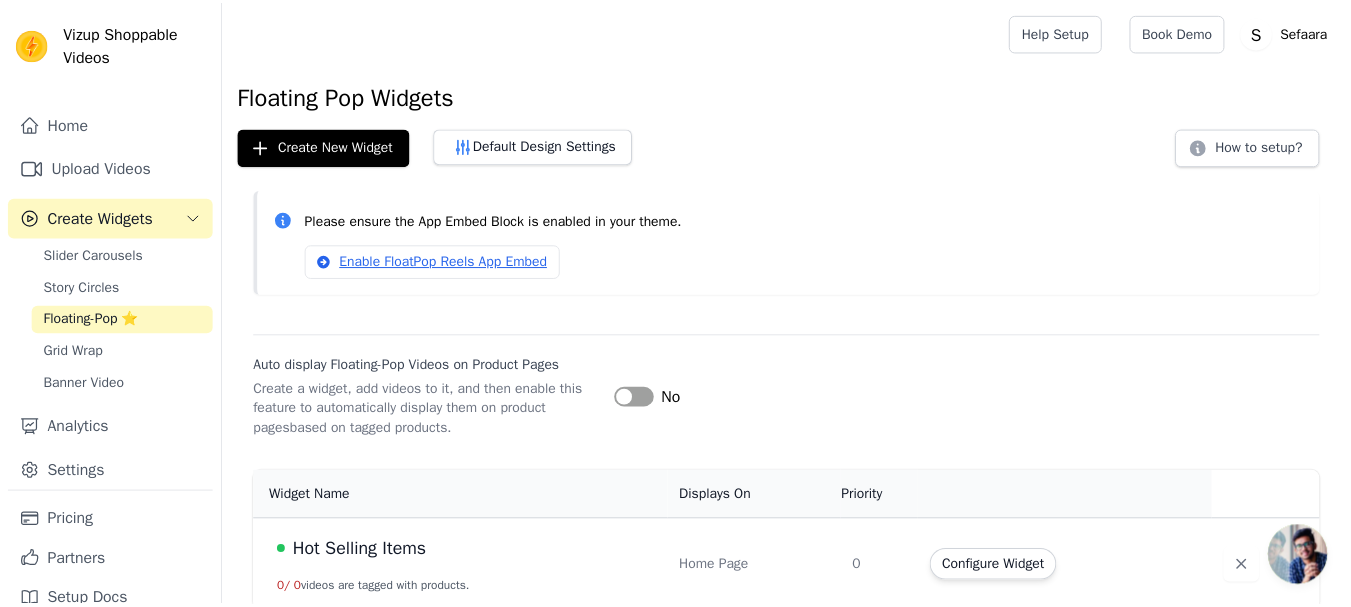 scroll, scrollTop: 14, scrollLeft: 0, axis: vertical 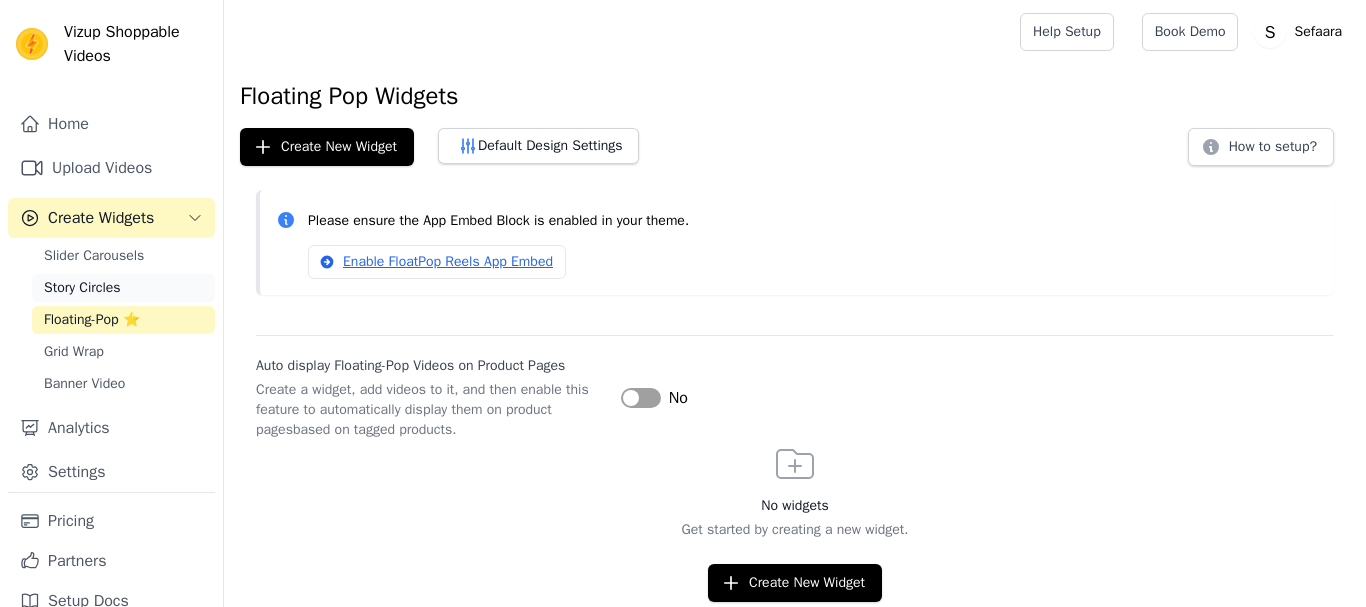 click on "Story Circles" at bounding box center (123, 288) 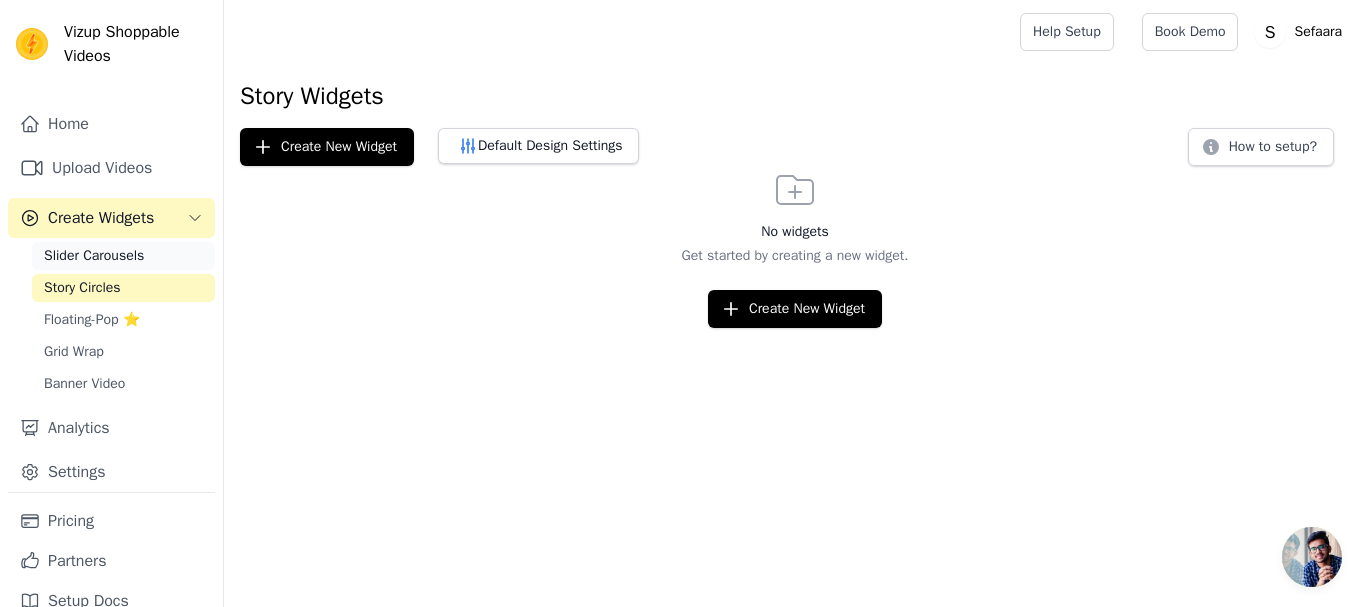 click on "Slider Carousels" at bounding box center (94, 256) 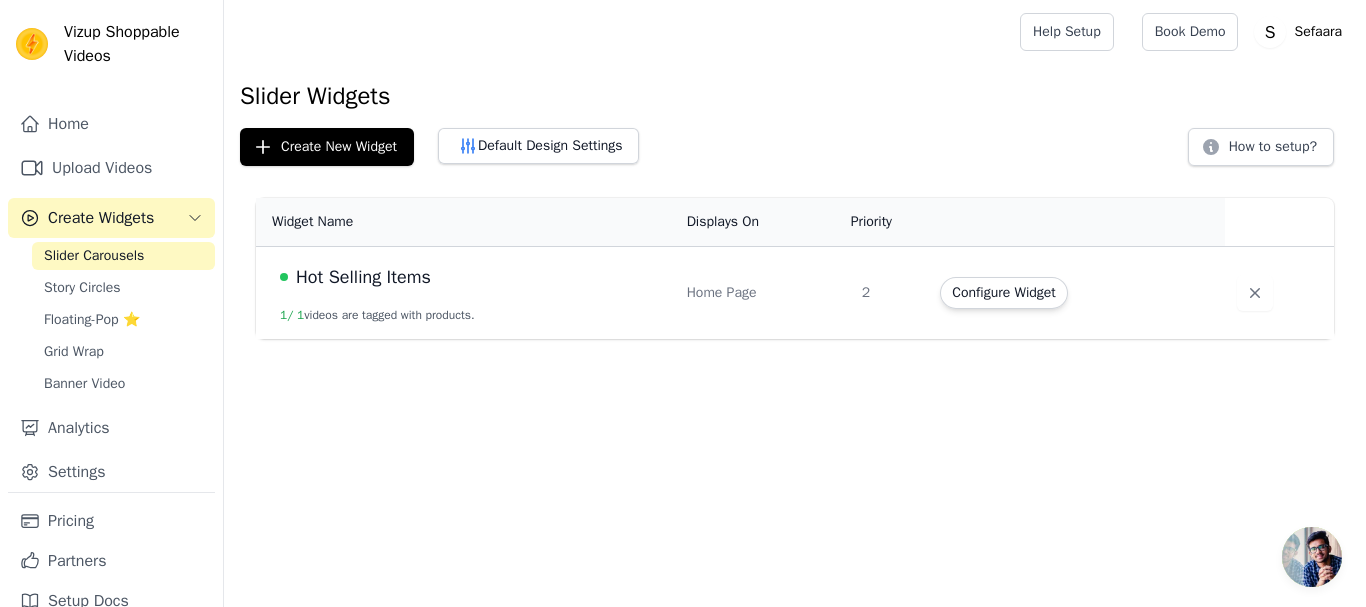 click on "Configure Widget" at bounding box center (1003, 293) 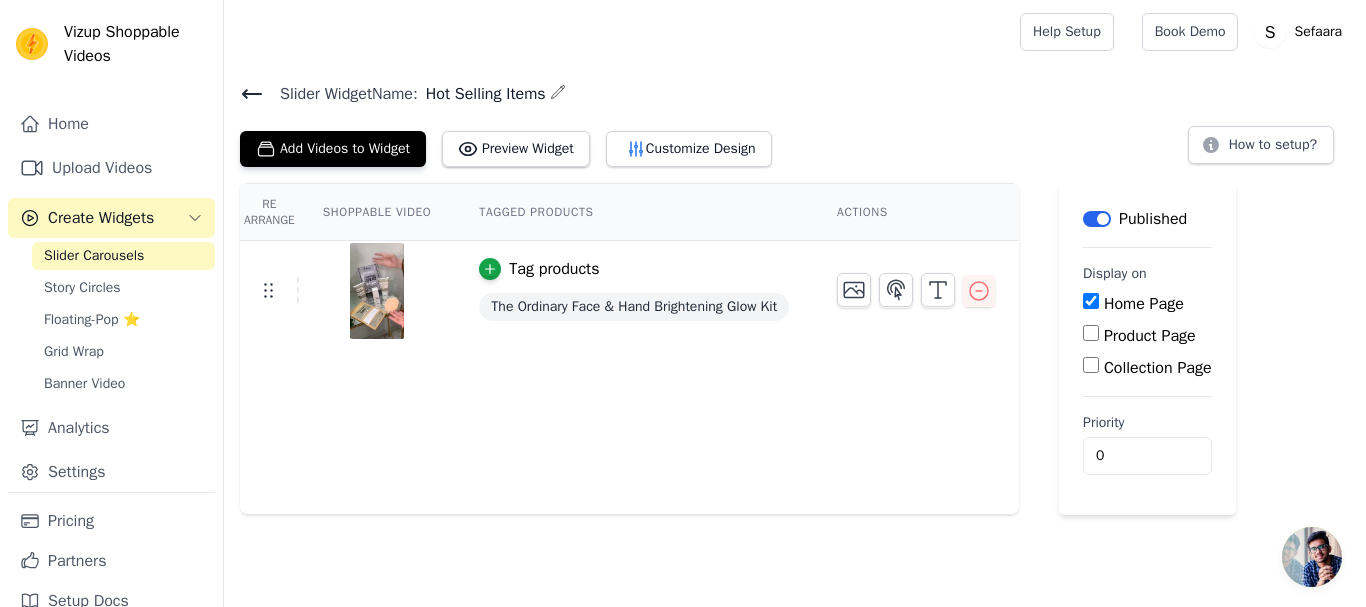 click on "Product Page" at bounding box center (1147, 336) 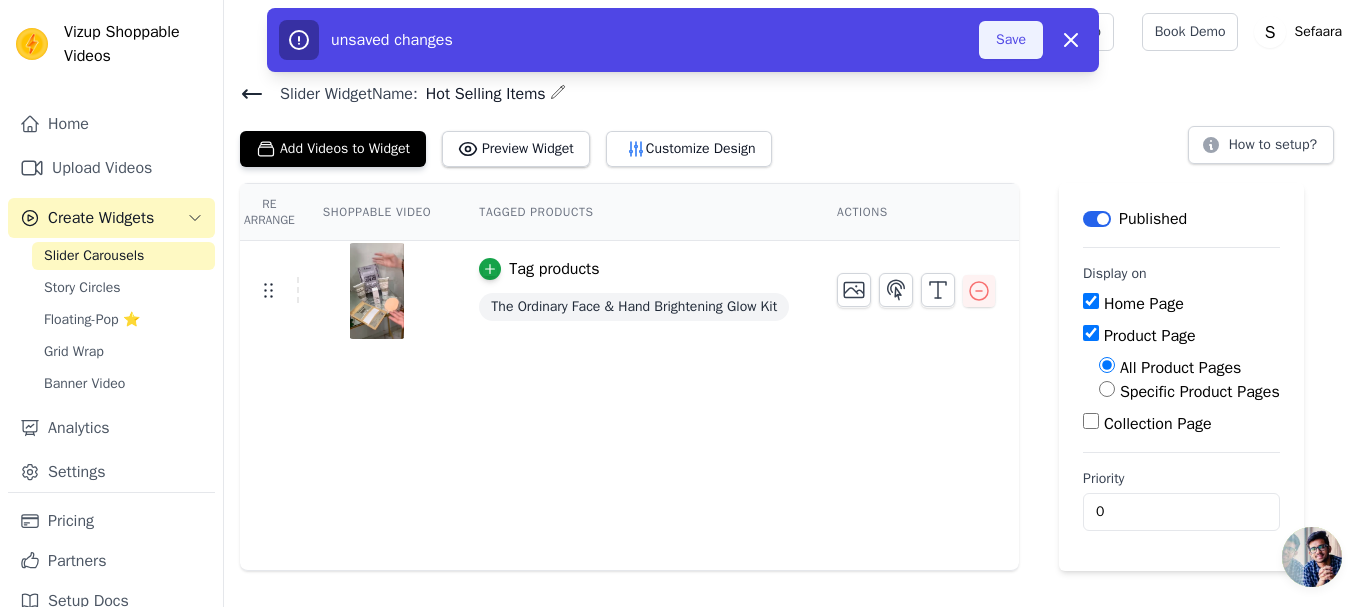 click on "Save" at bounding box center [1011, 40] 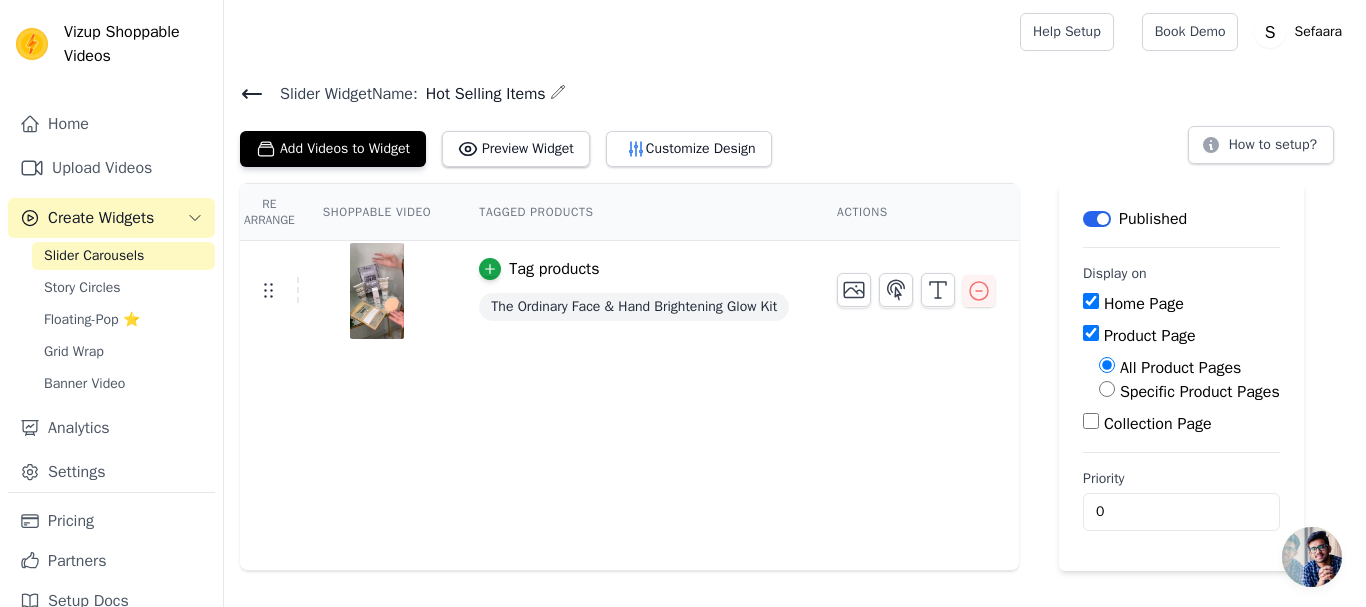 click 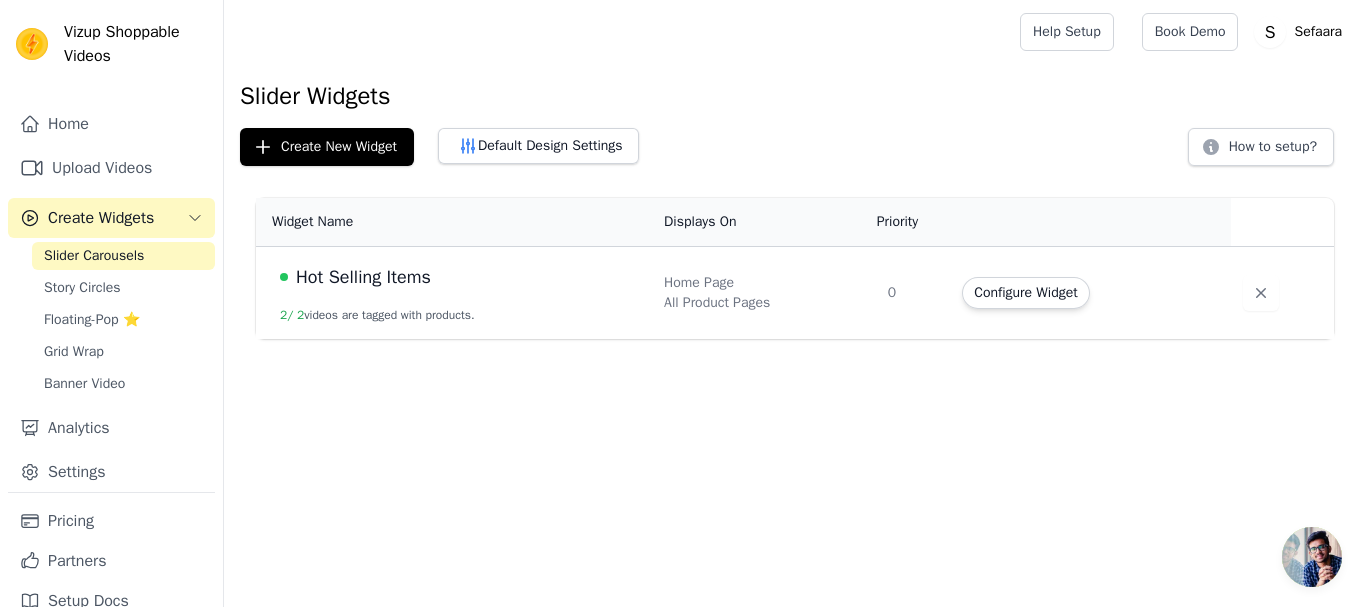 click on "Widget Name" at bounding box center [454, 222] 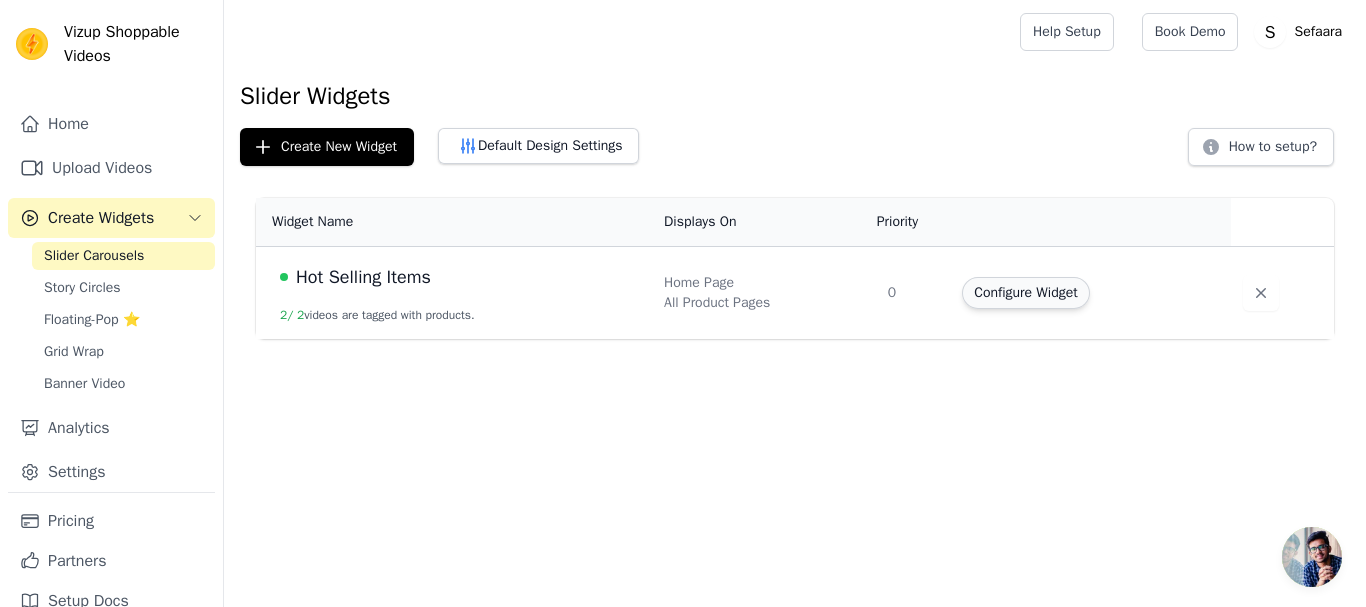 click on "Configure Widget" at bounding box center (1025, 293) 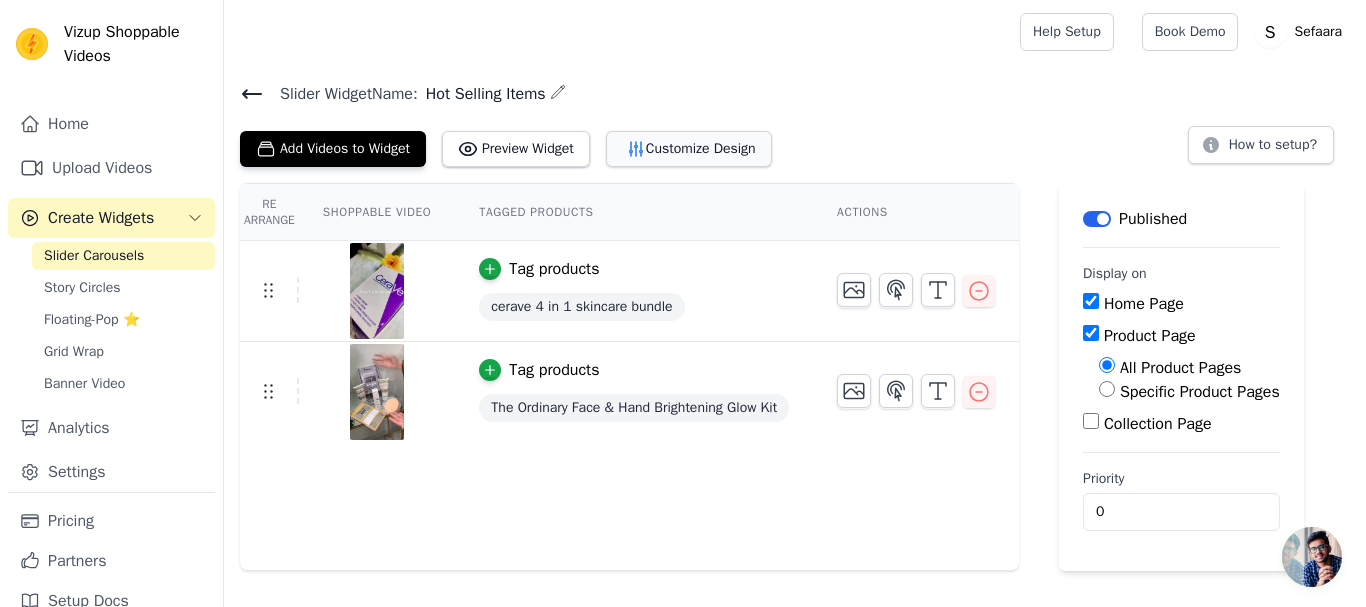 click 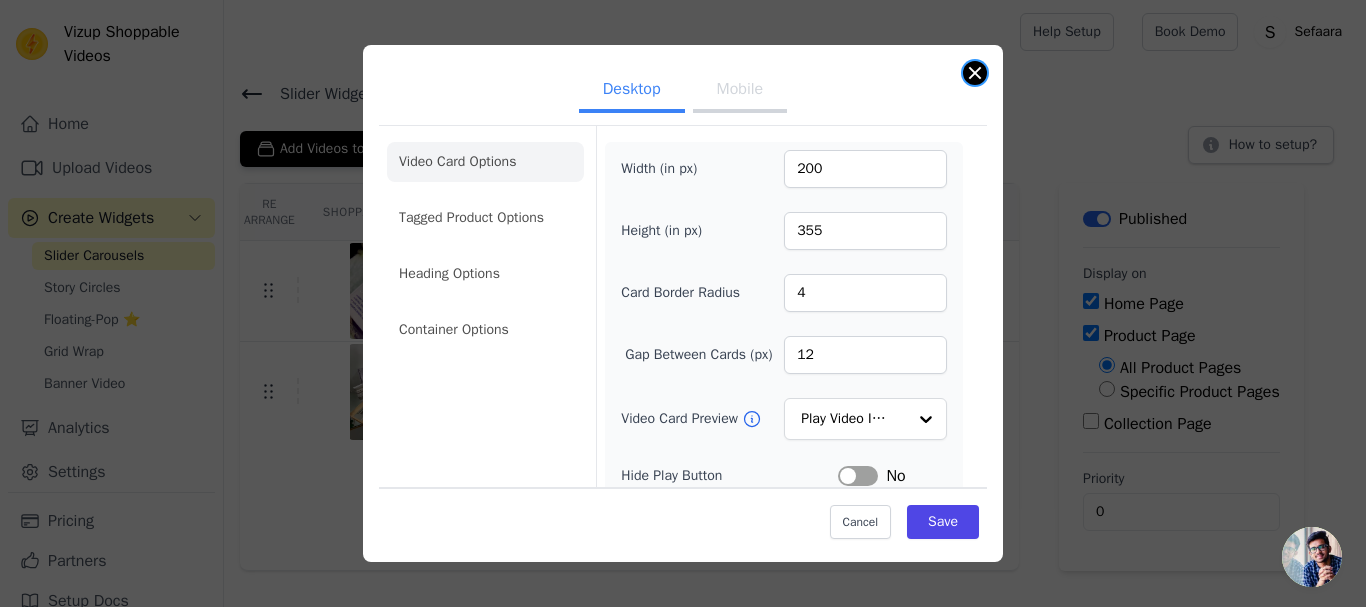click at bounding box center [975, 73] 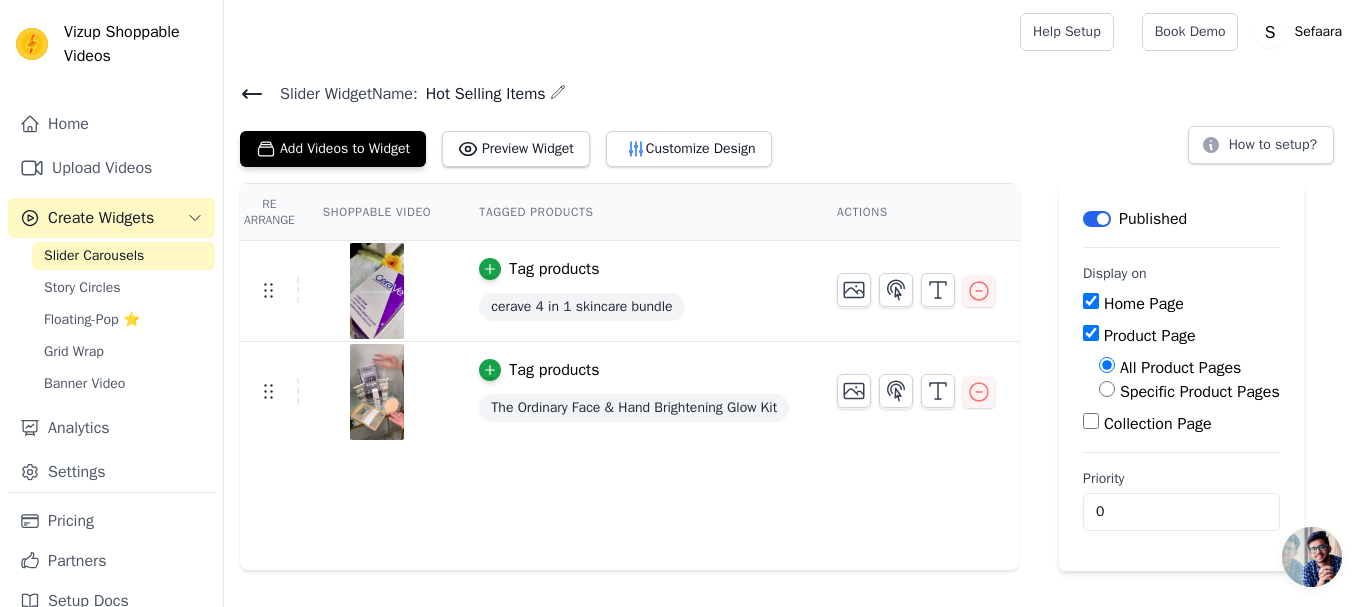 click 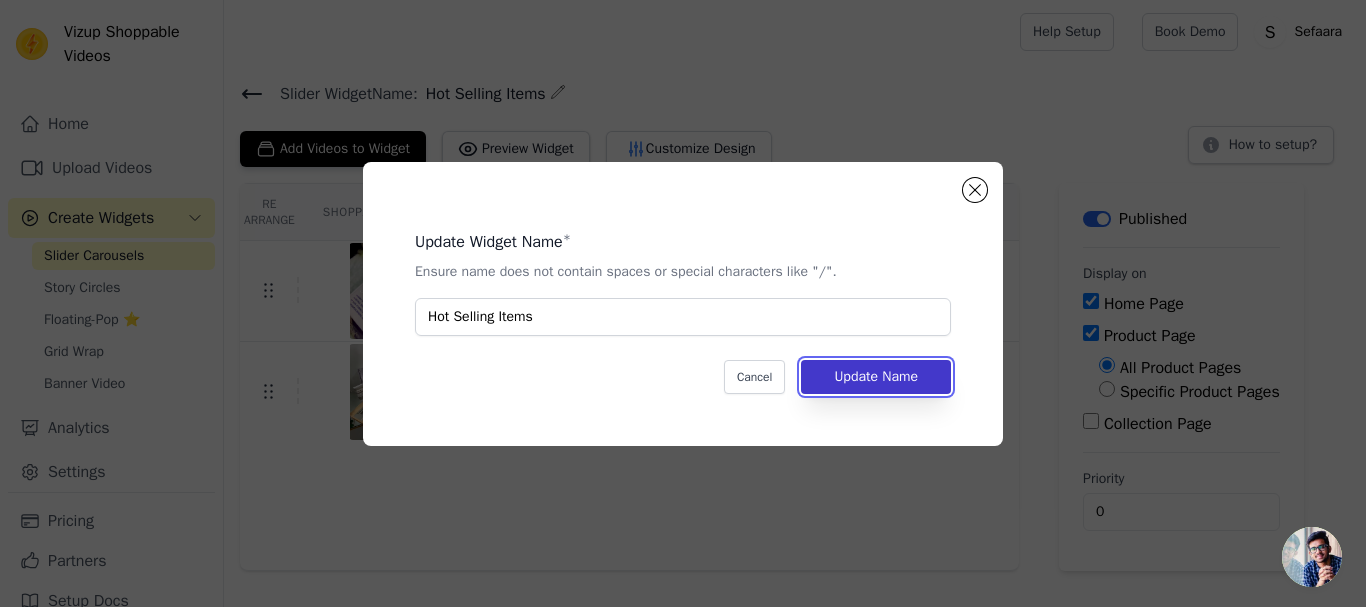 click on "Update Name" at bounding box center [876, 377] 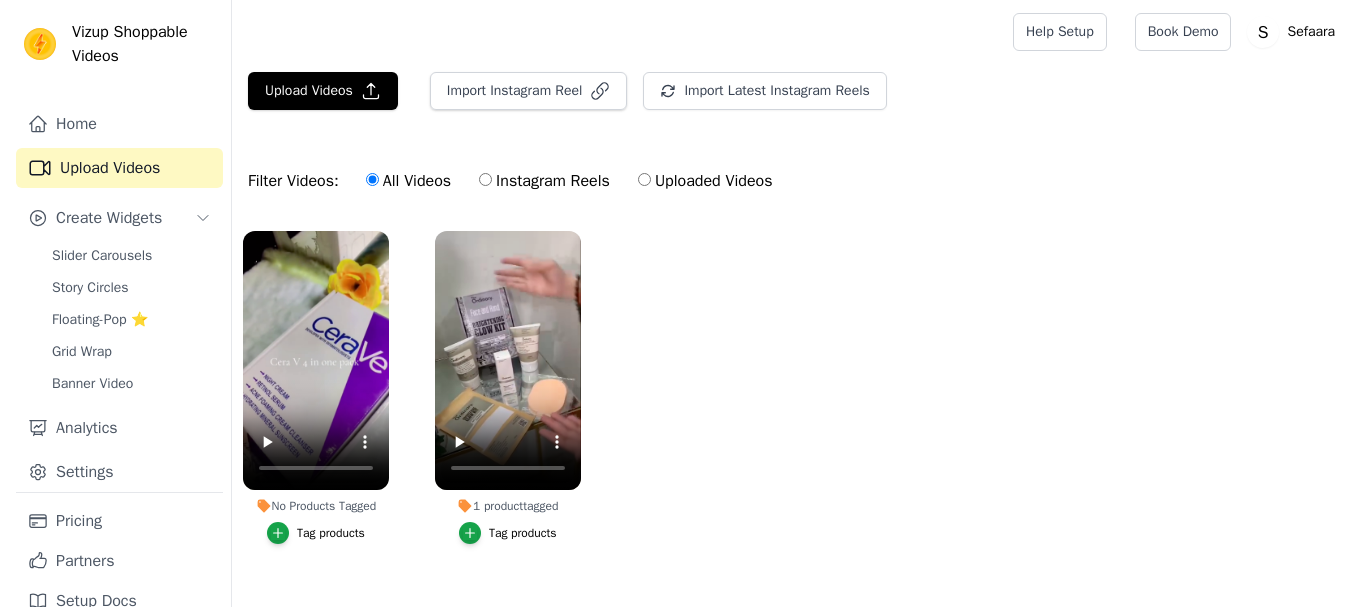 scroll, scrollTop: 0, scrollLeft: 0, axis: both 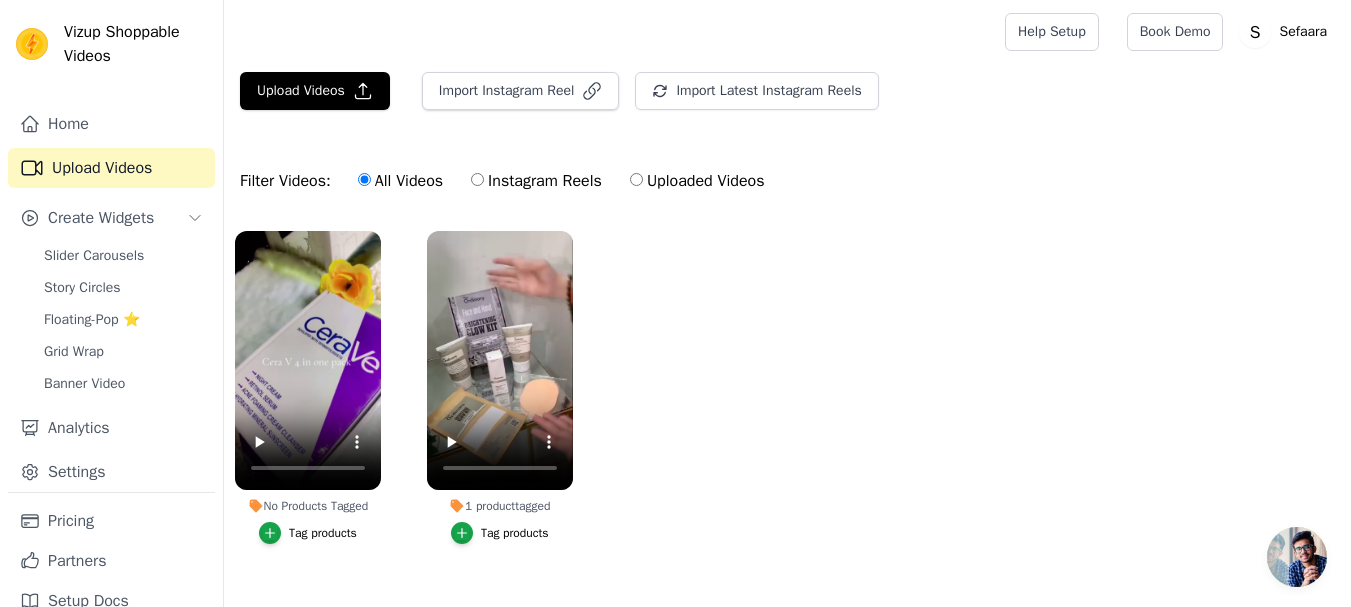 click on "Tag products" at bounding box center (323, 533) 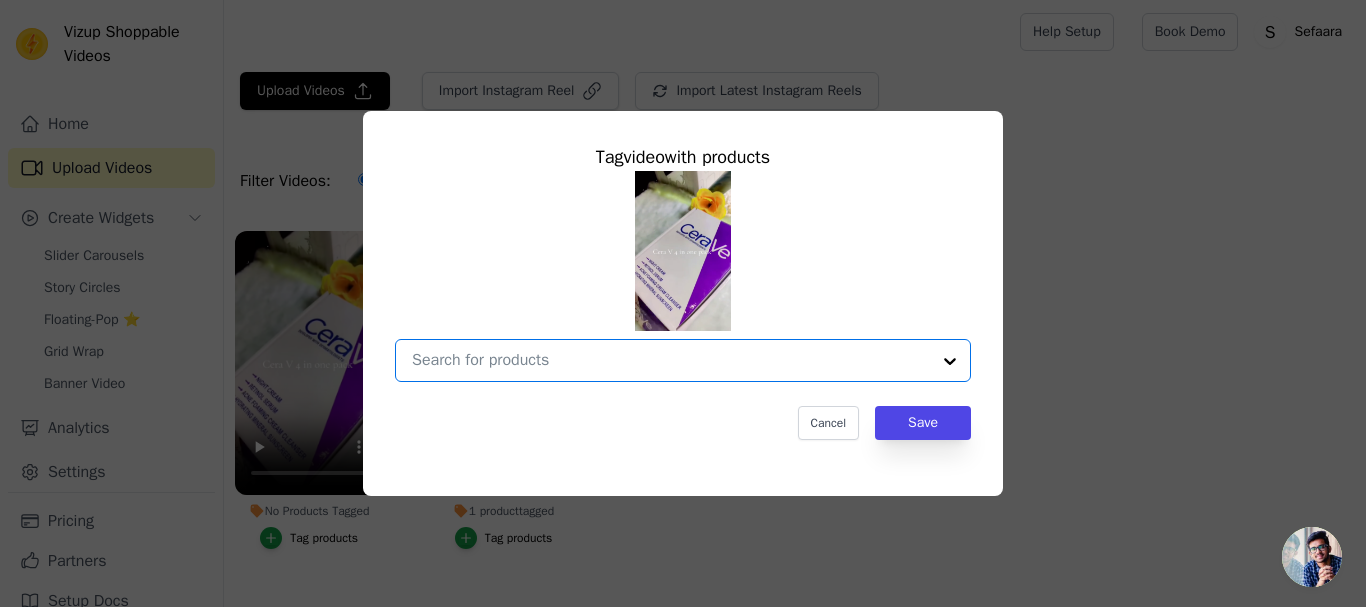 click on "No Products Tagged     Tag  video  with products       Option undefined, selected.   Select is focused, type to refine list, press down to open the menu.                   Cancel   Save     Tag products" at bounding box center (671, 360) 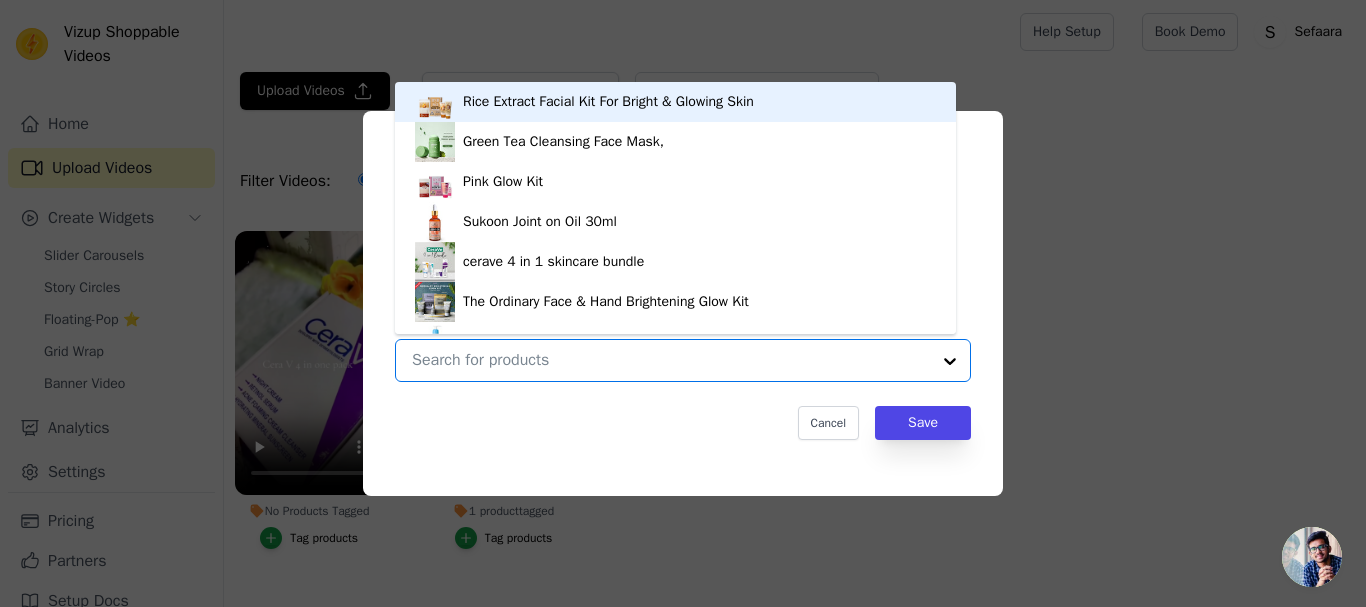 scroll, scrollTop: 28, scrollLeft: 0, axis: vertical 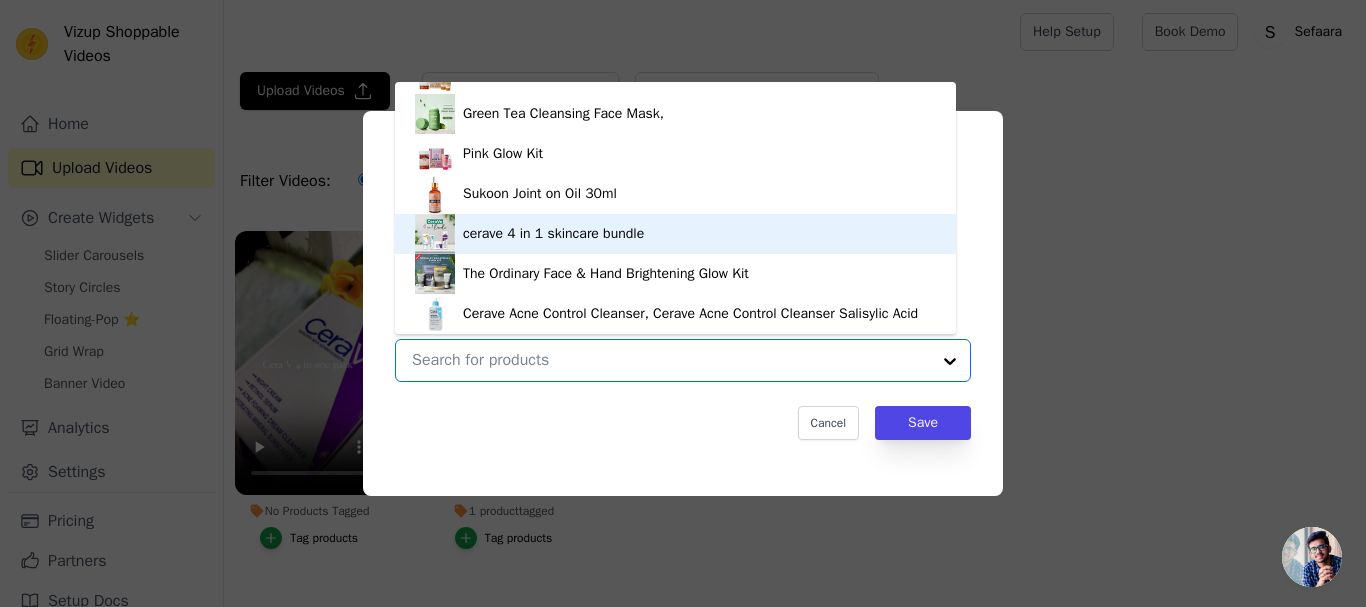 click on "cerave 4 in 1 skincare bundle" at bounding box center [553, 234] 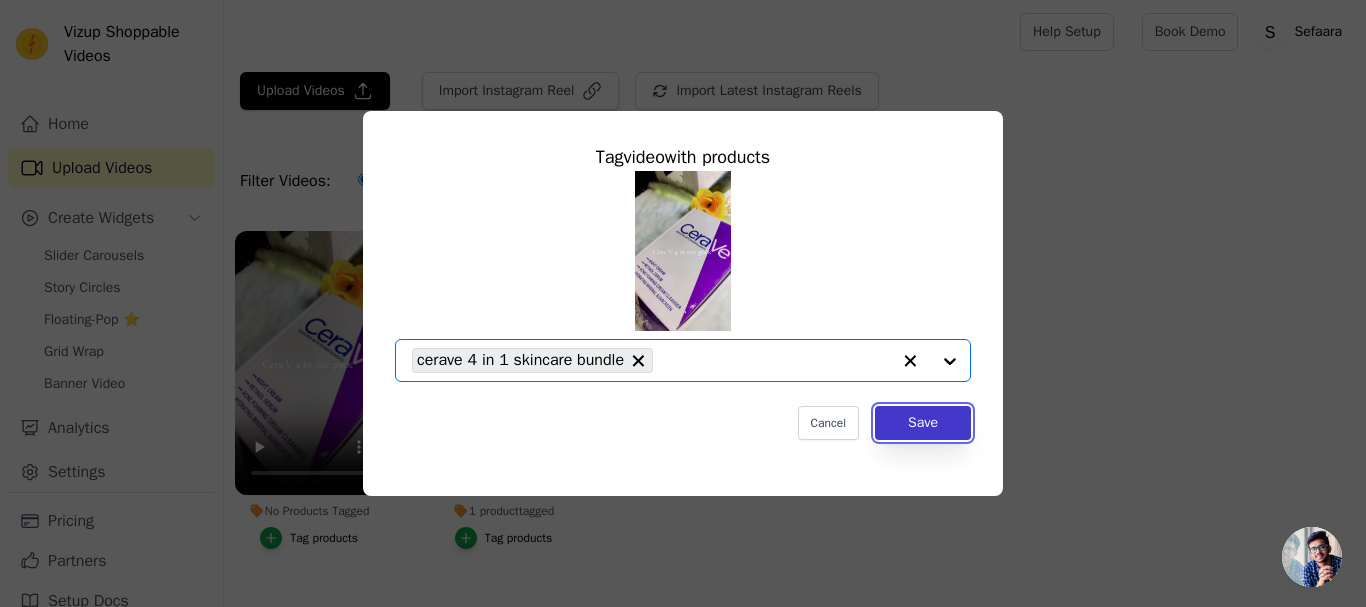 click on "Save" at bounding box center (923, 423) 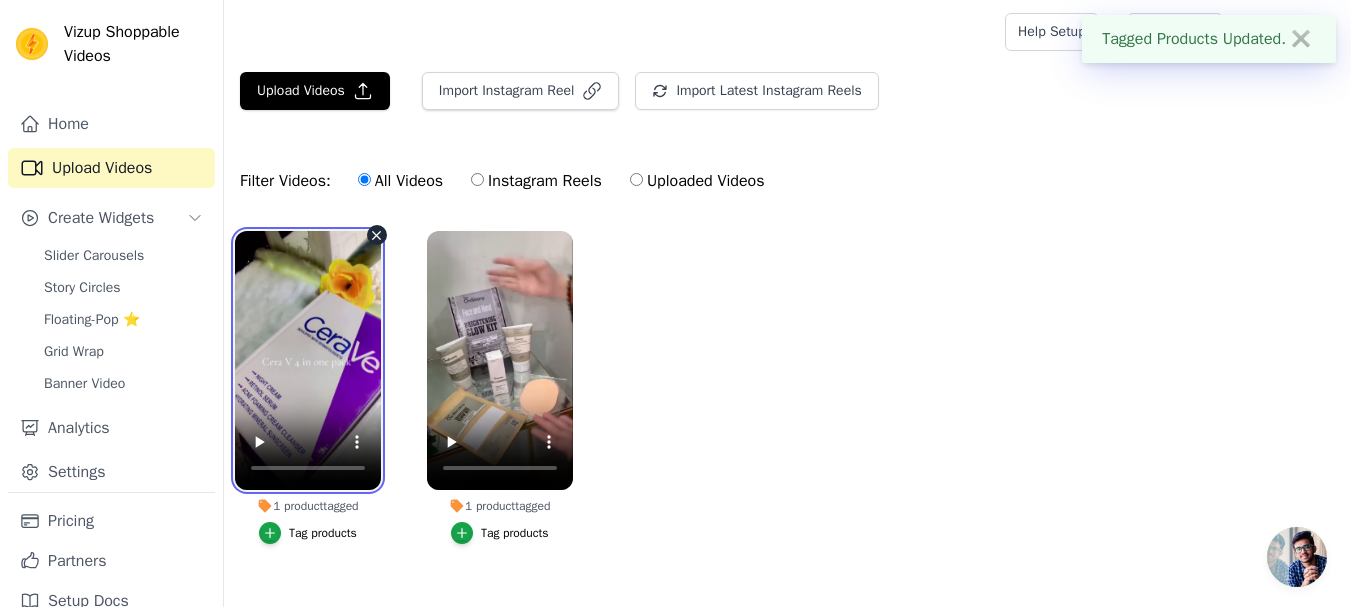 click at bounding box center [308, 360] 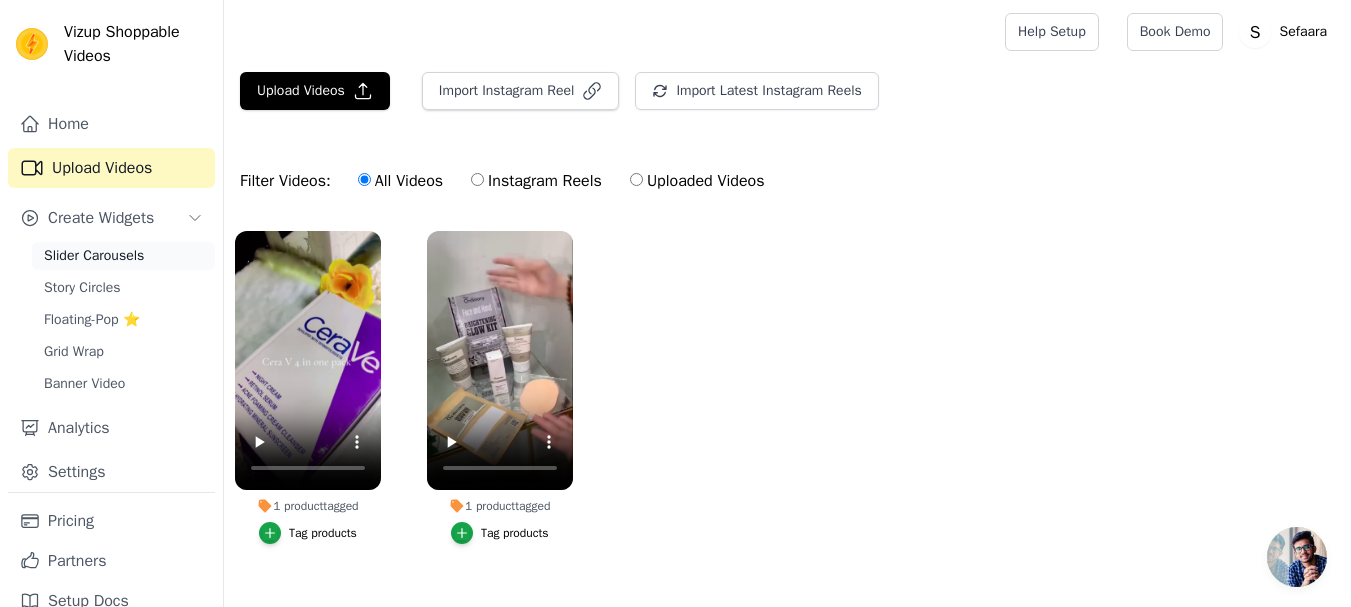 click on "Slider Carousels" at bounding box center (94, 256) 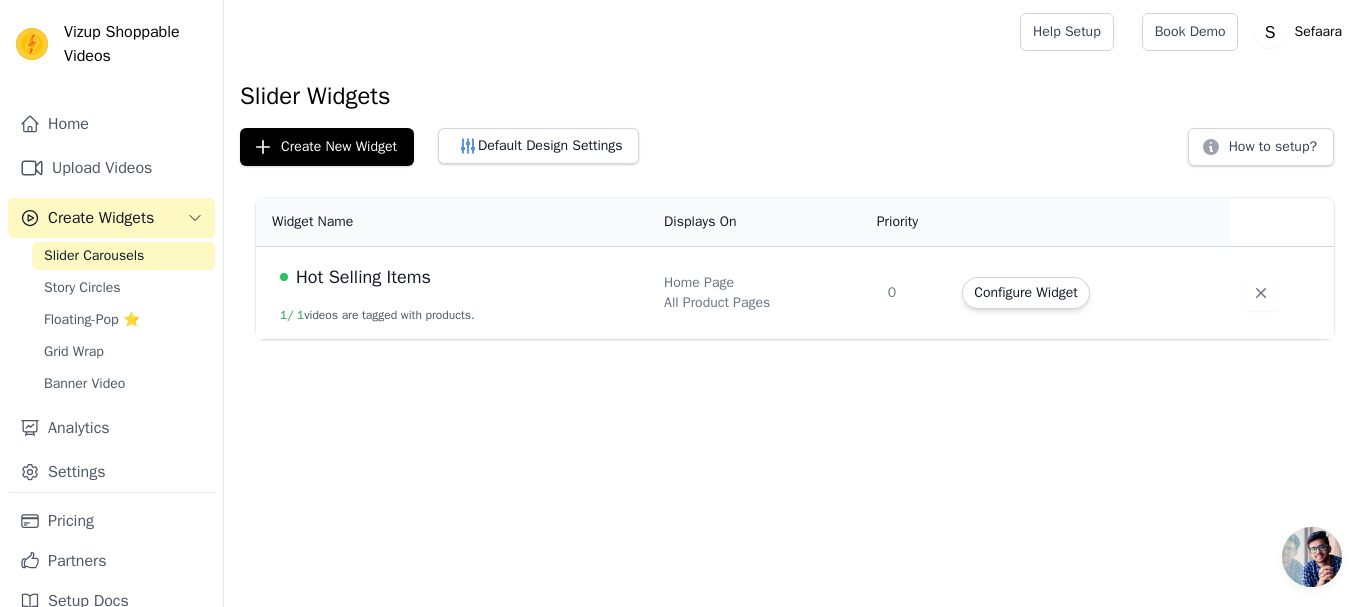 click on "Hot Selling Items   1  /   1  videos are tagged with products." at bounding box center (454, 293) 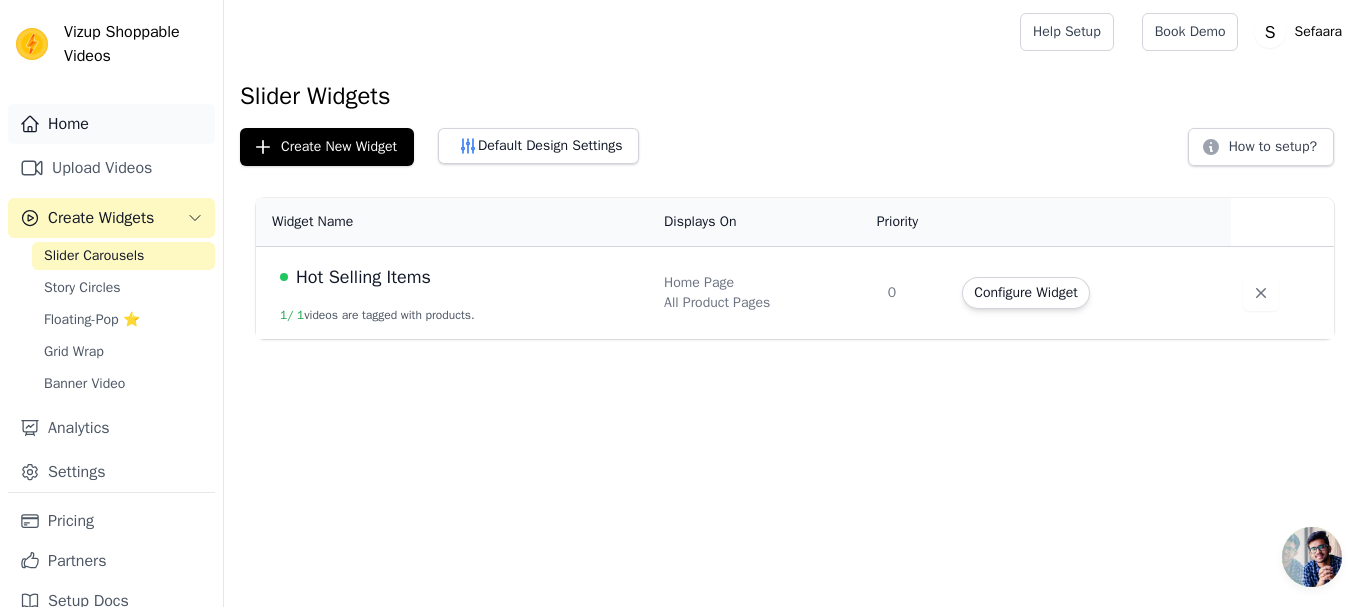 click on "Home" at bounding box center [111, 124] 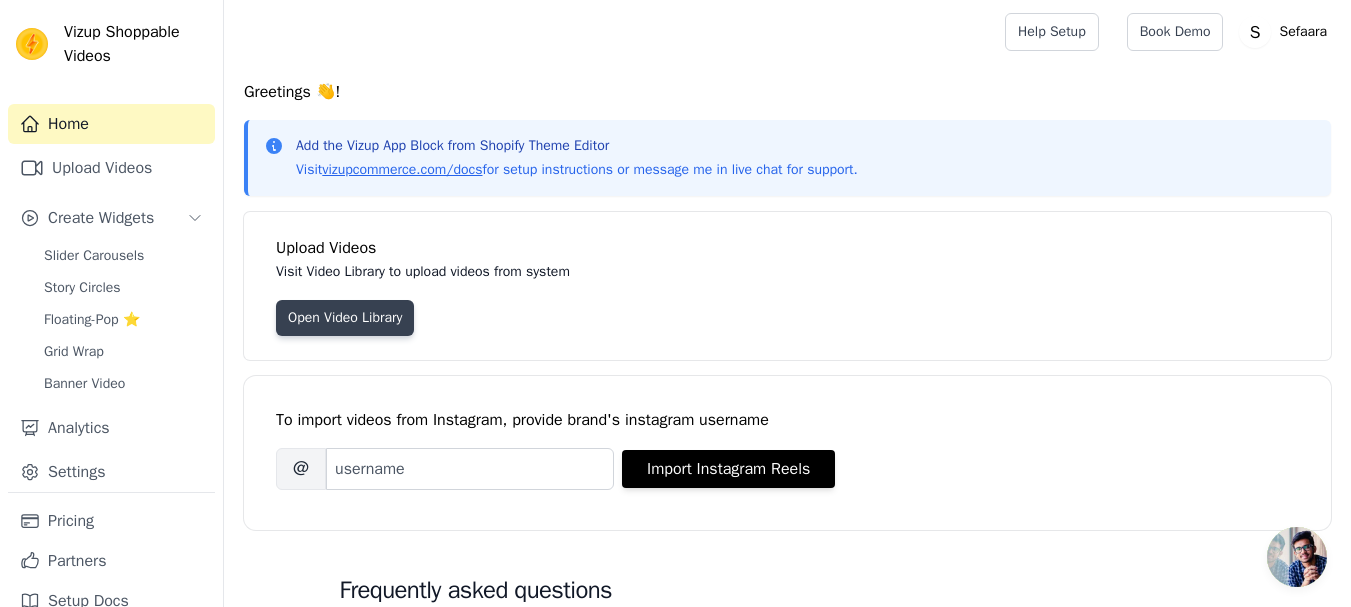 click on "Open Video Library" at bounding box center (345, 318) 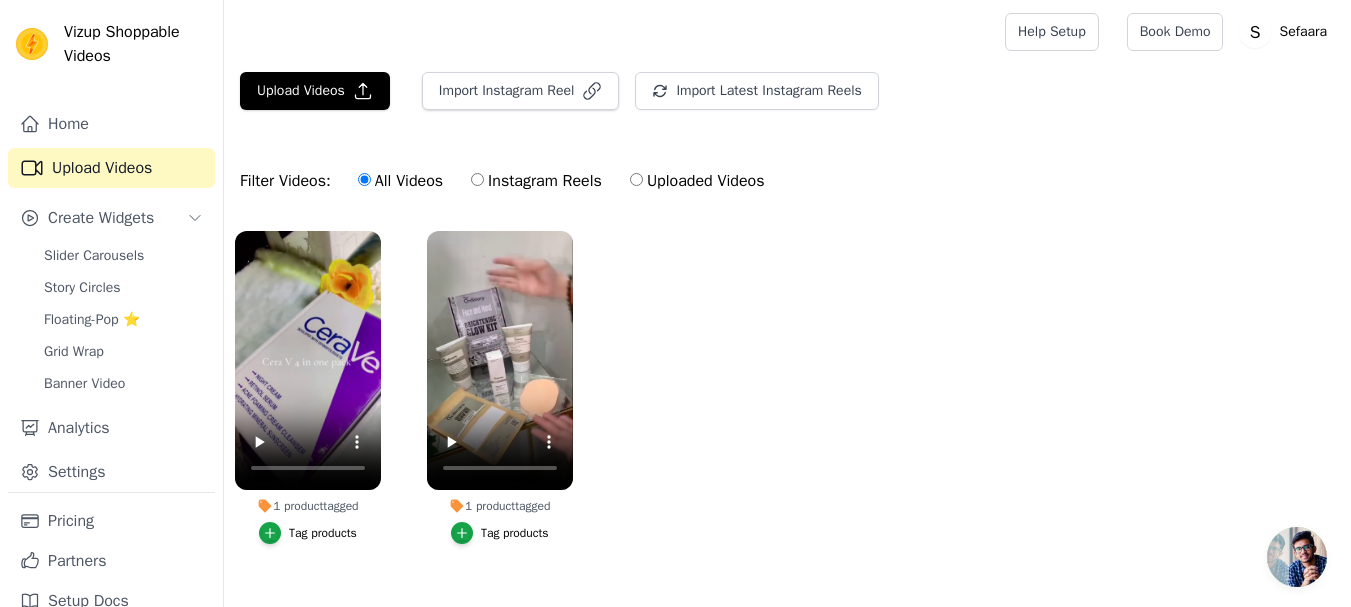 click on "1   product  tagged       Tag products           1   product  tagged       Tag products" at bounding box center (787, 407) 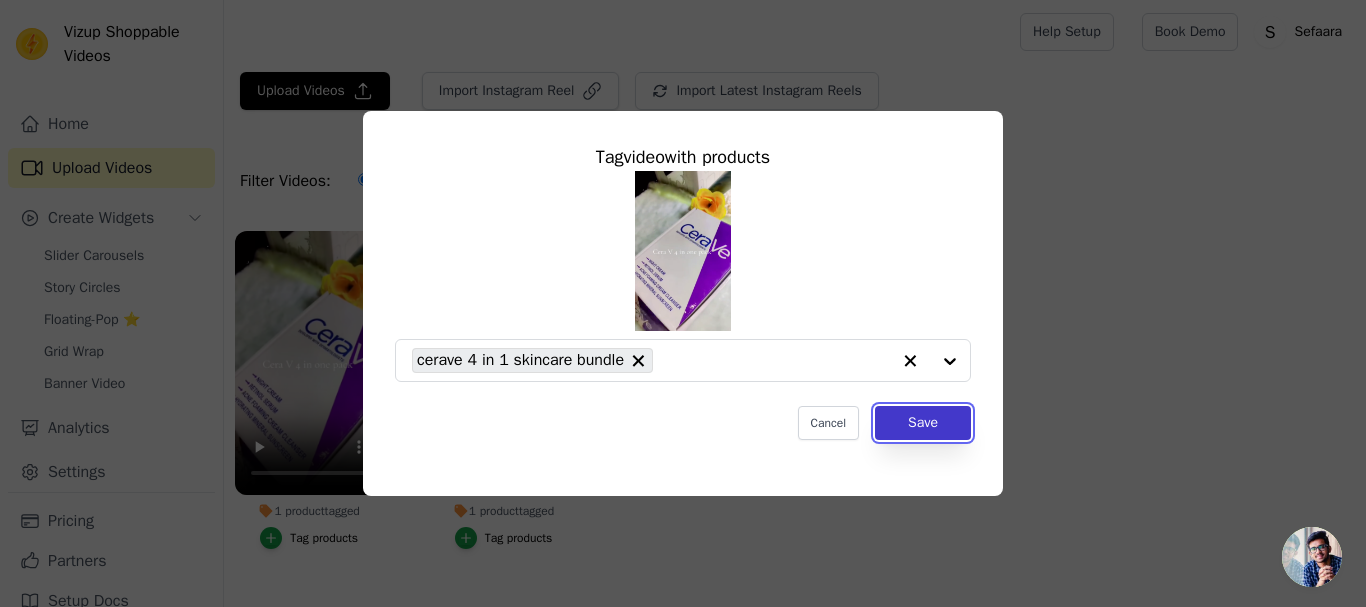 click on "Save" at bounding box center (923, 423) 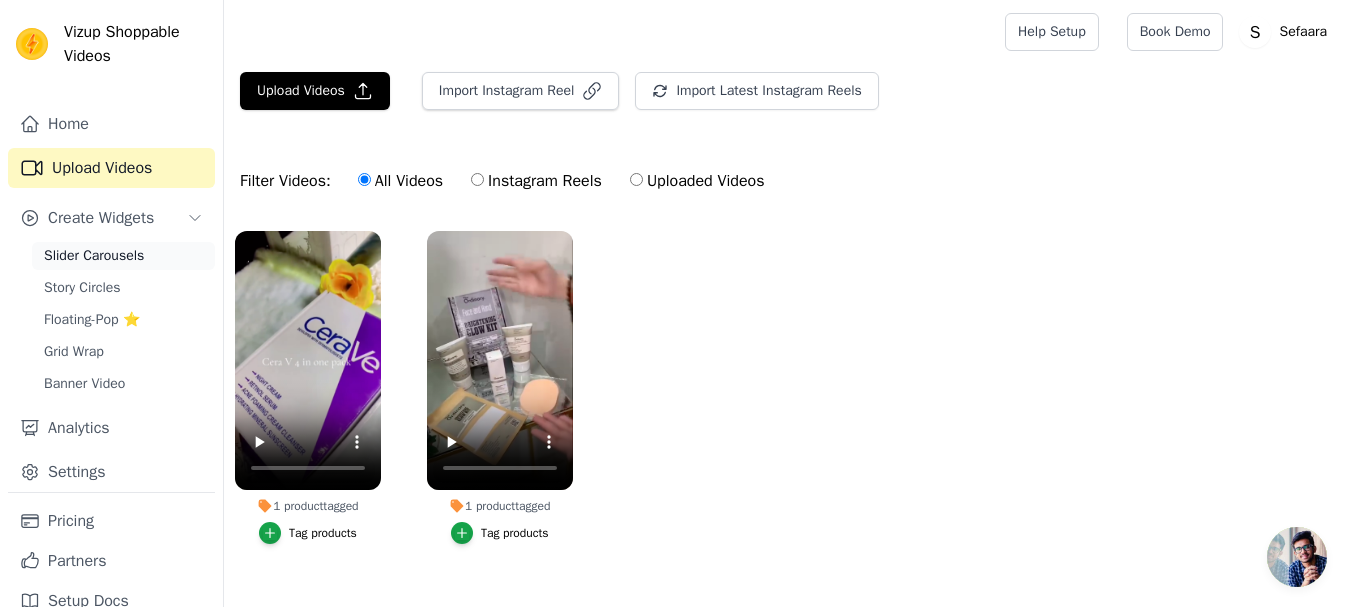click on "Slider Carousels" at bounding box center [94, 256] 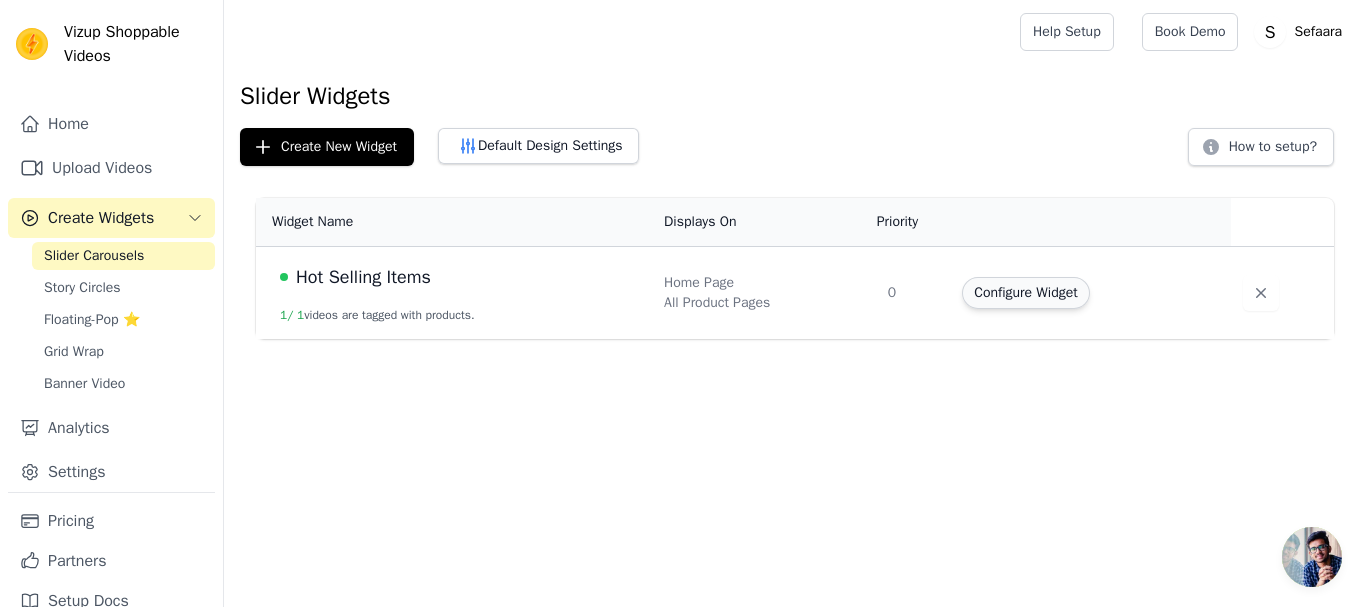 click on "Configure Widget" at bounding box center [1025, 293] 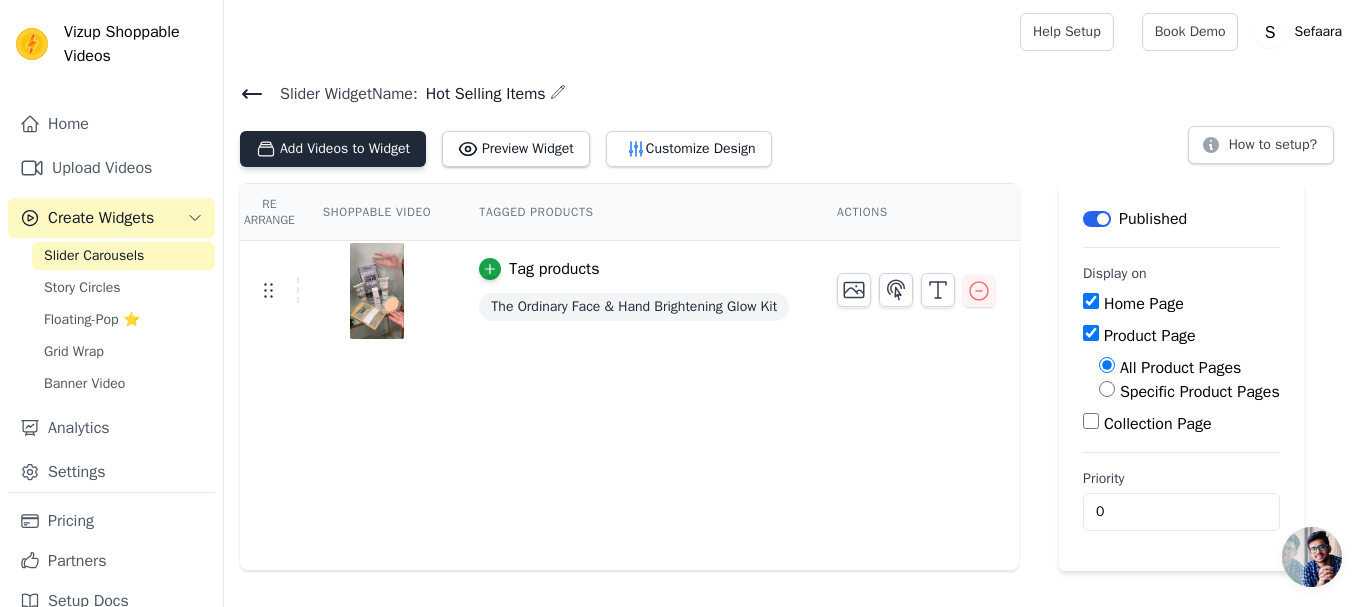 click on "Add Videos to Widget" at bounding box center [333, 149] 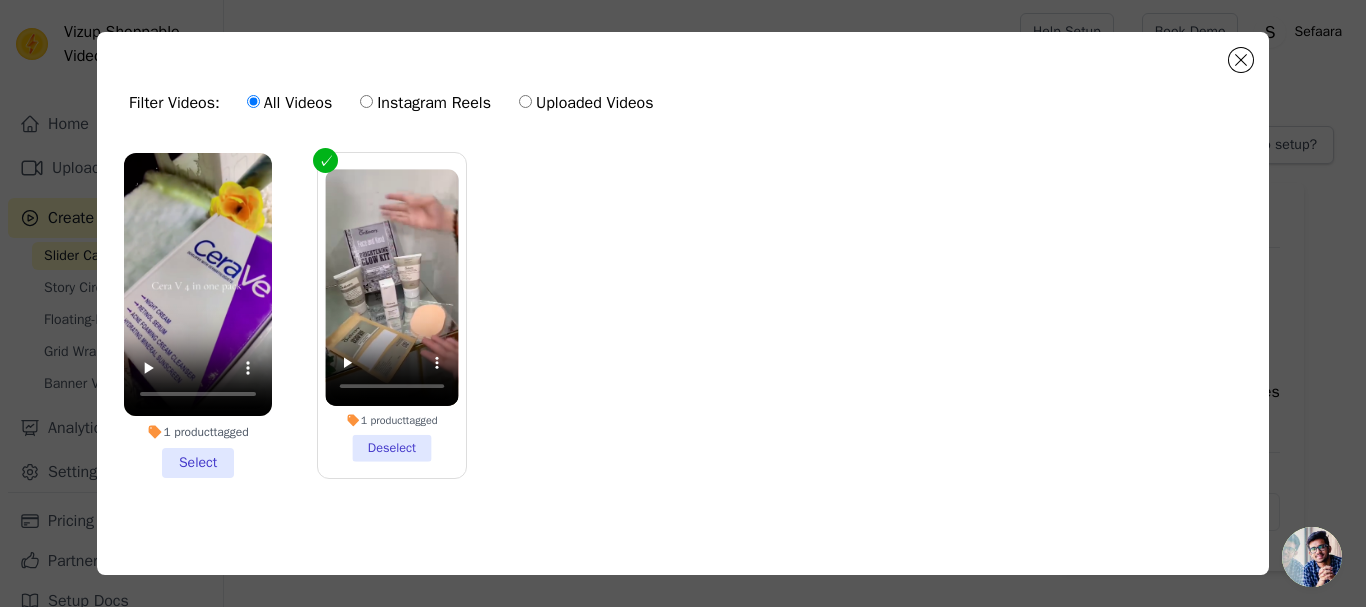 click on "1   product  tagged     Select" at bounding box center [198, 315] 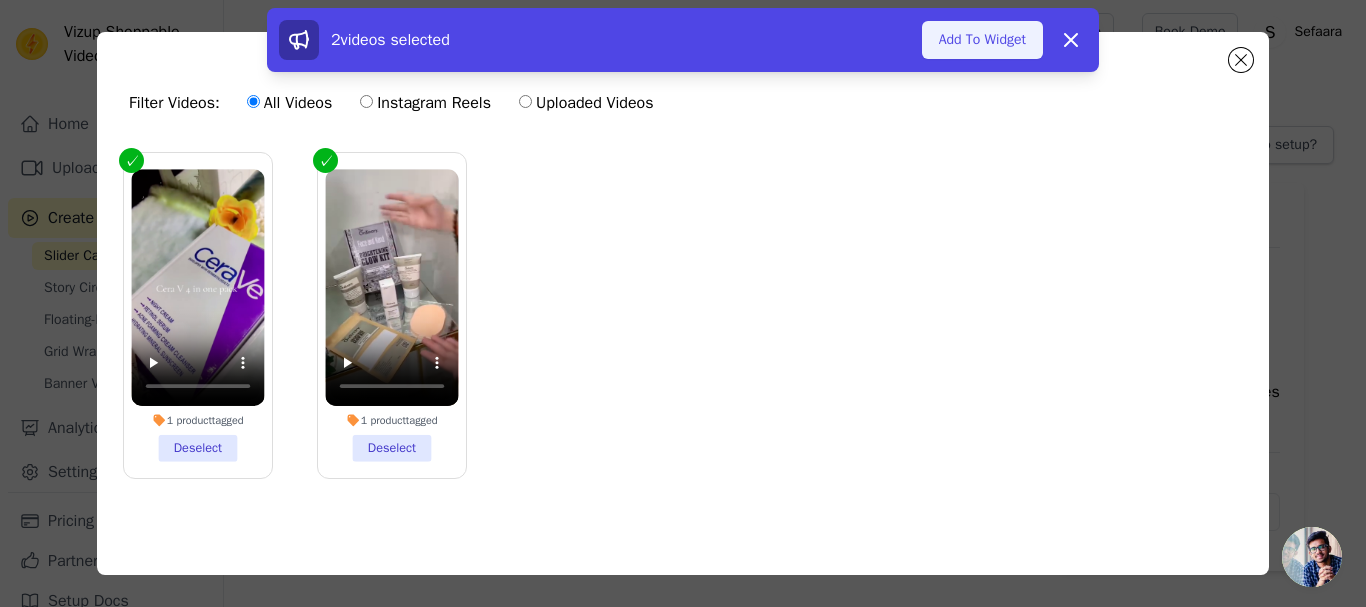 click on "Add To Widget" at bounding box center [982, 40] 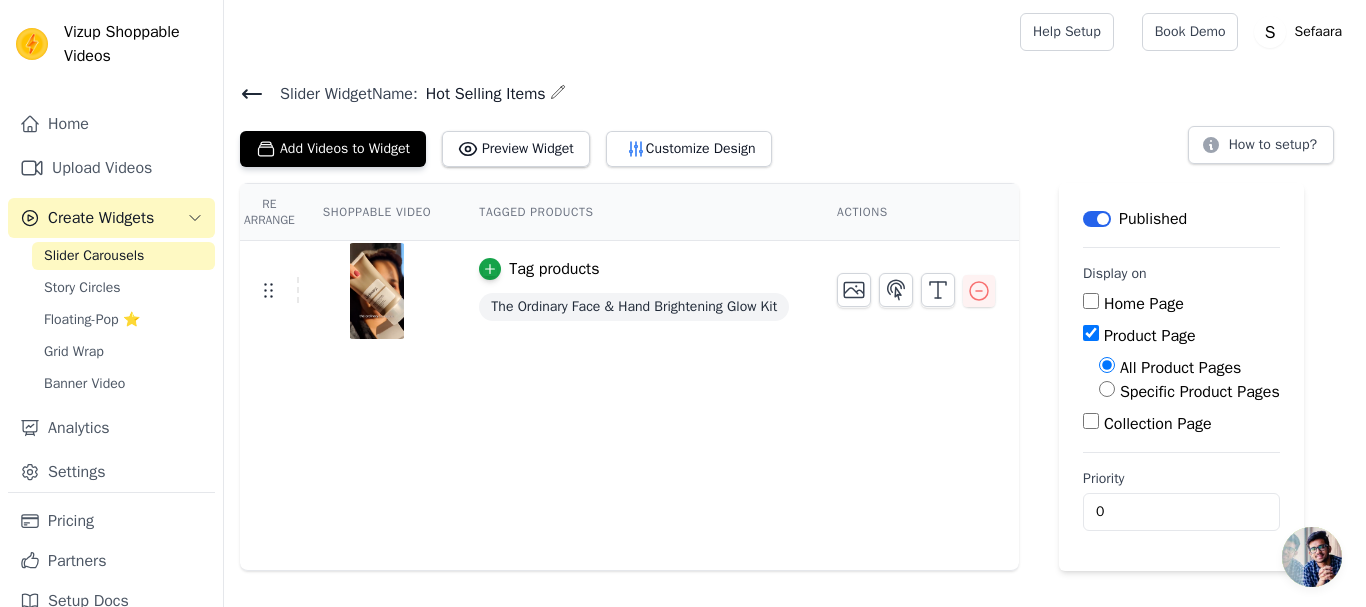 scroll, scrollTop: 0, scrollLeft: 0, axis: both 